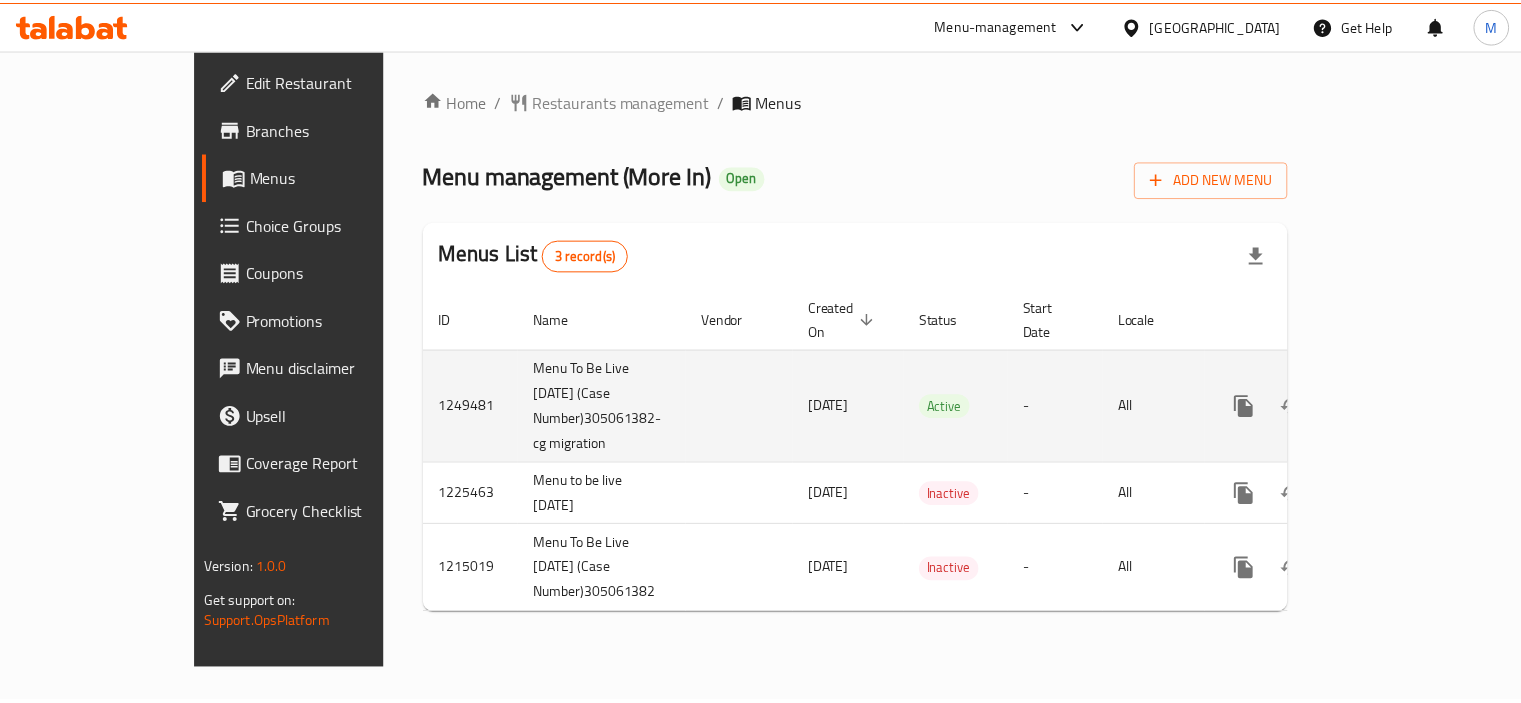 scroll, scrollTop: 0, scrollLeft: 0, axis: both 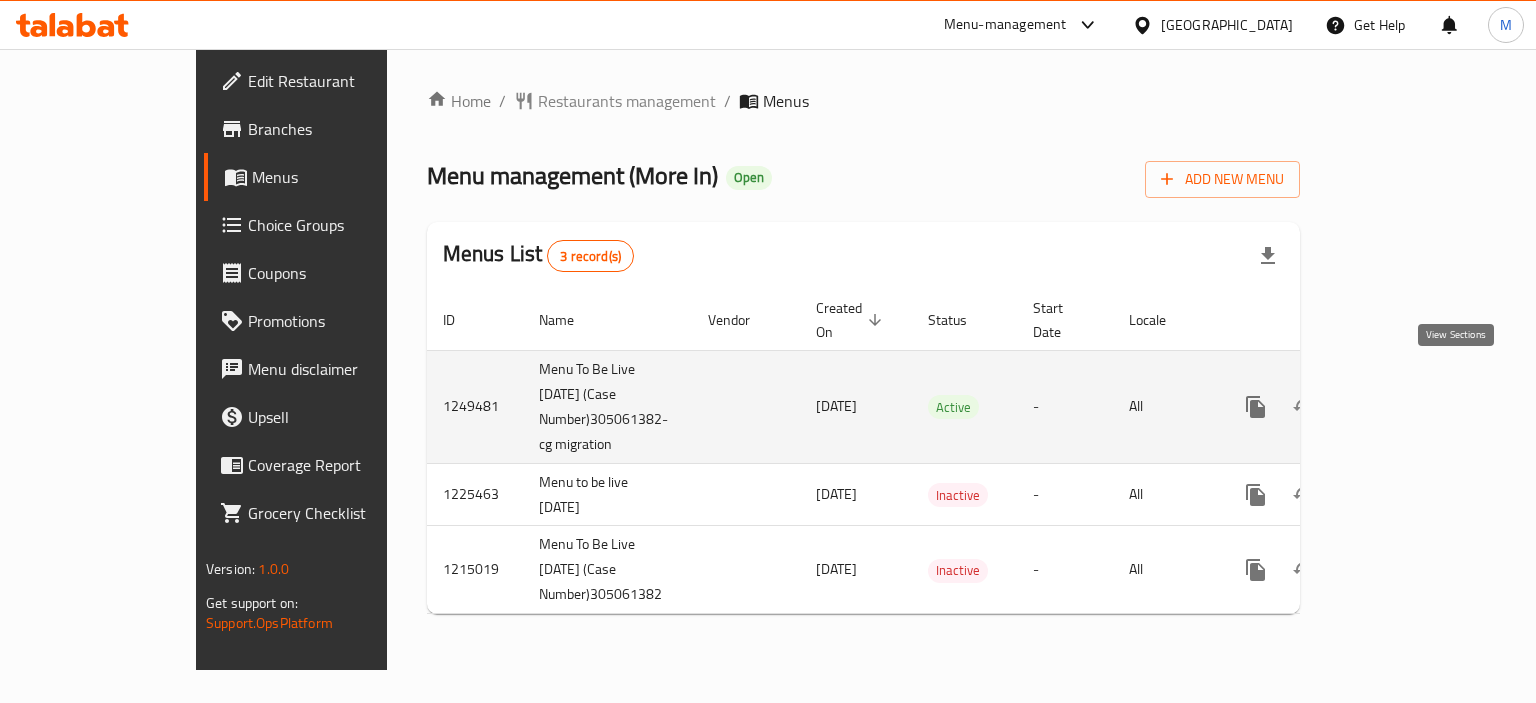 click 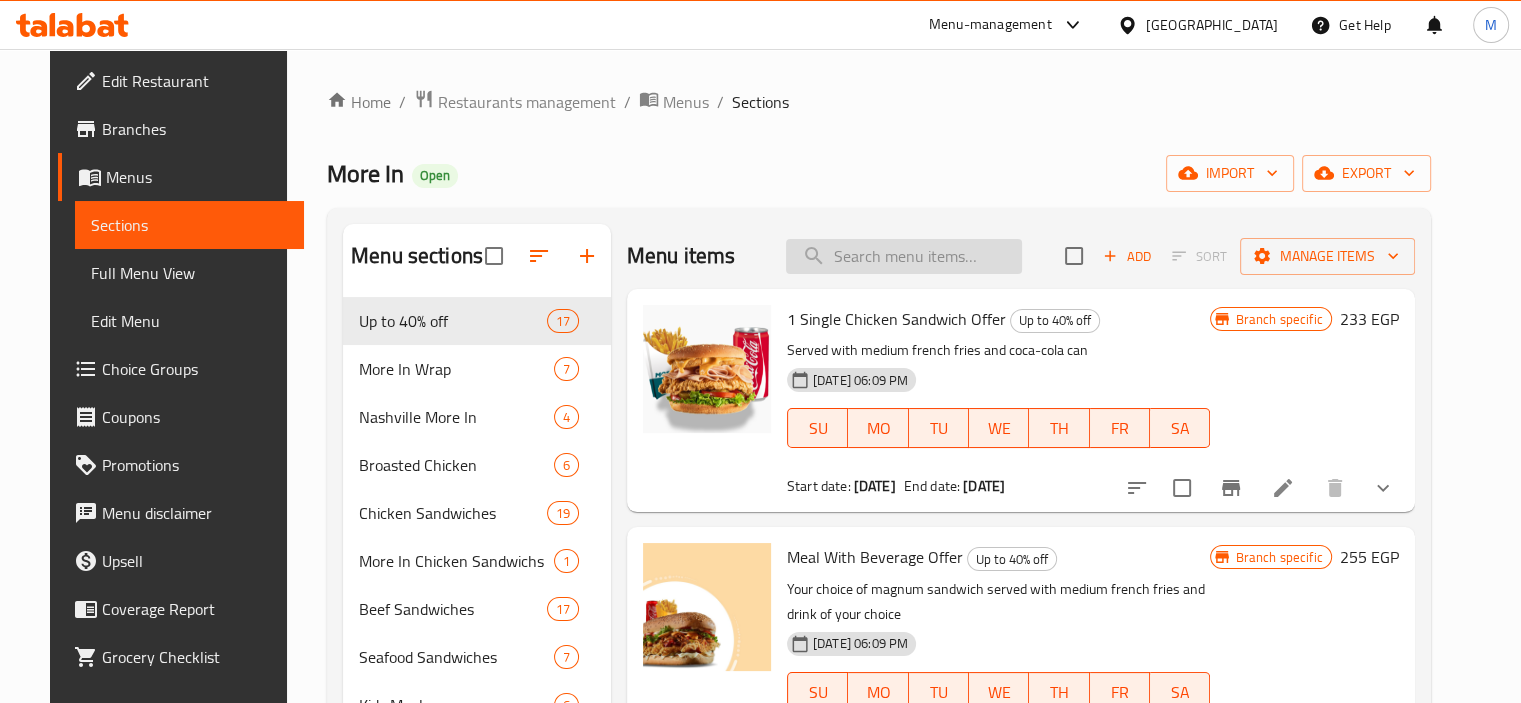 click at bounding box center (904, 256) 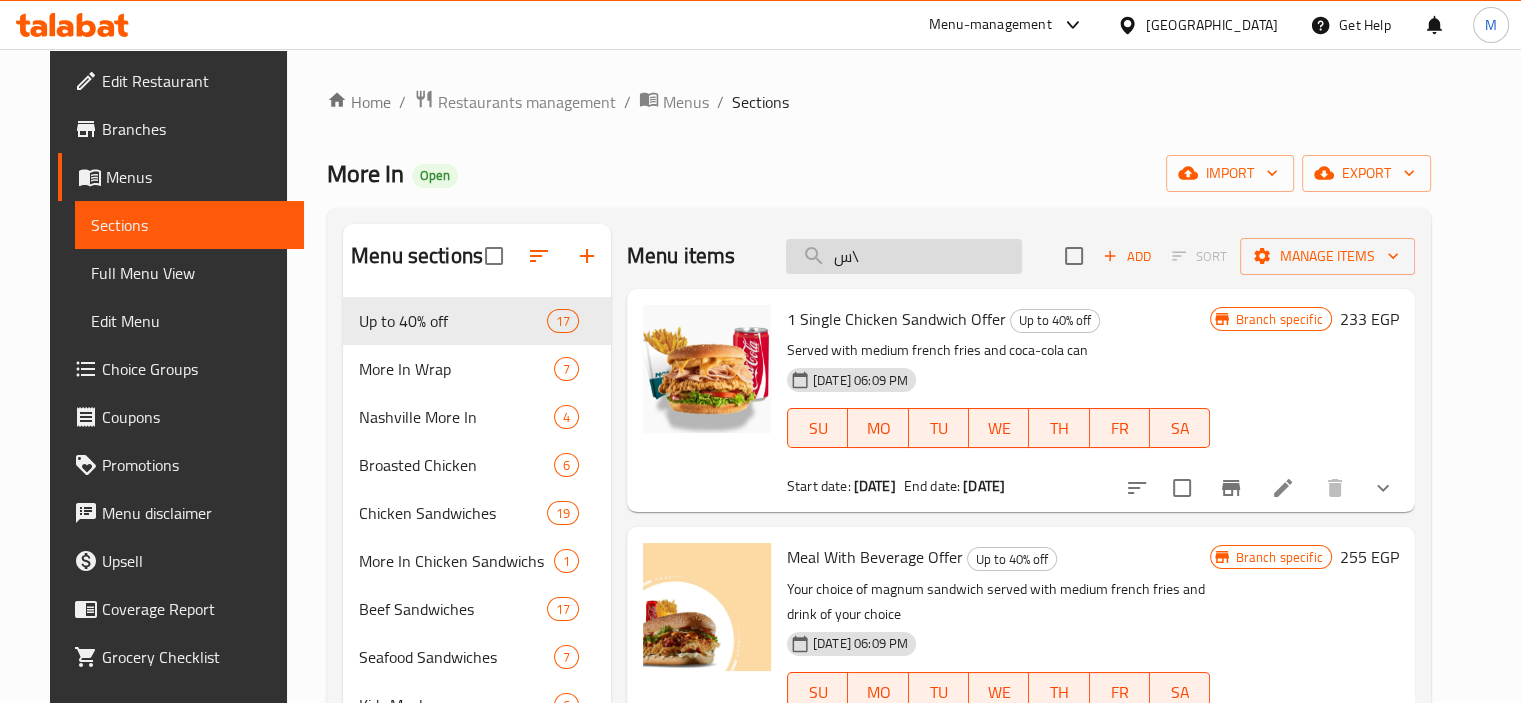 type on "س" 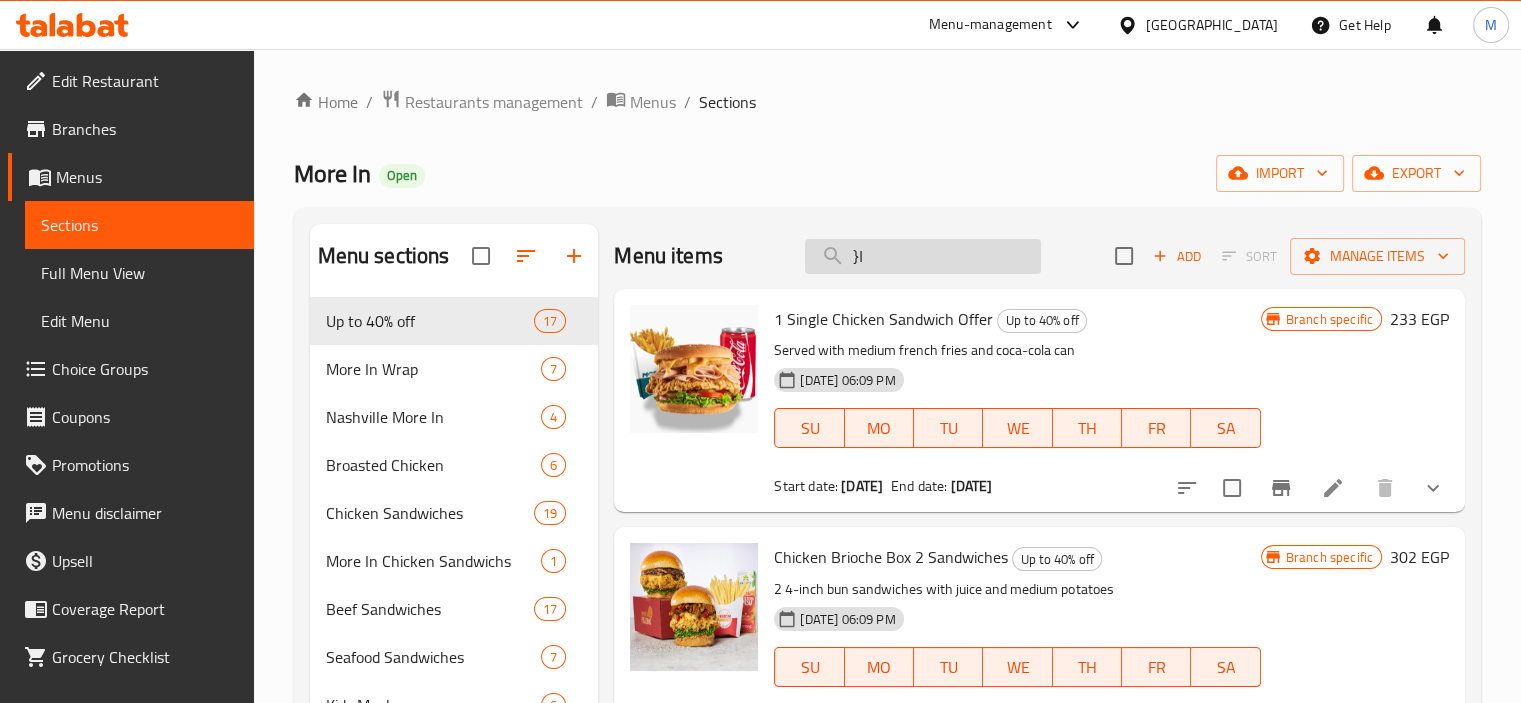type on "}" 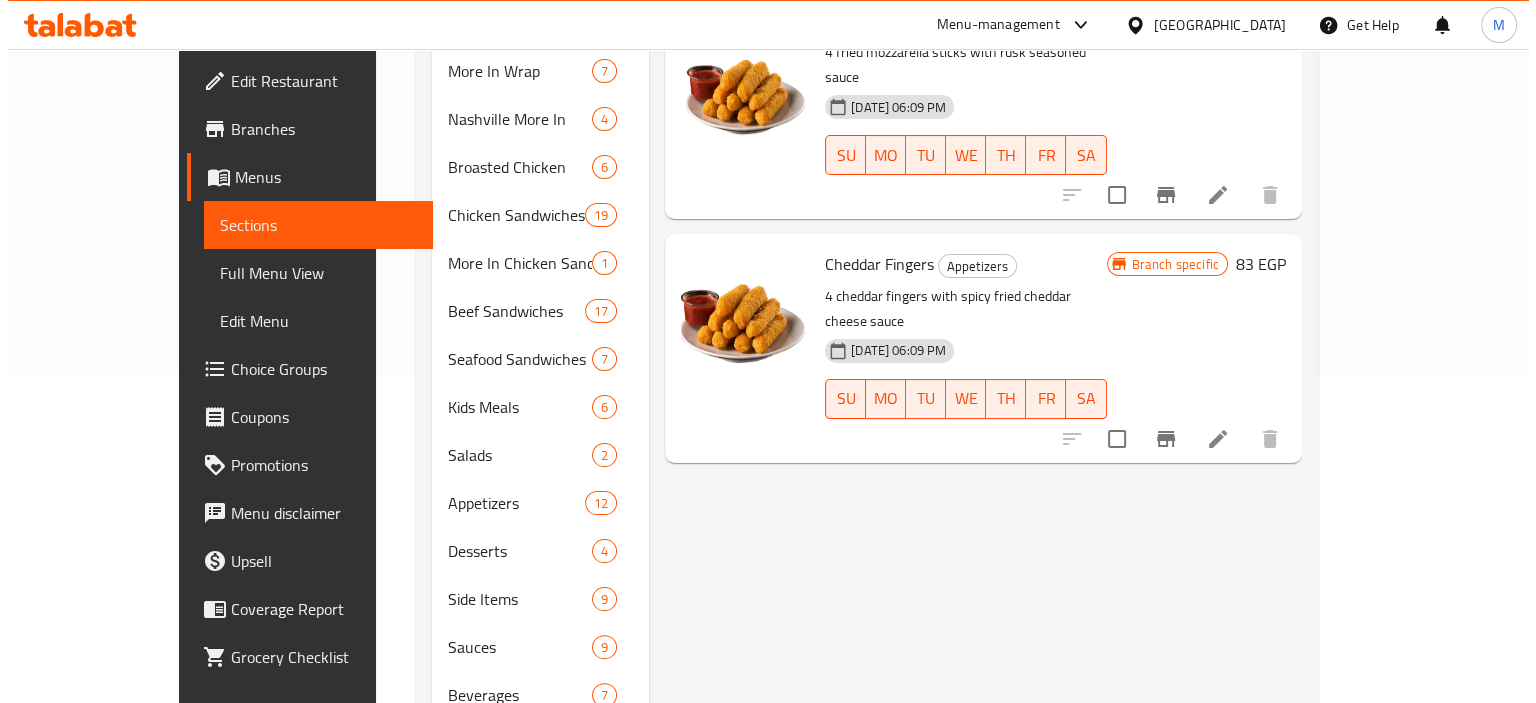scroll, scrollTop: 425, scrollLeft: 0, axis: vertical 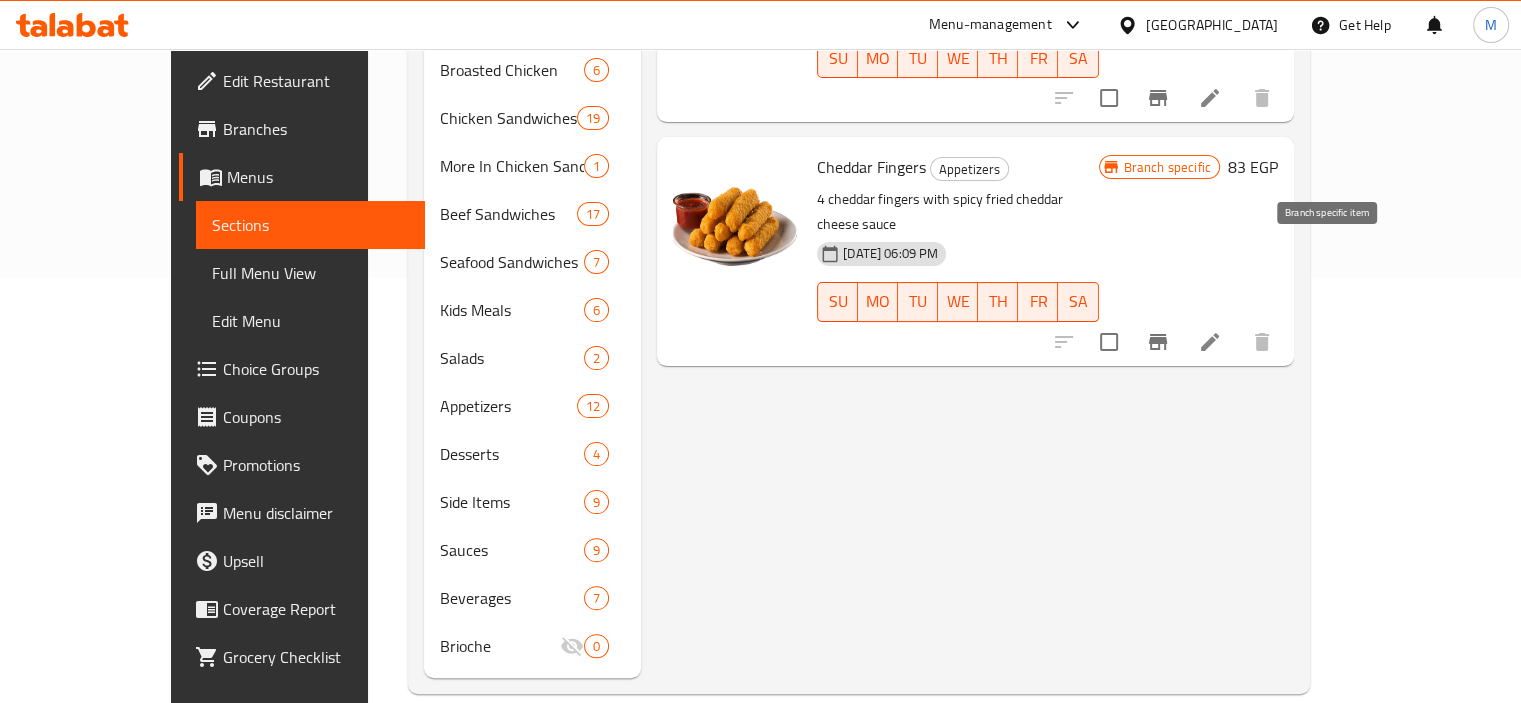 type on "أصابع" 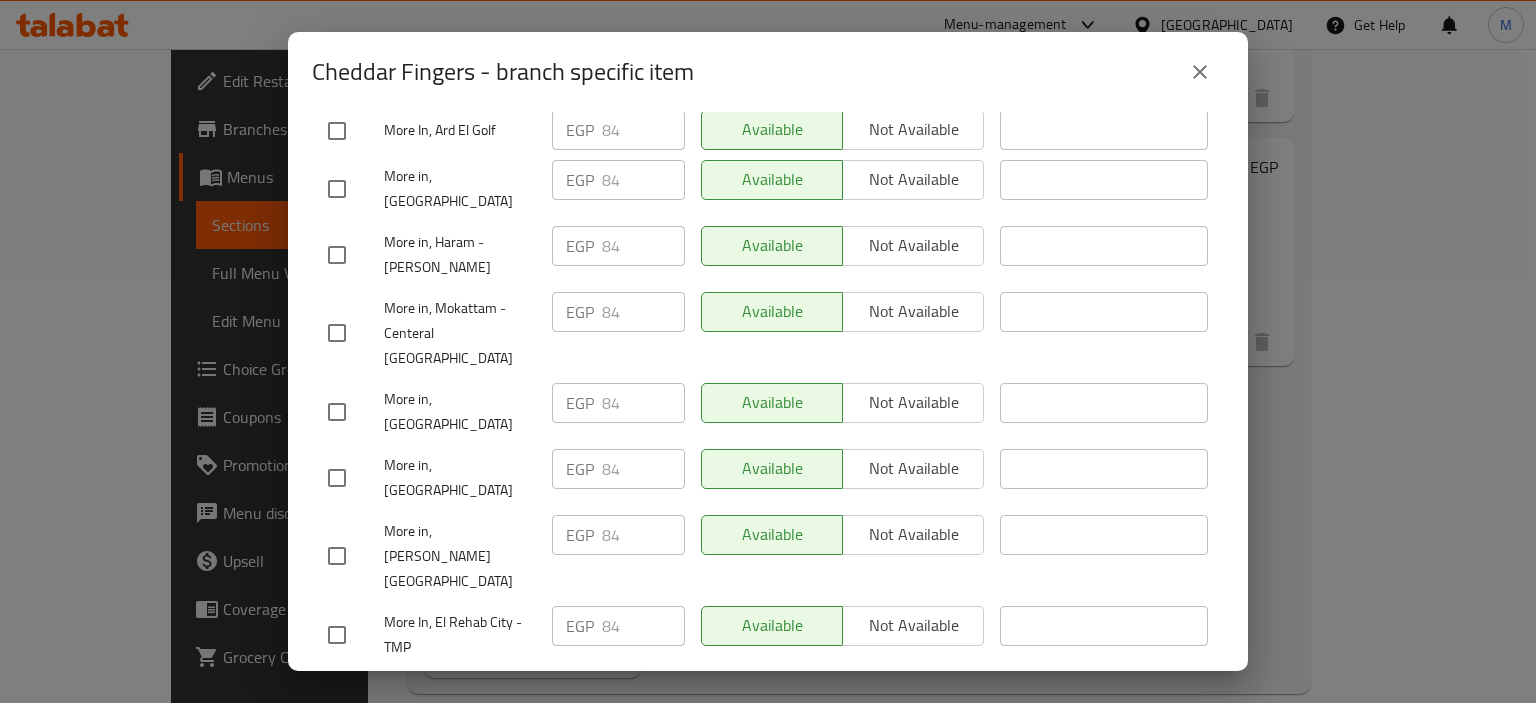 scroll, scrollTop: 1100, scrollLeft: 0, axis: vertical 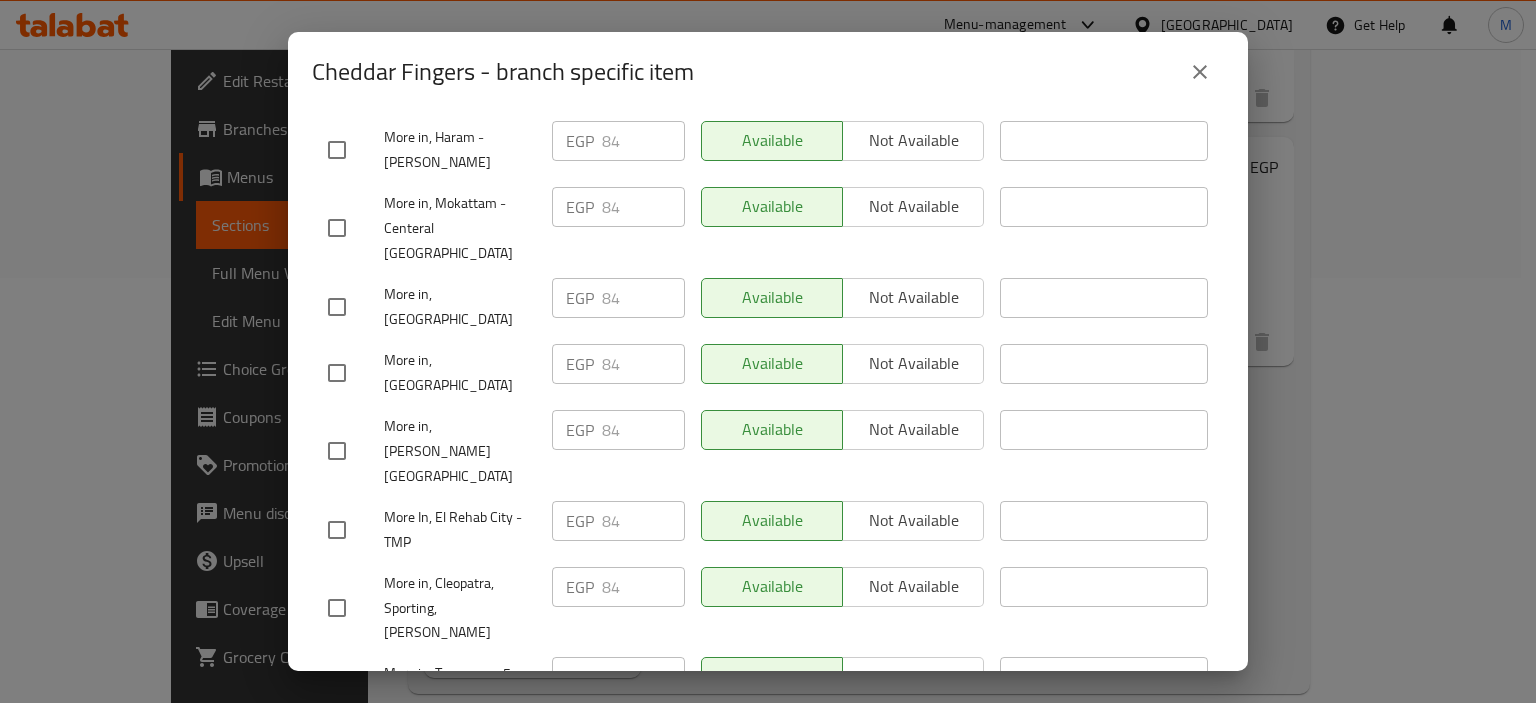 click on "Cheddar Fingers - branch specific item Cheddar Fingers 4 cheddar fingers with spicy fried cheddar cheese sauce 83   EGP Current time in  Egypt  is  13 Jul 2025   4:09:57 PM Price EGP Price Status Available Not available Closed Until in Egypt local time Closed Until in Egypt local time Bulk update ​ 0  branche(s) are selected Branch Price Status Status is valid till More In, Zahraa El Maadi - El Me'arag El Soufly EGP 84 ​ Available Not available ​ More In, Haram EGP 84 ​ Available Not available ​ More in, Maadi - Corniche EGP 84 ​ Available Not available ​ More In, El Shorouk - Clubs Area EGP 84 ​ Available Not available ​ More in, Al Manial EGP 84 ​ Available Not available ​ More In, 6th of October - 1st District EGP 84 ​ Available Not available ​ More In, Tagammoa 5 - Hay 1 EGP 84 ​ Available Not available ​ More In, Nasr City - Abbas El Akkad EGP 84 ​ Available Not available ​ More in, 6th of October - El Hay El Motamyez EGP 84 ​ Available Not available ​ EGP 84 ​ ​" at bounding box center [768, 351] 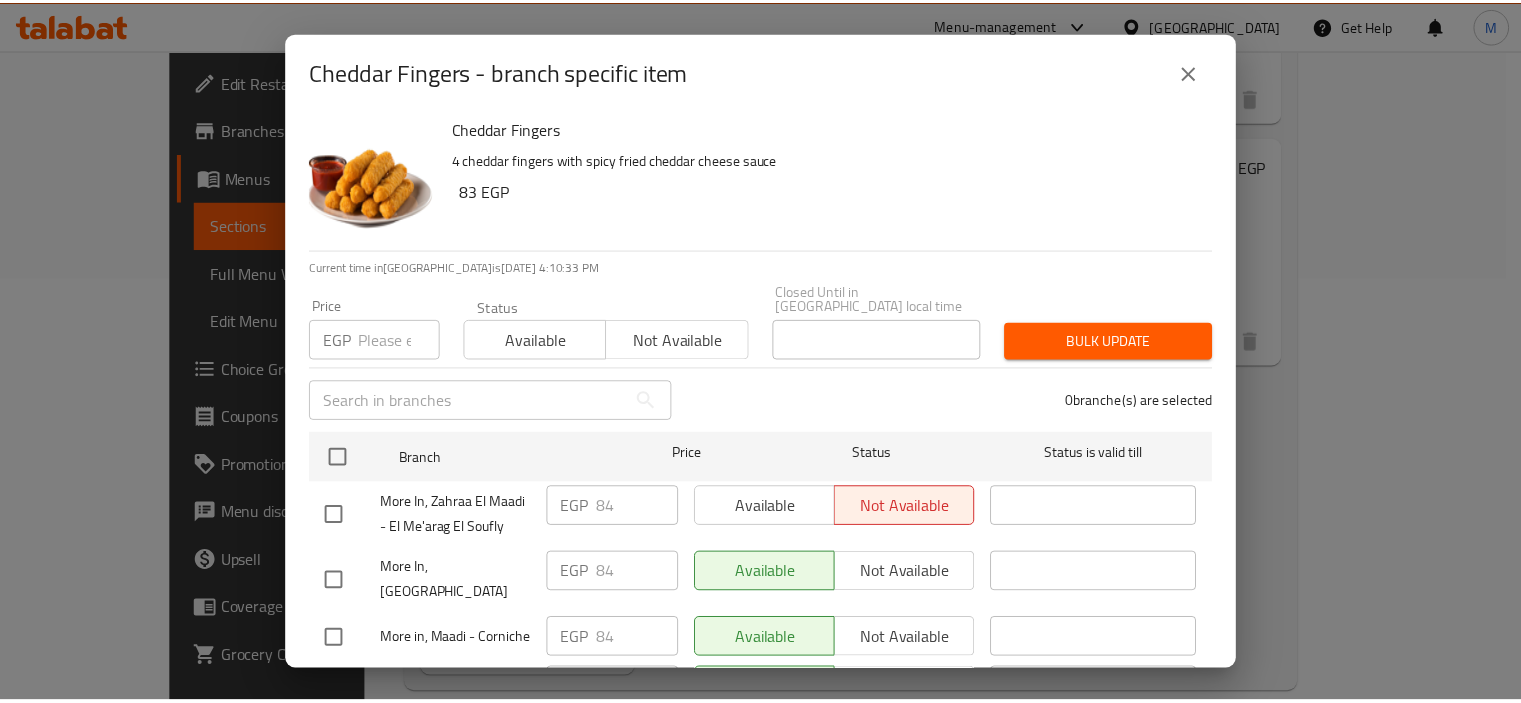 scroll, scrollTop: 0, scrollLeft: 0, axis: both 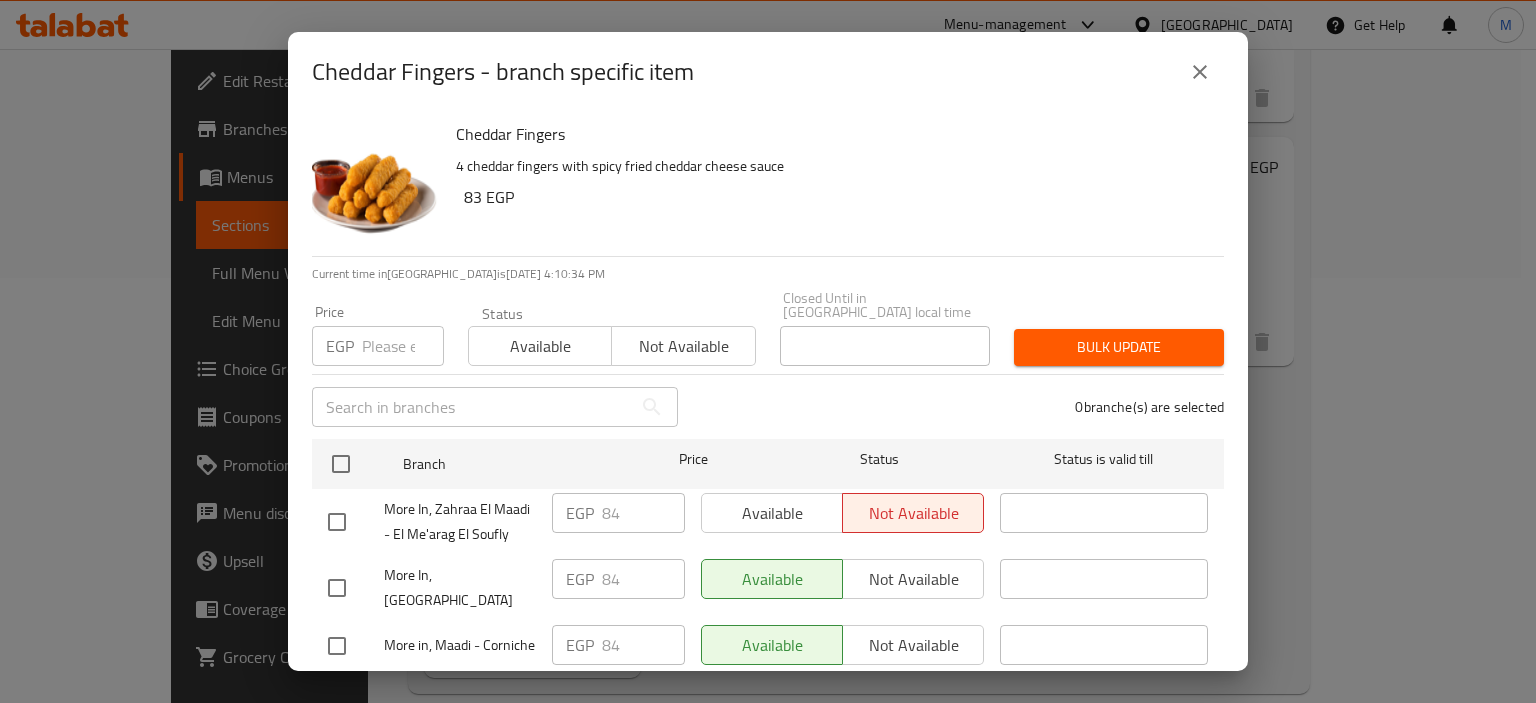 click on "Cheddar Fingers - branch specific item Cheddar Fingers 4 cheddar fingers with spicy fried cheddar cheese sauce 83   EGP Current time in  Egypt  is  13 Jul 2025   4:10:34 PM Price EGP Price Status Available Not available Closed Until in Egypt local time Closed Until in Egypt local time Bulk update ​ 0  branche(s) are selected Branch Price Status Status is valid till More In, Zahraa El Maadi - El Me'arag El Soufly EGP 84 ​ Available Not available ​ More In, Haram EGP 84 ​ Available Not available ​ More in, Maadi - Corniche EGP 84 ​ Available Not available ​ More In, El Shorouk - Clubs Area EGP 84 ​ Available Not available ​ More in, Al Manial EGP 84 ​ Available Not available ​ More In, 6th of October - 1st District EGP 84 ​ Available Not available ​ More In, Tagammoa 5 - Hay 1 EGP 84 ​ Available Not available ​ More In, Nasr City - Abbas El Akkad EGP 84 ​ Available Not available ​ More in, 6th of October - El Hay El Motamyez EGP 84 ​ Available Not available ​ EGP 84 ​ ​" at bounding box center [768, 351] 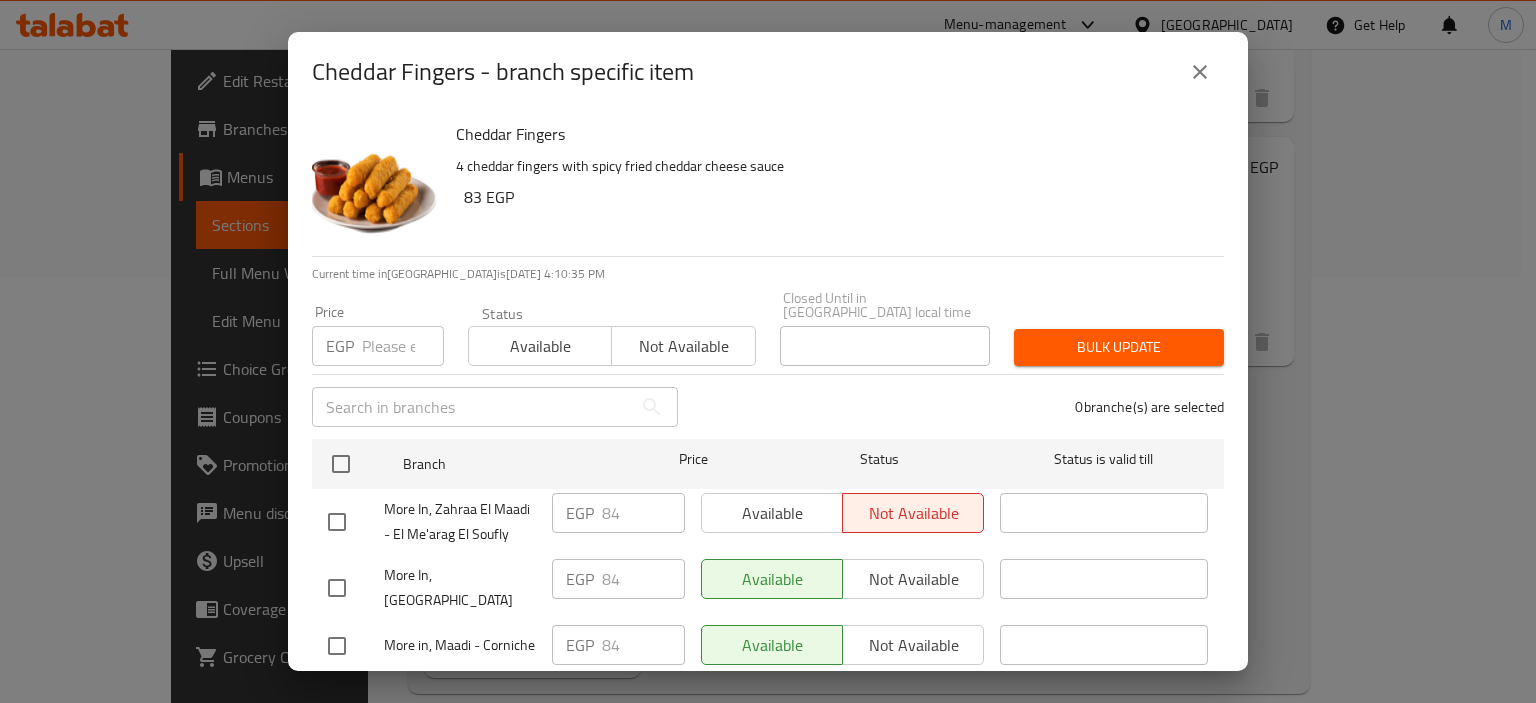 click on "Cheddar Fingers - branch specific item" at bounding box center (768, 72) 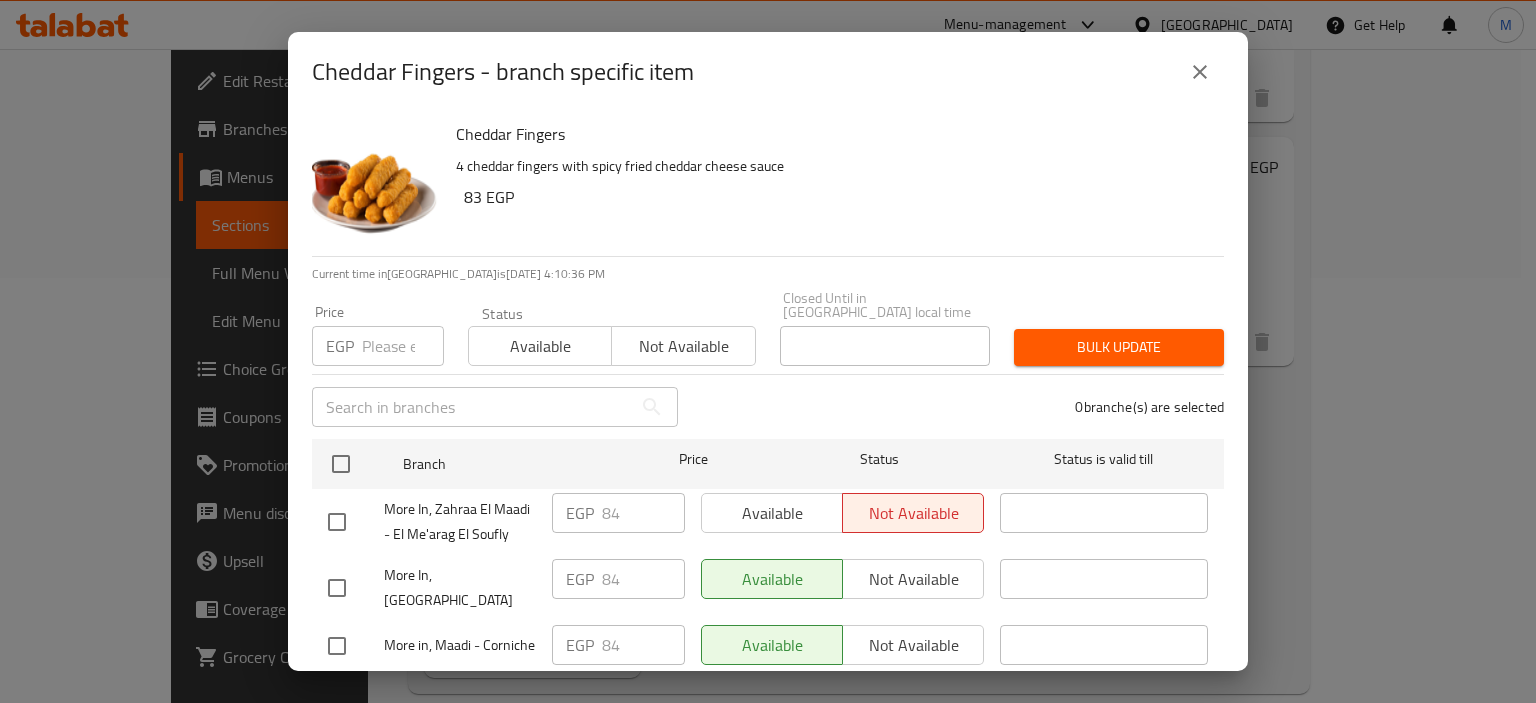 click 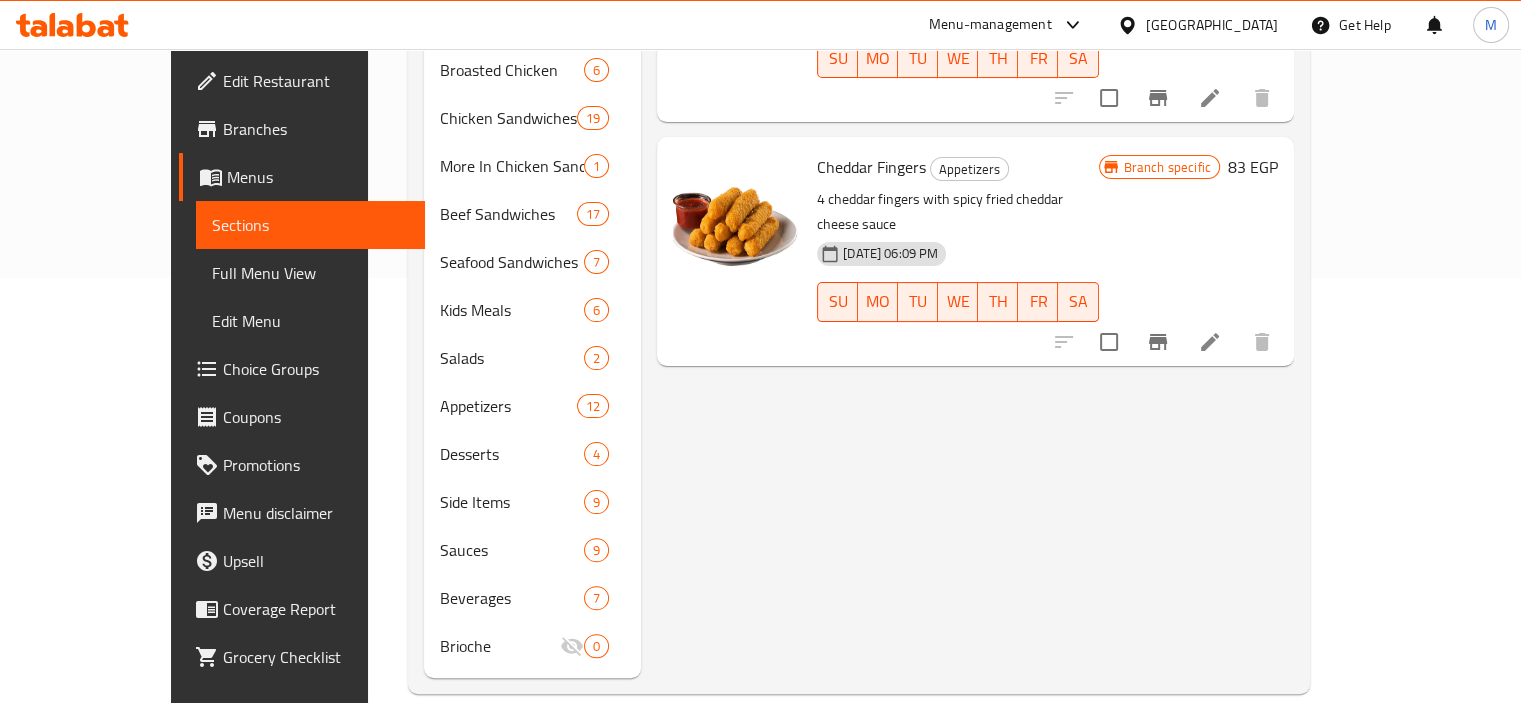 click on "Branches" at bounding box center [316, 129] 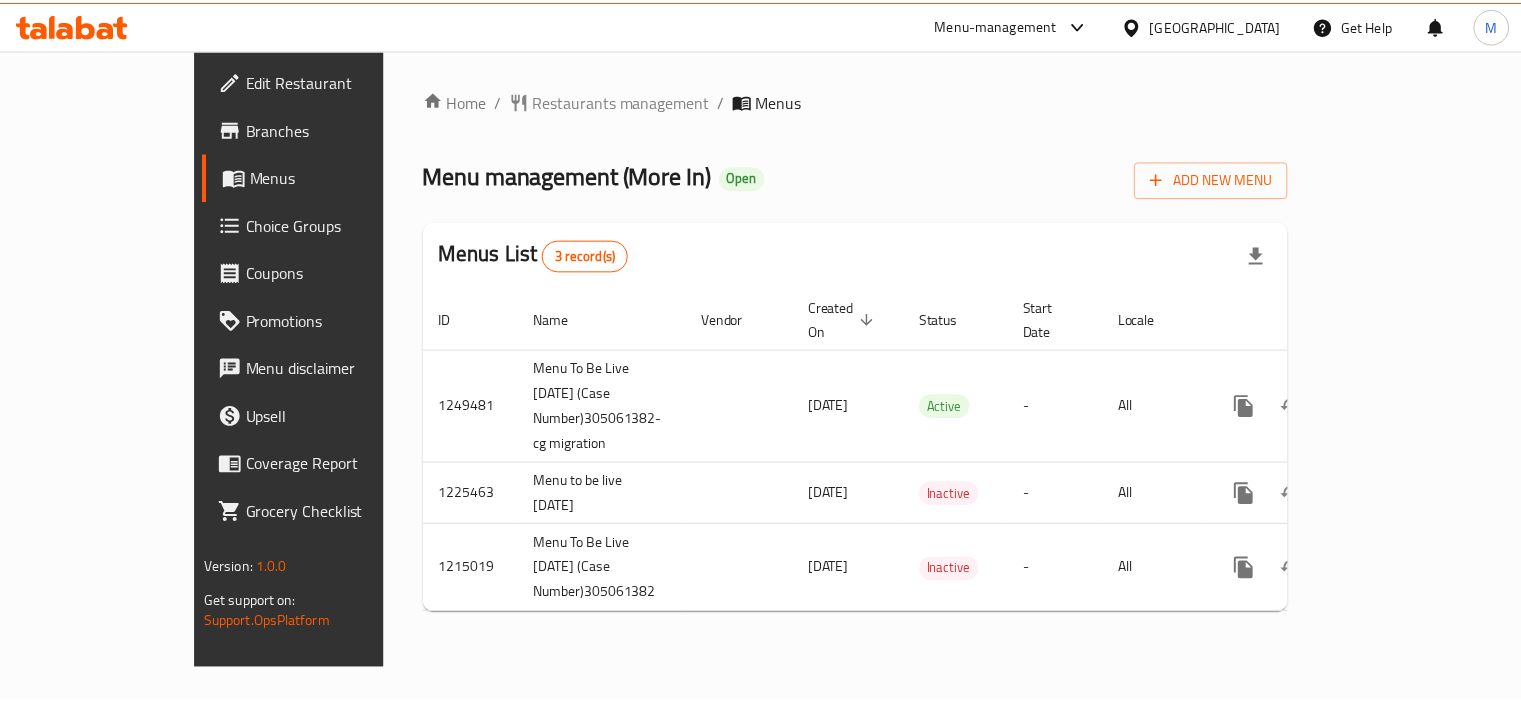 scroll, scrollTop: 0, scrollLeft: 0, axis: both 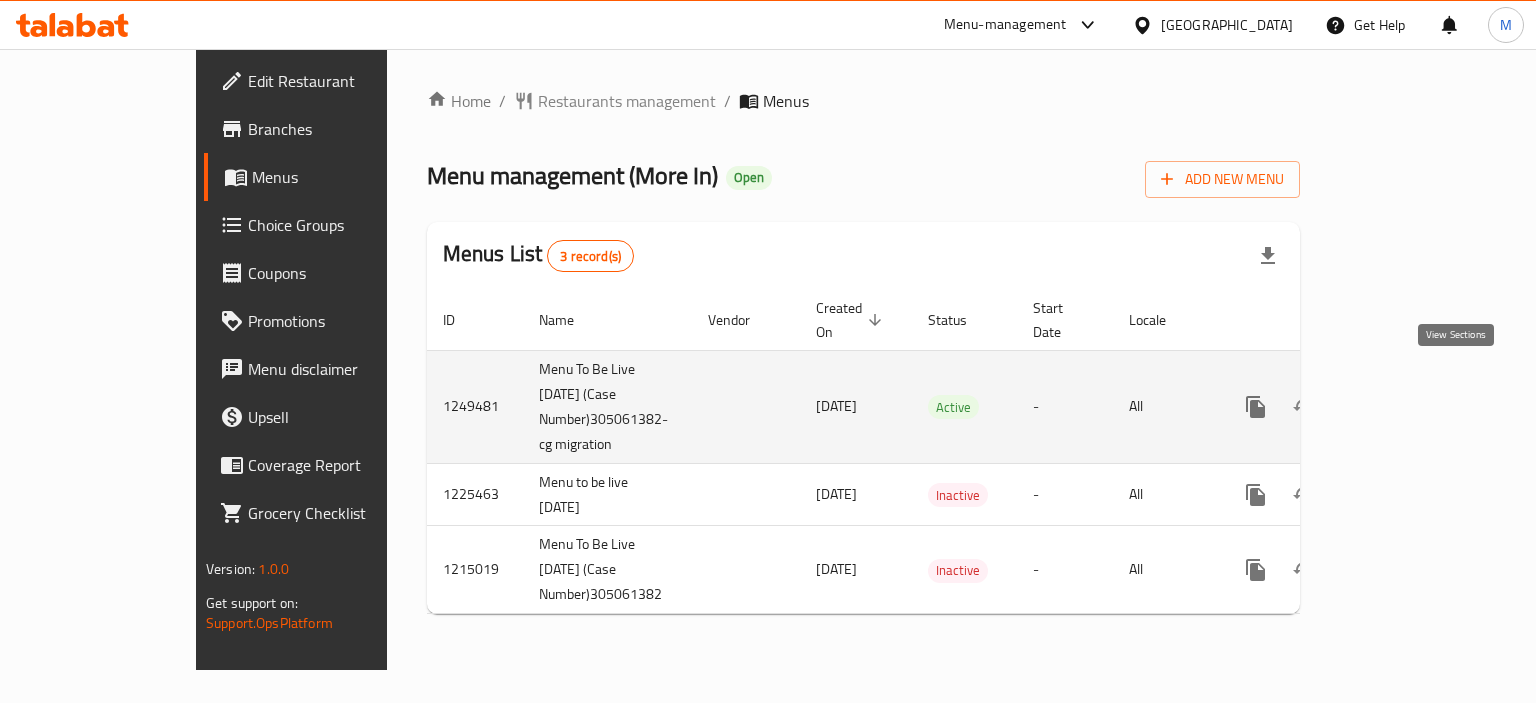 click at bounding box center [1400, 407] 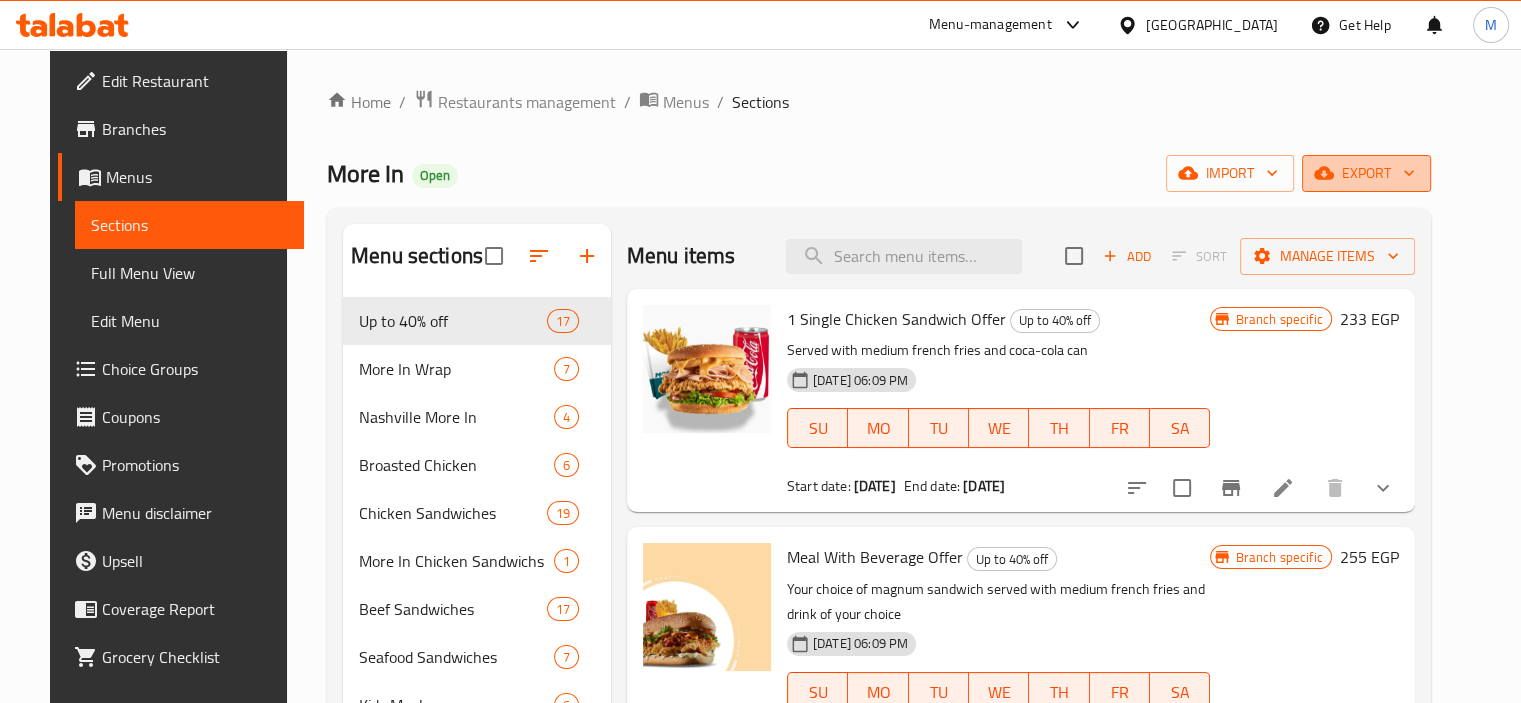 click on "export" at bounding box center [1366, 173] 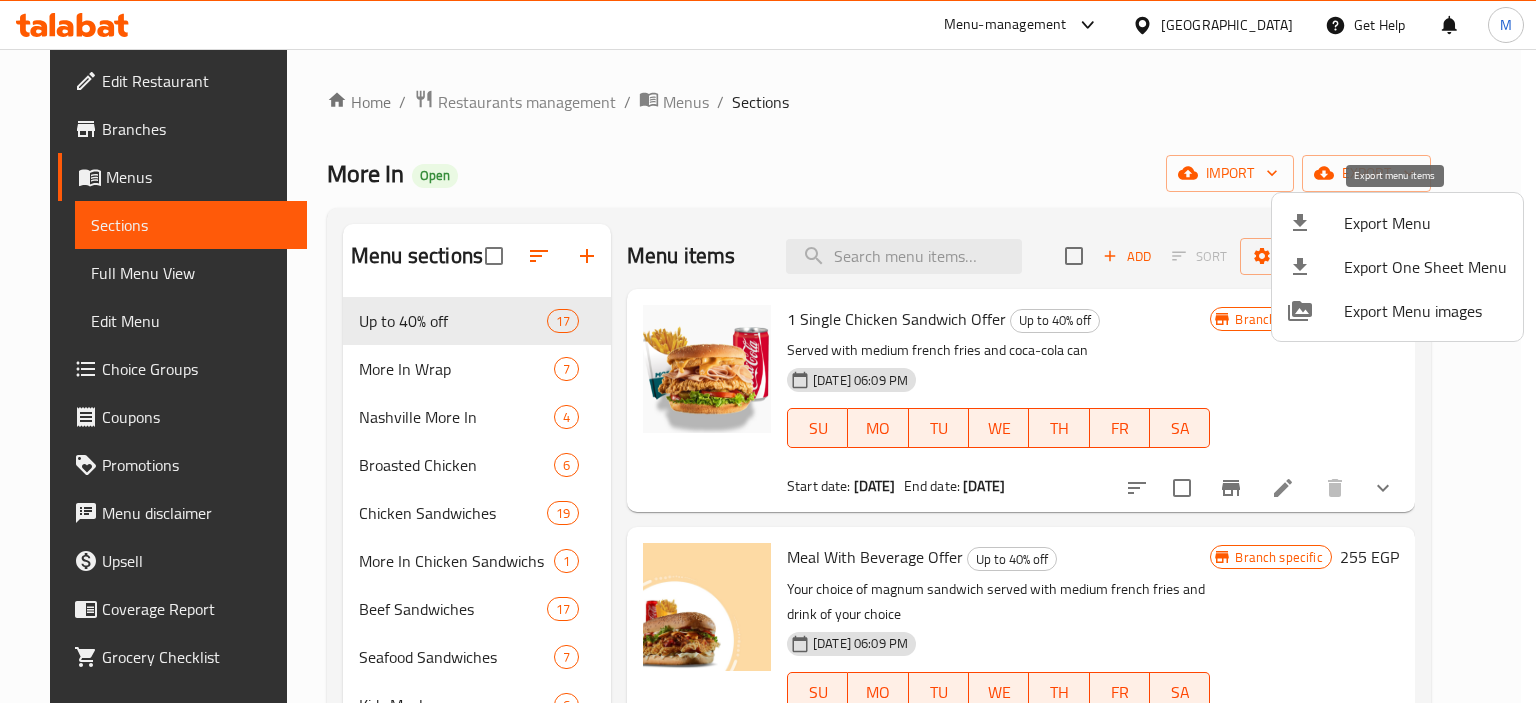 click on "Export Menu" at bounding box center (1425, 223) 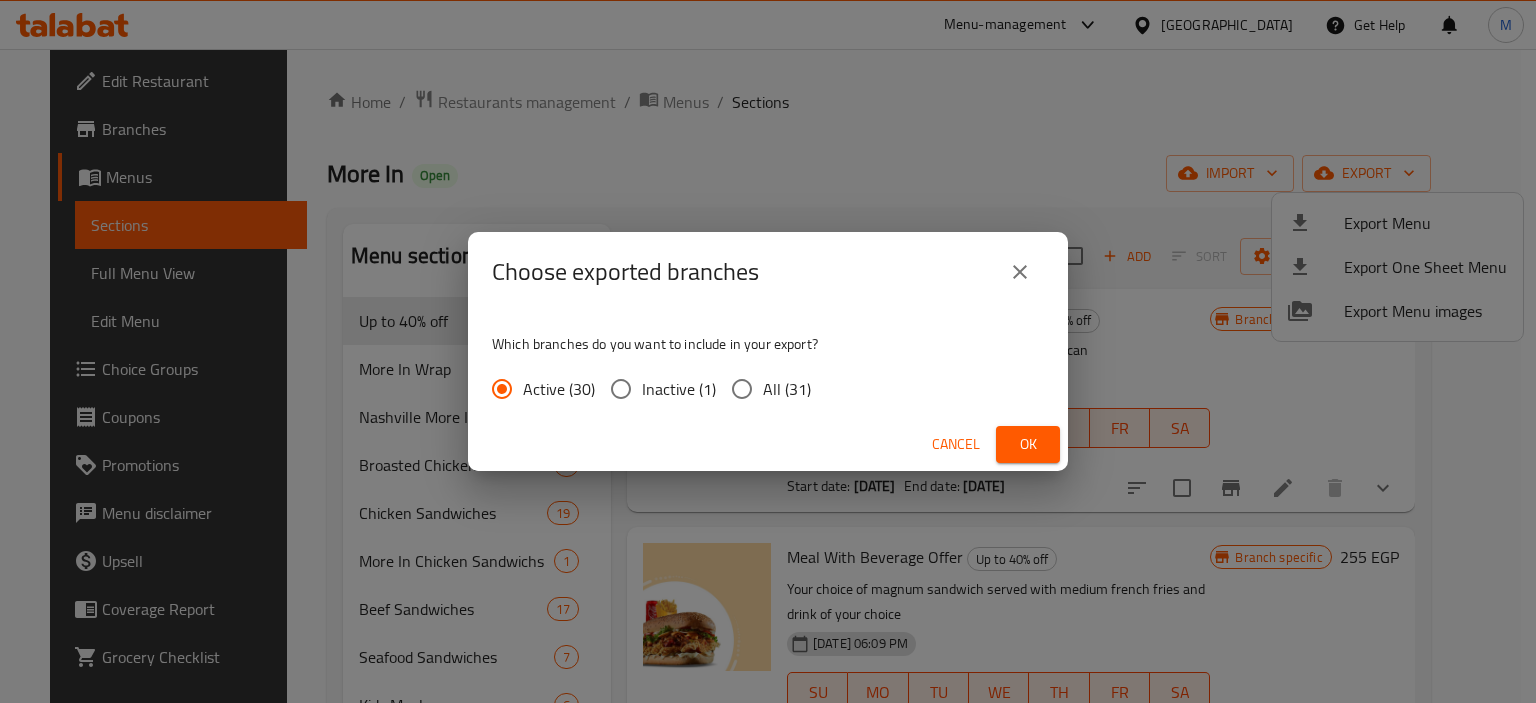 click on "All (31)" at bounding box center (742, 389) 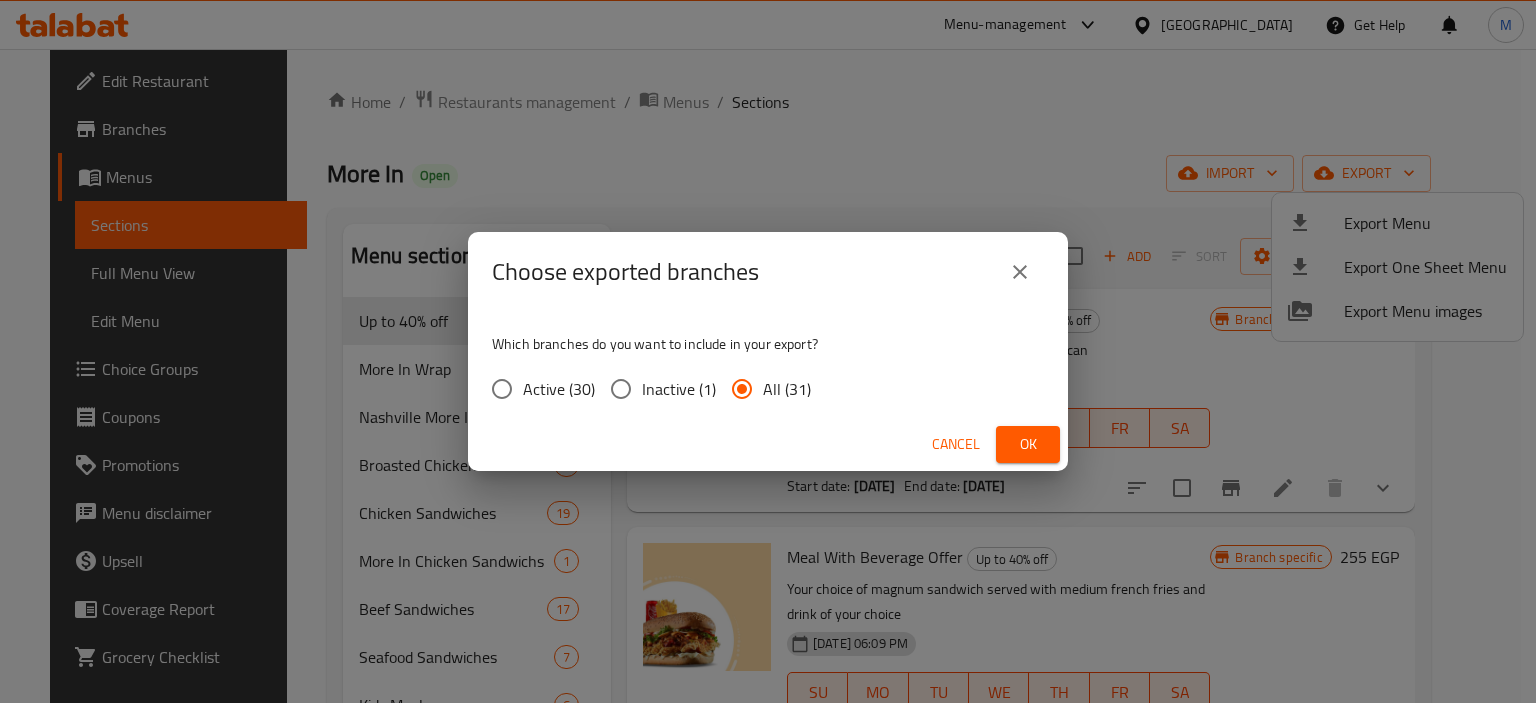 click on "Ok" at bounding box center (1028, 444) 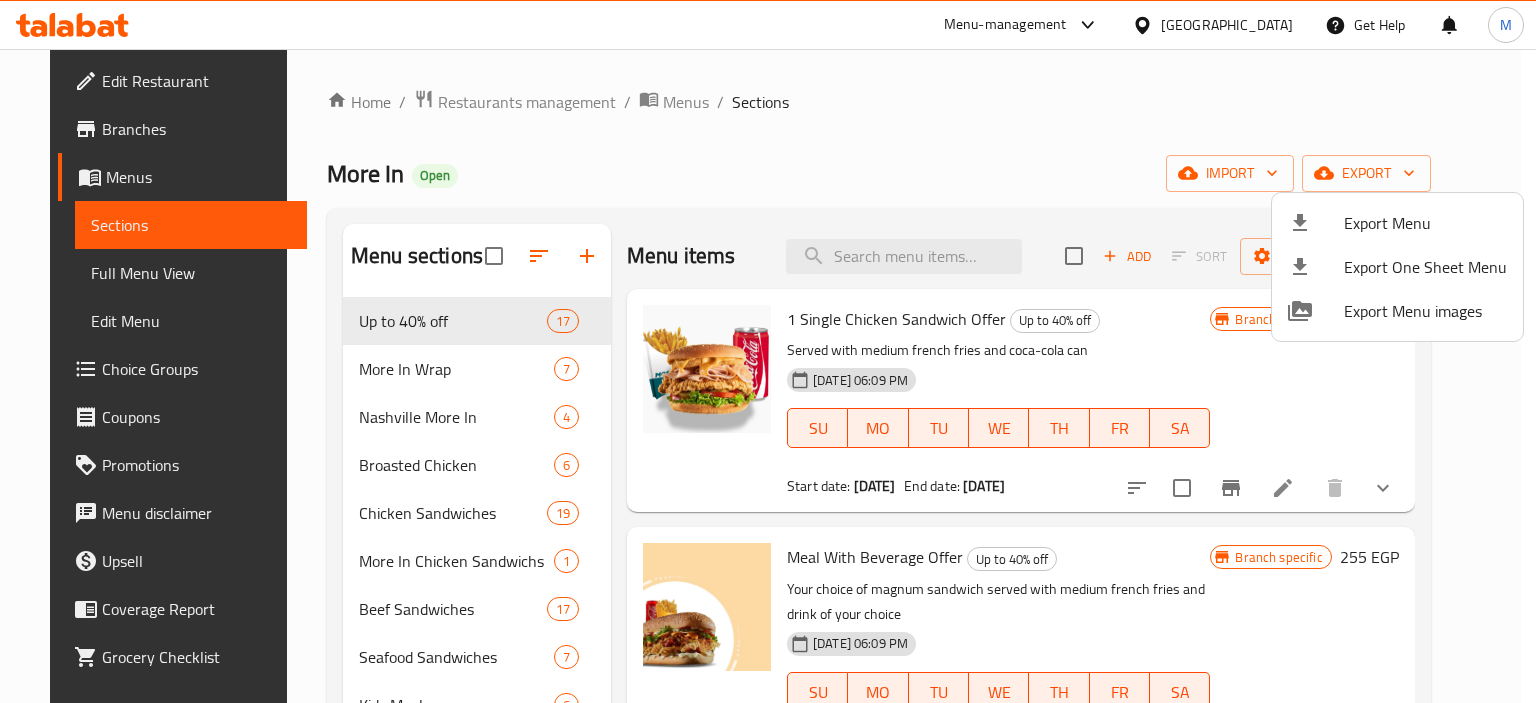 click at bounding box center (768, 351) 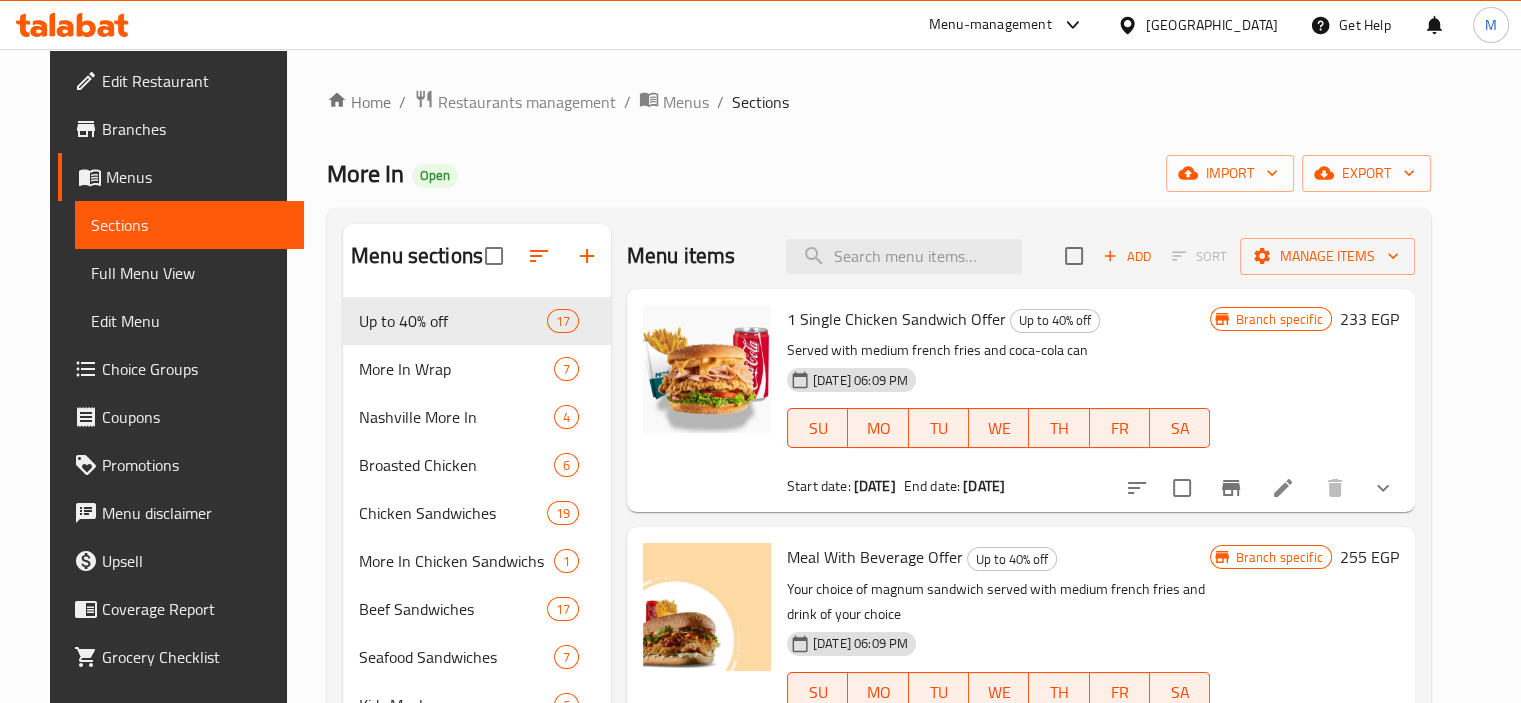 click at bounding box center (904, 256) 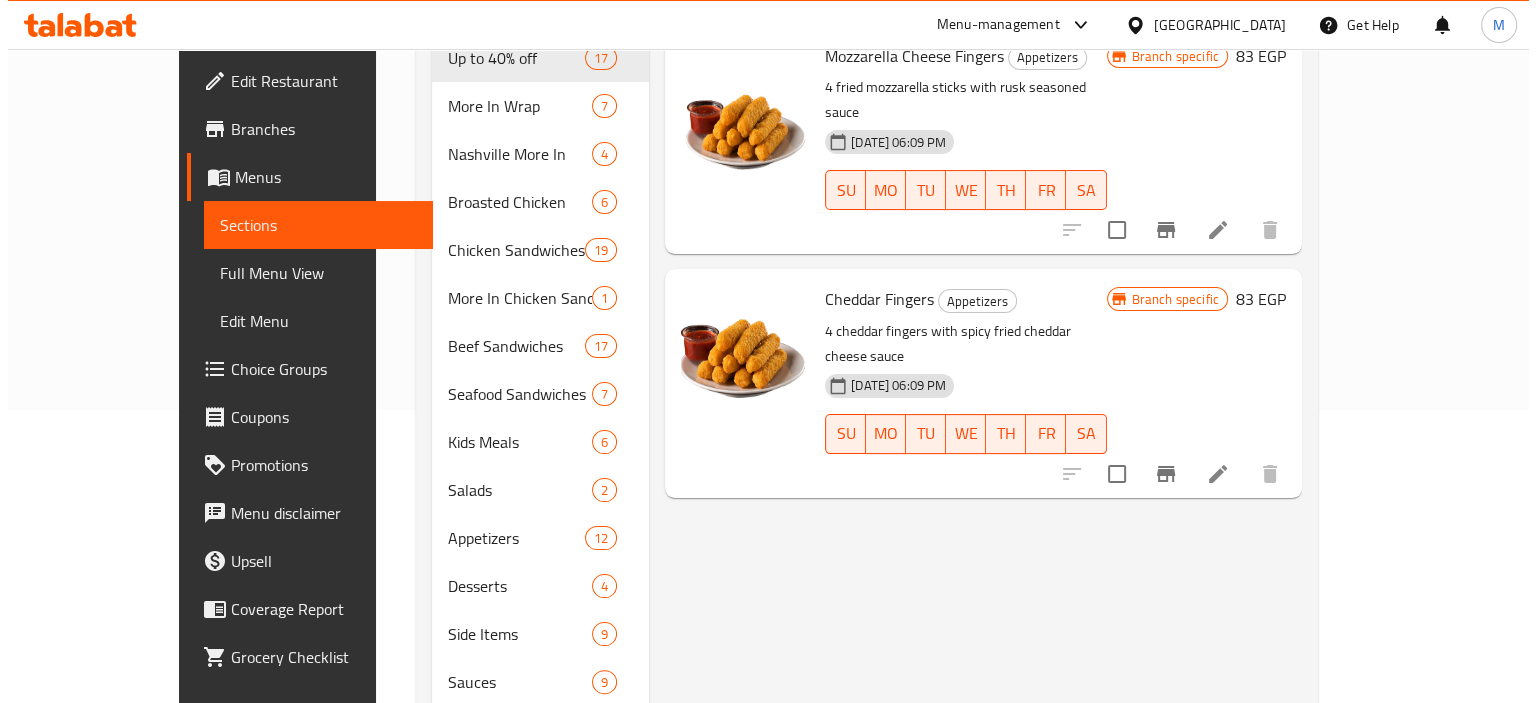 scroll, scrollTop: 300, scrollLeft: 0, axis: vertical 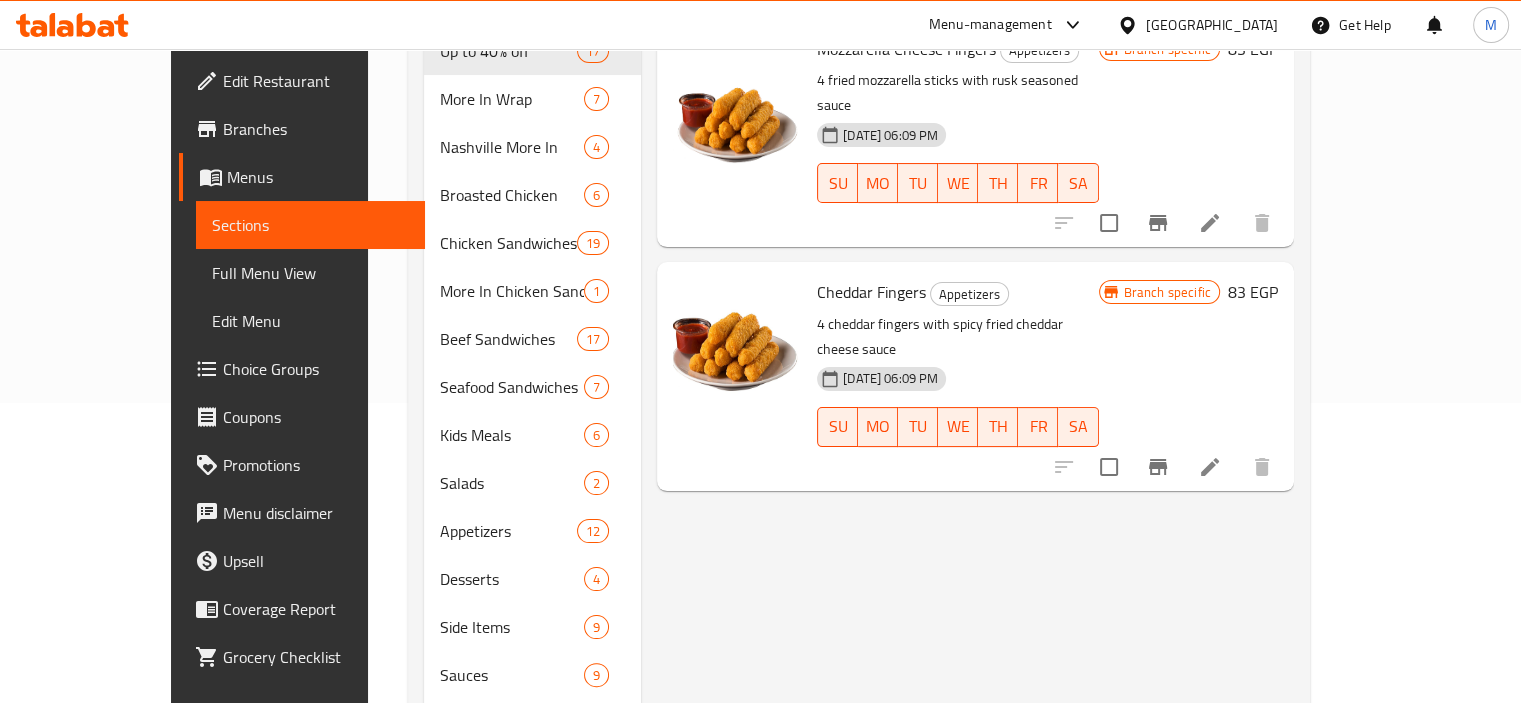 type on "أصابع" 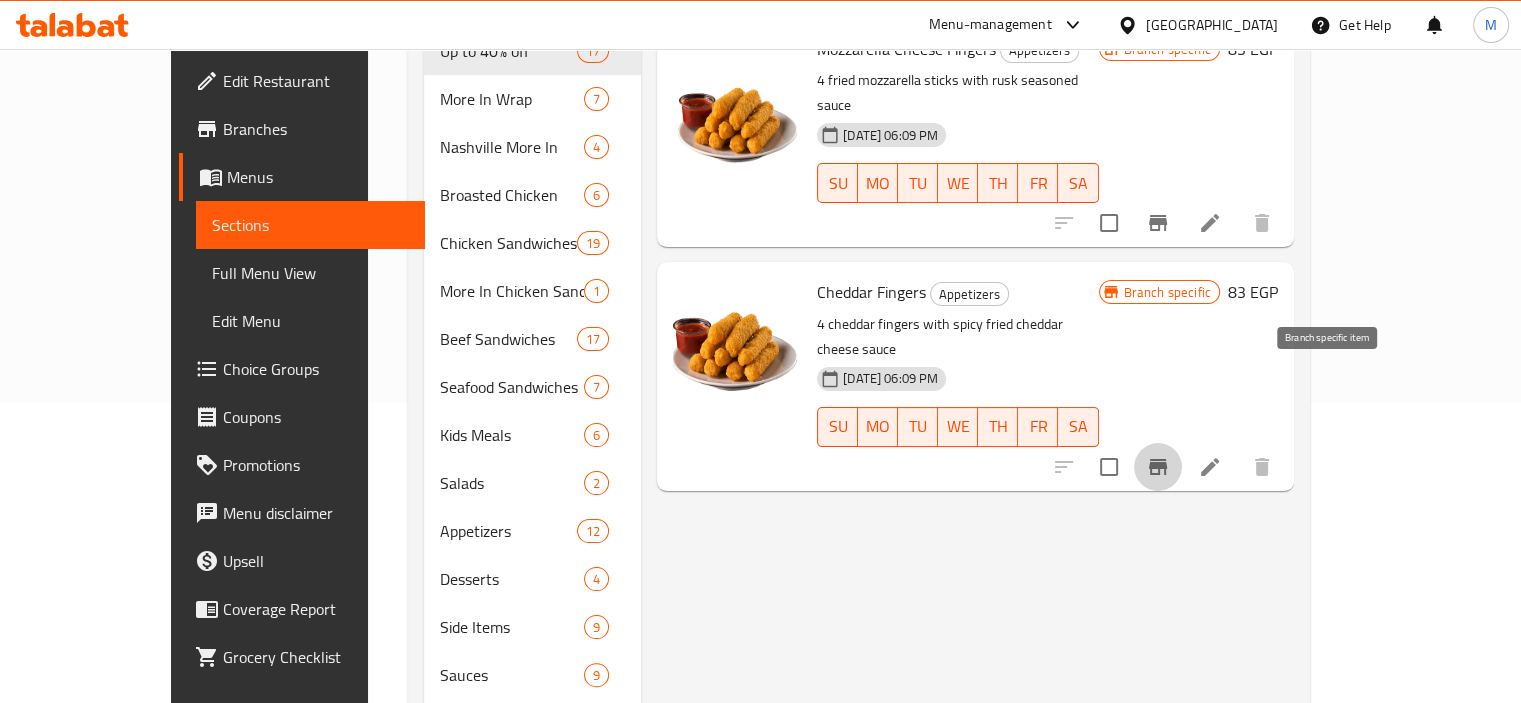 click at bounding box center [1158, 467] 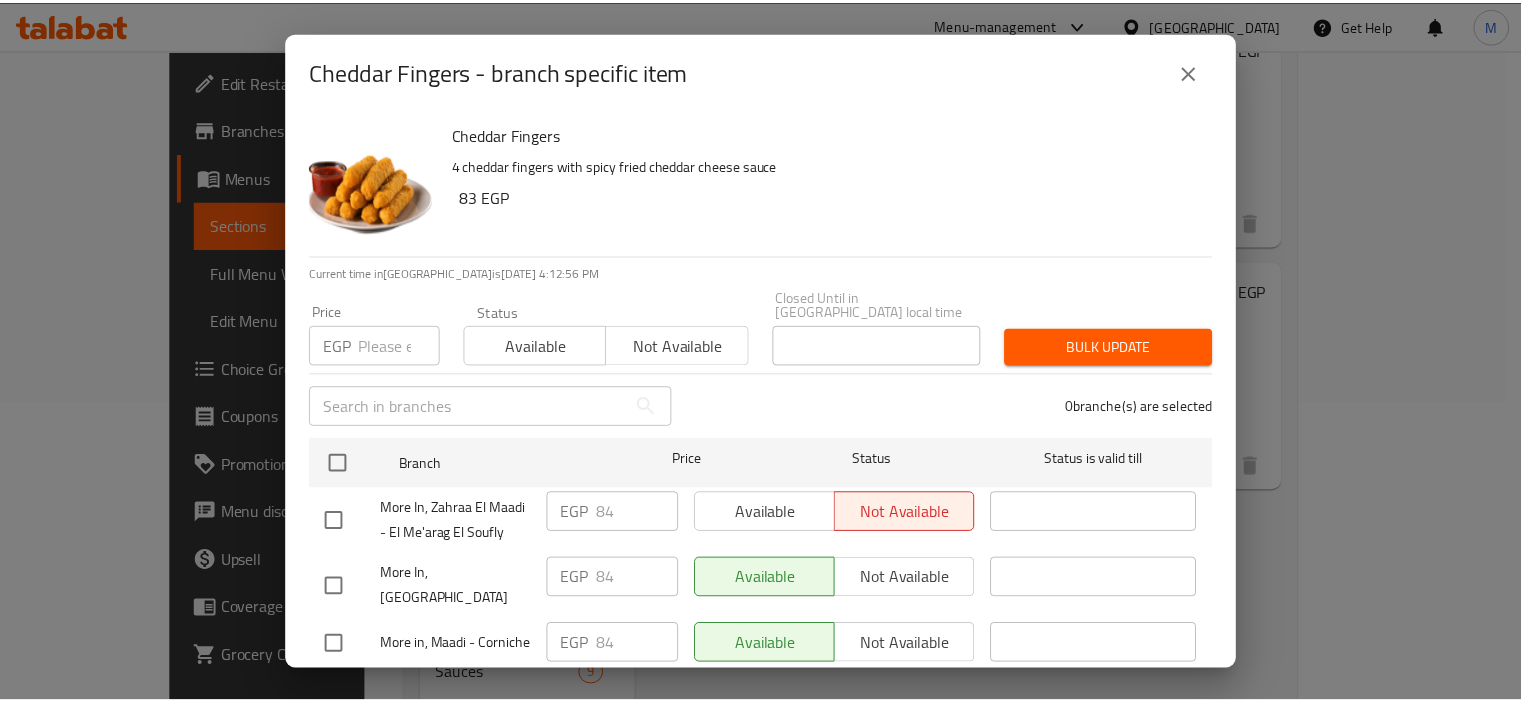 scroll, scrollTop: 1416, scrollLeft: 0, axis: vertical 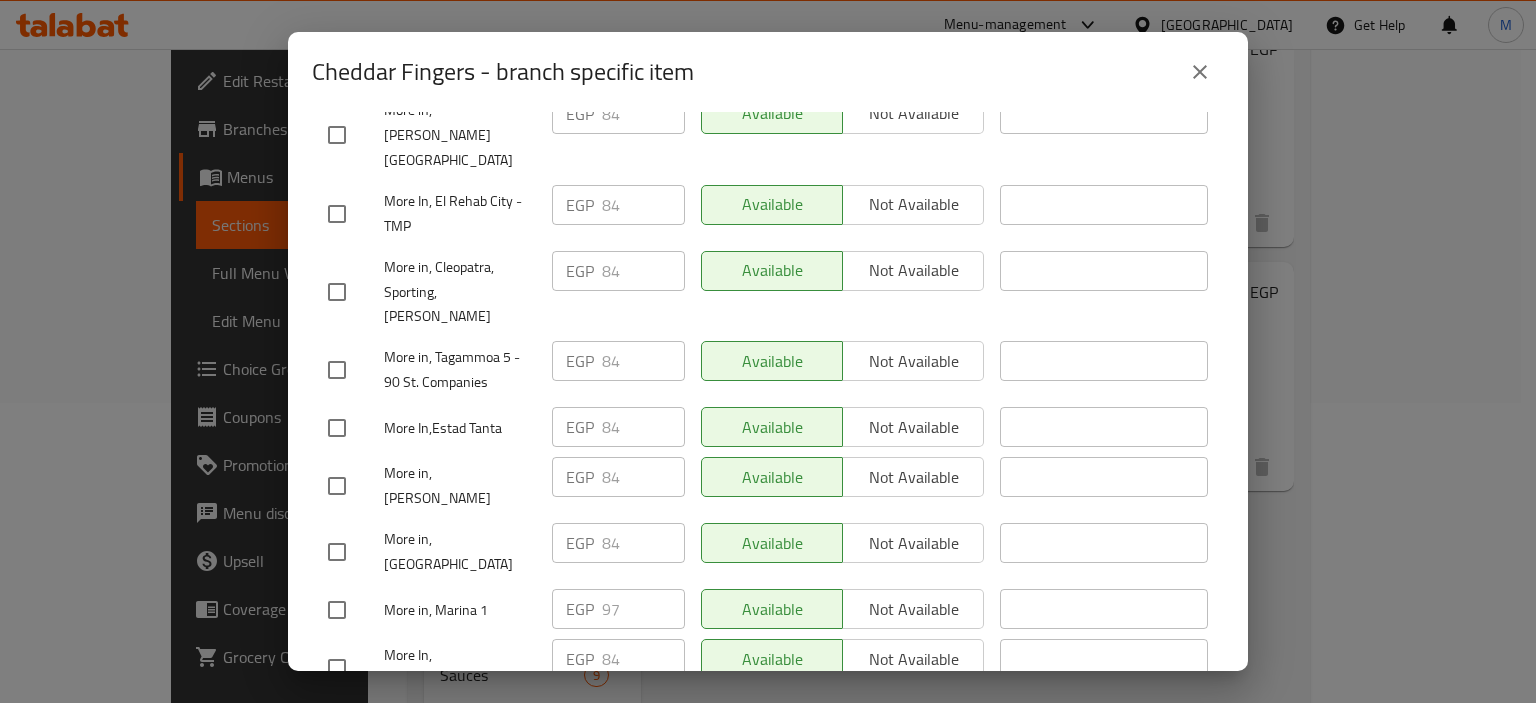 click at bounding box center [337, 610] 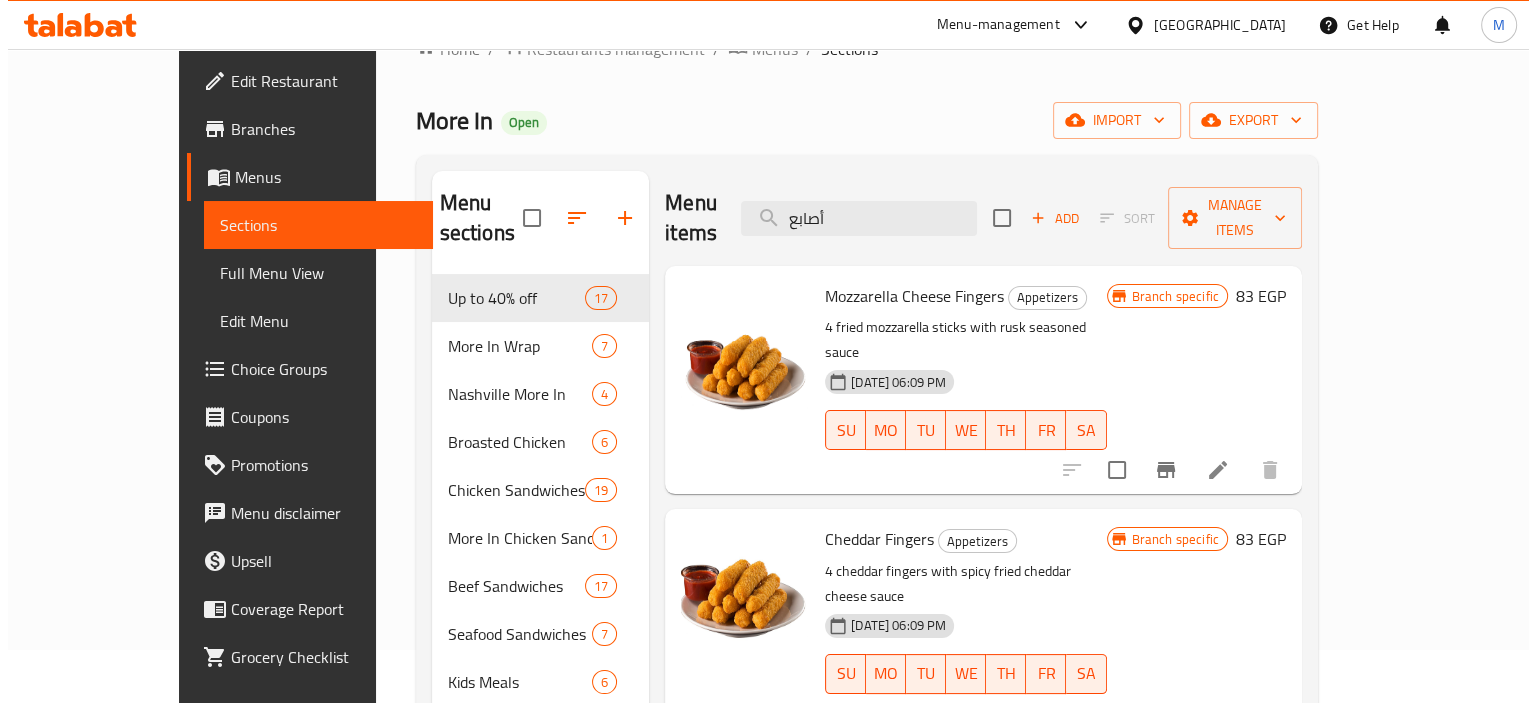 scroll, scrollTop: 50, scrollLeft: 0, axis: vertical 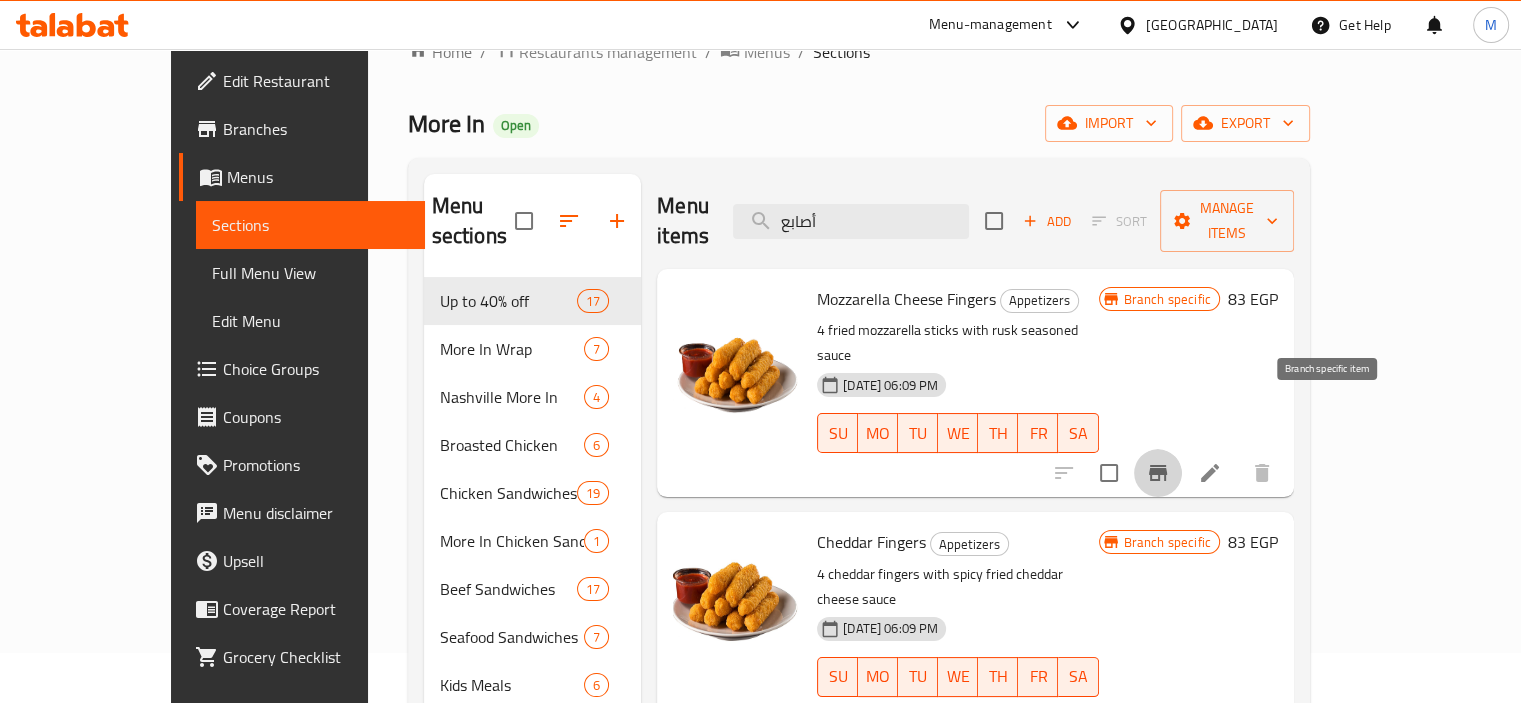 click 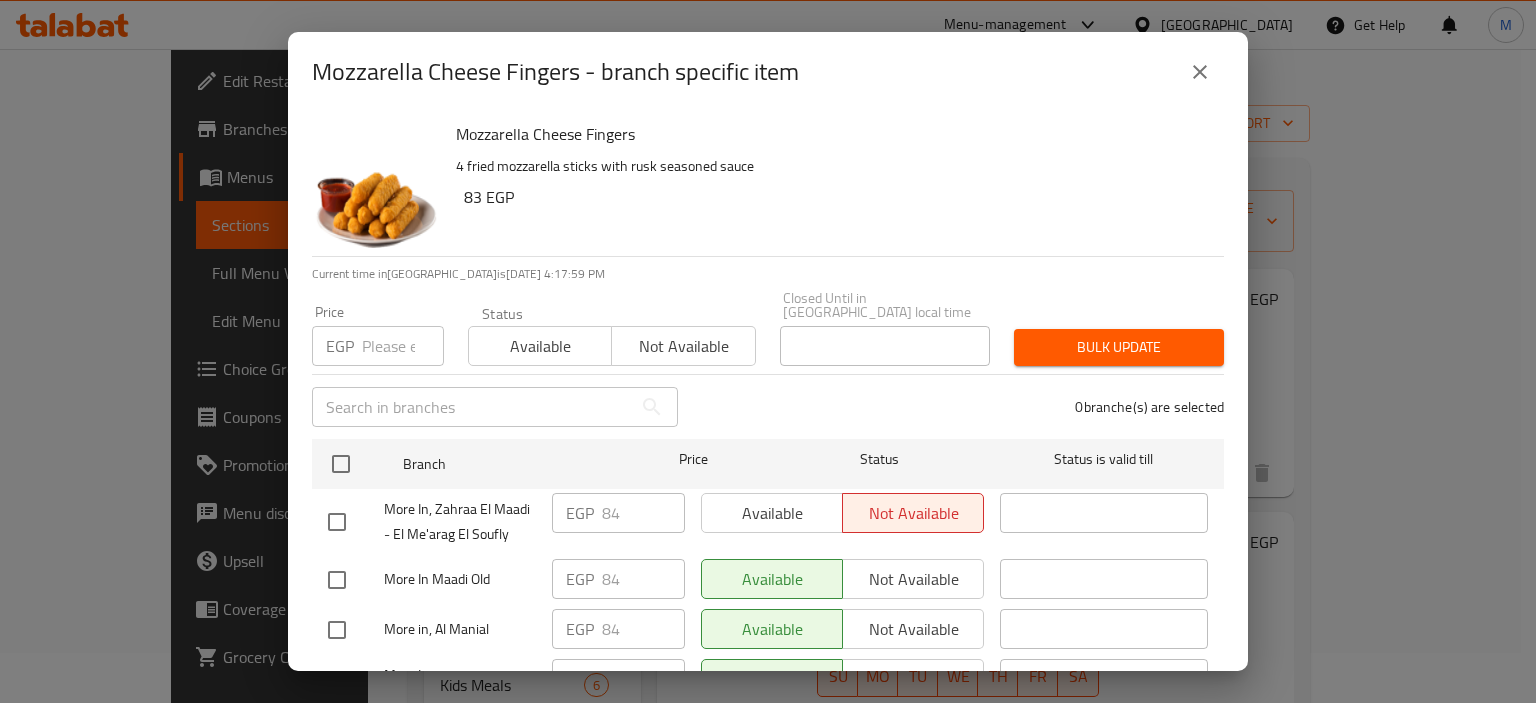 scroll, scrollTop: 1450, scrollLeft: 0, axis: vertical 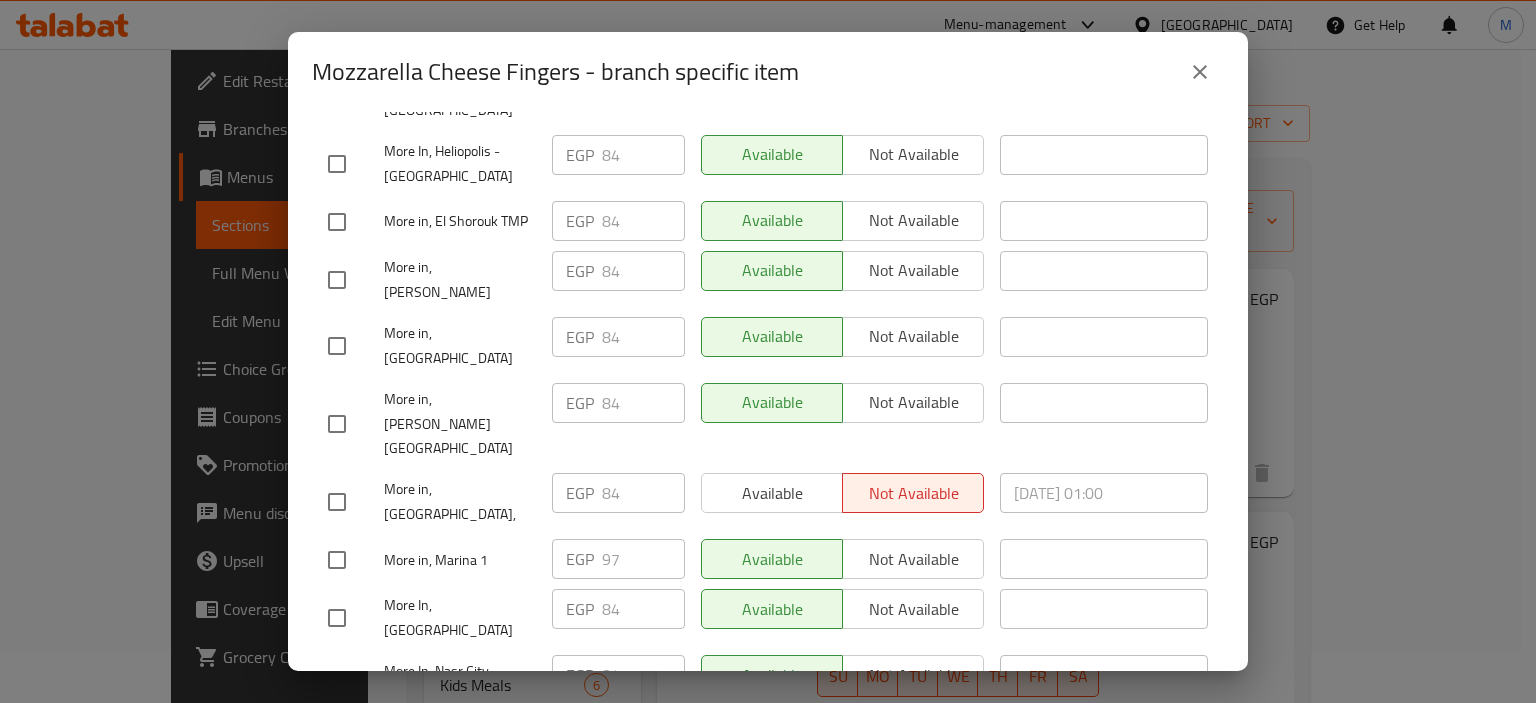 click on "Mozzarella Cheese Fingers - branch specific item Mozzarella Cheese Fingers 4 fried mozzarella sticks with rusk seasoned sauce 83   EGP Current time in  Egypt  is  13 Jul 2025   4:18:30 PM Price EGP Price Status Available Not available Closed Until in Egypt local time Closed Until in Egypt local time Bulk update ​ 0  branche(s) are selected Branch Price Status Status is valid till More In, Zahraa El Maadi - El Me'arag El Soufly EGP 84 ​ Available Not available ​ More In Maadi Old EGP 84 ​ Available Not available ​ More in, Al Manial EGP 84 ​ Available Not available ​ More In, Helwan EGP 84 ​ Available Not available ​ More in, 6th of October - El Hay El Motamyez EGP 84 ​ Available Not available ​ More In, Ard El Golf EGP 84 ​ Available Not available ​ More in, Haram - Tarbeya Riyadia EGP 84 ​ Available Not available ​ More in, El Amal Hospital EGP 84 ​ Available Not available ​ More In,Estad Tanta EGP 84 ​ Available Not available ​ More In - Shobra EGP 84 ​ Available ​" at bounding box center (768, 351) 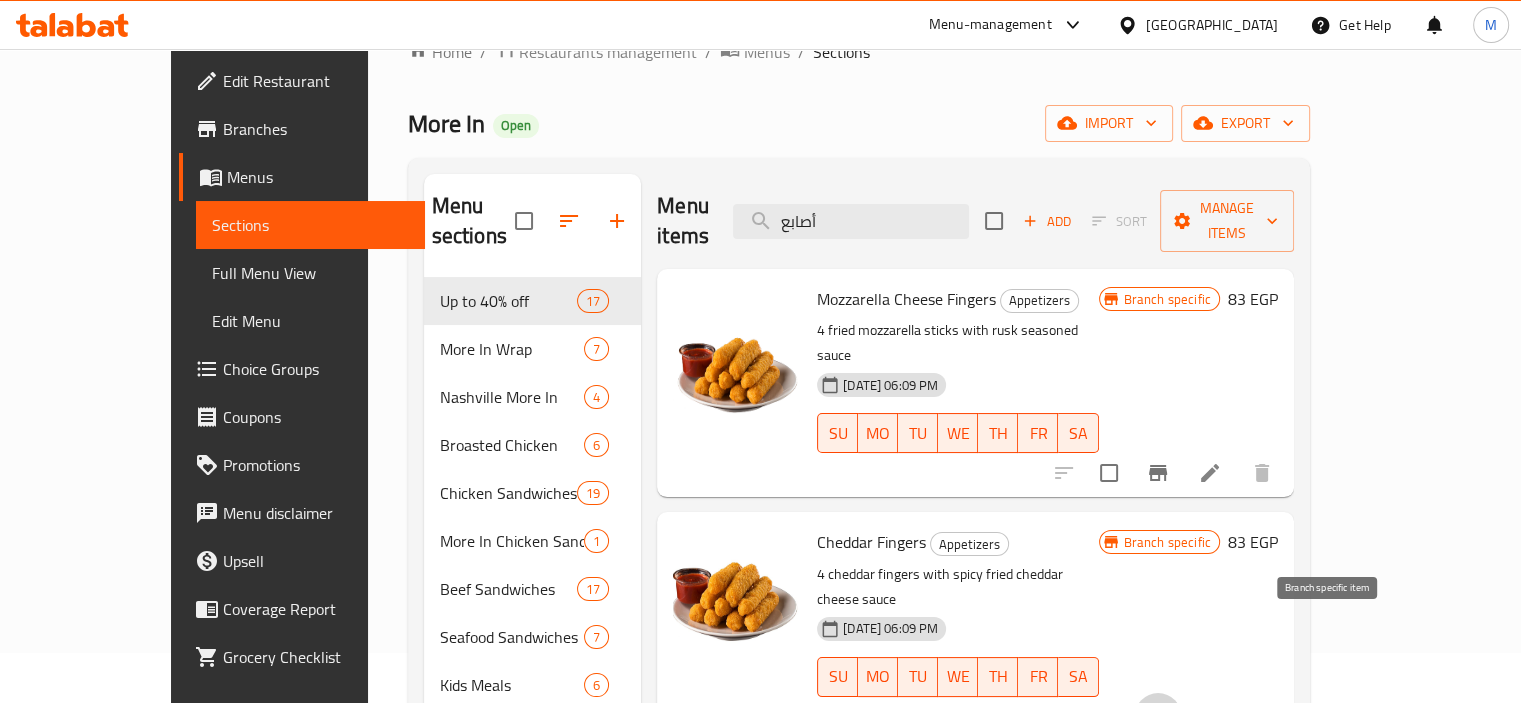 click 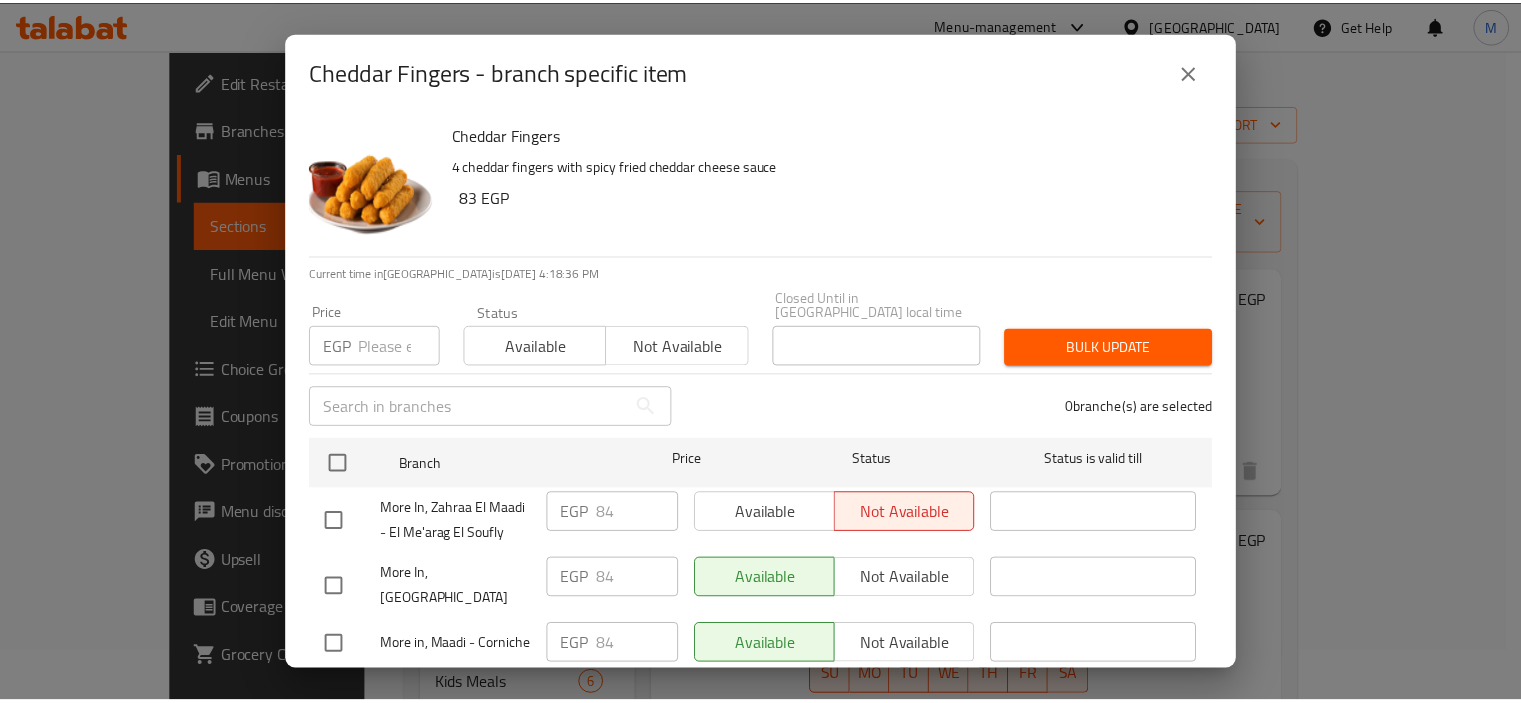 scroll, scrollTop: 1416, scrollLeft: 0, axis: vertical 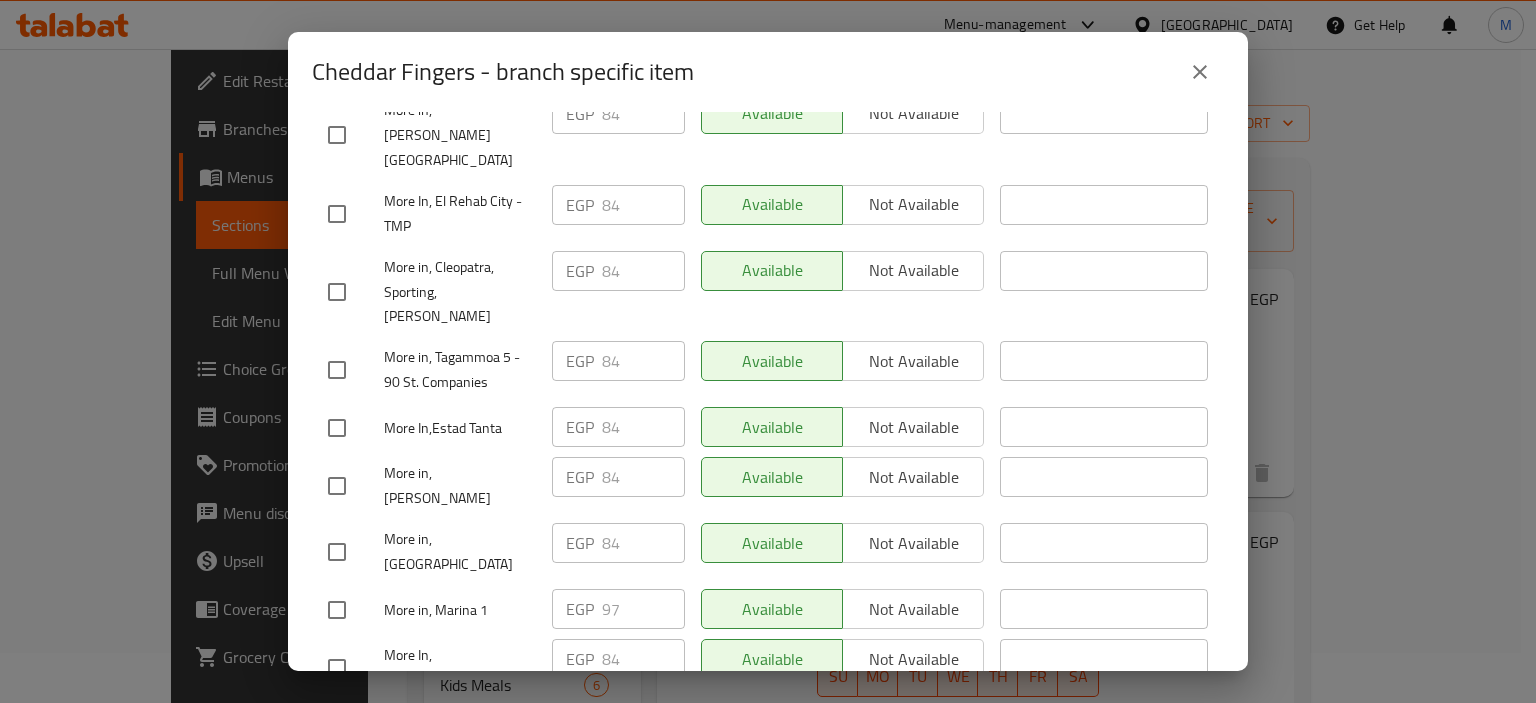 click on "Cheddar Fingers - branch specific item Cheddar Fingers 4 cheddar fingers with spicy fried cheddar cheese sauce 83   EGP Current time in  Egypt  is  13 Jul 2025   4:19:49 PM Price EGP Price Status Available Not available Closed Until in Egypt local time Closed Until in Egypt local time Bulk update ​ 0  branche(s) are selected Branch Price Status Status is valid till More In, Zahraa El Maadi - El Me'arag El Soufly EGP 84 ​ Available Not available ​ More In, Haram EGP 84 ​ Available Not available ​ More in, Maadi - Corniche EGP 84 ​ Available Not available ​ More In, El Shorouk - Clubs Area EGP 84 ​ Available Not available ​ More in, Al Manial EGP 84 ​ Available Not available ​ More In, 6th of October - 1st District EGP 84 ​ Available Not available ​ More In, Tagammoa 5 - Hay 1 EGP 84 ​ Available Not available ​ More In, Nasr City - Abbas El Akkad EGP 84 ​ Available Not available ​ More in, 6th of October - El Hay El Motamyez EGP 84 ​ Available Not available ​ EGP 84 ​ ​" at bounding box center [768, 351] 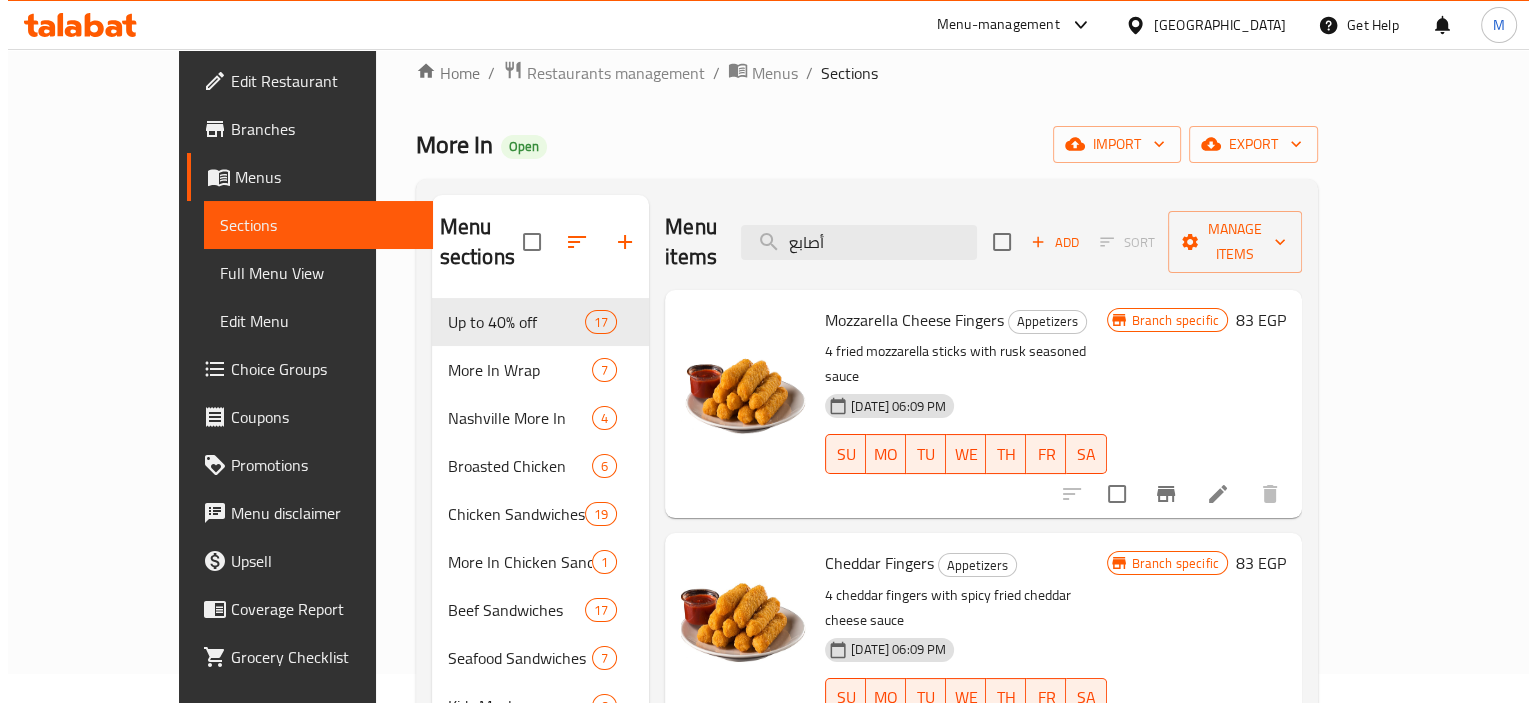 scroll, scrollTop: 0, scrollLeft: 0, axis: both 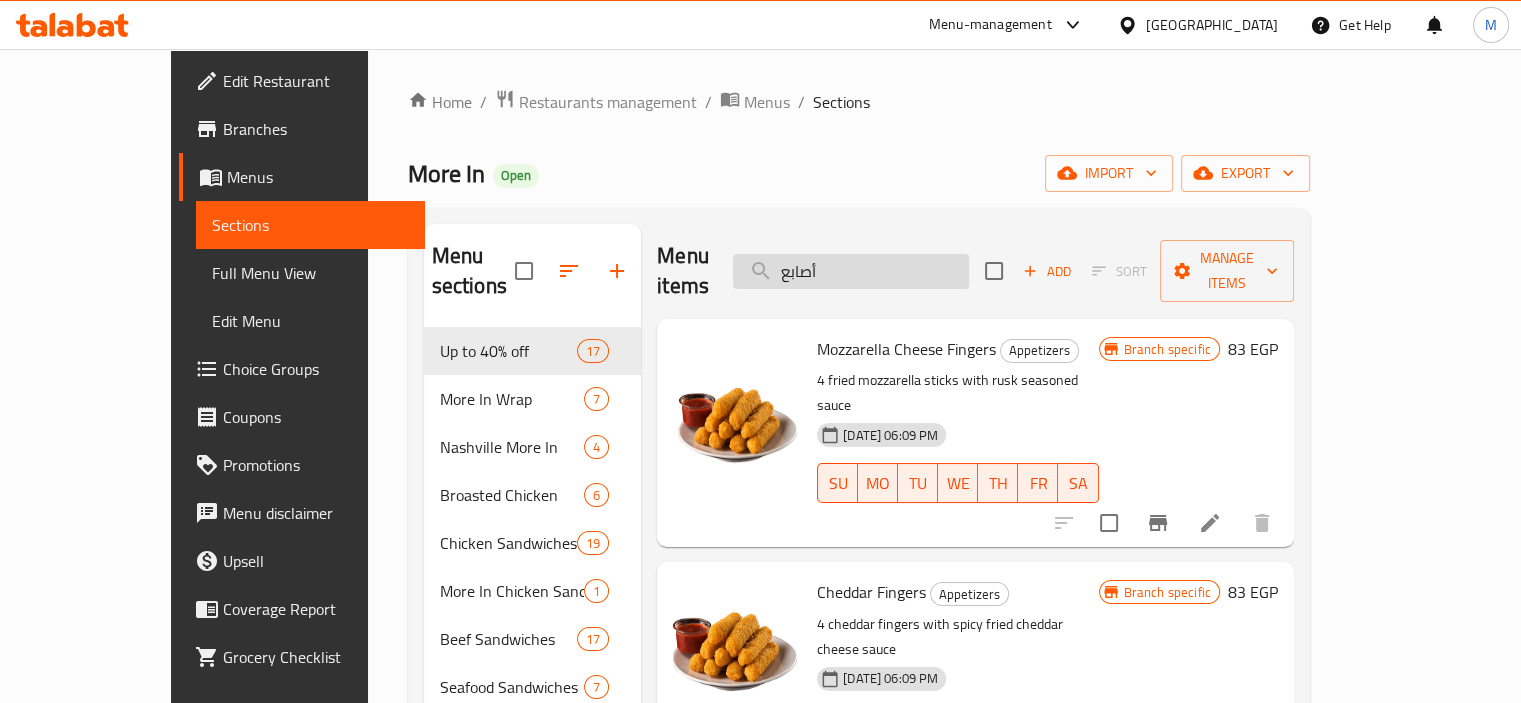 click on "أصابع" at bounding box center (851, 271) 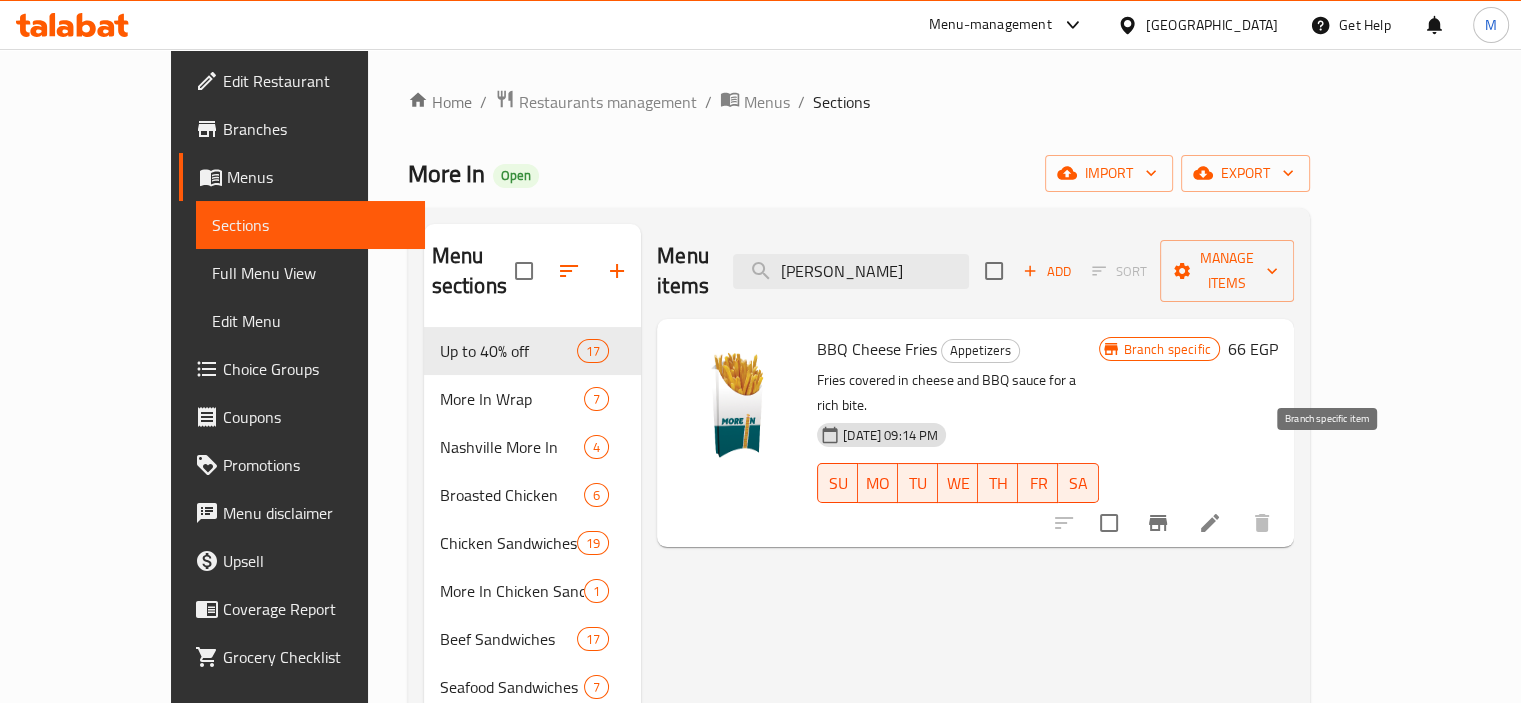 click 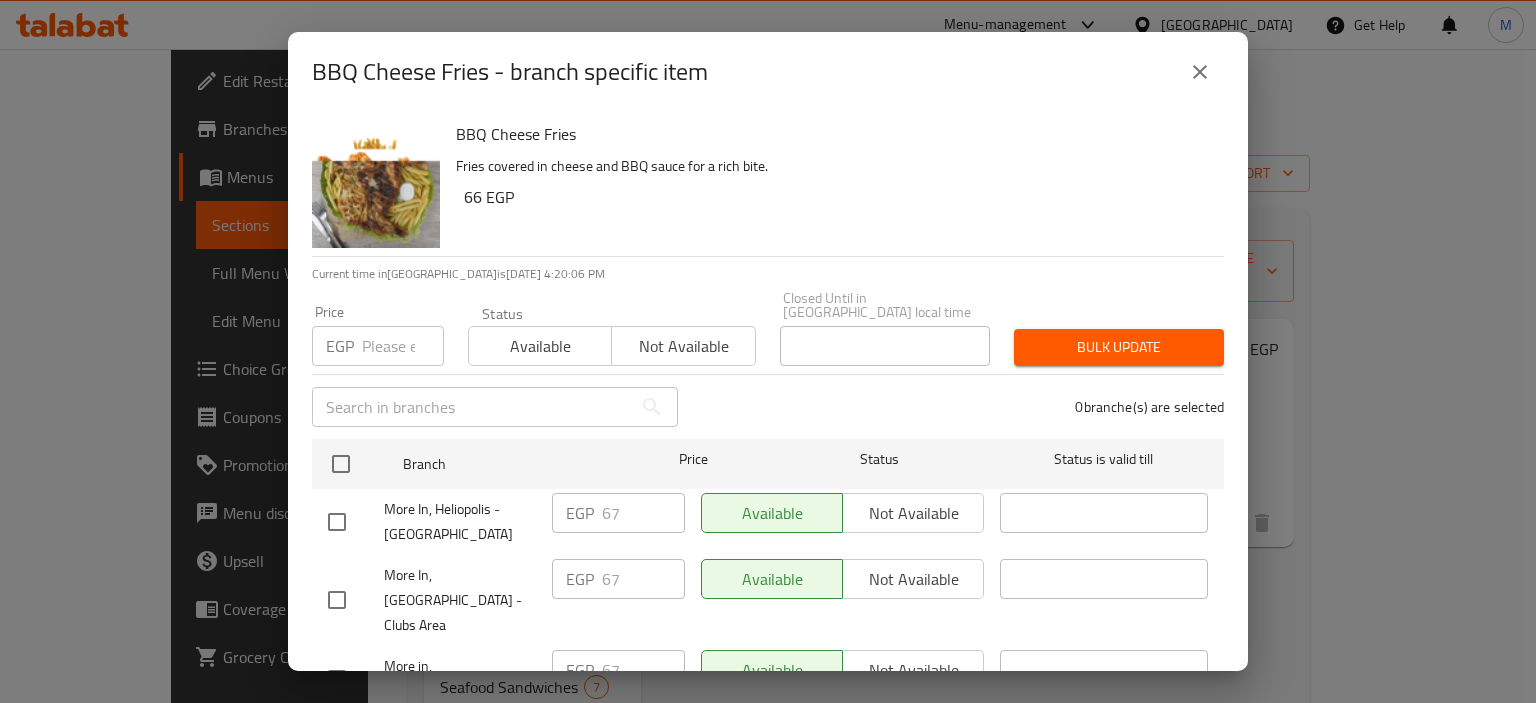 scroll, scrollTop: 1678, scrollLeft: 0, axis: vertical 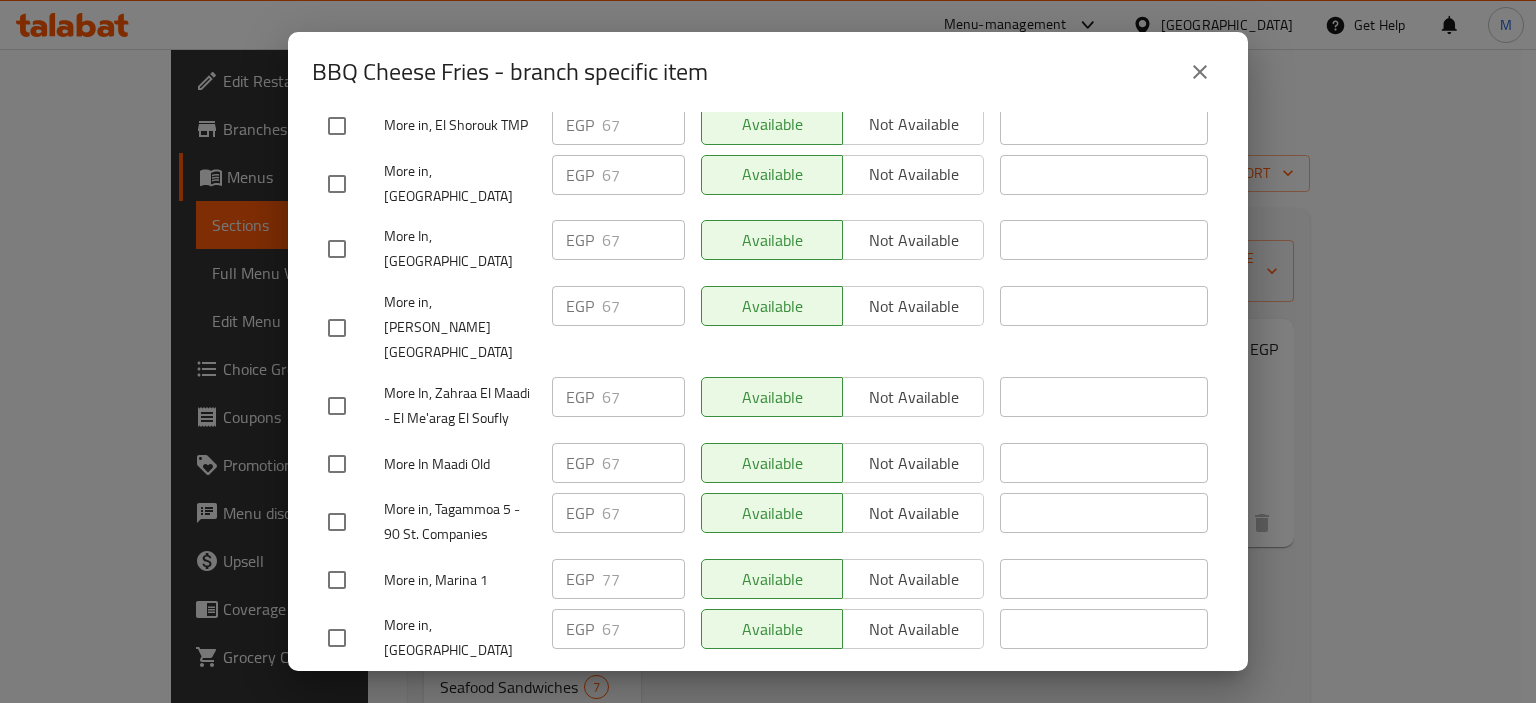 click on "BBQ Cheese Fries - branch specific item BBQ Cheese Fries Fries covered in cheese and BBQ sauce for a rich bite. 66   EGP Current time in  Egypt  is  13 Jul 2025   4:20:10 PM Price EGP Price Status Available Not available Closed Until in Egypt local time Closed Until in Egypt local time Bulk update ​ 0  branche(s) are selected Branch Price Status Status is valid till More In, Heliopolis - Hegaz Square EGP 67 ​ Available Not available ​ More In, El Shorouk - Clubs Area EGP 67 ​ Available Not available ​ More in, El Shorouk - City Center EGP 67 ​ Available Not available ​ More in, El Amal Hospital EGP 67 ​ Available Not available ​ More in, Sidi Besher Bahary EGP 67 ​ Available Not available ​ More In, El Rehab City - TMP EGP 67 ​ Available Not available ​ More In, 6th of October - 1st District EGP 67 ​ Available Not available ​ More in, Al Manial EGP 67 ​ Available Not available ​ More in, Maadi - Corniche EGP 67 ​ Available Not available ​ More In, Tagammoa 5 - Hay 1 EGP" at bounding box center (768, 351) 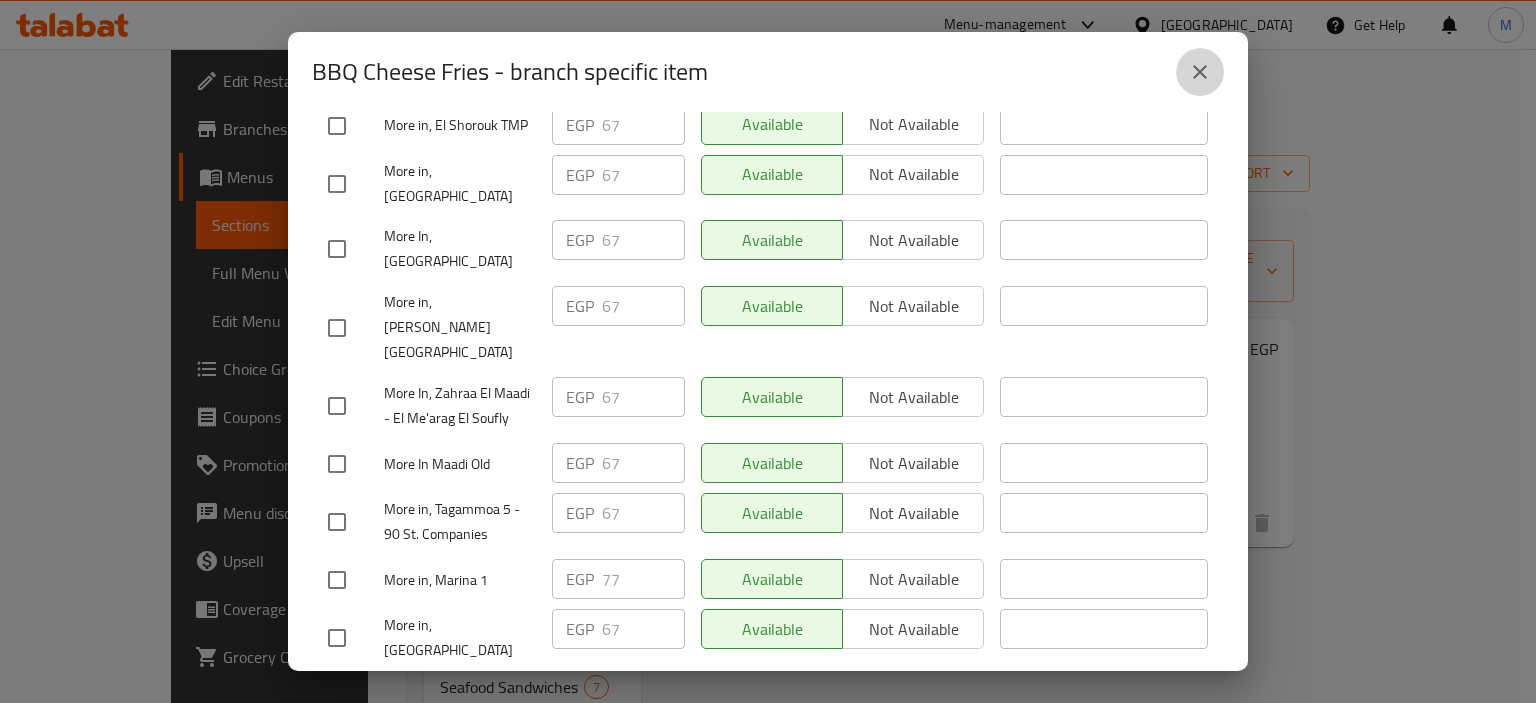 click 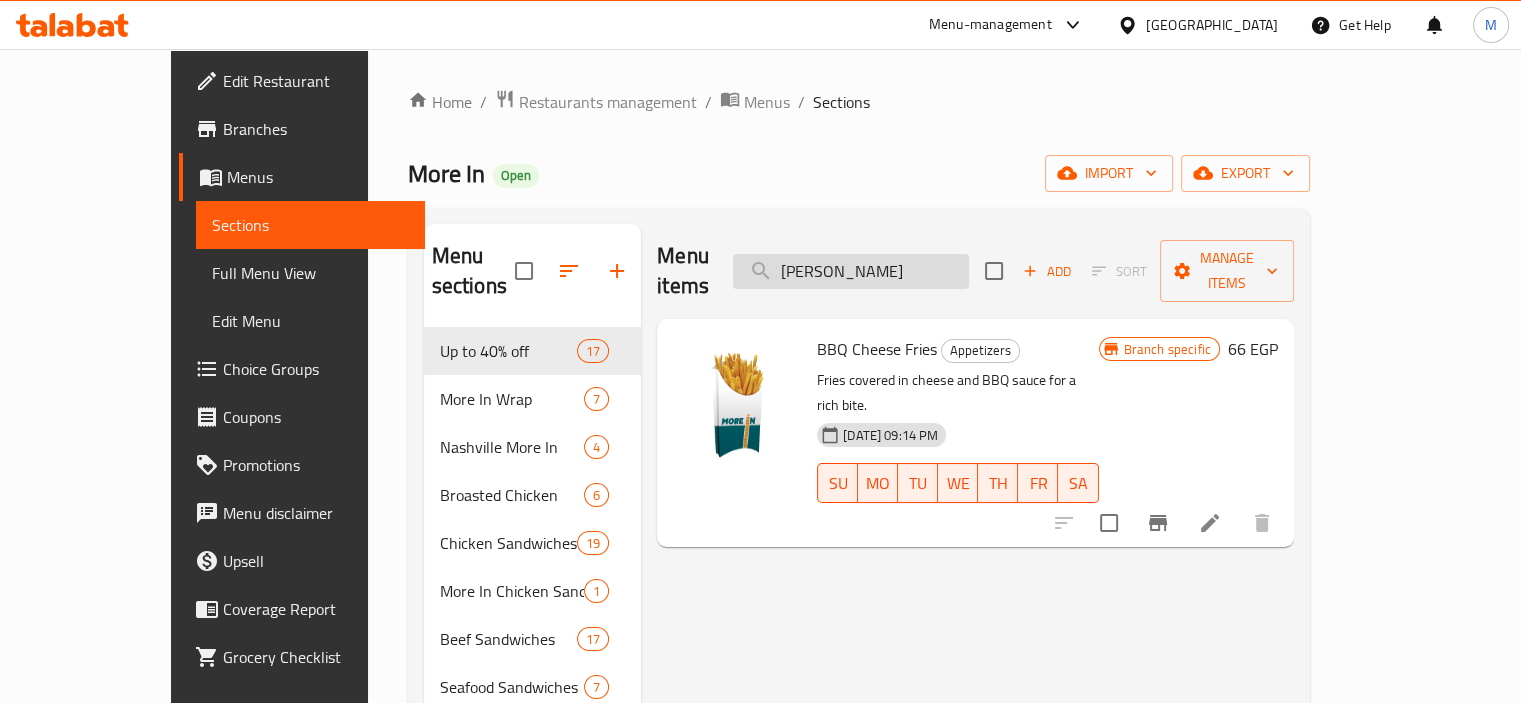 click on "باربيكيو تشيز فرايز" at bounding box center [851, 271] 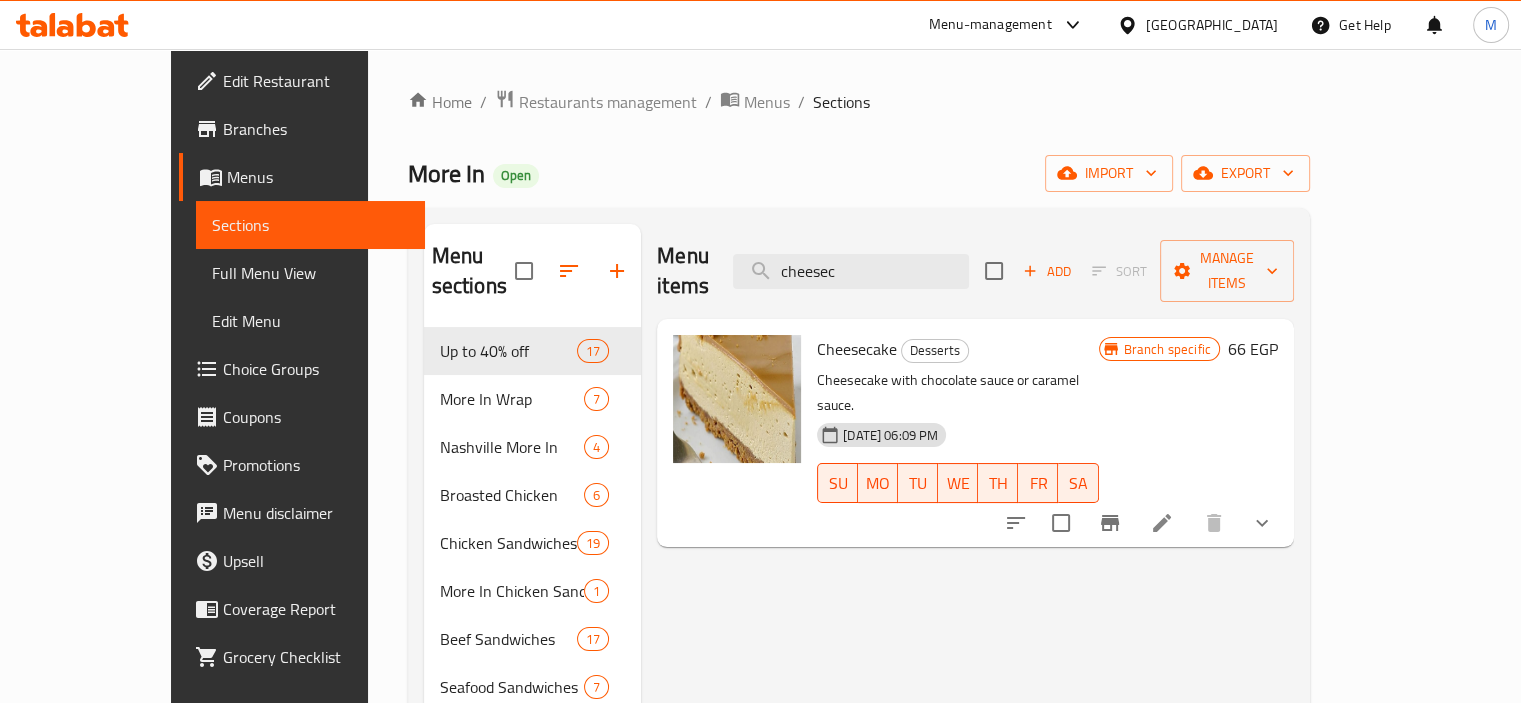 type on "cheesec" 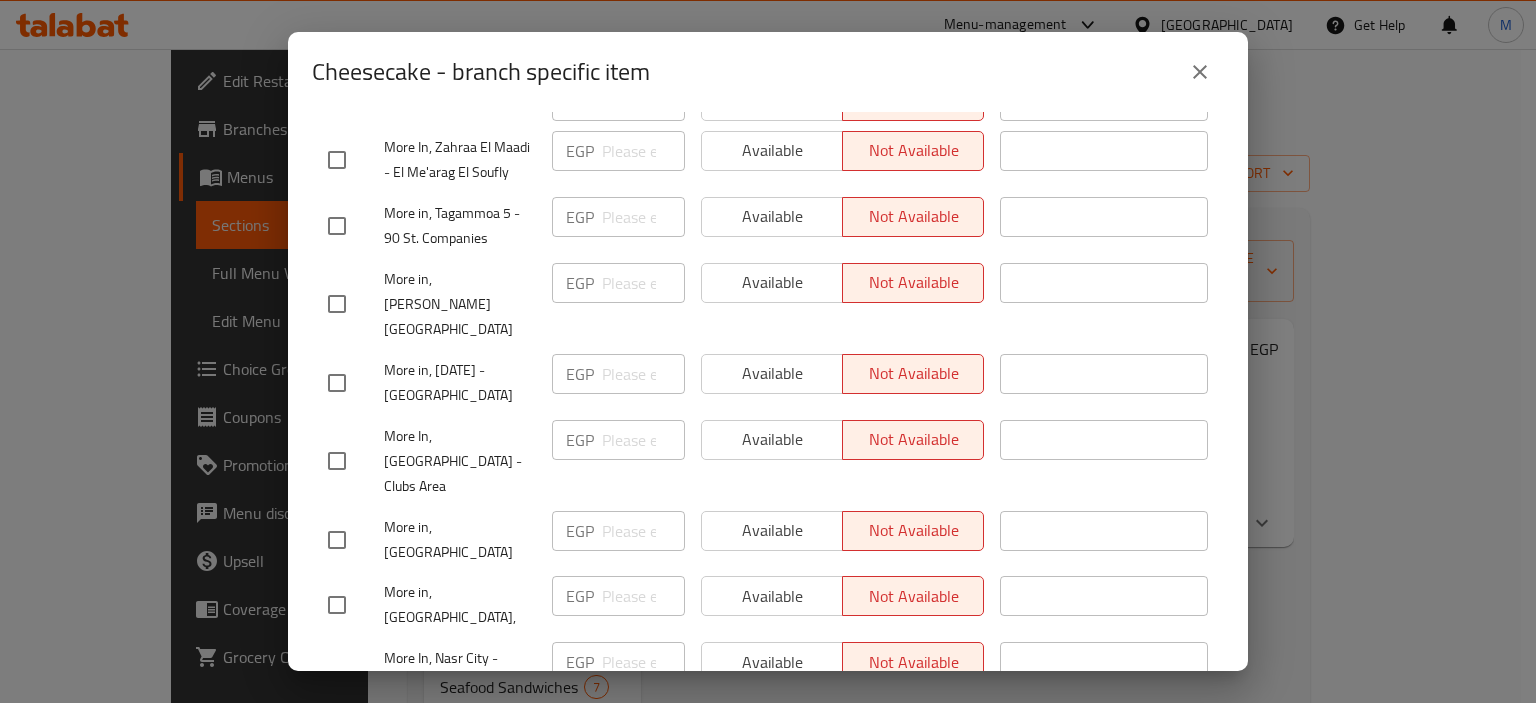scroll, scrollTop: 1178, scrollLeft: 0, axis: vertical 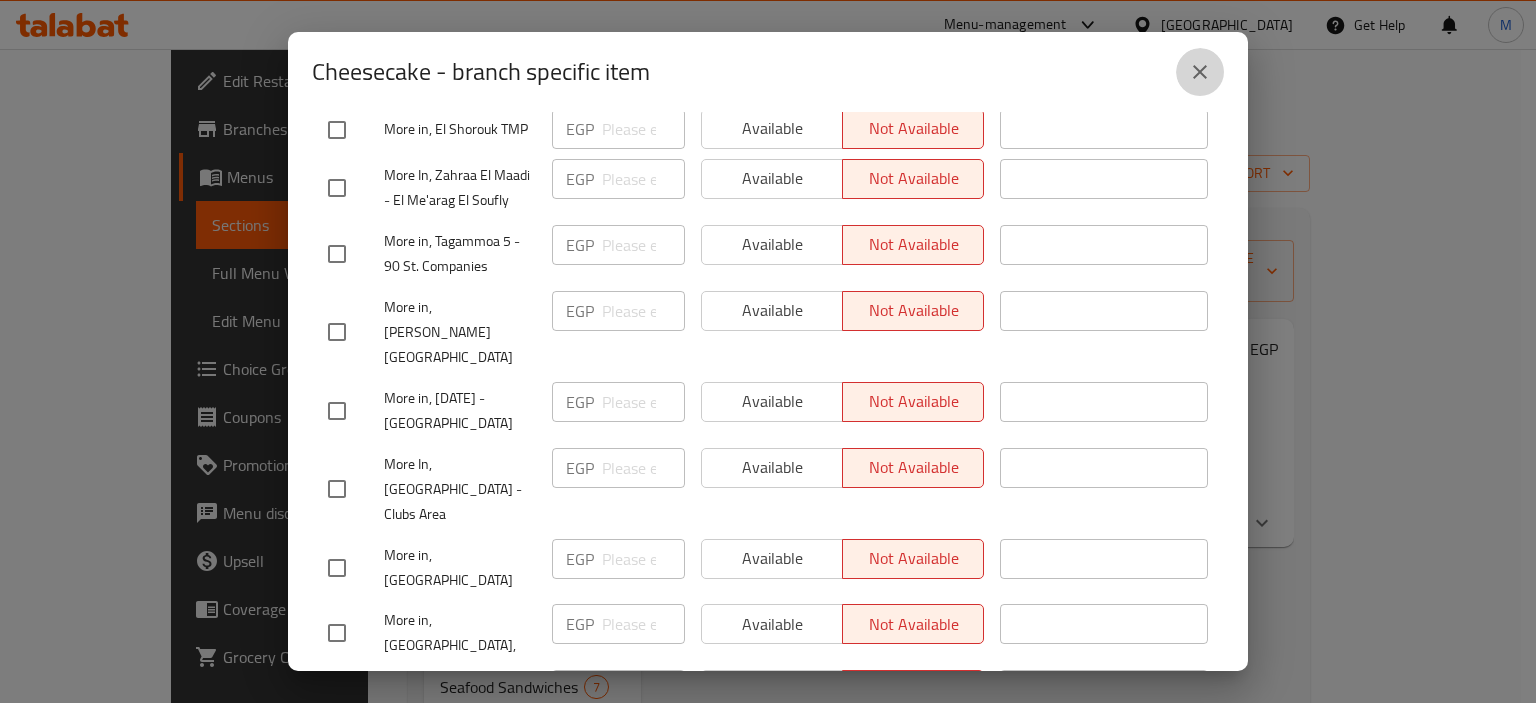 click 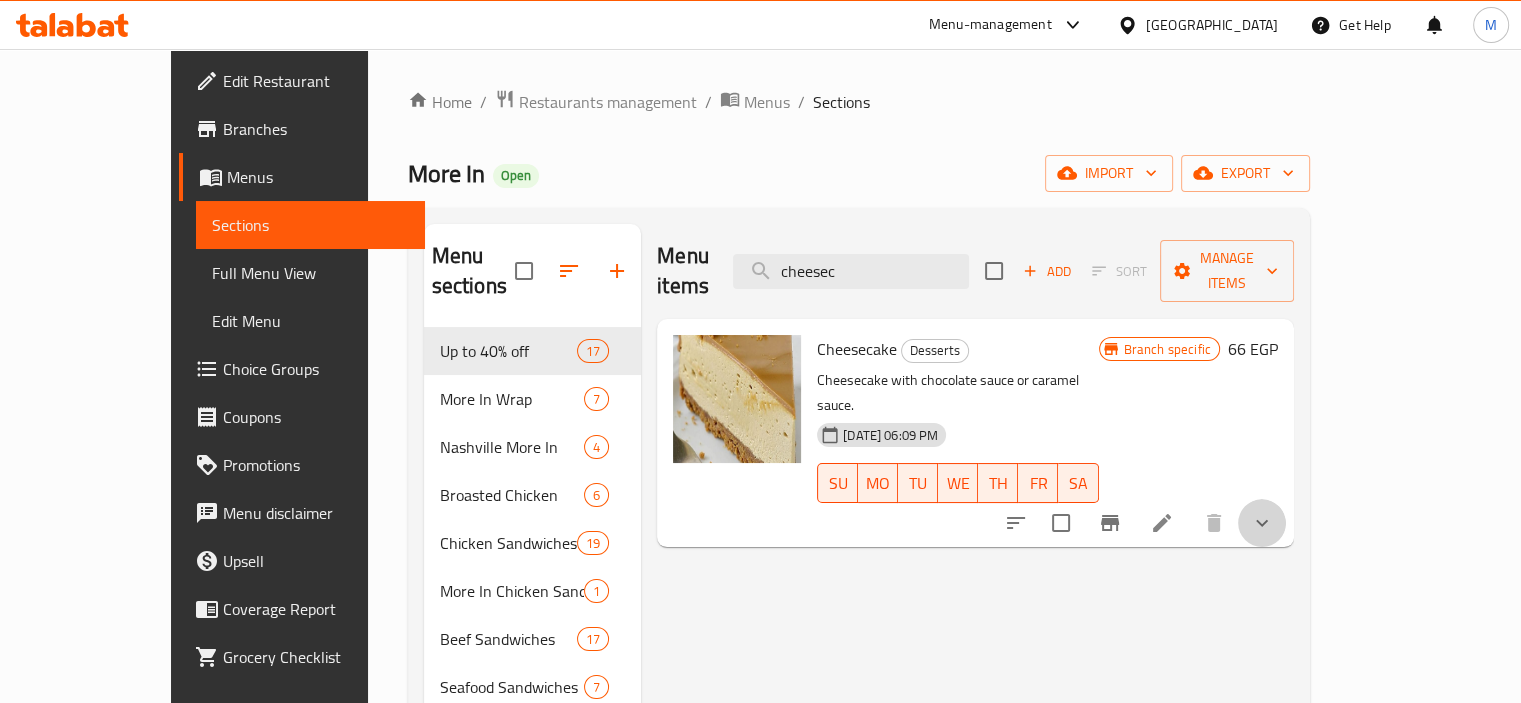 click at bounding box center [1262, 523] 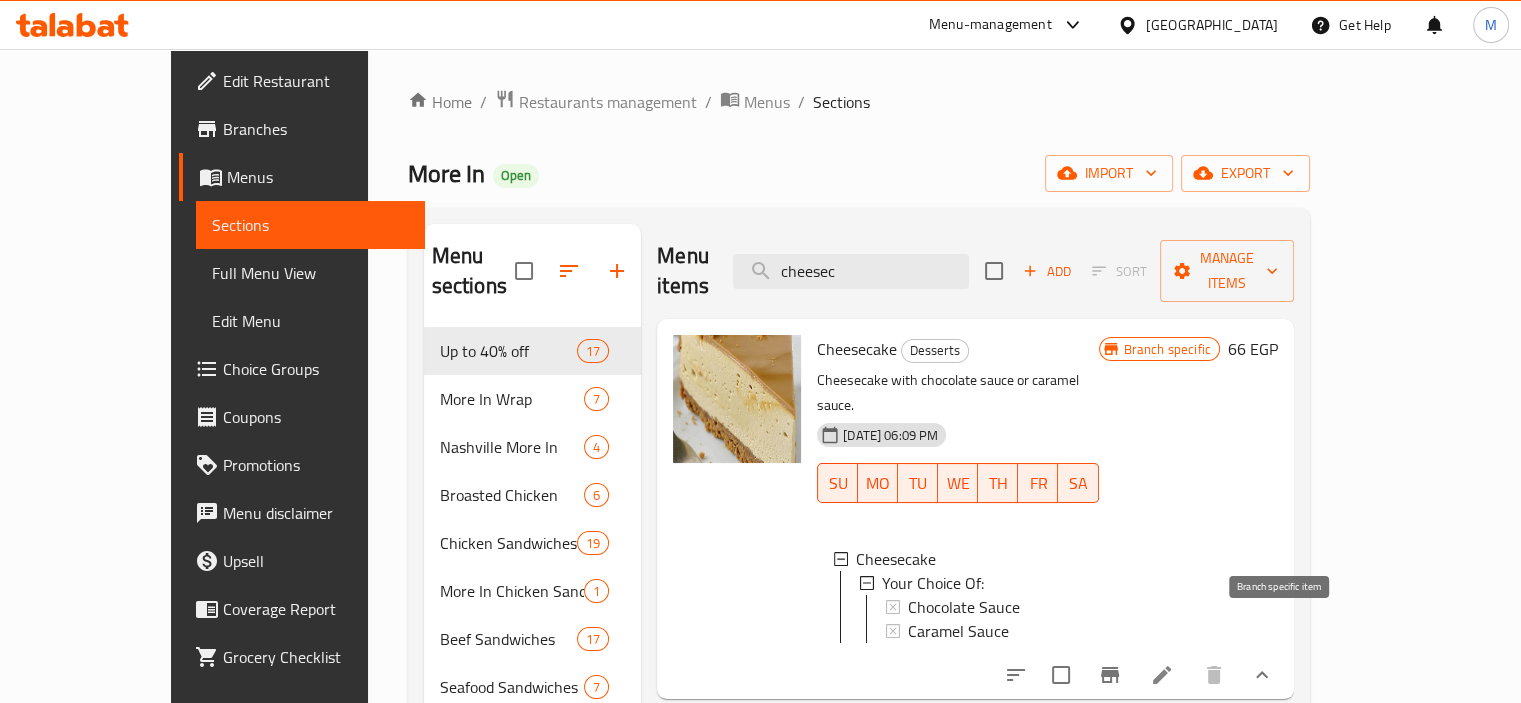 click 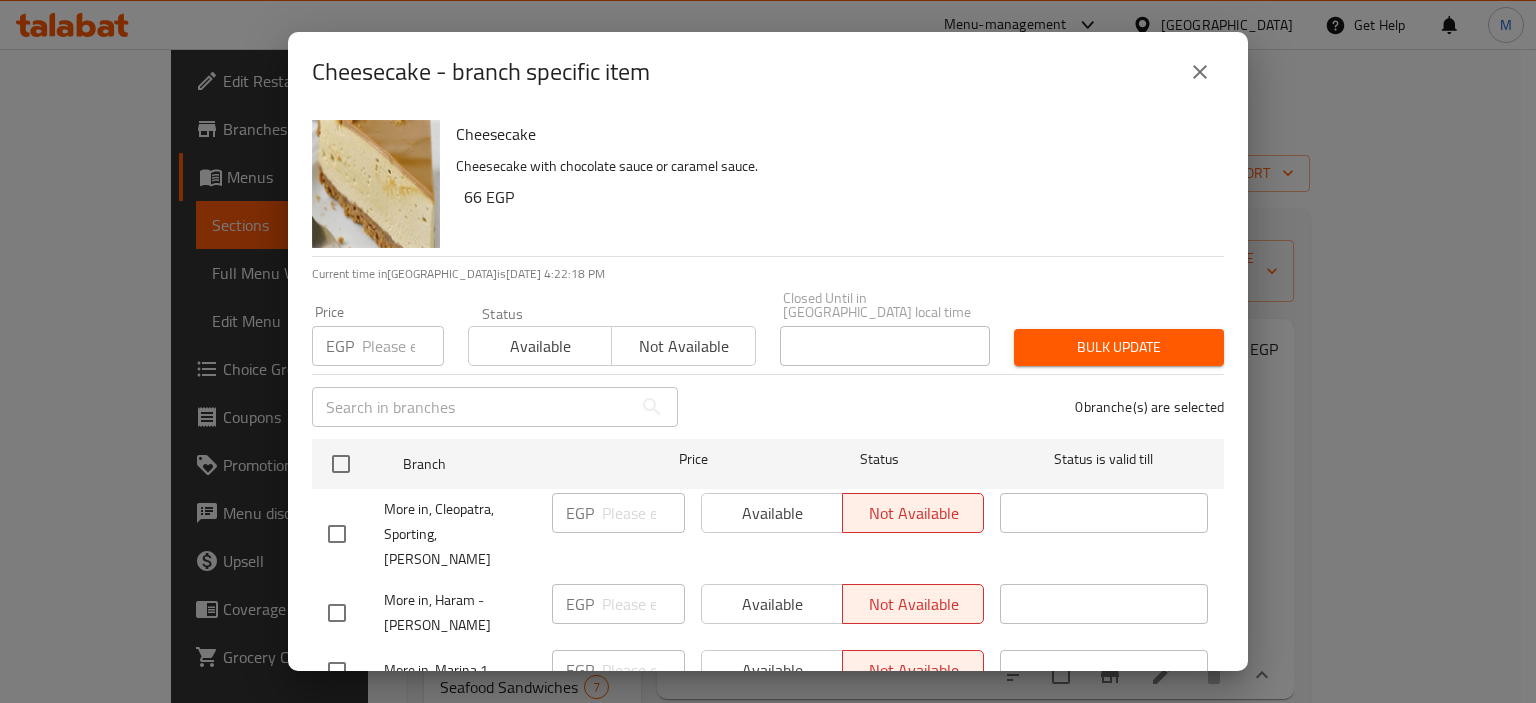 click on "Cheesecake - branch specific item Cheesecake Cheesecake with chocolate sauce or caramel sauce. 66   EGP Current time in  Egypt  is  13 Jul 2025   4:22:18 PM Price EGP Price Status Available Not available Closed Until in Egypt local time Closed Until in Egypt local time Bulk update ​ 0  branche(s) are selected Branch Price Status Status is valid till More in, Cleopatra, Sporting, Cleopatra EGP ​ Available Not available ​ More in, Haram - Tarbeya Riyadia EGP ​ Available Not available ​ More in, Marina 1 EGP ​ Available Not available ​ More In, Tagammoa 5 - Hay 1 EGP ​ Available Not available ​ More In, Ard El Golf EGP ​ Available Not available ​ More in, El Shorouk - City Center EGP ​ Available Not available ​ More In, Heliopolis - Roxy EGP ​ Available Not available ​ More In, El Rehab City - TMP EGP ​ Available Not available ​ More in, El Amal Hospital EGP ​ Available Not available ​ More in, Al Manial EGP ​ Available Not available ​ More in, Abbasiya EGP ​ Available" at bounding box center (768, 351) 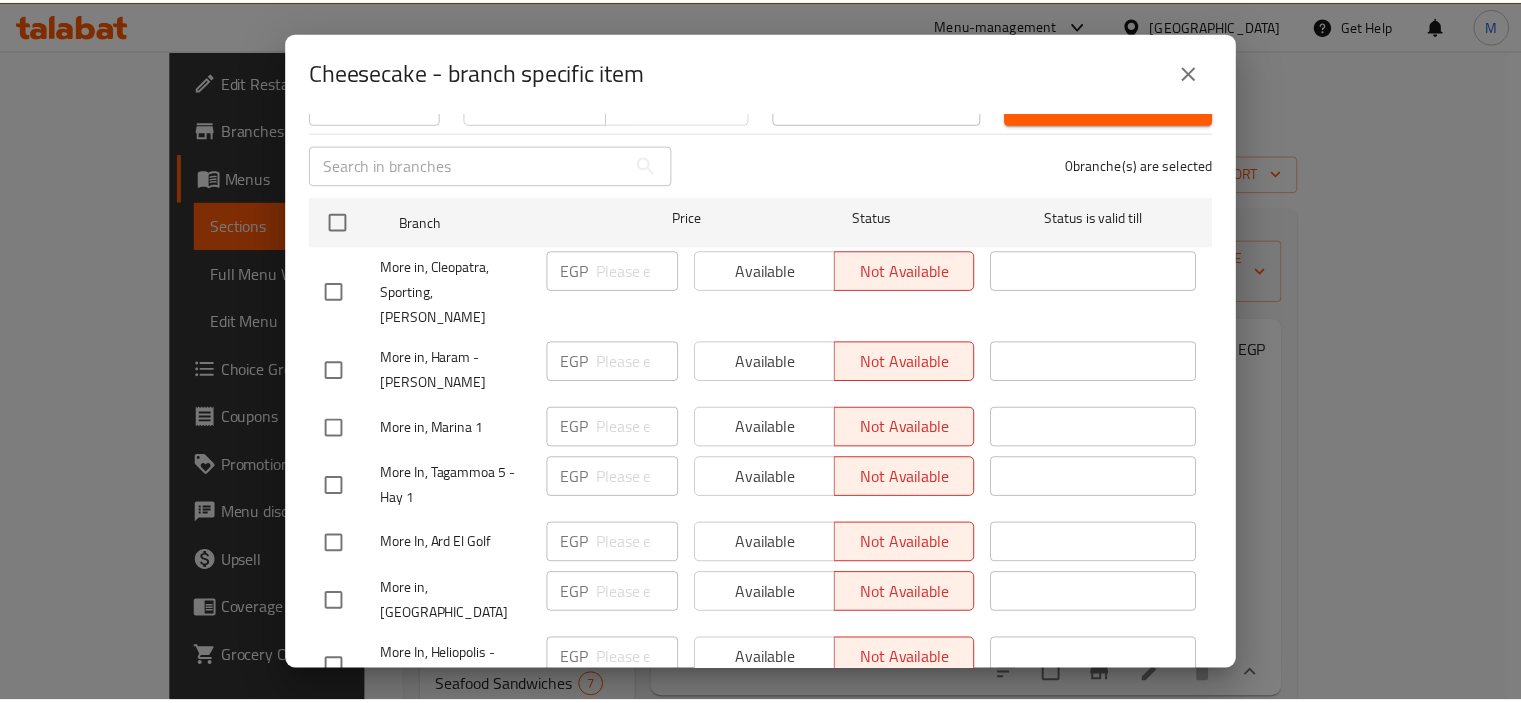 scroll, scrollTop: 375, scrollLeft: 0, axis: vertical 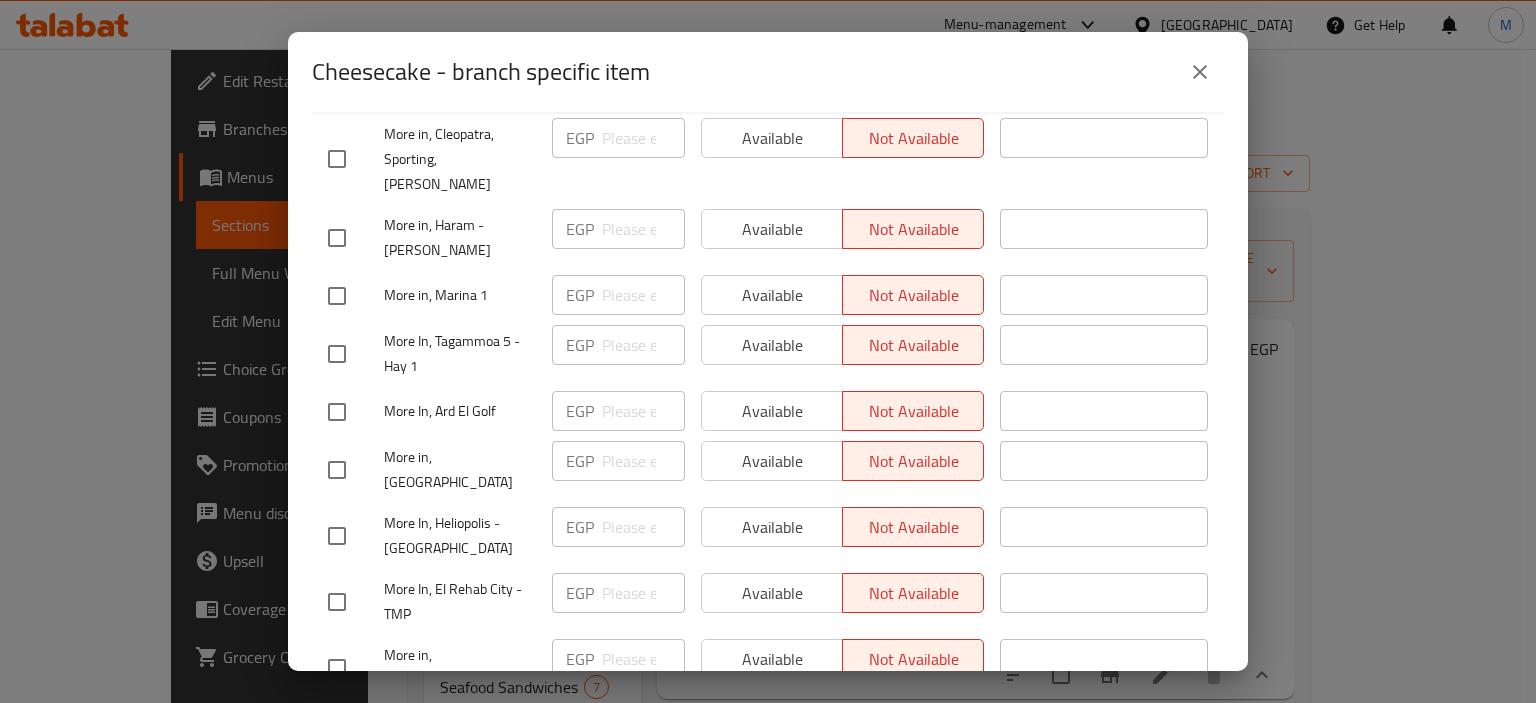 click on "Cheesecake - branch specific item Cheesecake Cheesecake with chocolate sauce or caramel sauce. 66   EGP Current time in  Egypt  is  13 Jul 2025   4:32:19 PM Price EGP Price Status Available Not available Closed Until in Egypt local time Closed Until in Egypt local time Bulk update ​ 0  branche(s) are selected Branch Price Status Status is valid till More in, Cleopatra, Sporting, Cleopatra EGP ​ Available Not available ​ More in, Haram - Tarbeya Riyadia EGP ​ Available Not available ​ More in, Marina 1 EGP ​ Available Not available ​ More In, Tagammoa 5 - Hay 1 EGP ​ Available Not available ​ More In, Ard El Golf EGP ​ Available Not available ​ More in, El Shorouk - City Center EGP ​ Available Not available ​ More In, Heliopolis - Roxy EGP ​ Available Not available ​ More In, El Rehab City - TMP EGP ​ Available Not available ​ More in, El Amal Hospital EGP ​ Available Not available ​ More in, Al Manial EGP ​ Available Not available ​ More in, Abbasiya EGP ​ Available" at bounding box center [768, 351] 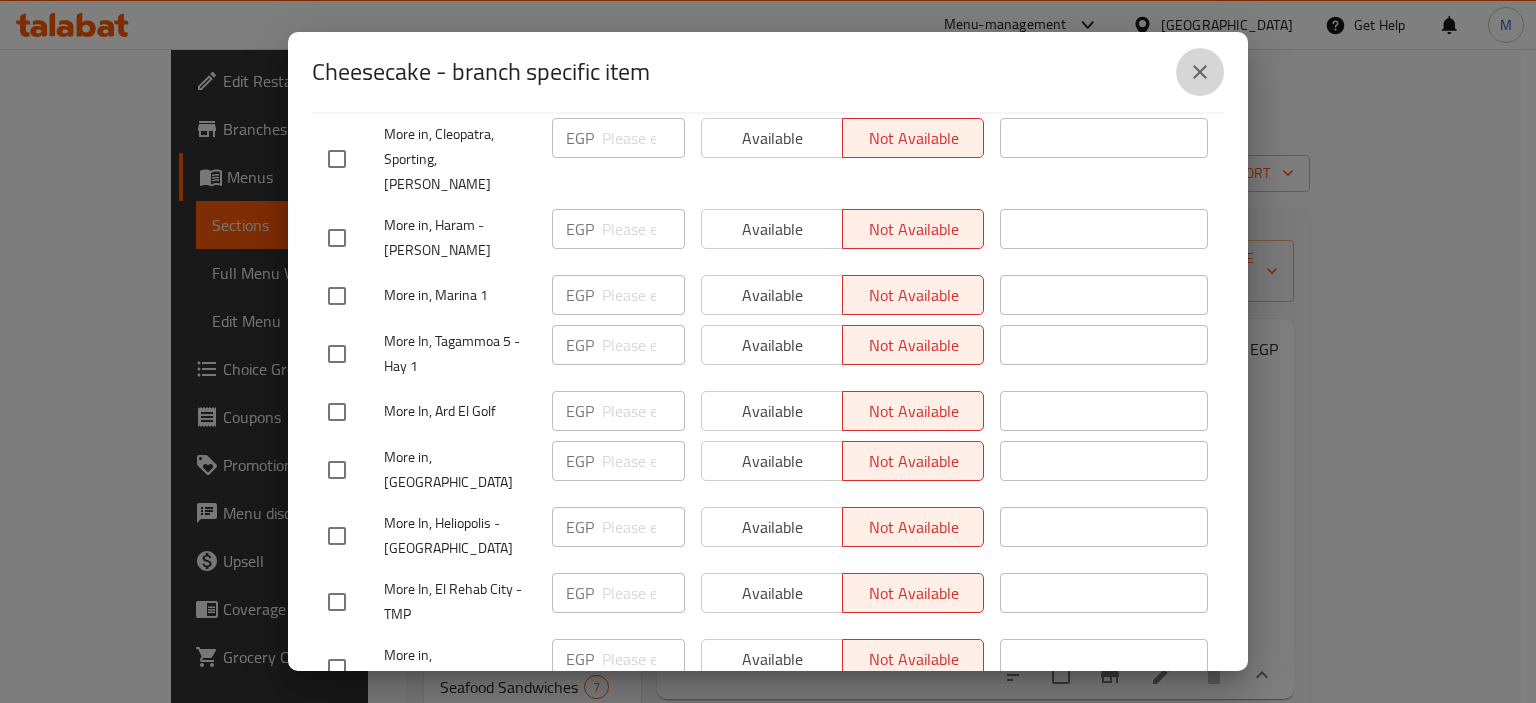 click 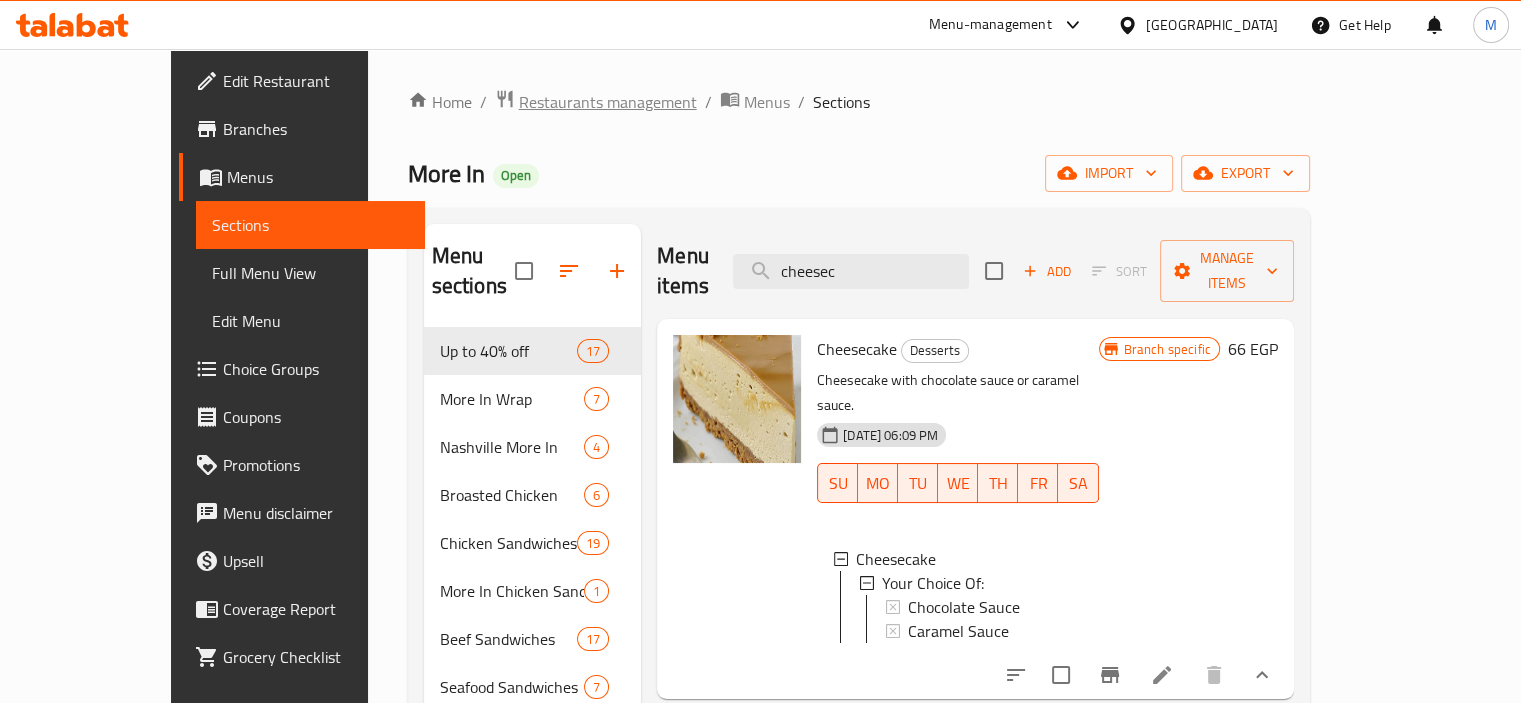 click on "Restaurants management" at bounding box center (608, 102) 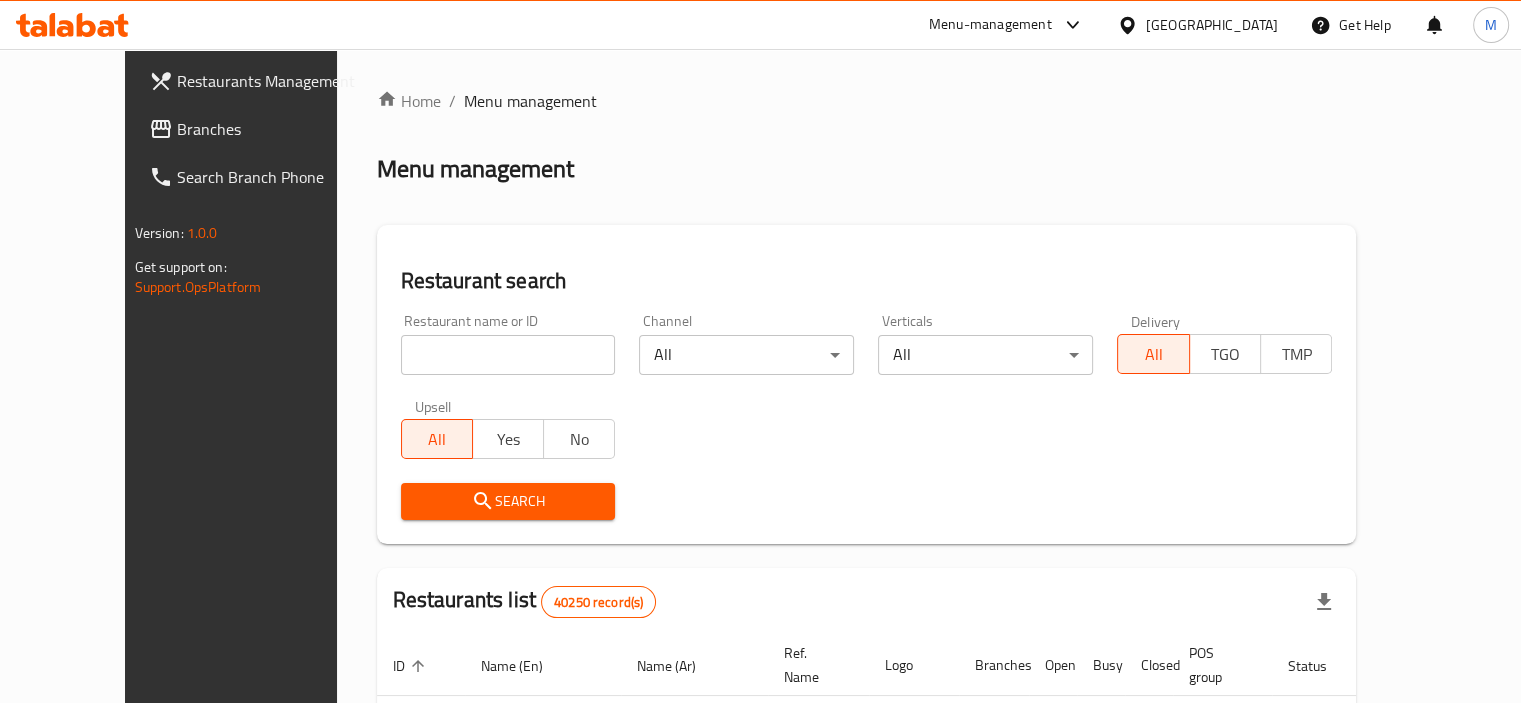 click on "Branches" at bounding box center [270, 129] 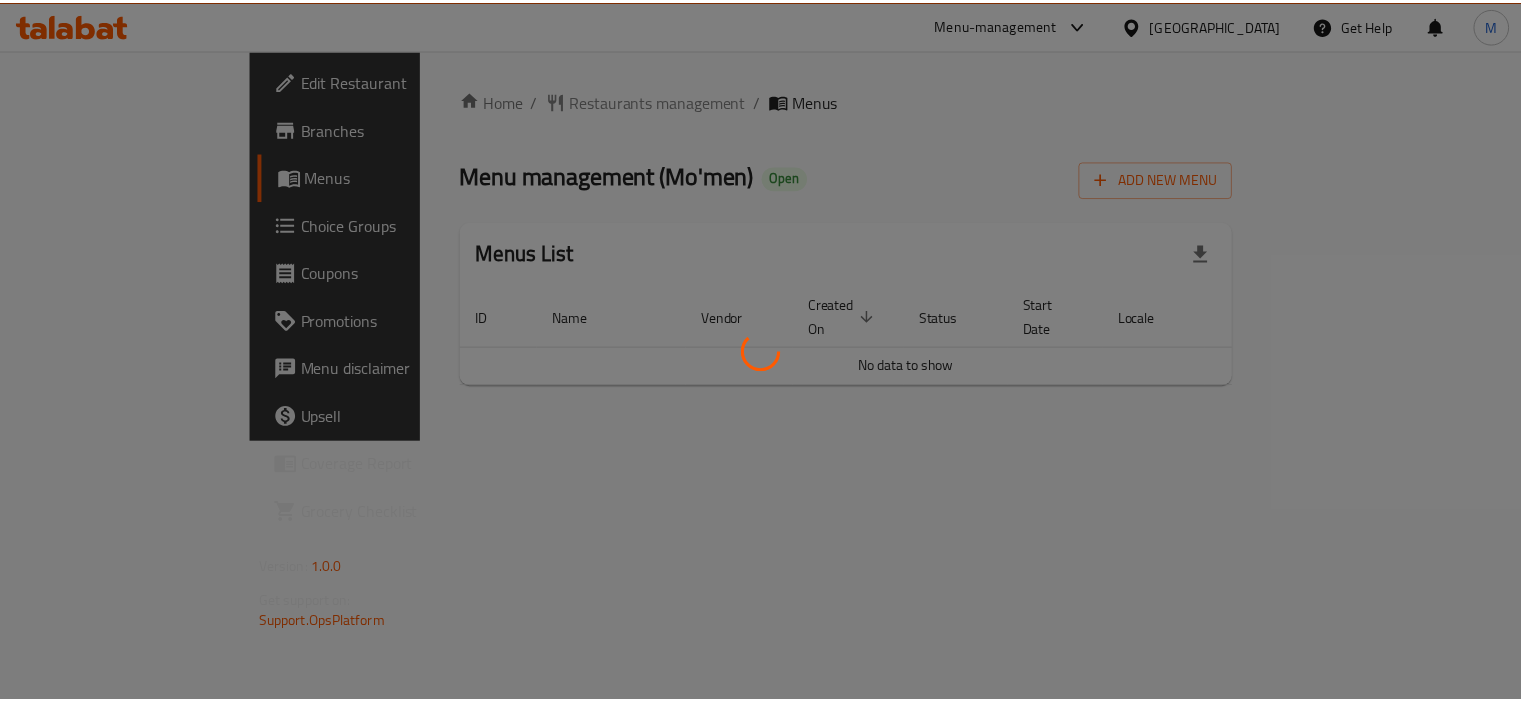 scroll, scrollTop: 0, scrollLeft: 0, axis: both 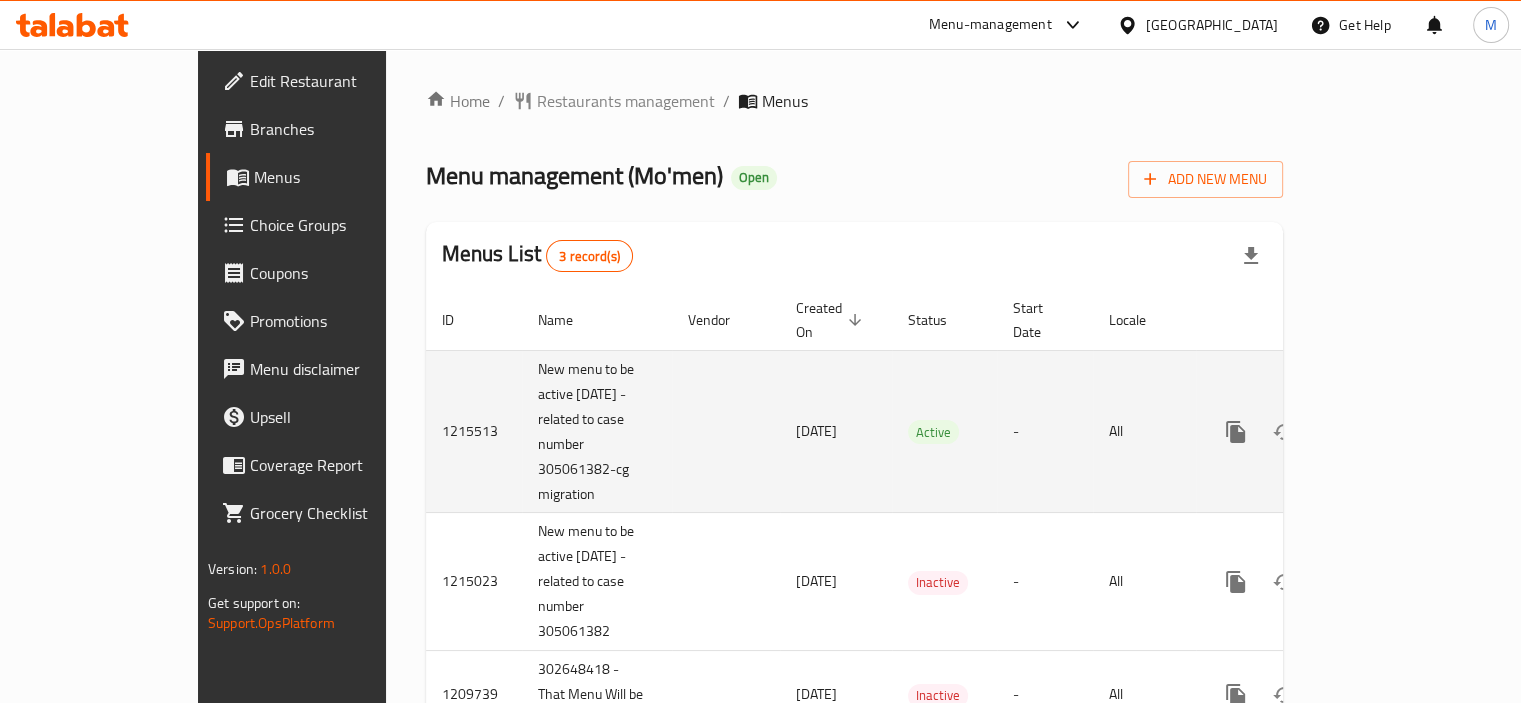 click 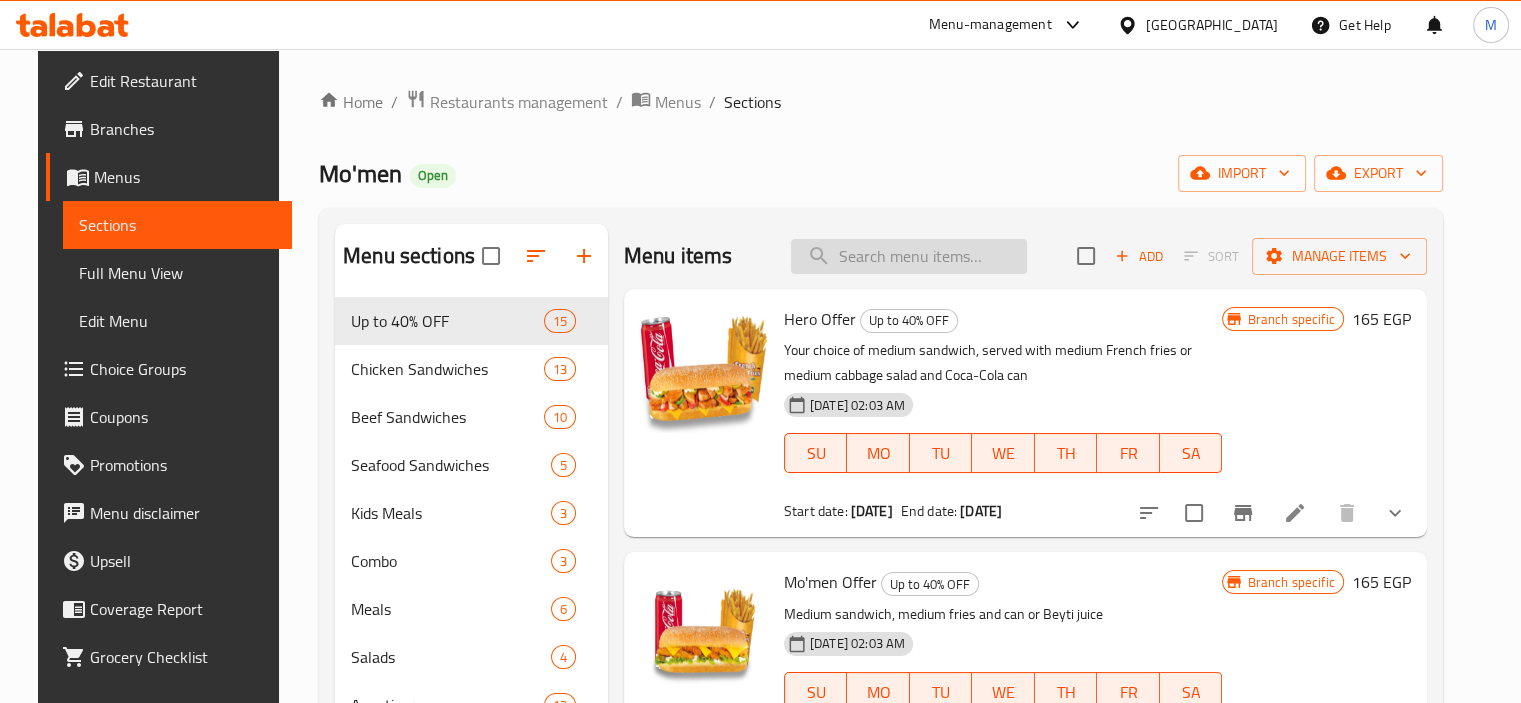 click at bounding box center [909, 256] 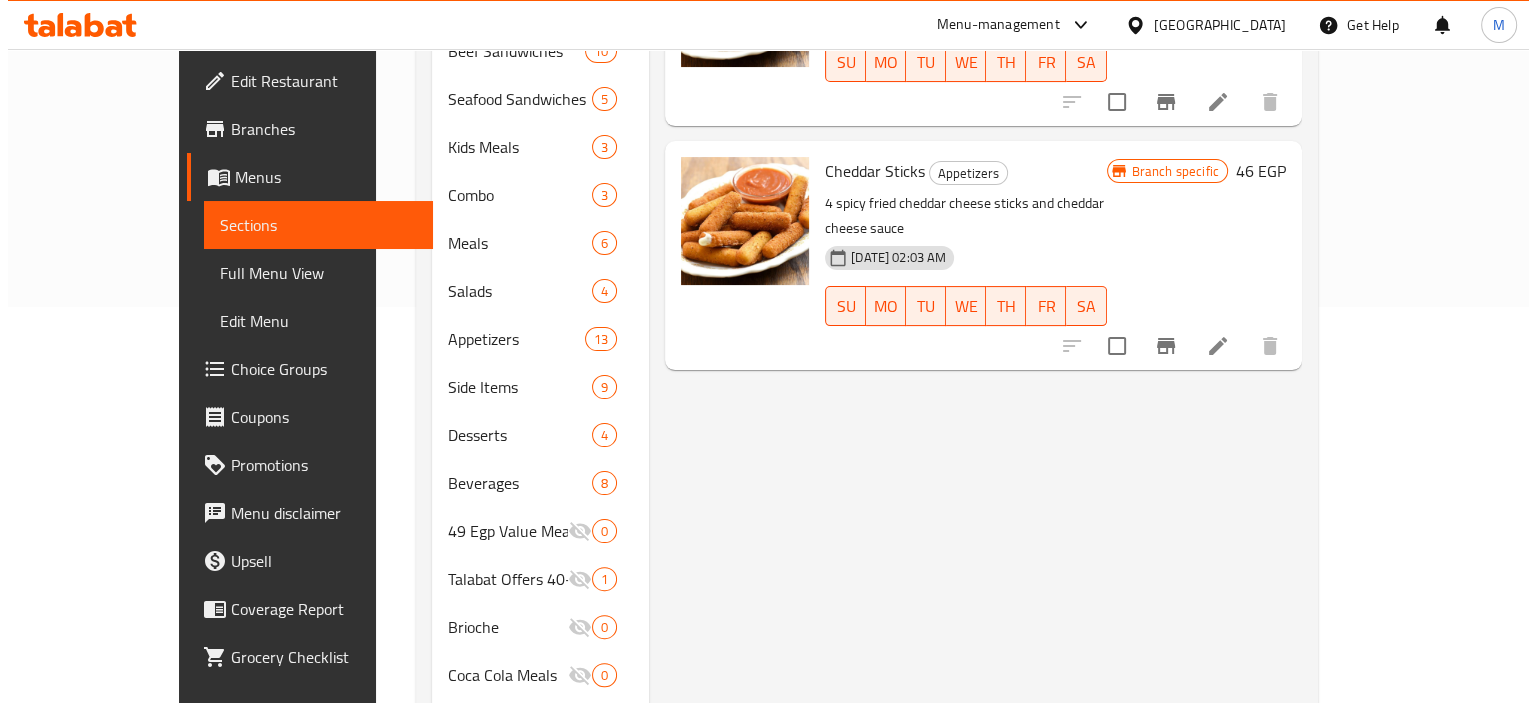 scroll, scrollTop: 400, scrollLeft: 0, axis: vertical 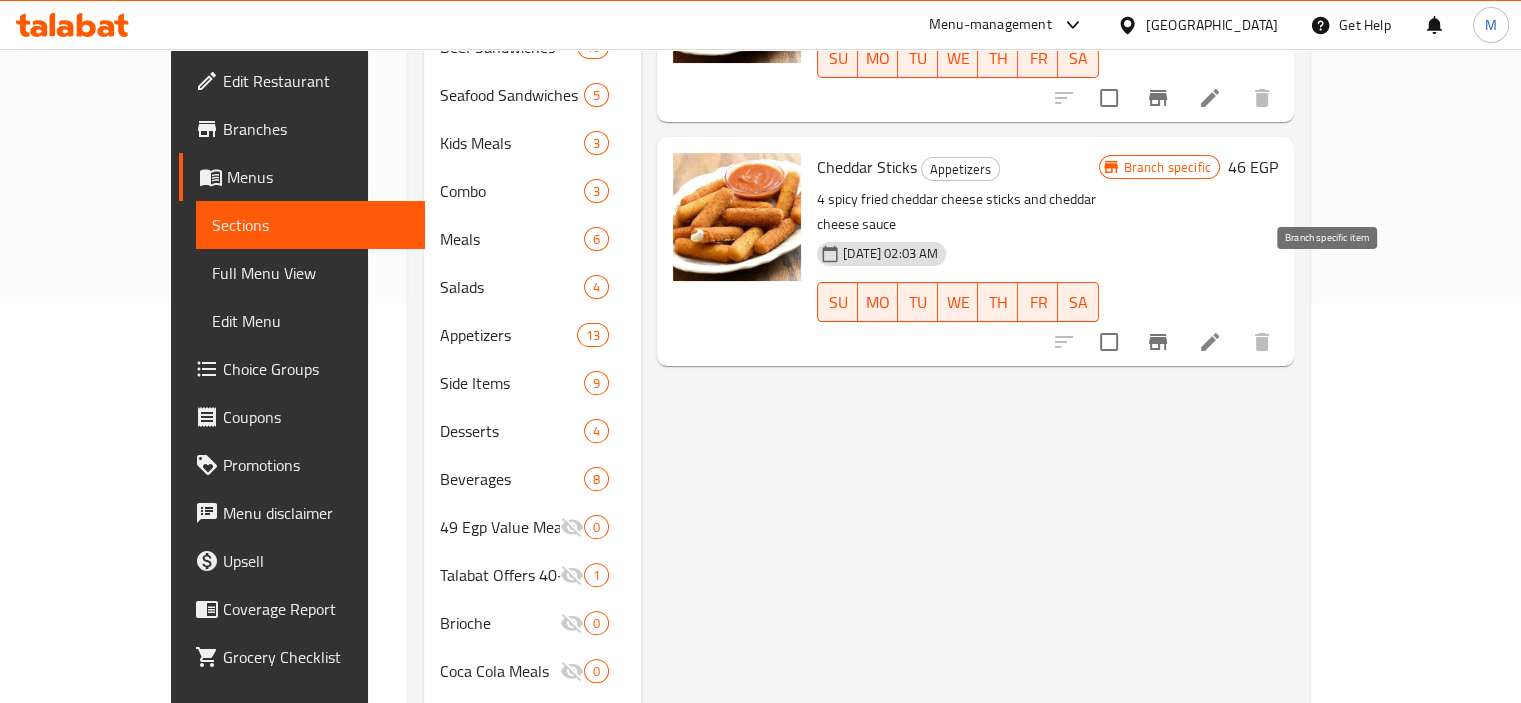 type on "أصابع" 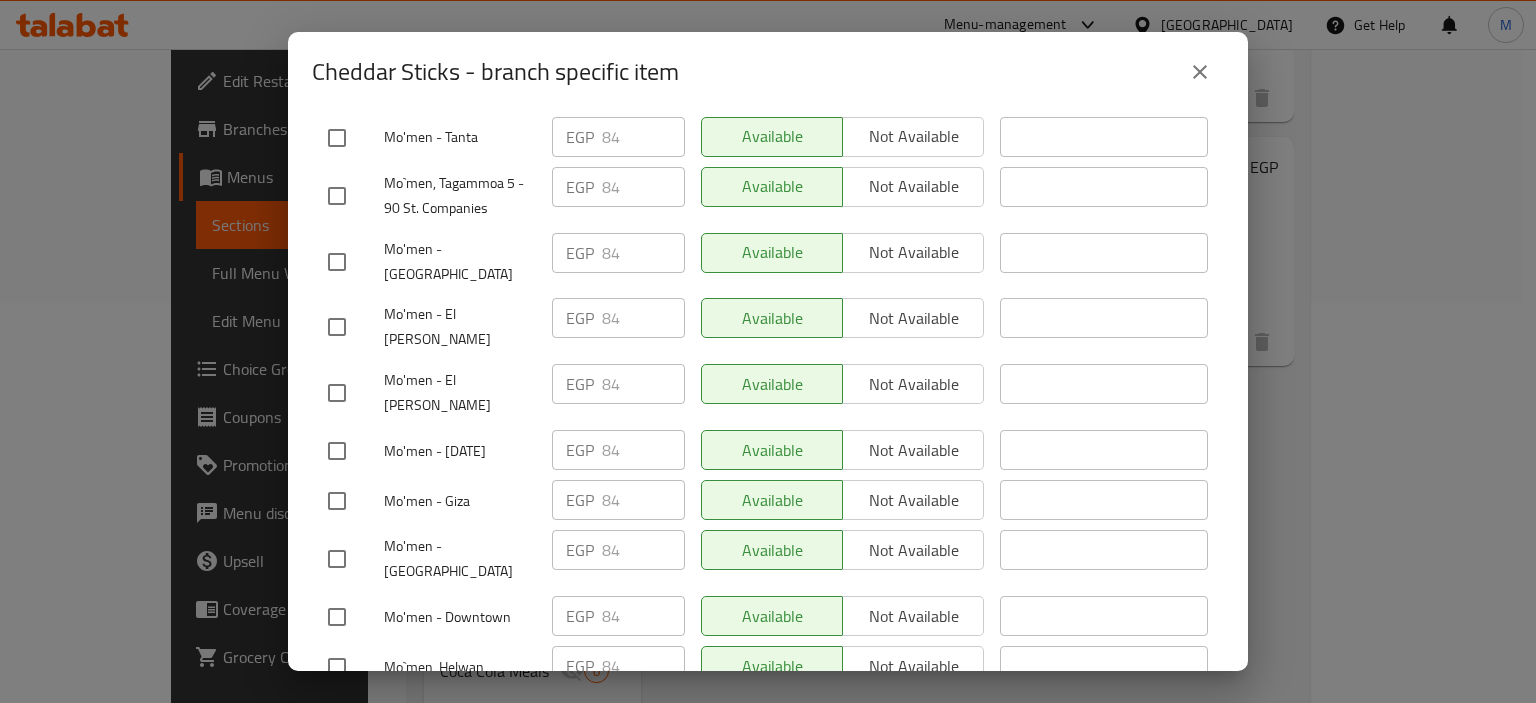 scroll, scrollTop: 2814, scrollLeft: 0, axis: vertical 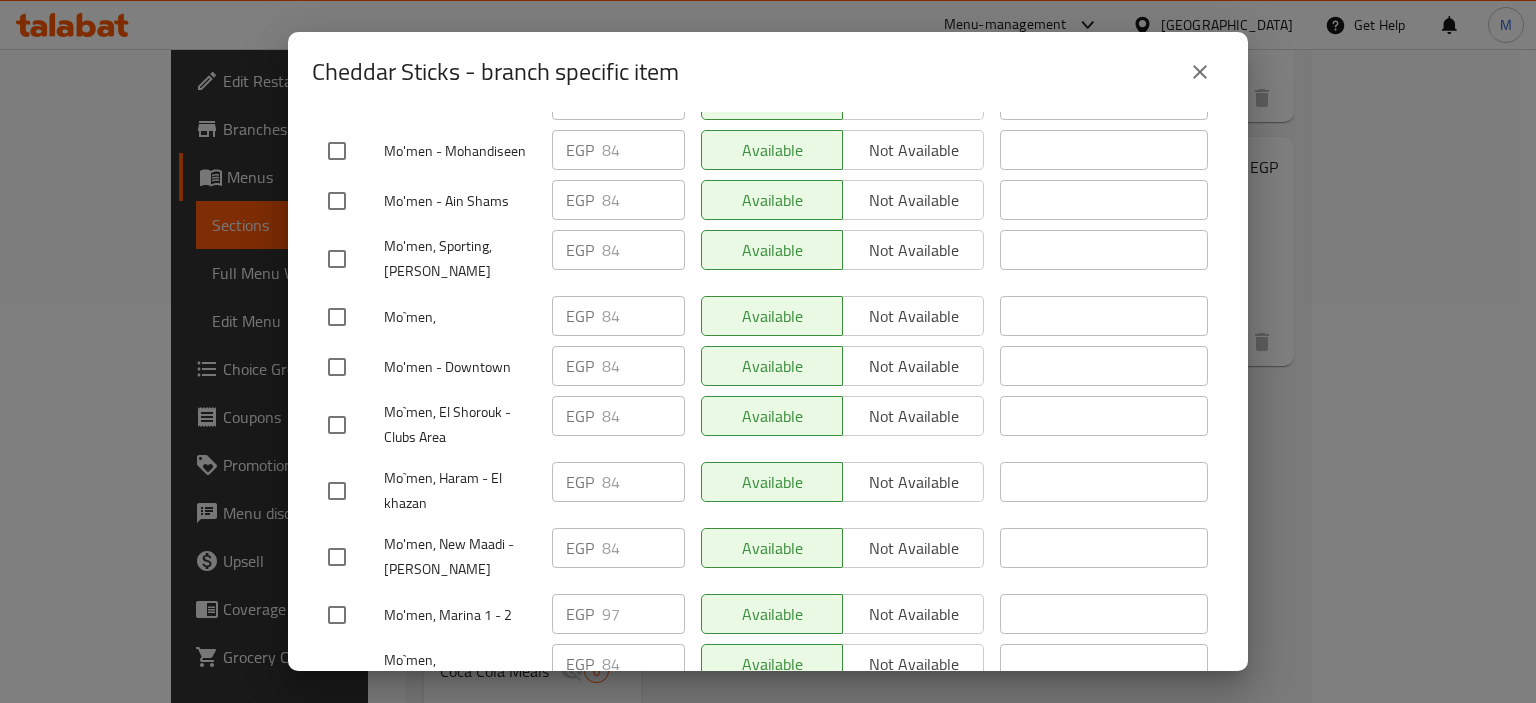 click on "Cheddar Sticks - branch specific item Cheddar Sticks 4 spicy fried cheddar cheese sticks and cheddar cheese sauce 46   EGP Current time in  Egypt  is  13 Jul 2025   4:16:38 PM Price EGP Price Status Available Not available Closed Until in Egypt local time Closed Until in Egypt local time Bulk update ​ 0  branche(s) are selected Branch Price Status Status is valid till Mo`men, Haram - El Ahram EGP 84 ​ Available Not available ​ Mo'men - Maadi Zahraa EGP 84 ​ Available Not available ​ Mo`men, El Mashaya EGP 84 ​ Available Not available ​ Mo'men - New Maadi EGP 84 ​ Available Not available ​ Mo'men - Stanly EGP 84 ​ Available Not available ​ Mo'men, El Shorouk TMP EGP 84 ​ Available Not available ​ Mo'men - Masaken Sheraton EGP 84 ​ Available Not available ​ Mo'men - 6th of October Industrial Section EGP 84 ​ Available Not available ​ Mo'men - Shobra El Kheima EGP 84 ​ Available Not available ​ Mo`men, Mokattam - Centeral El Mokattam EGP 84 ​ Available Not available ​ 84" at bounding box center [768, 351] 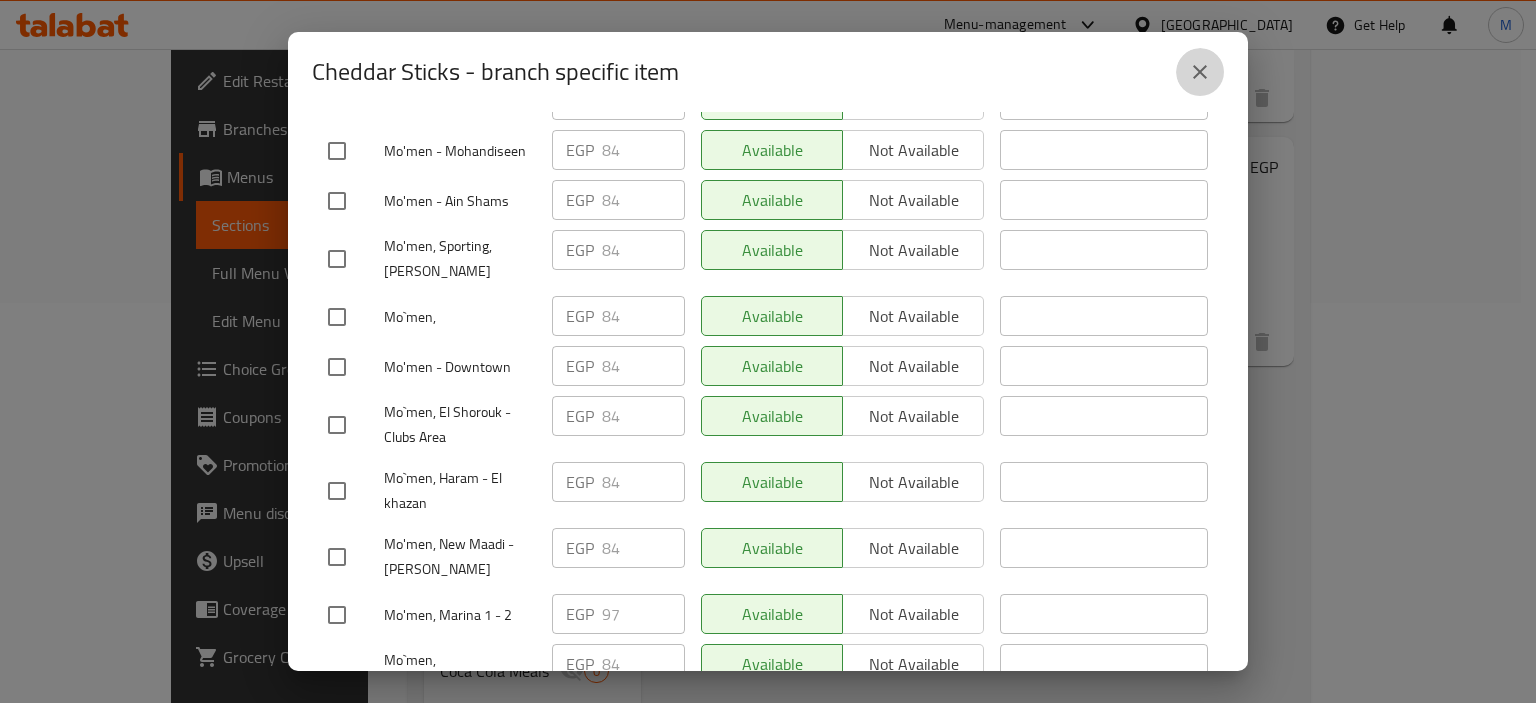 click at bounding box center [1200, 72] 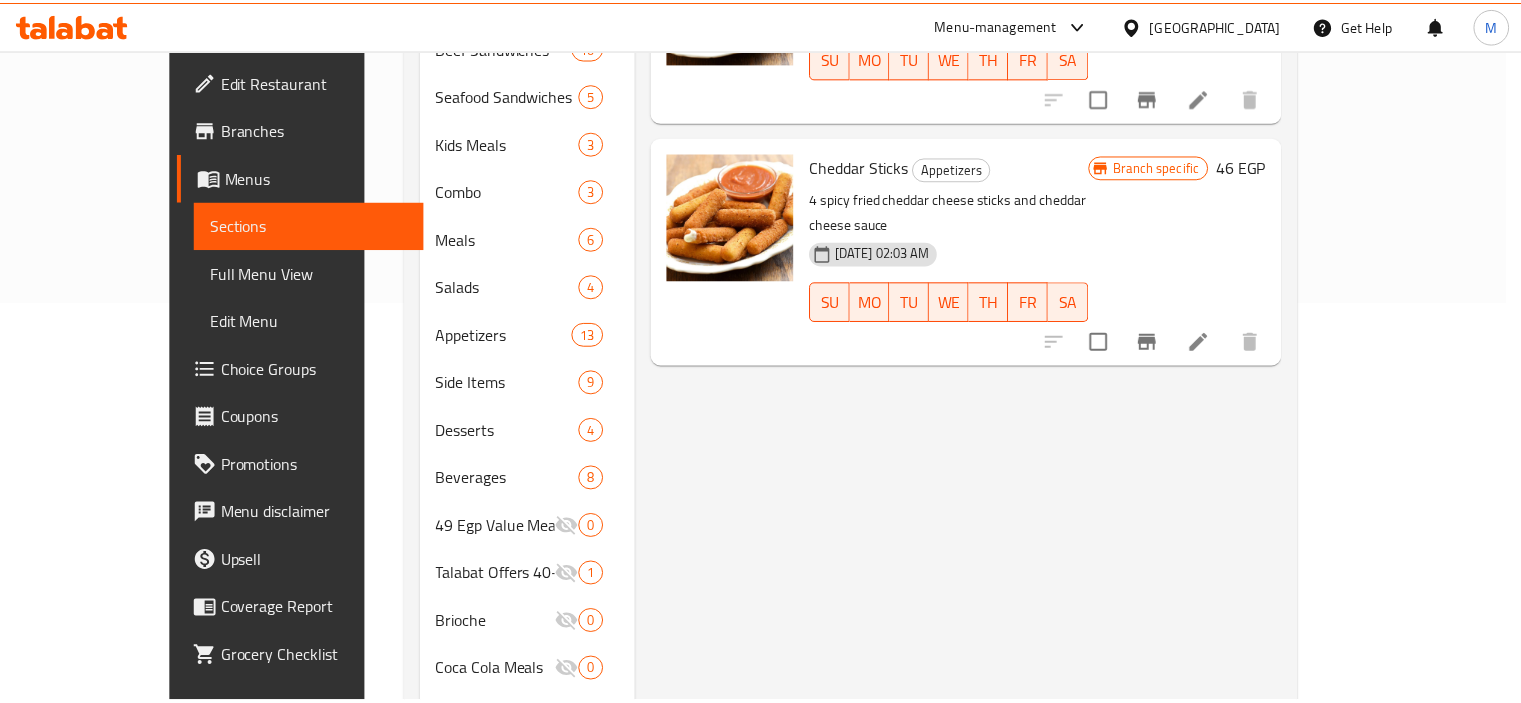 scroll, scrollTop: 0, scrollLeft: 0, axis: both 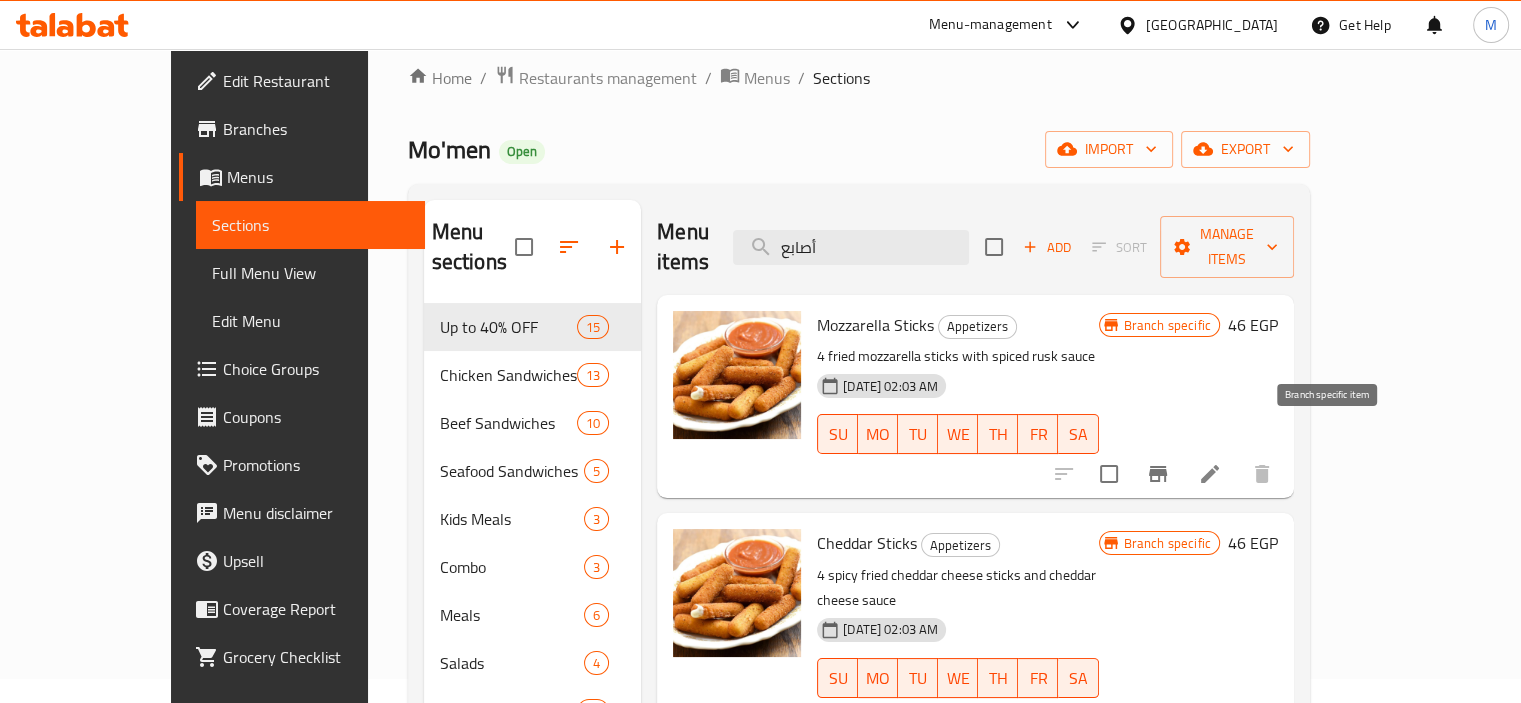 click 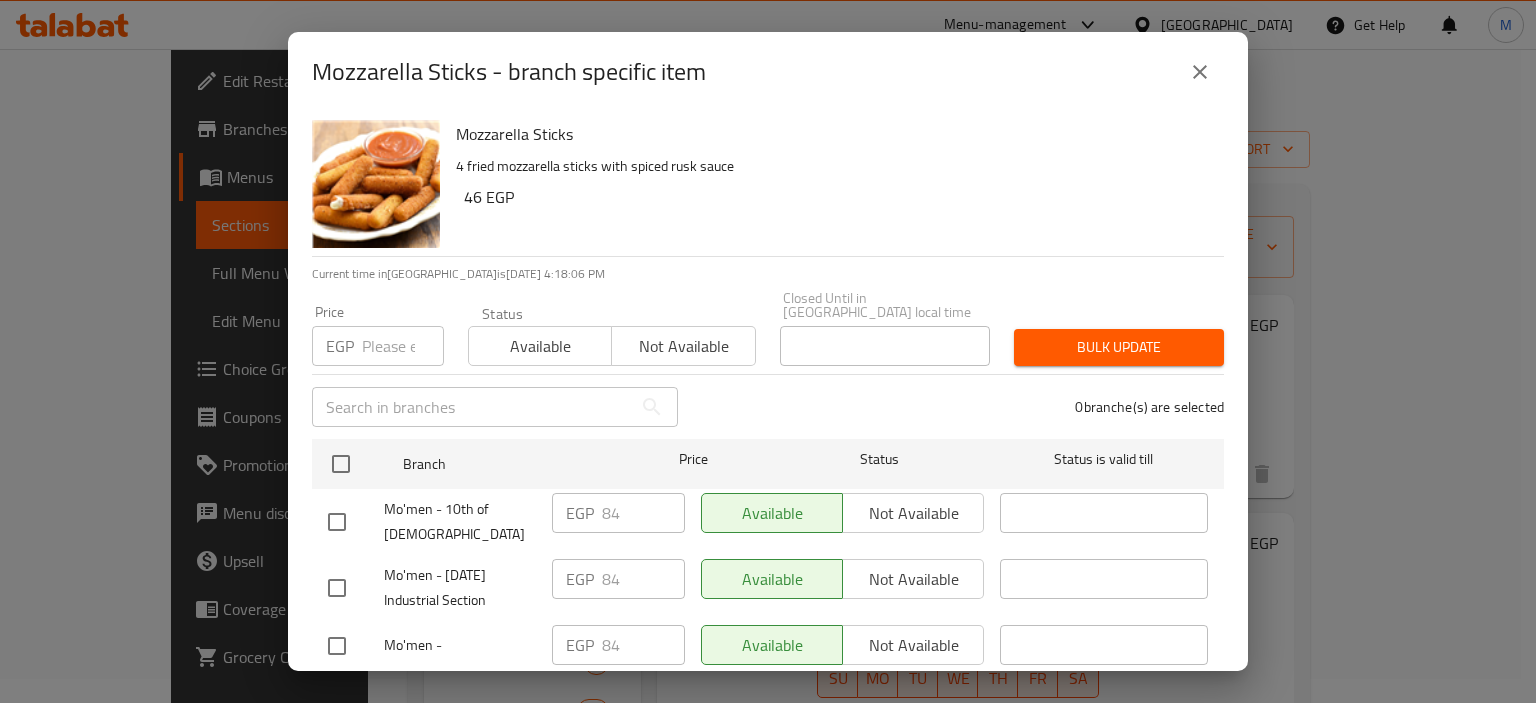 scroll, scrollTop: 1984, scrollLeft: 0, axis: vertical 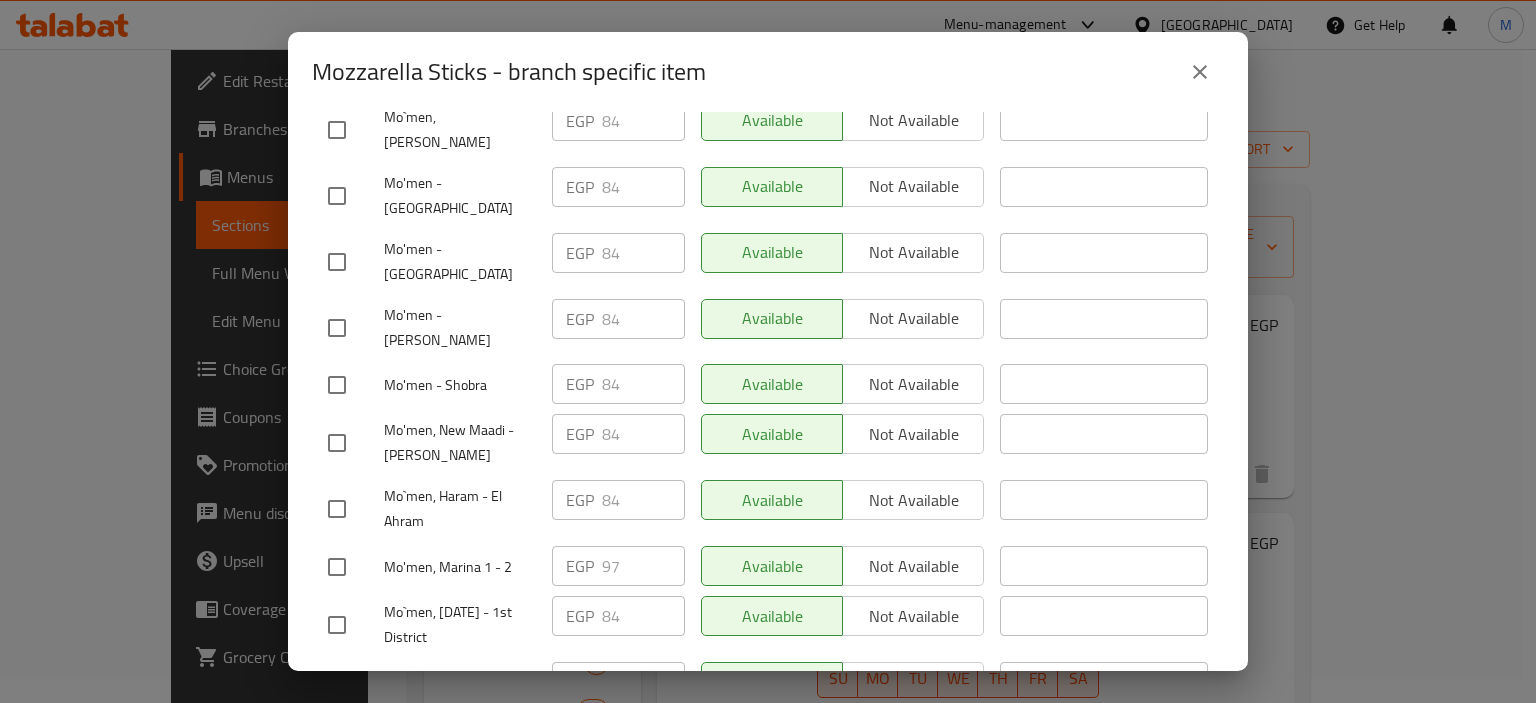 click on "Mozzarella Sticks - branch specific item Mozzarella Sticks 4 fried mozzarella sticks with spiced rusk sauce 46   EGP Current time in  Egypt  is  13 Jul 2025   4:18:44 PM Price EGP Price Status Available Not available Closed Until in Egypt local time Closed Until in Egypt local time Bulk update ​ 0  branche(s) are selected Branch Price Status Status is valid till Mo'men - 10th of Ramadan EGP 84 ​ Available Not available ​ Mo'men - 6th of October Industrial Section EGP 84 ​ Available Not available ​ Mo'men - EGP 84 ​ Available Not available ​ Mo'men - Zahraa Nasr City EGP 84 ​ Available Not available ​ Mo'men - Hadayek El Qobba EGP 84 ​ Available Not available ​ Mo'men - Maadi Zahraa EGP 84 ​ Available Not available ​ Mo'men - Roxi EGP 84 ​ Available Not available ​ Mo'men . Raml Station EGP 84 ​ Available Not available ​ Mo'men - Montazah EGP 84 ​ Available Not available ​ Mo'men - Smart Village EGP 84 ​ Available Not available ​ Mo'men - Downtown EGP 84 ​ Available" at bounding box center (768, 351) 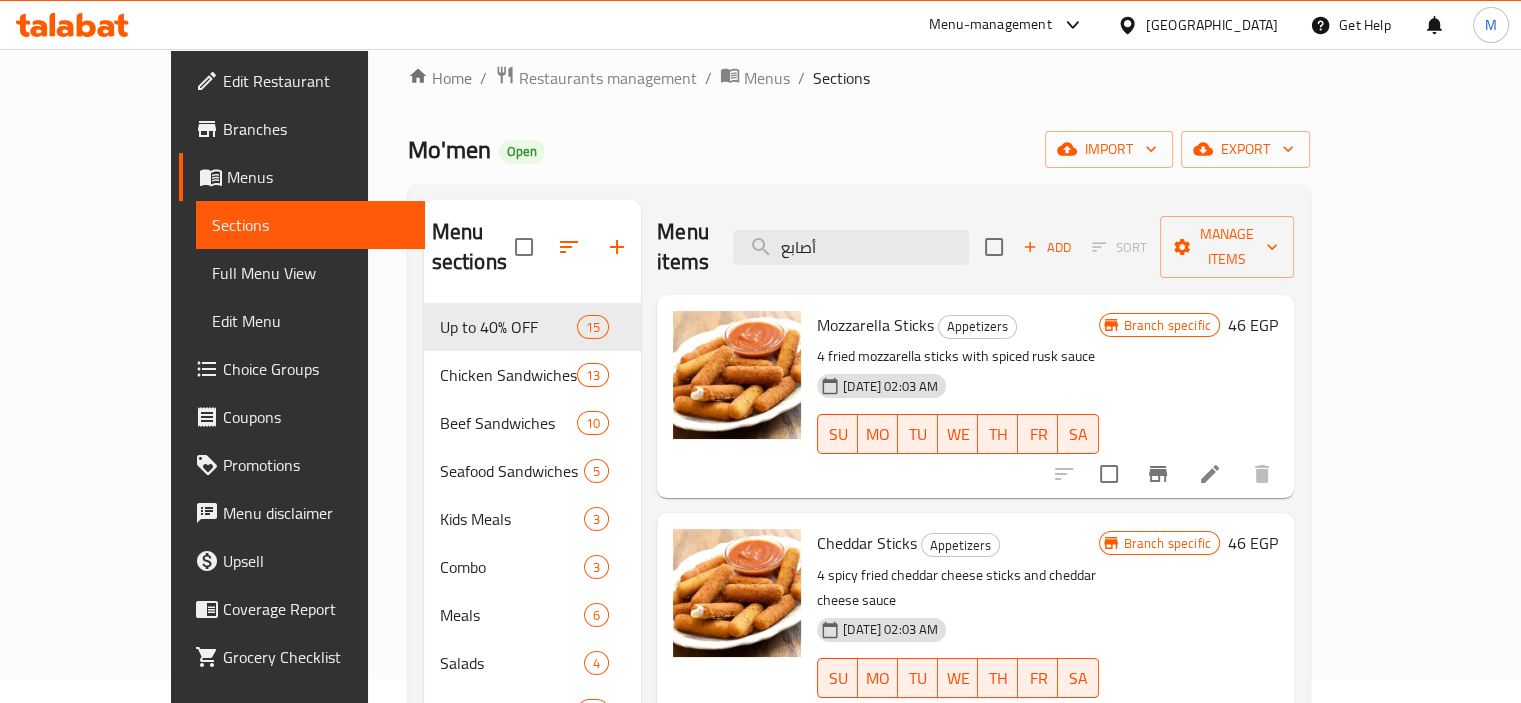 click at bounding box center (1163, 474) 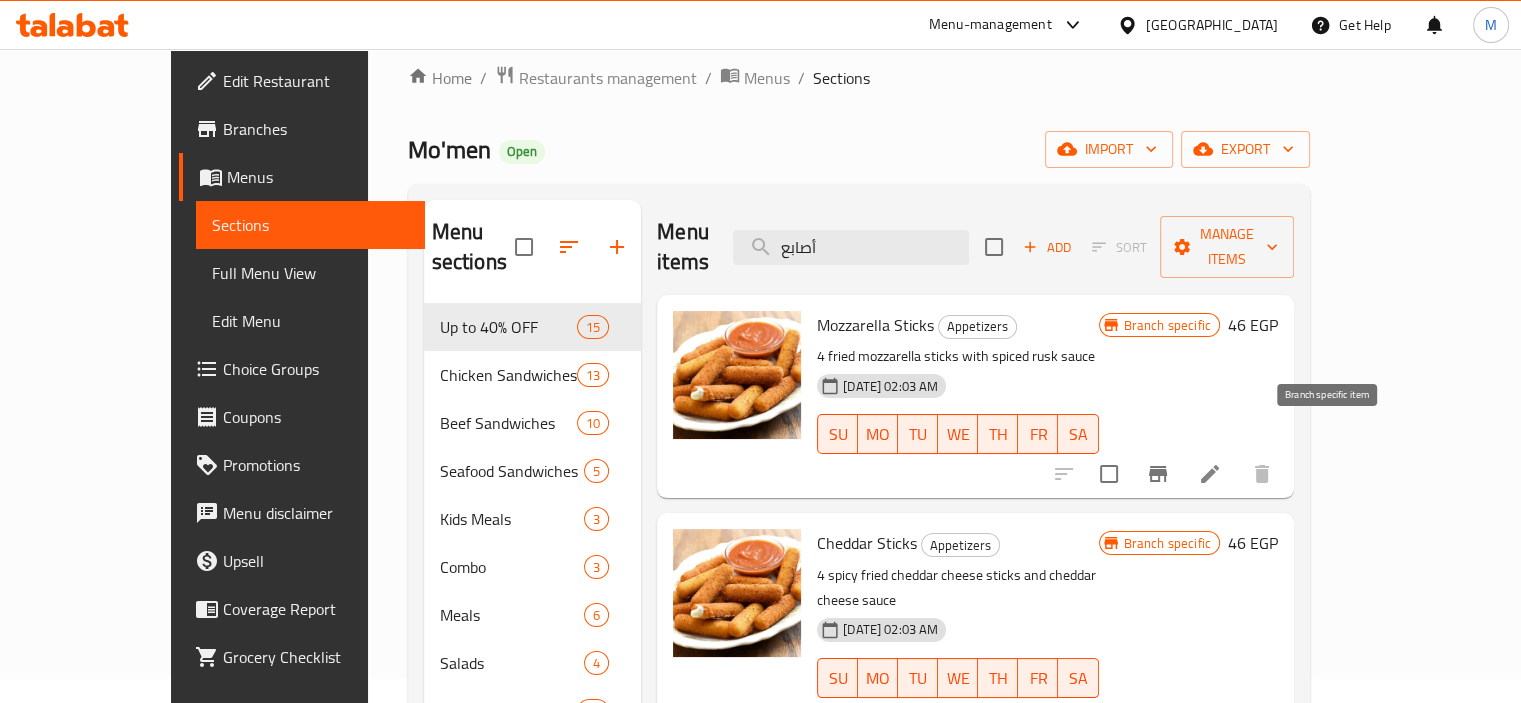 click 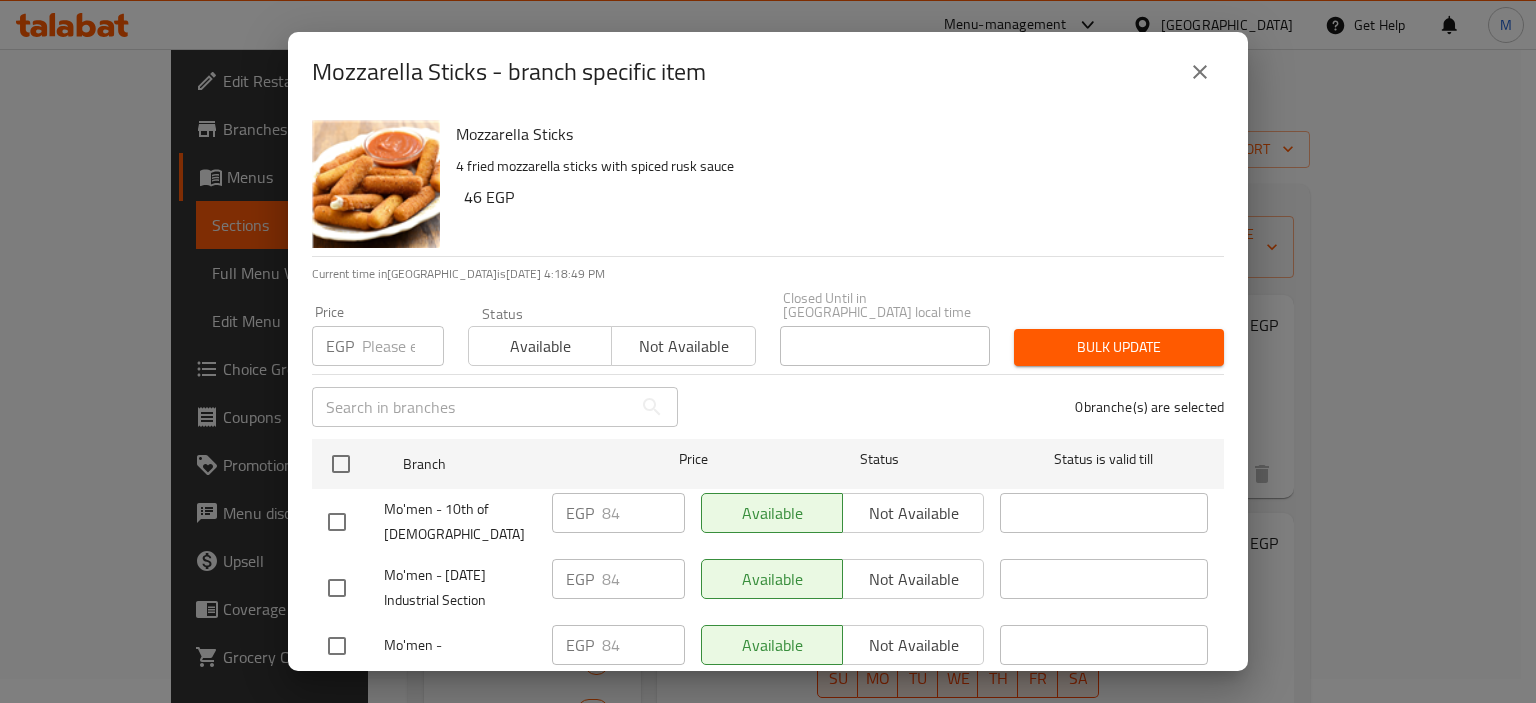 scroll, scrollTop: 1984, scrollLeft: 0, axis: vertical 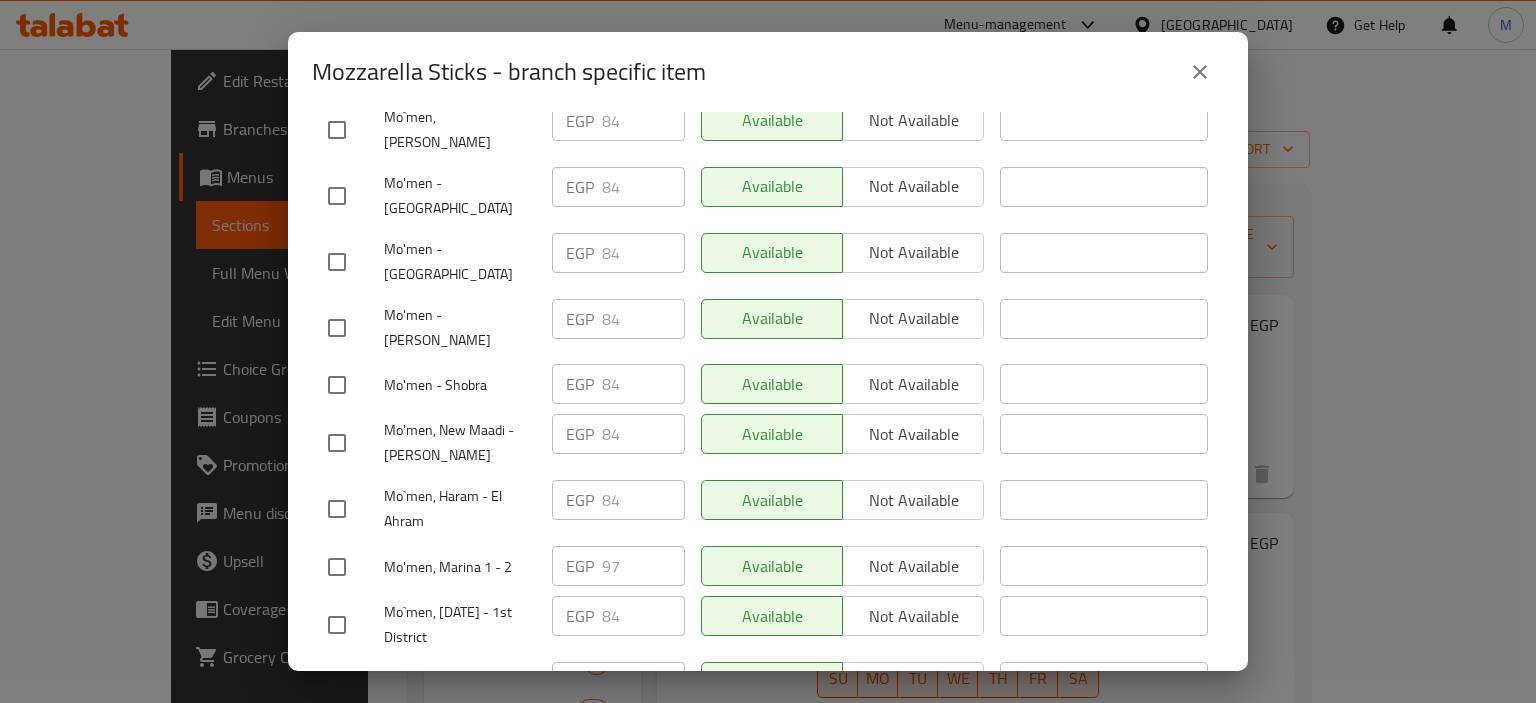 click at bounding box center (1200, 72) 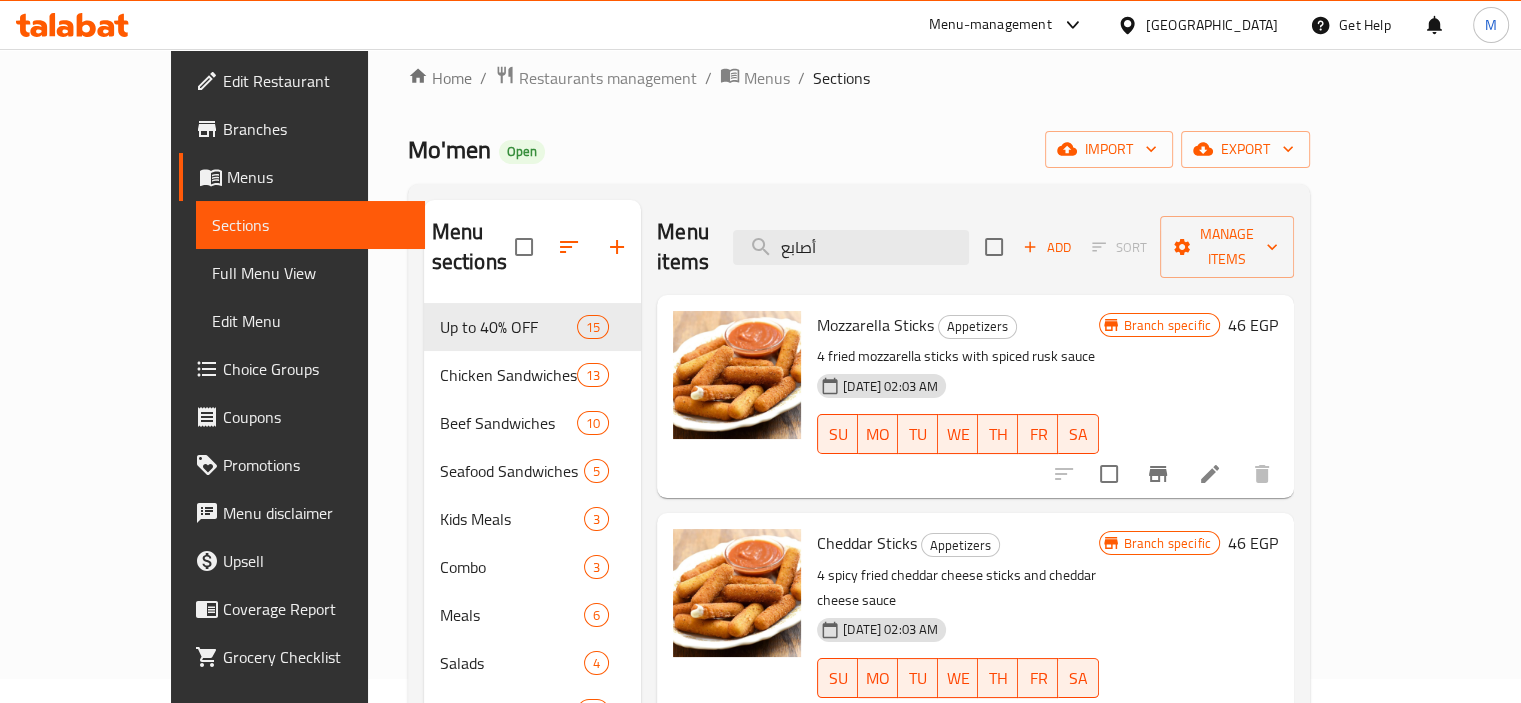 click 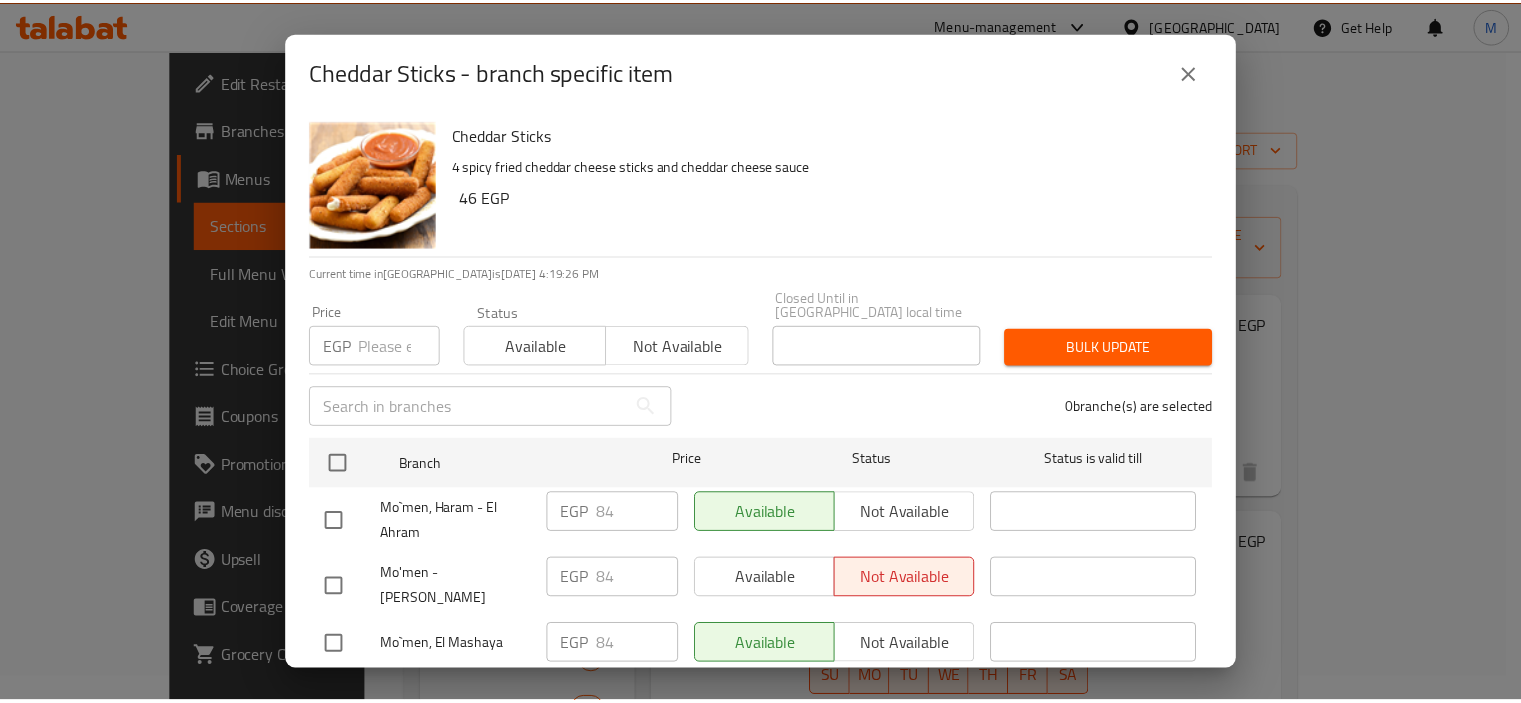 scroll, scrollTop: 2814, scrollLeft: 0, axis: vertical 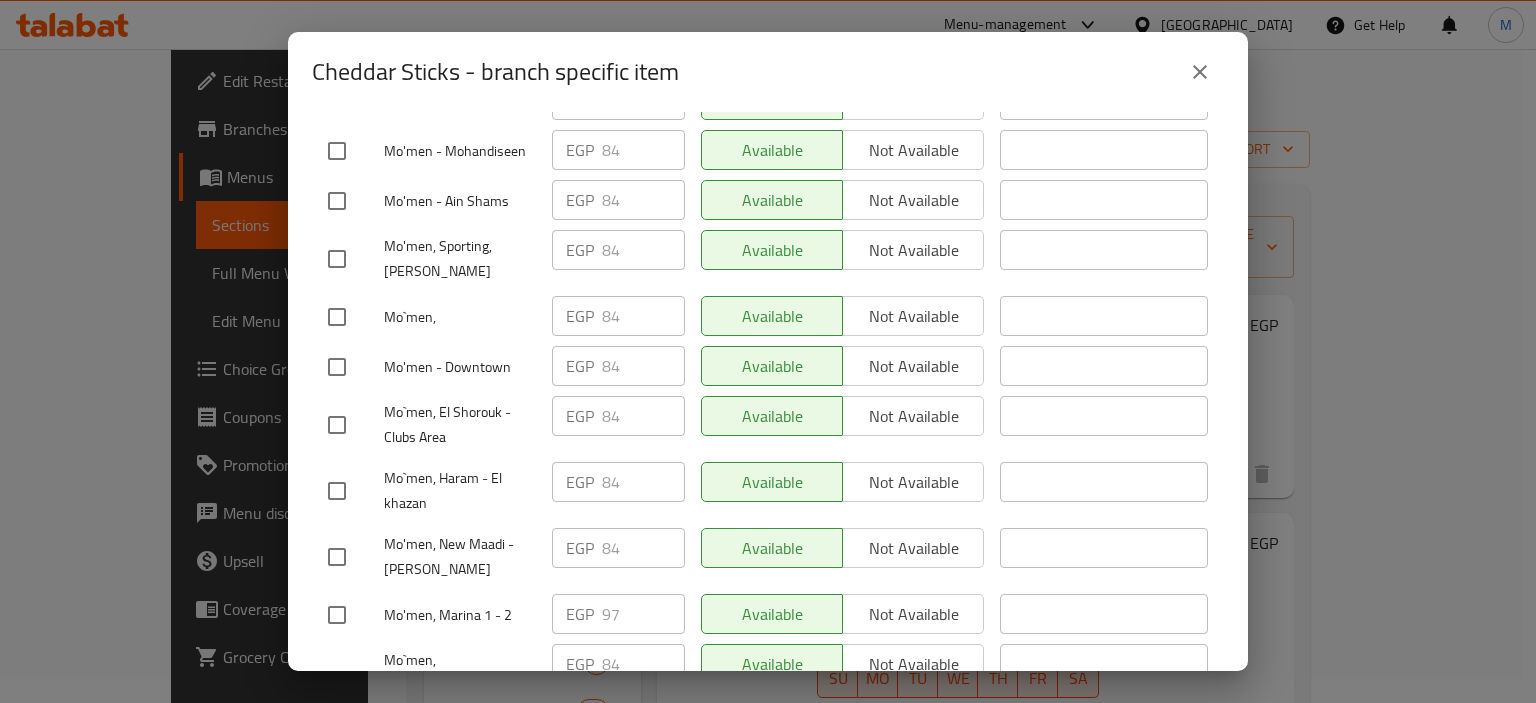 click on "Cheddar Sticks - branch specific item Cheddar Sticks 4 spicy fried cheddar cheese sticks and cheddar cheese sauce 46   EGP Current time in  Egypt  is  13 Jul 2025   4:20:20 PM Price EGP Price Status Available Not available Closed Until in Egypt local time Closed Until in Egypt local time Bulk update ​ 0  branche(s) are selected Branch Price Status Status is valid till Mo`men, Haram - El Ahram EGP 84 ​ Available Not available ​ Mo'men - Maadi Zahraa EGP 84 ​ Available Not available ​ Mo`men, El Mashaya EGP 84 ​ Available Not available ​ Mo'men - New Maadi EGP 84 ​ Available Not available ​ Mo'men - Stanly EGP 84 ​ Available Not available ​ Mo'men, El Shorouk TMP EGP 84 ​ Available Not available ​ Mo'men - Masaken Sheraton EGP 84 ​ Available Not available ​ Mo'men - 6th of October Industrial Section EGP 84 ​ Available Not available ​ Mo'men - Shobra El Kheima EGP 84 ​ Available Not available ​ Mo`men, Mokattam - Centeral El Mokattam EGP 84 ​ Available Not available ​ 84" at bounding box center (768, 351) 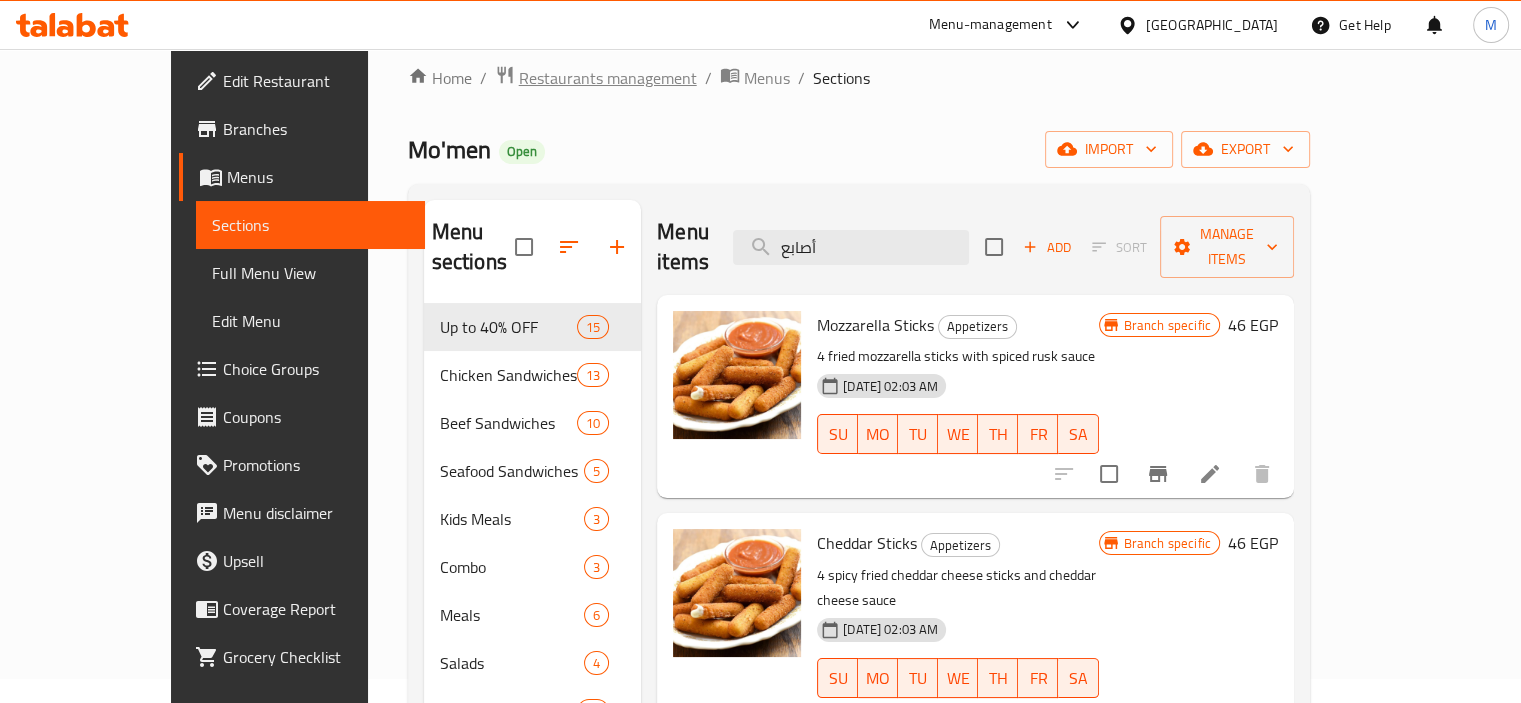 click on "Restaurants management" at bounding box center [608, 78] 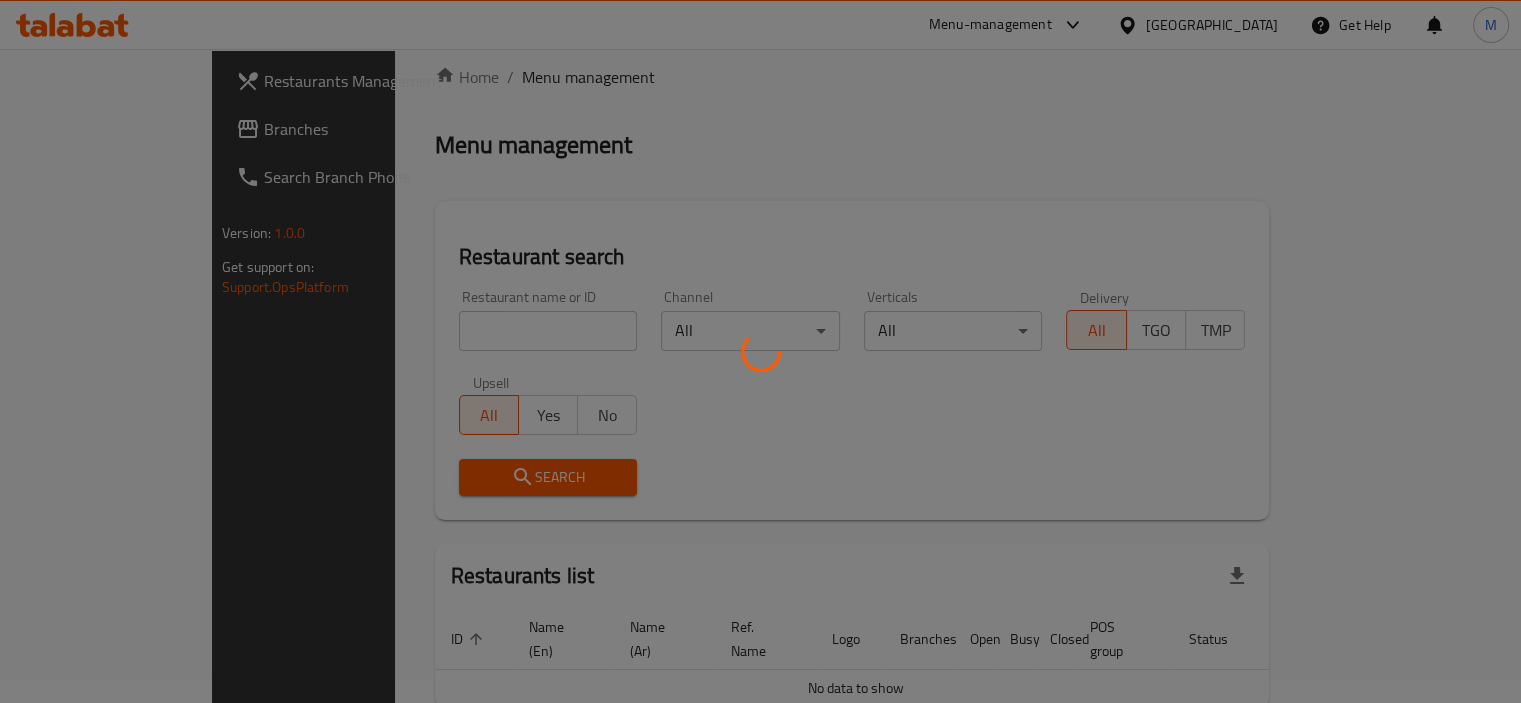 click at bounding box center (760, 351) 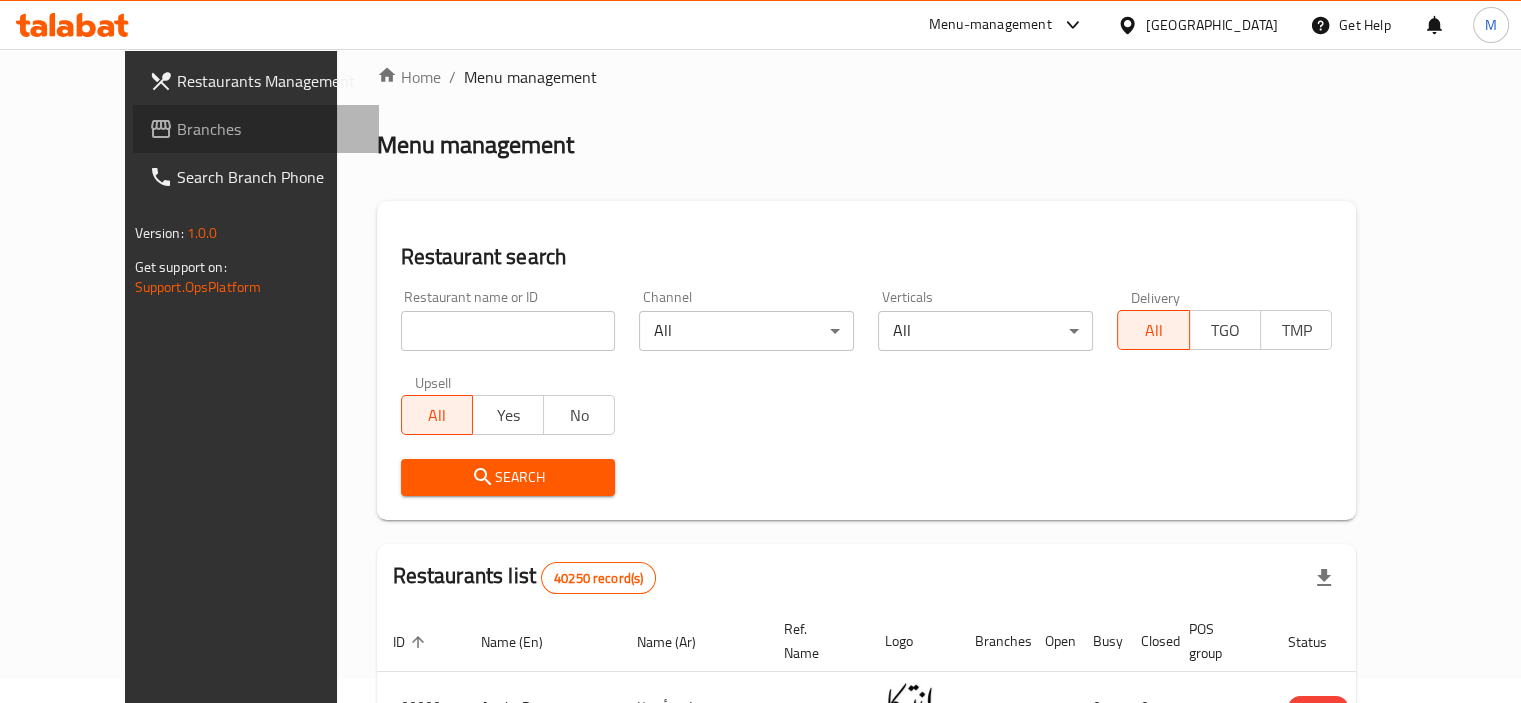 click on "Branches" at bounding box center [270, 129] 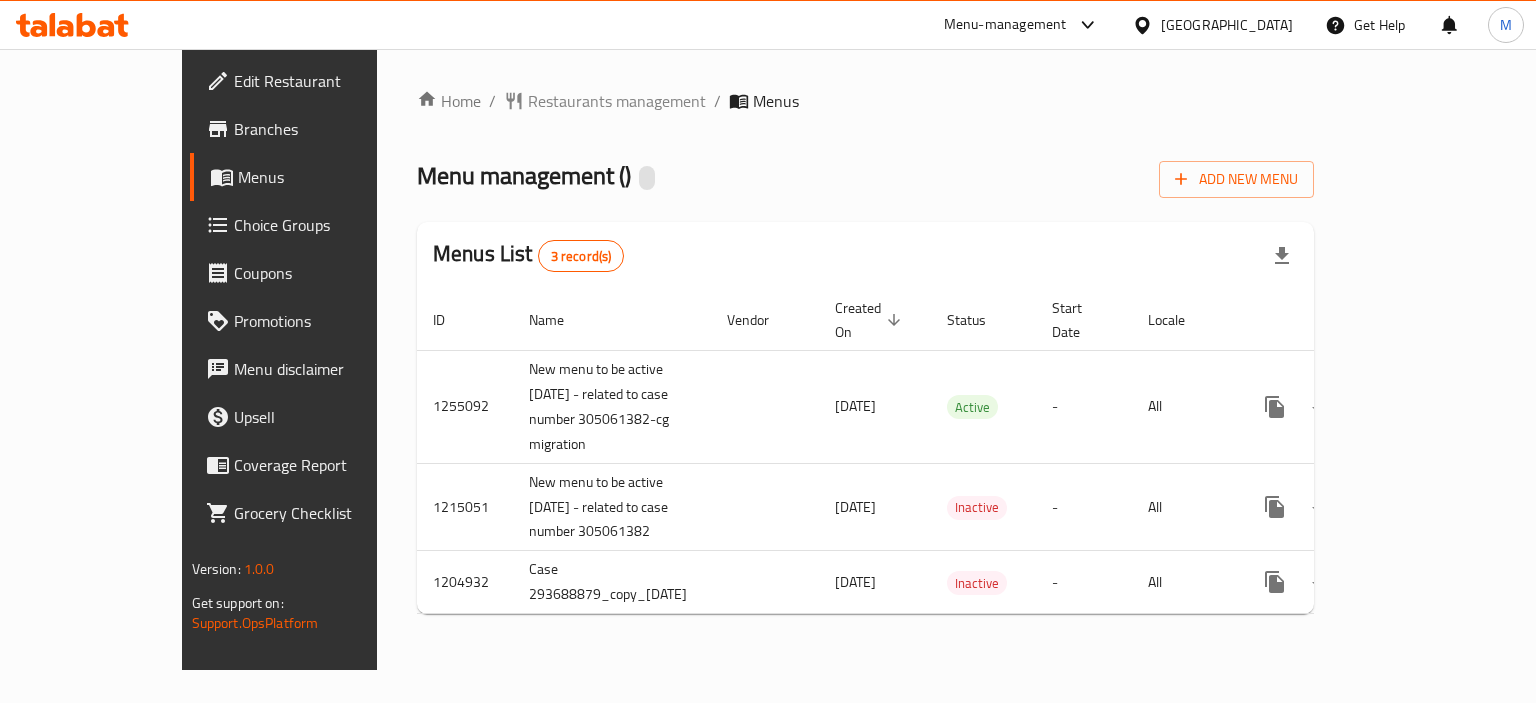 scroll, scrollTop: 0, scrollLeft: 0, axis: both 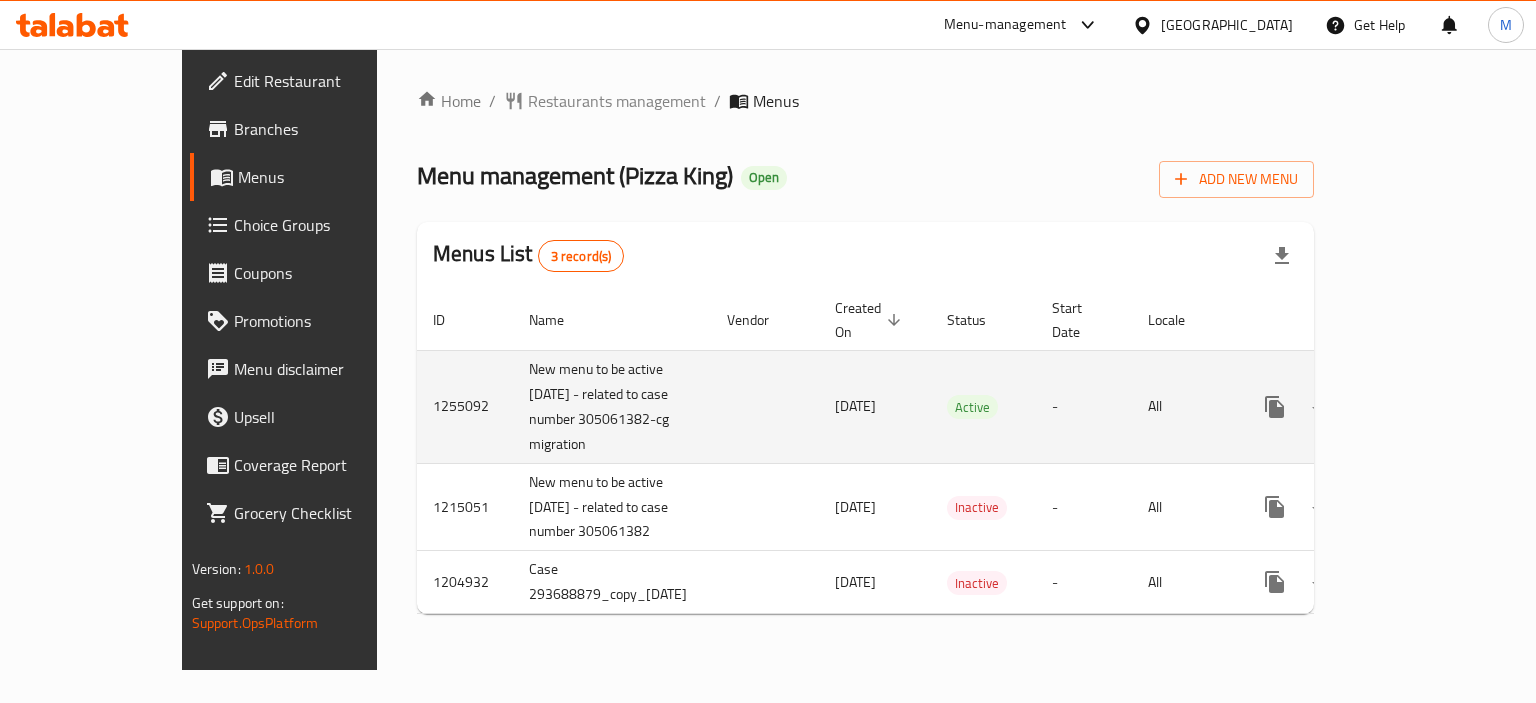 click at bounding box center (1347, 406) 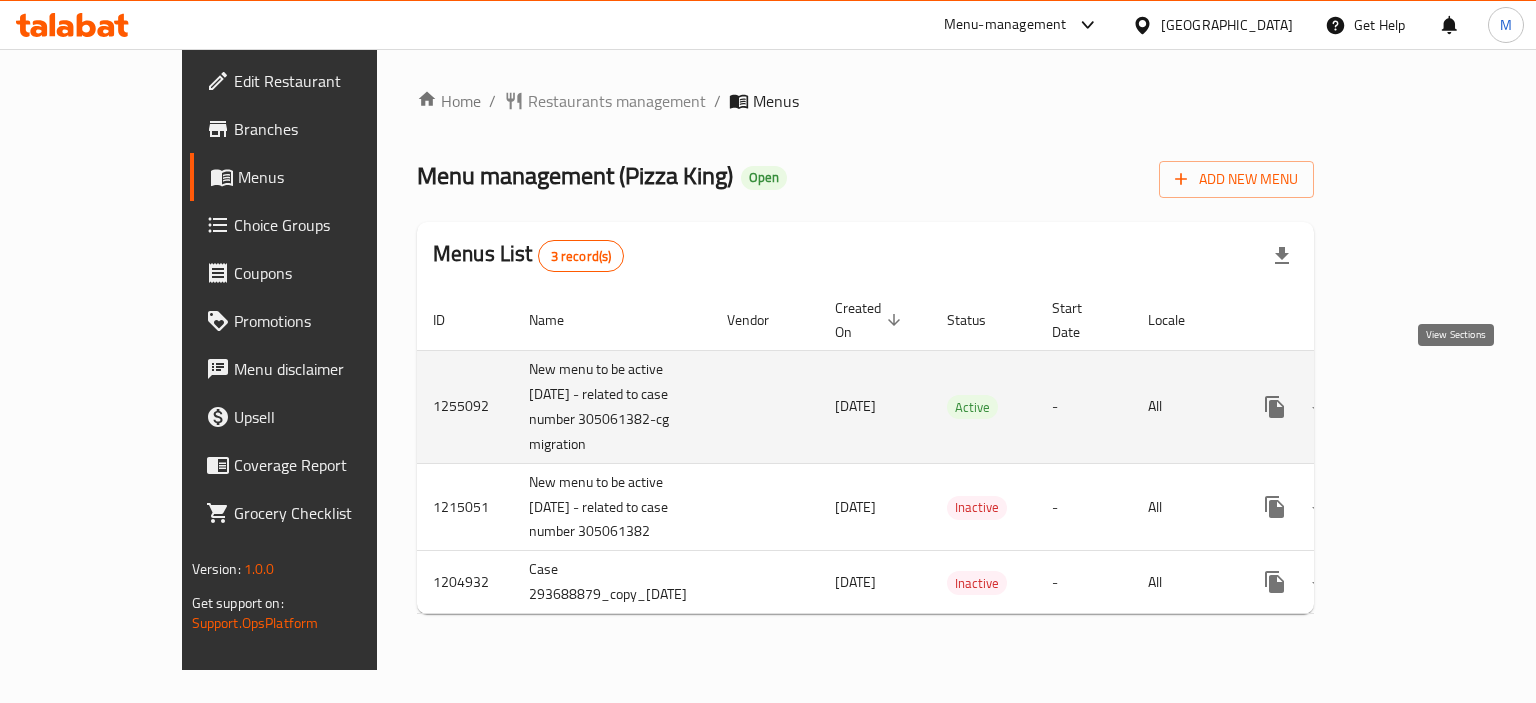 click at bounding box center (1419, 407) 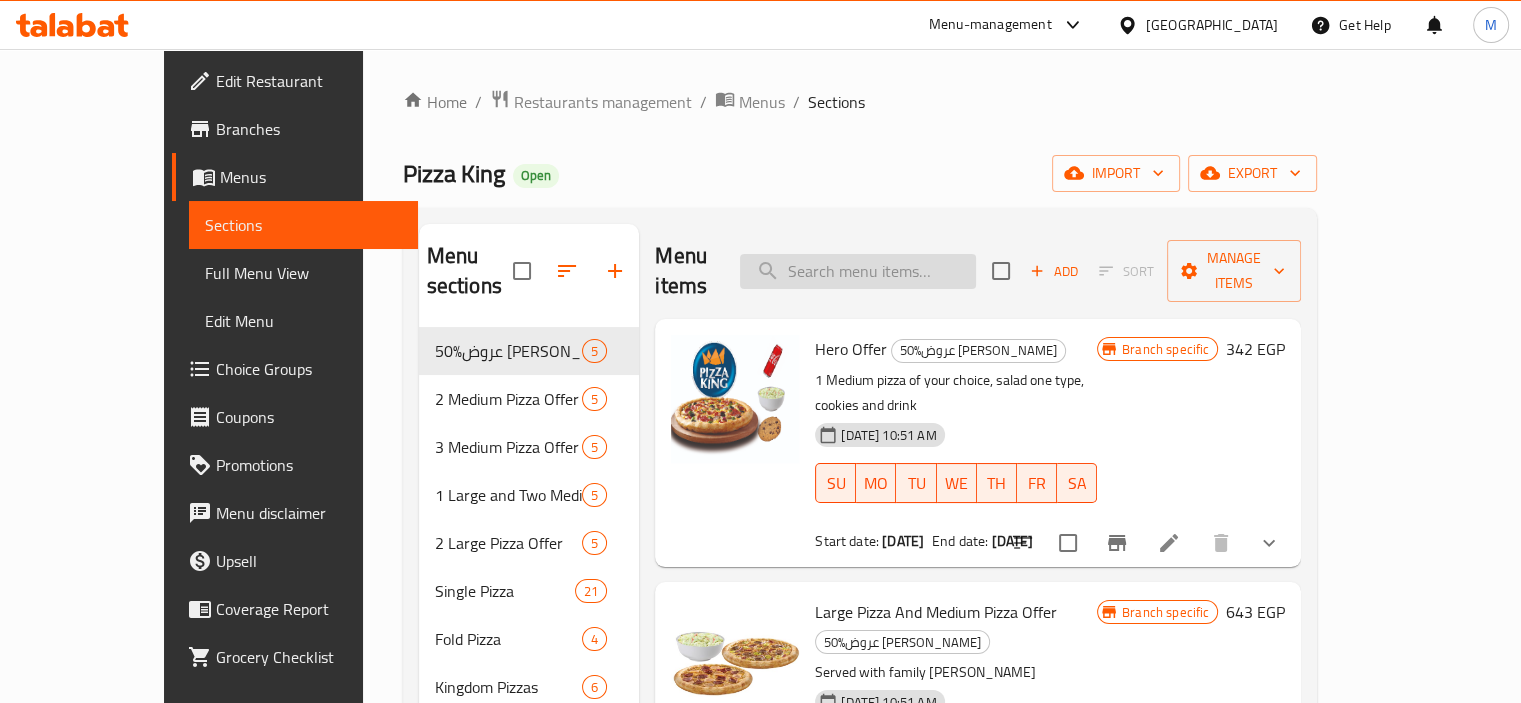 click at bounding box center [858, 271] 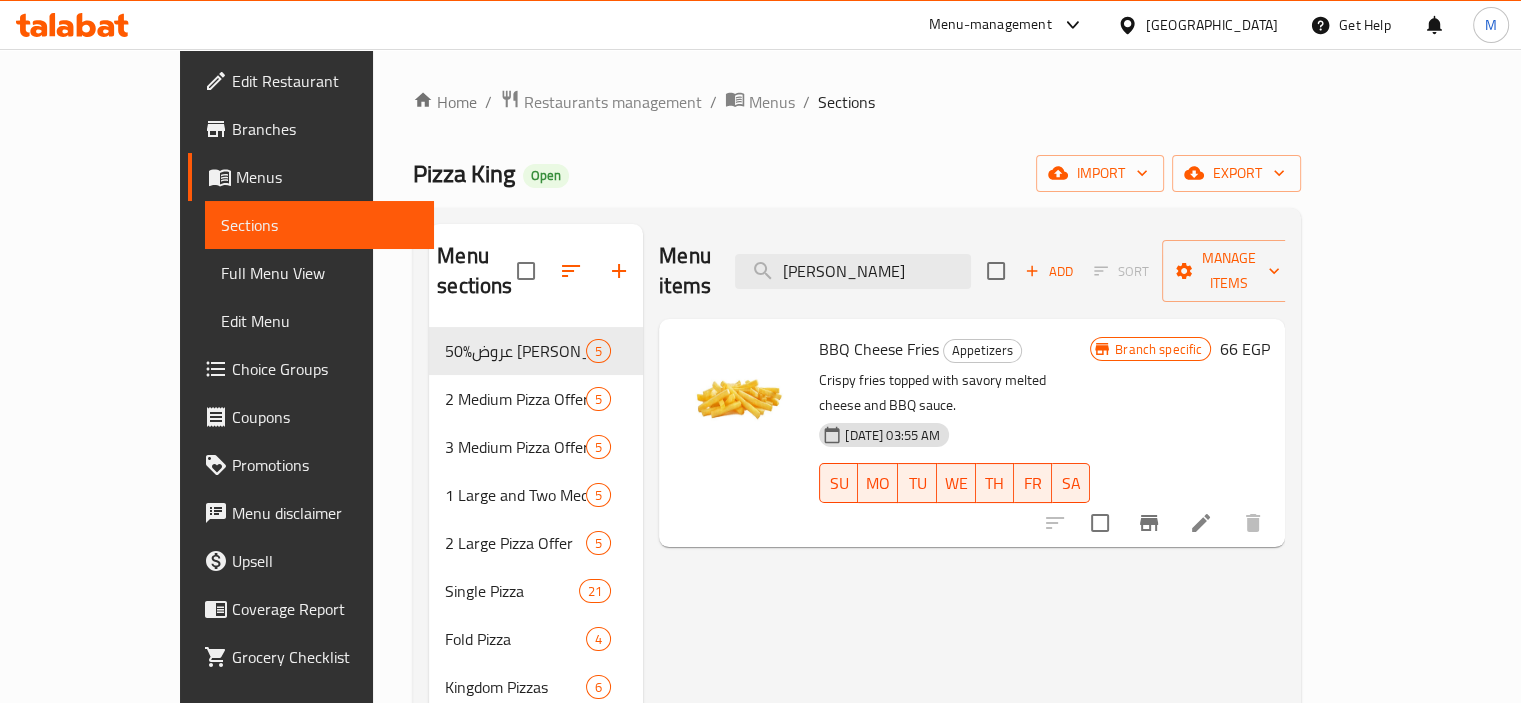 type on "[PERSON_NAME]" 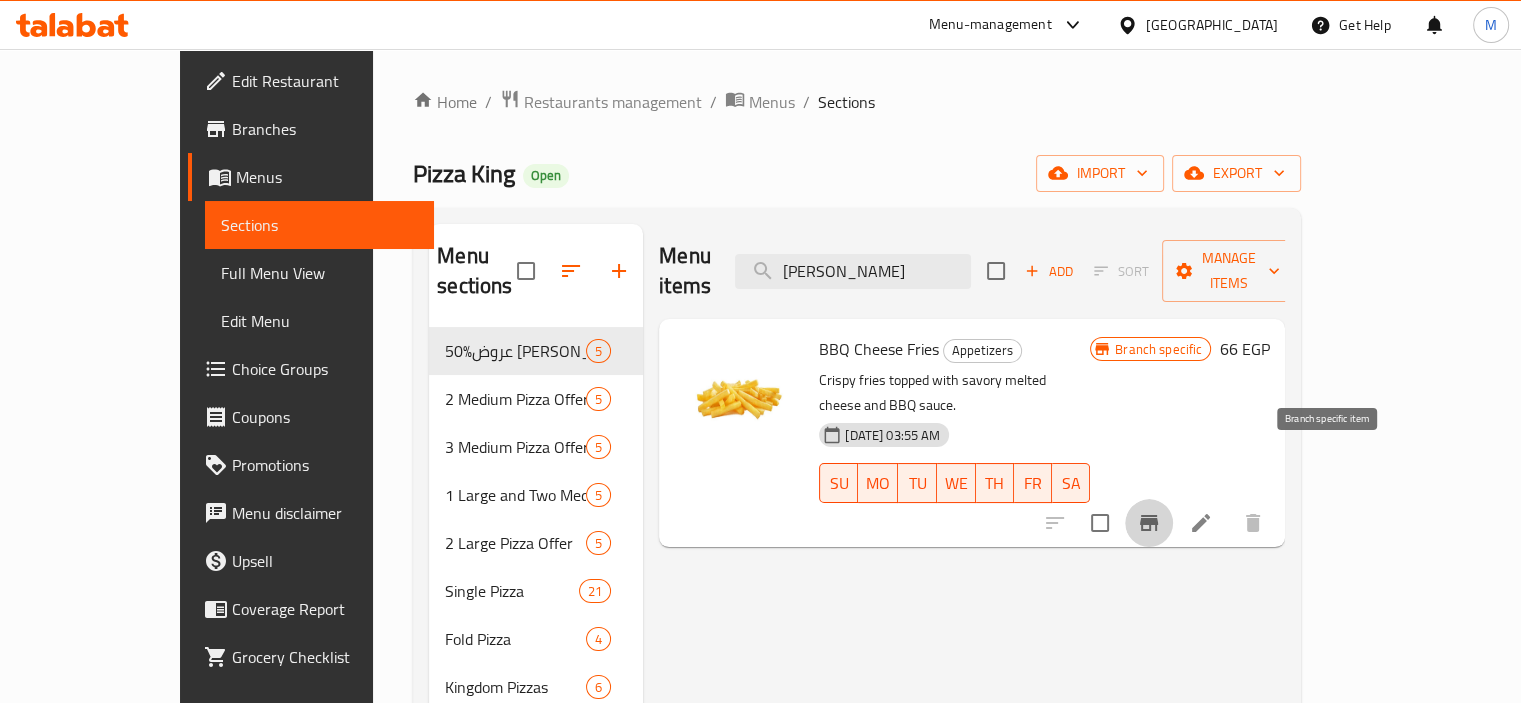 click 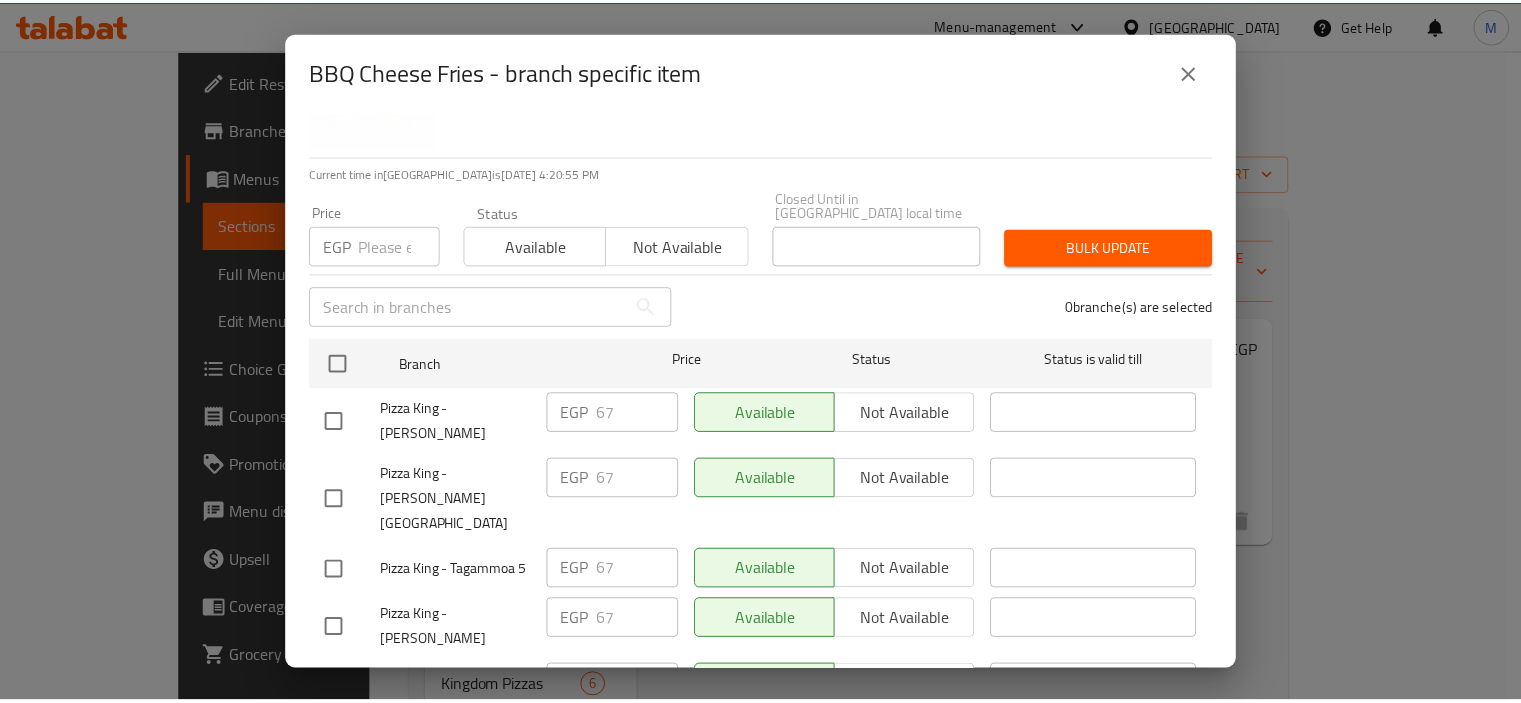scroll, scrollTop: 1992, scrollLeft: 0, axis: vertical 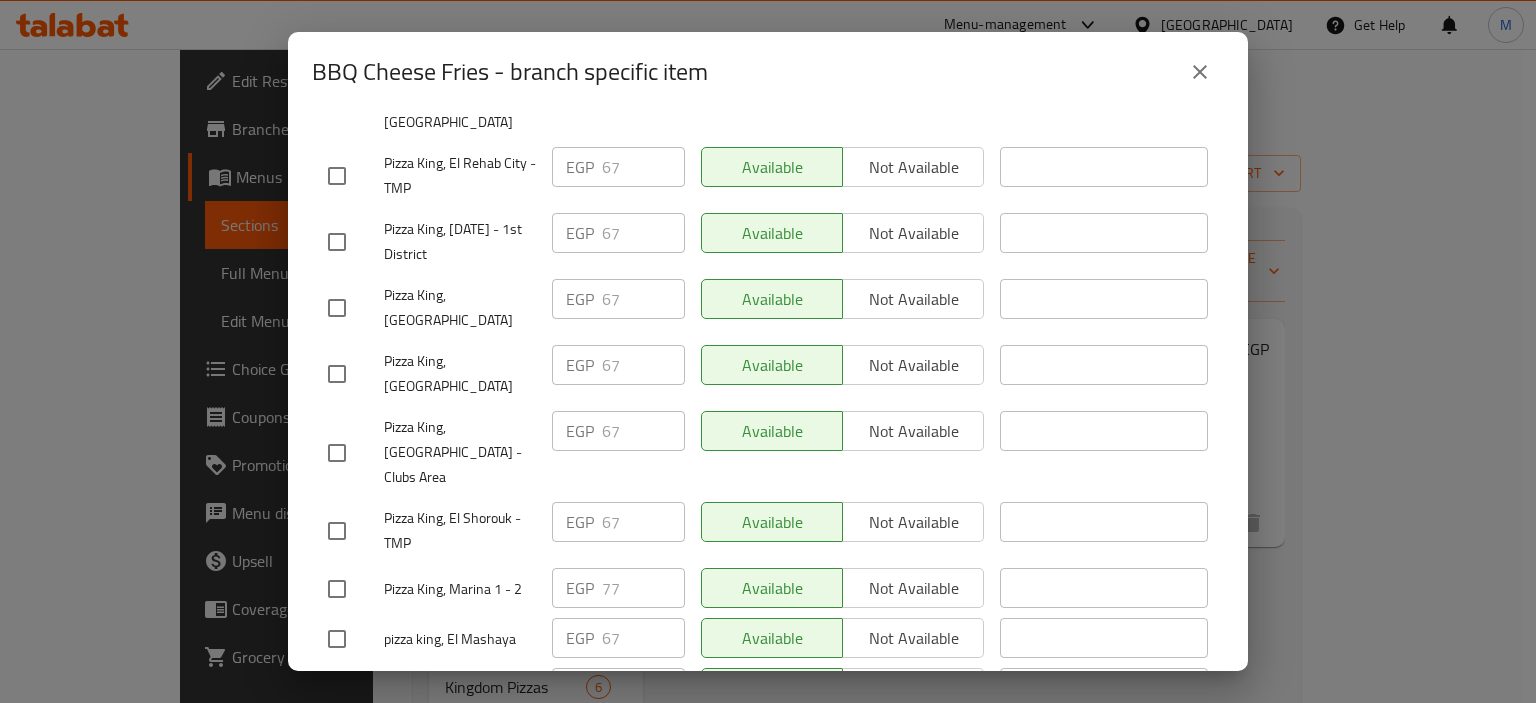 click on "BBQ Cheese Fries - branch specific item BBQ Cheese Fries Crispy fries topped with savory melted cheese and BBQ sauce. 66   EGP Current time in  Egypt  is  13 Jul 2025   4:22:39 PM Price EGP Price Status Available Not available Closed Until in Egypt local time Closed Until in Egypt local time Bulk update ​ 0  branche(s) are selected Branch Price Status Status is valid till Pizza King - Maadi Zahraa EGP 67 ​ Available Not available ​ Pizza King -  Zahraa Nasr city EGP 67 ​ Available Not available ​ Pizza King - Tagammoa 5 EGP 67 ​ Available Not available ​ Pizza King - Faisal EGP 67 ​ Available Not available ​ Pizza King - Nasr City EGP 67 ​ Available Not available ​ Pizza King - Wonder Land EGP 67 ​ Available Not available ​ Pizza King - Smart Village EGP 67 ​ Available Not available ​ Pizza King - Industrial Section EGP 67 ​ Available Not available ​ Pizza King - Shobra El Kheima EGP 67 ​ Available Not available ​ Pizza King - Backup EGP 67 ​ Available Not available ​" at bounding box center (768, 351) 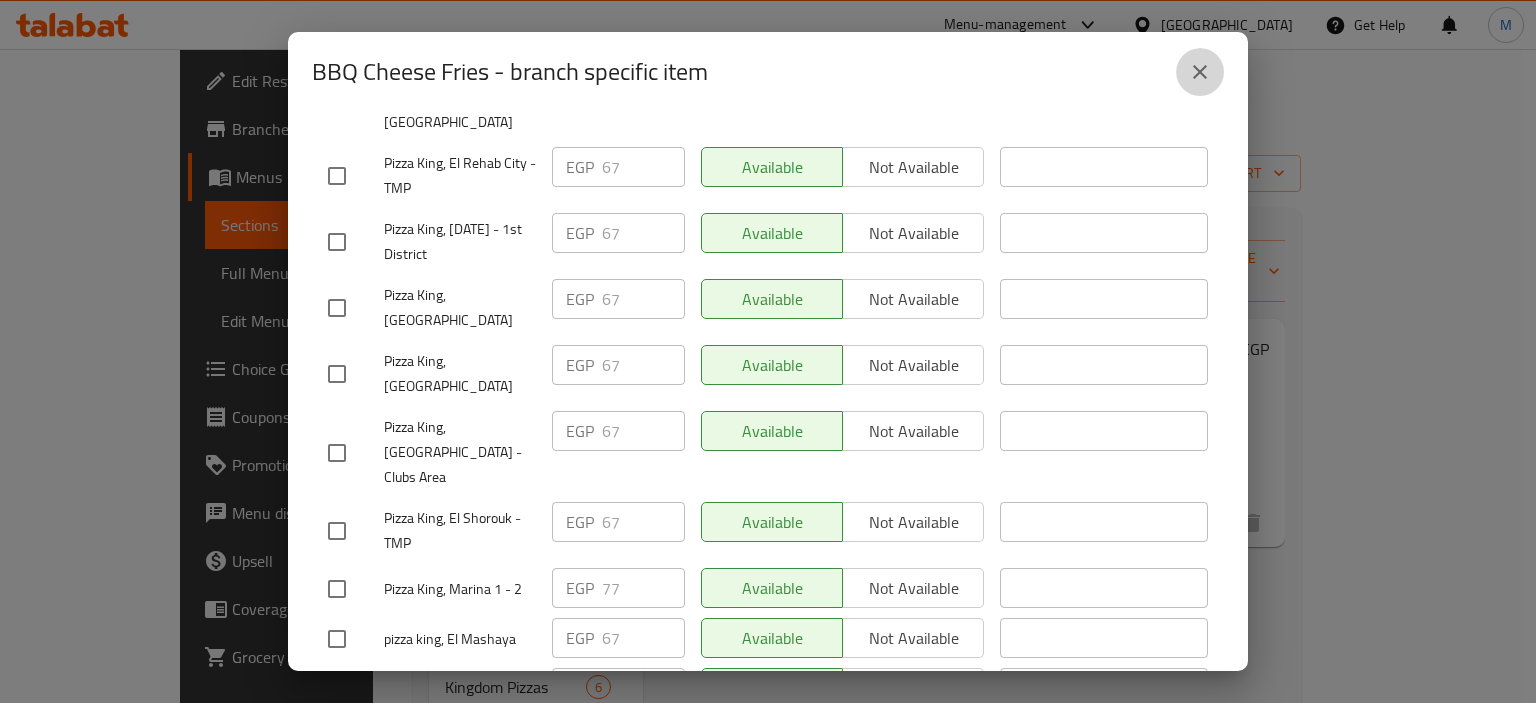 drag, startPoint x: 1207, startPoint y: 67, endPoint x: 1014, endPoint y: 70, distance: 193.02332 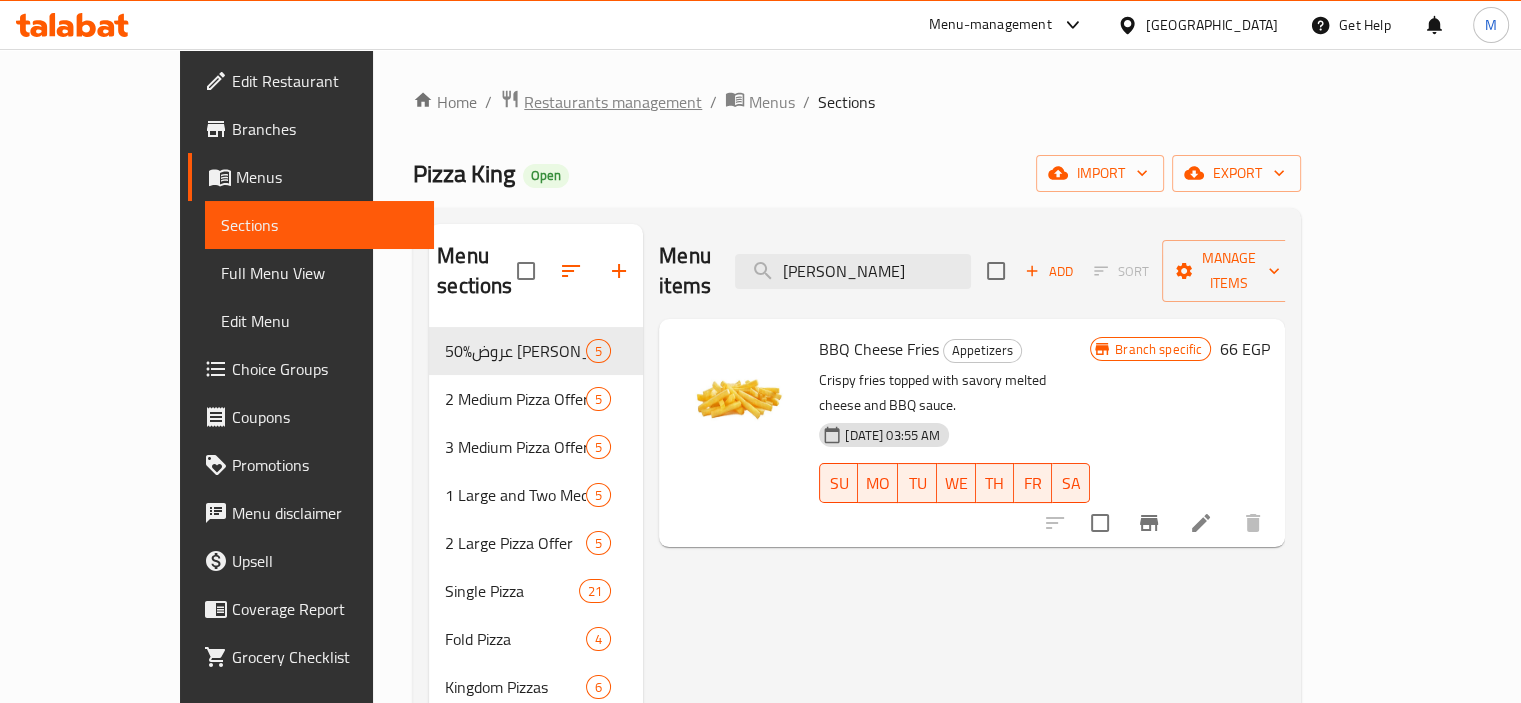 click on "Restaurants management" at bounding box center [613, 102] 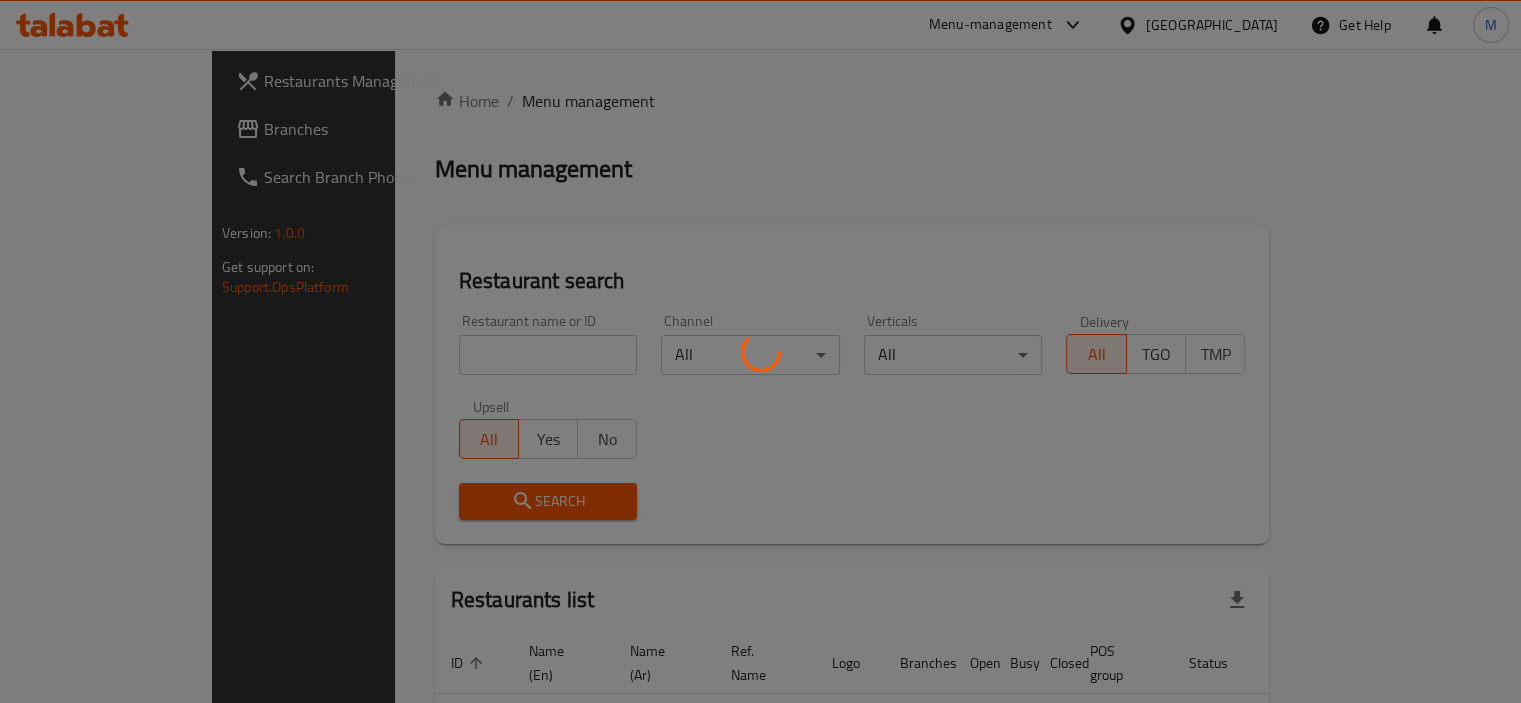 click at bounding box center (760, 351) 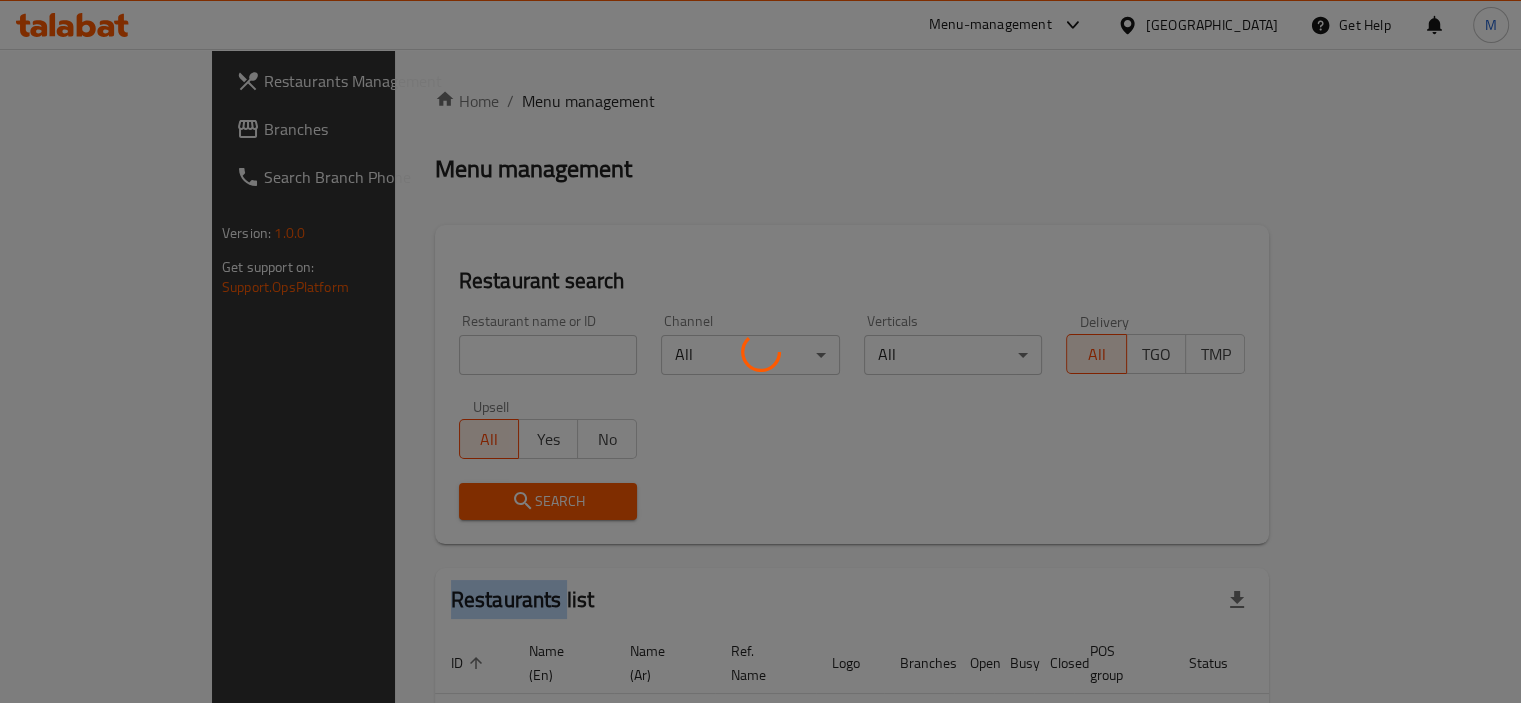 click at bounding box center (760, 351) 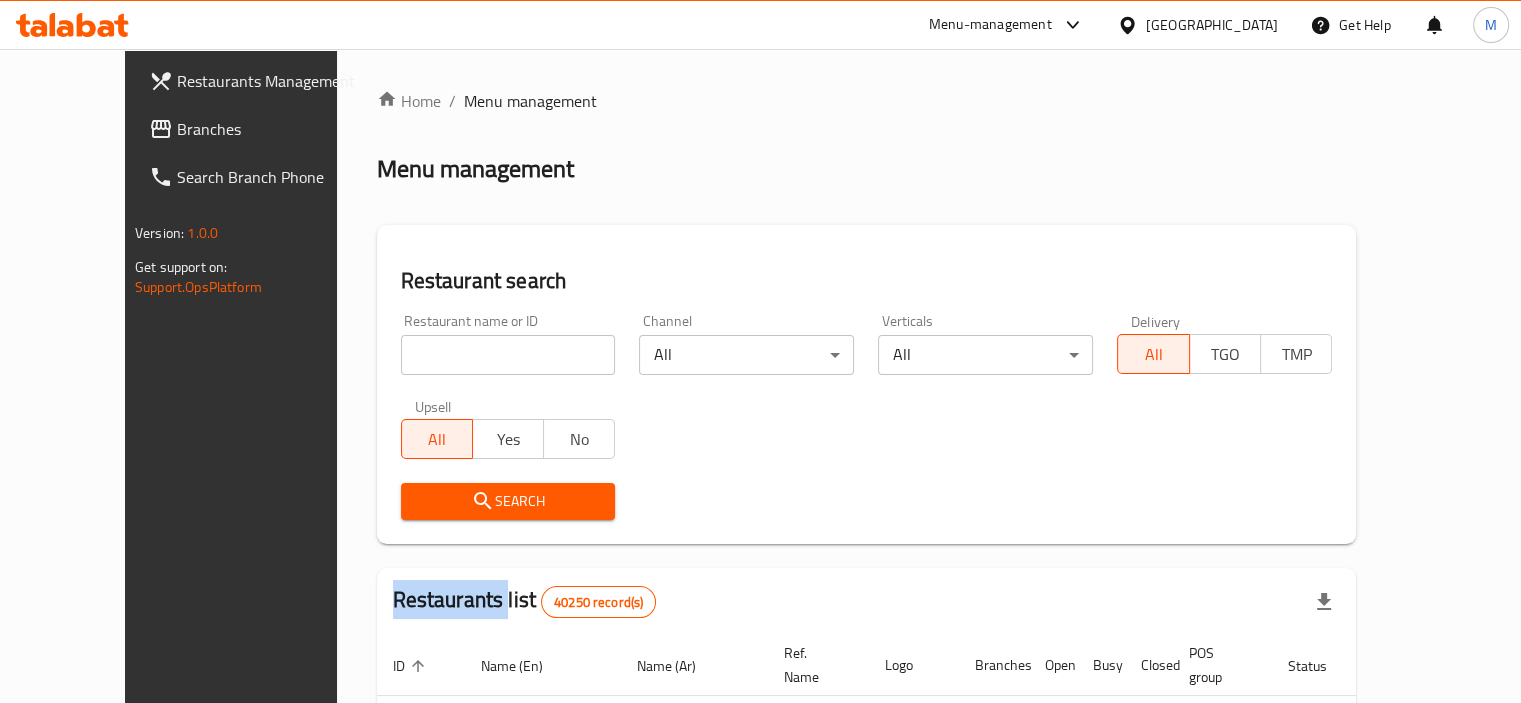 click on "Branches" at bounding box center [270, 129] 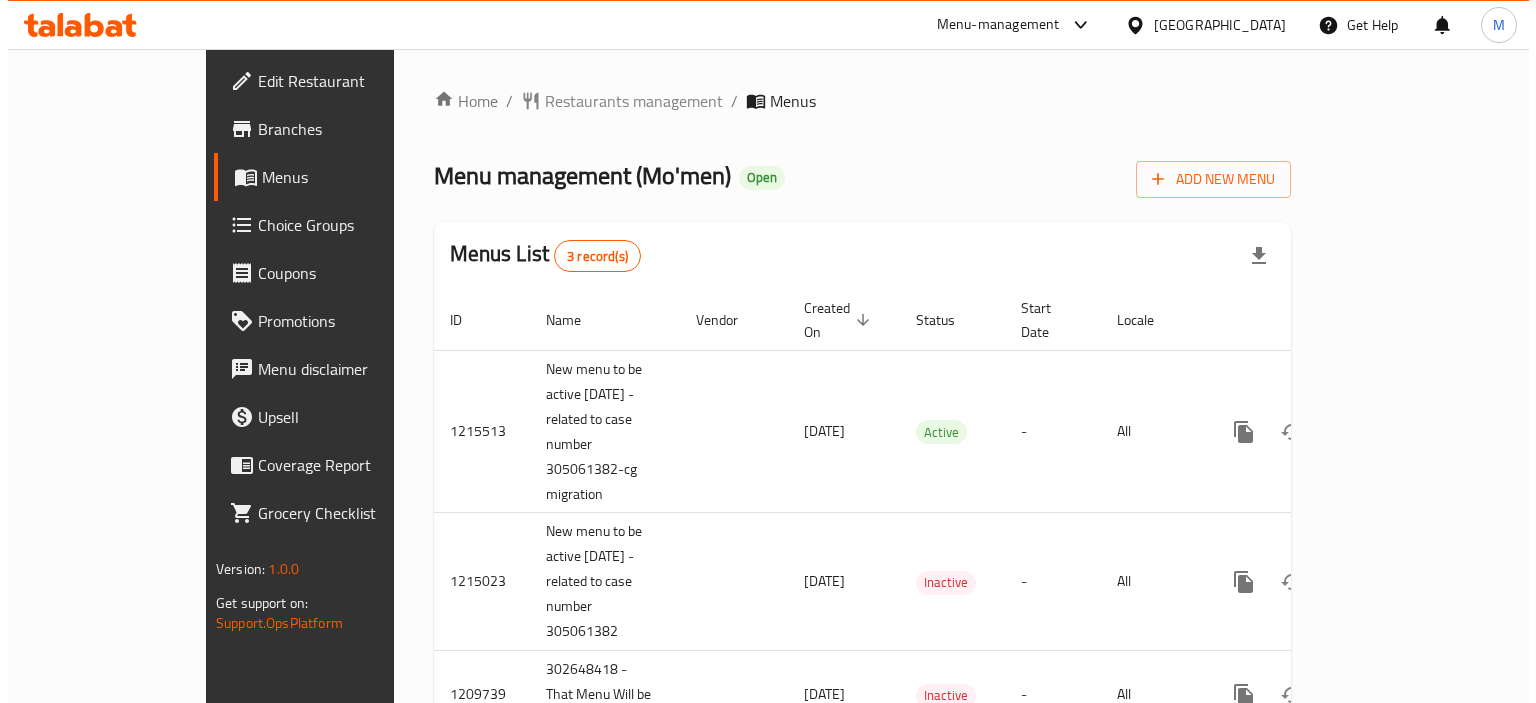 scroll, scrollTop: 0, scrollLeft: 0, axis: both 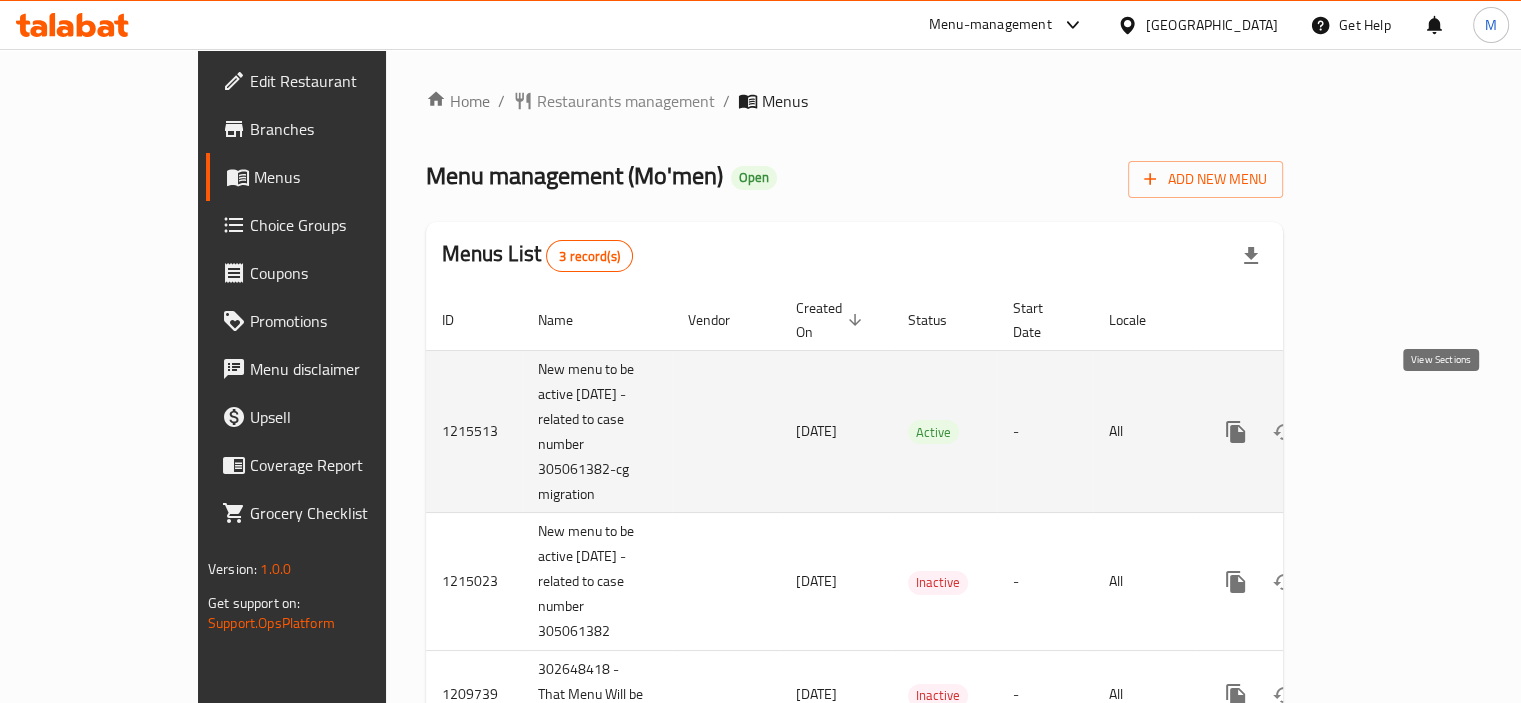 click 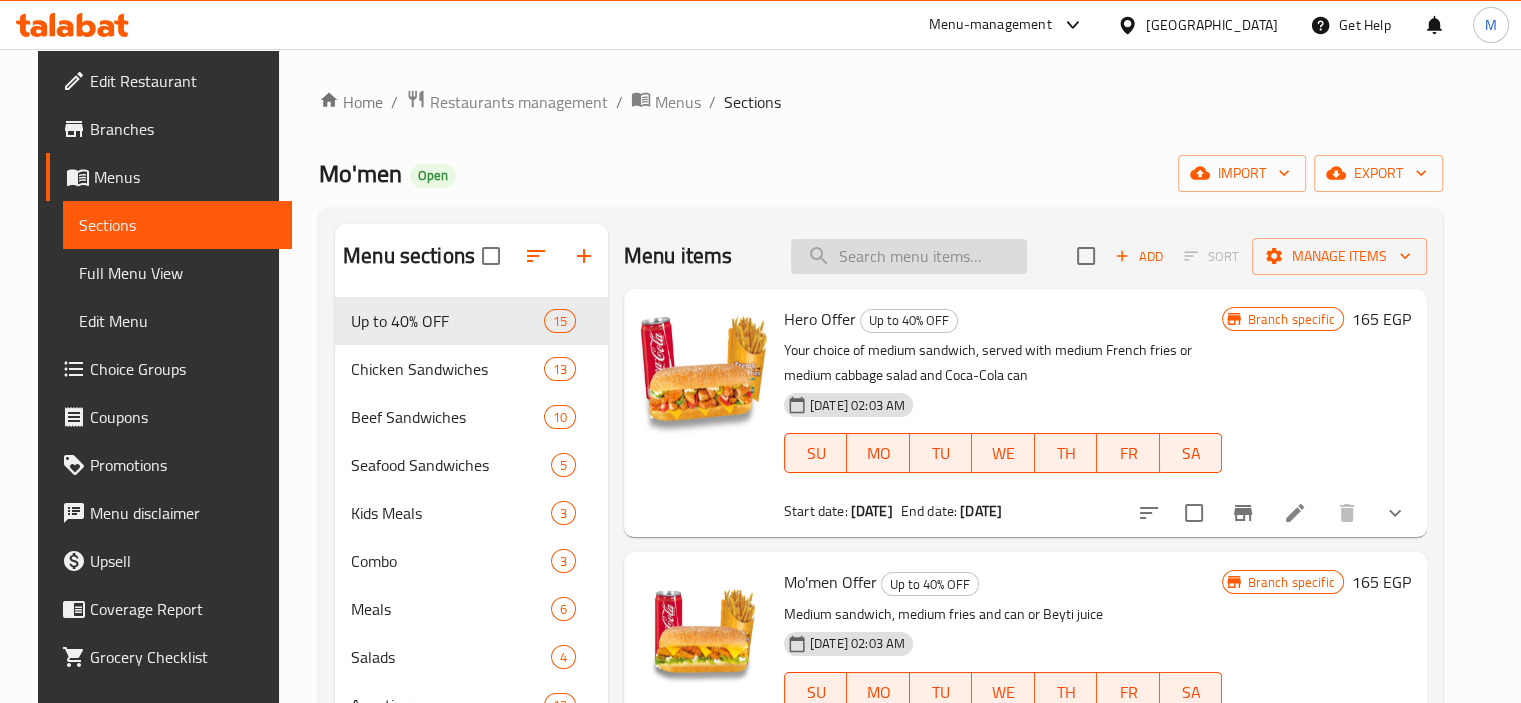 click at bounding box center (909, 256) 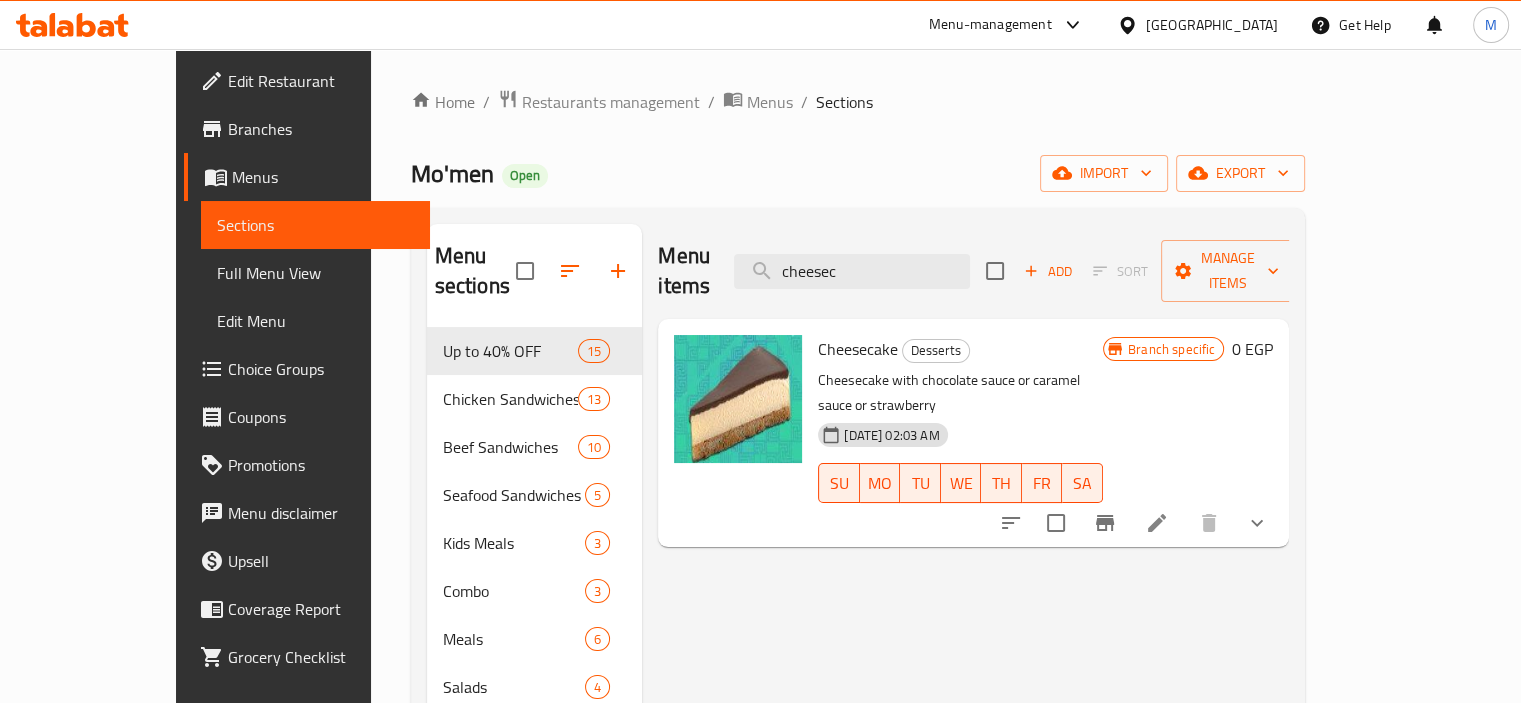 type on "cheesec" 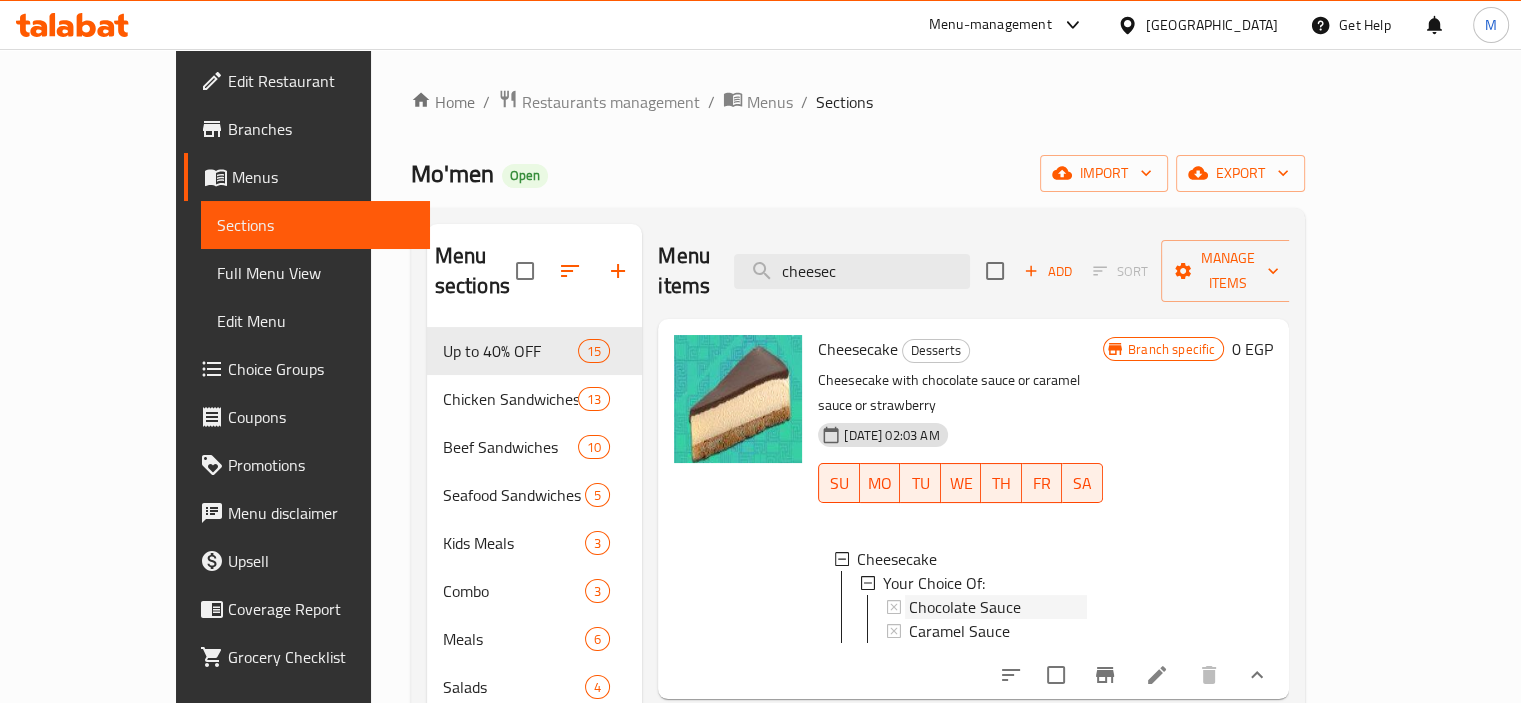 click on "Chocolate Sauce" at bounding box center (965, 607) 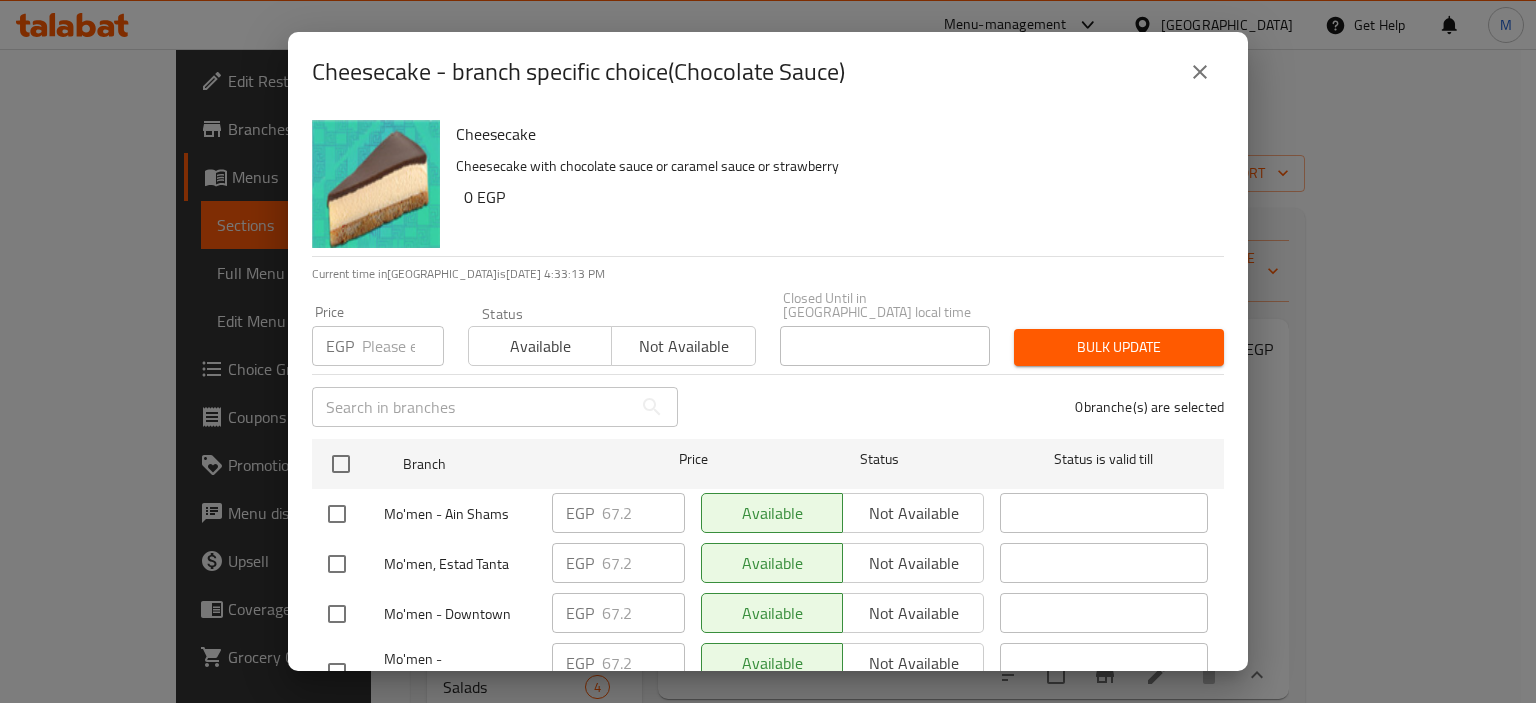 scroll, scrollTop: 4658, scrollLeft: 0, axis: vertical 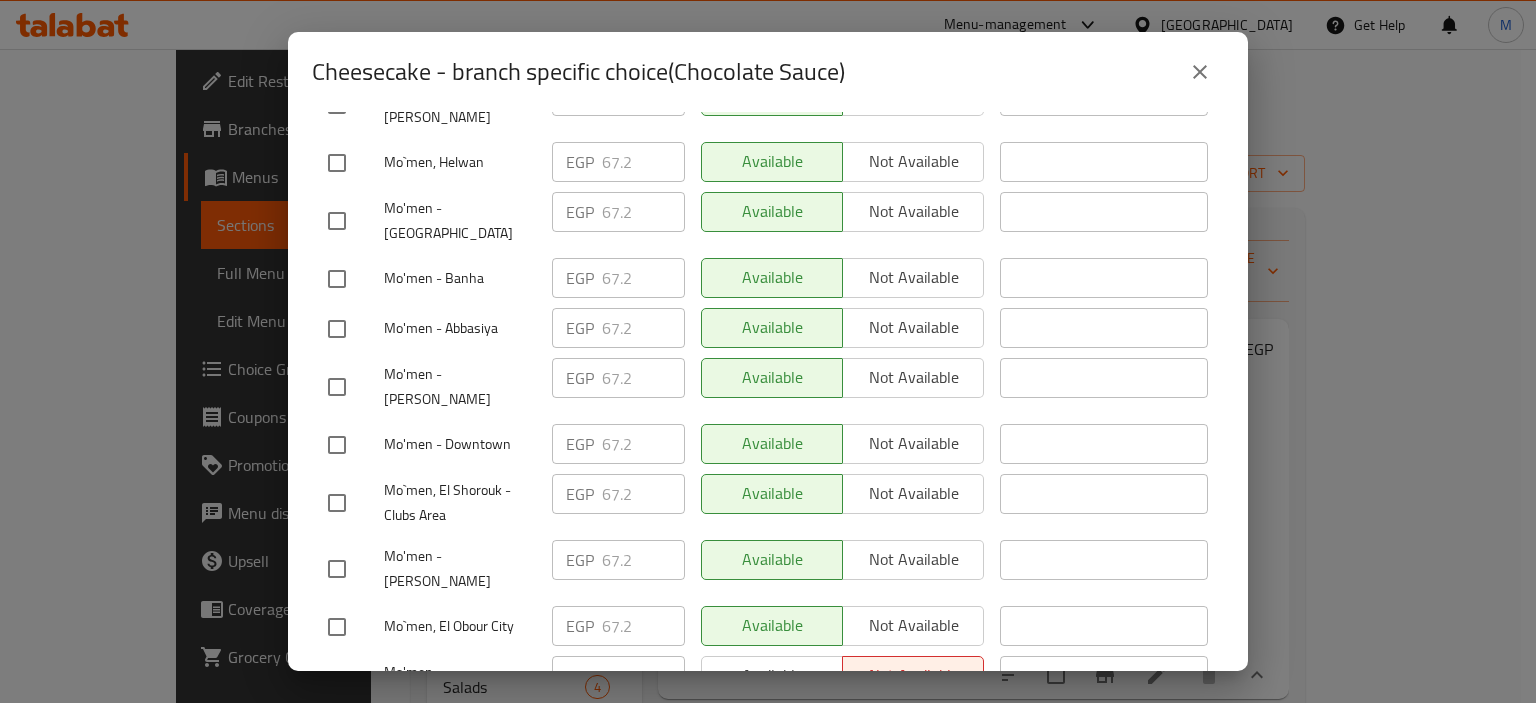 click 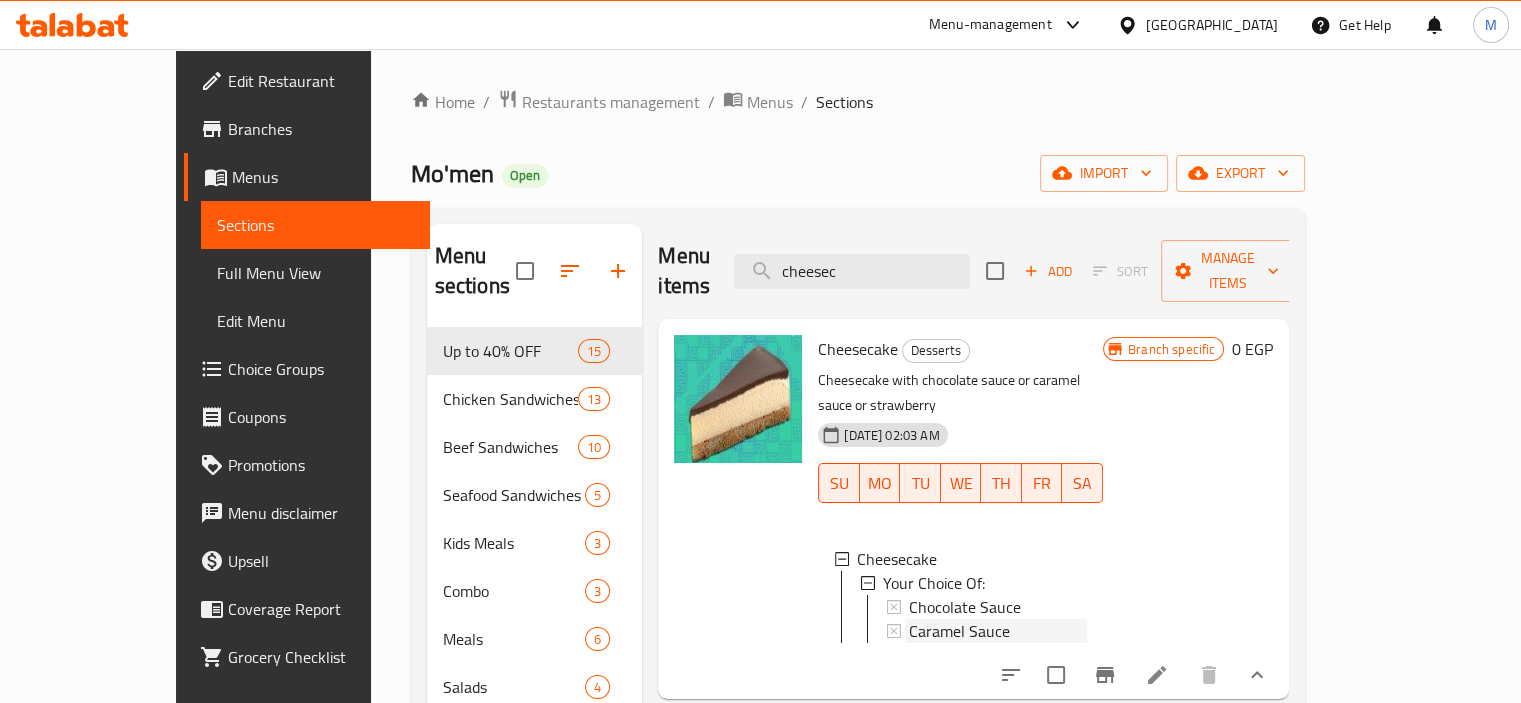 click on "Caramel Sauce" at bounding box center (959, 631) 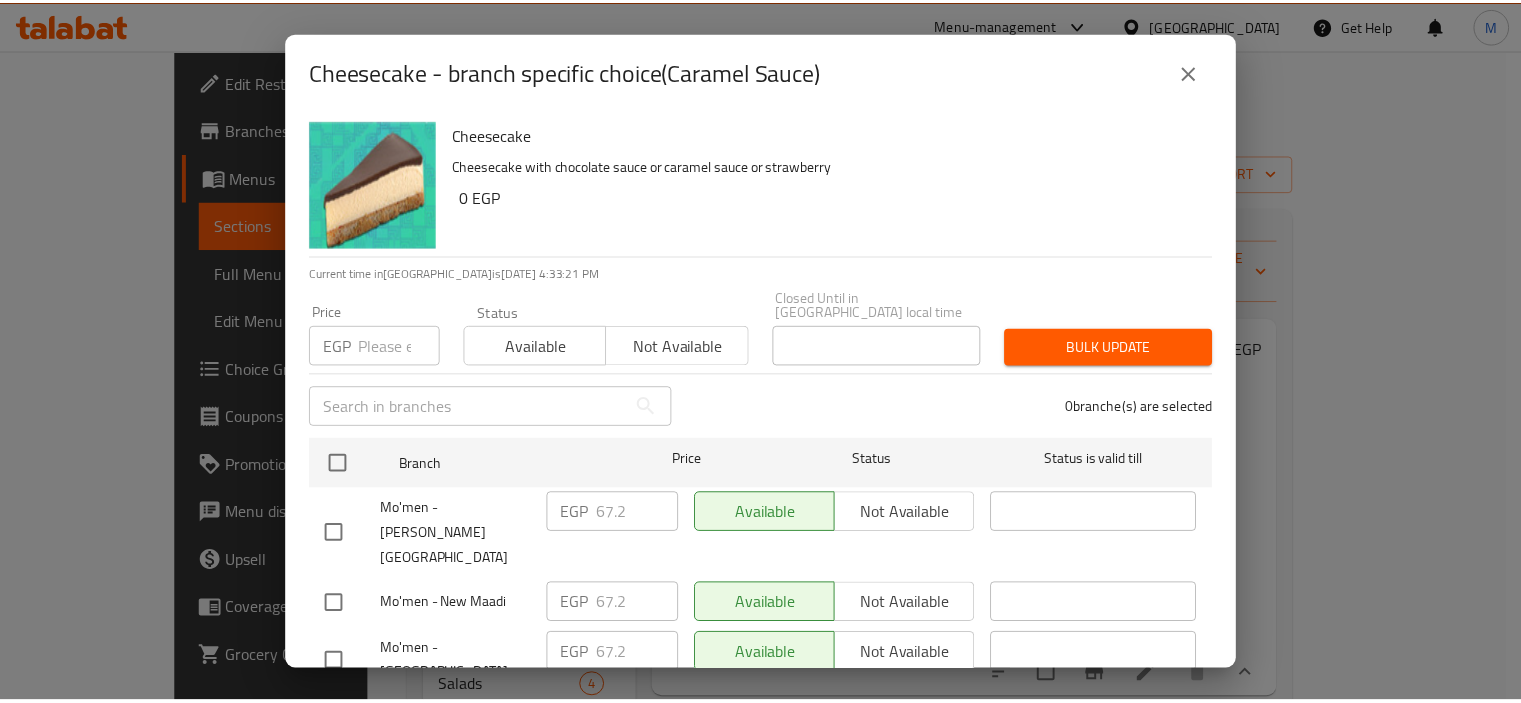 scroll, scrollTop: 4274, scrollLeft: 0, axis: vertical 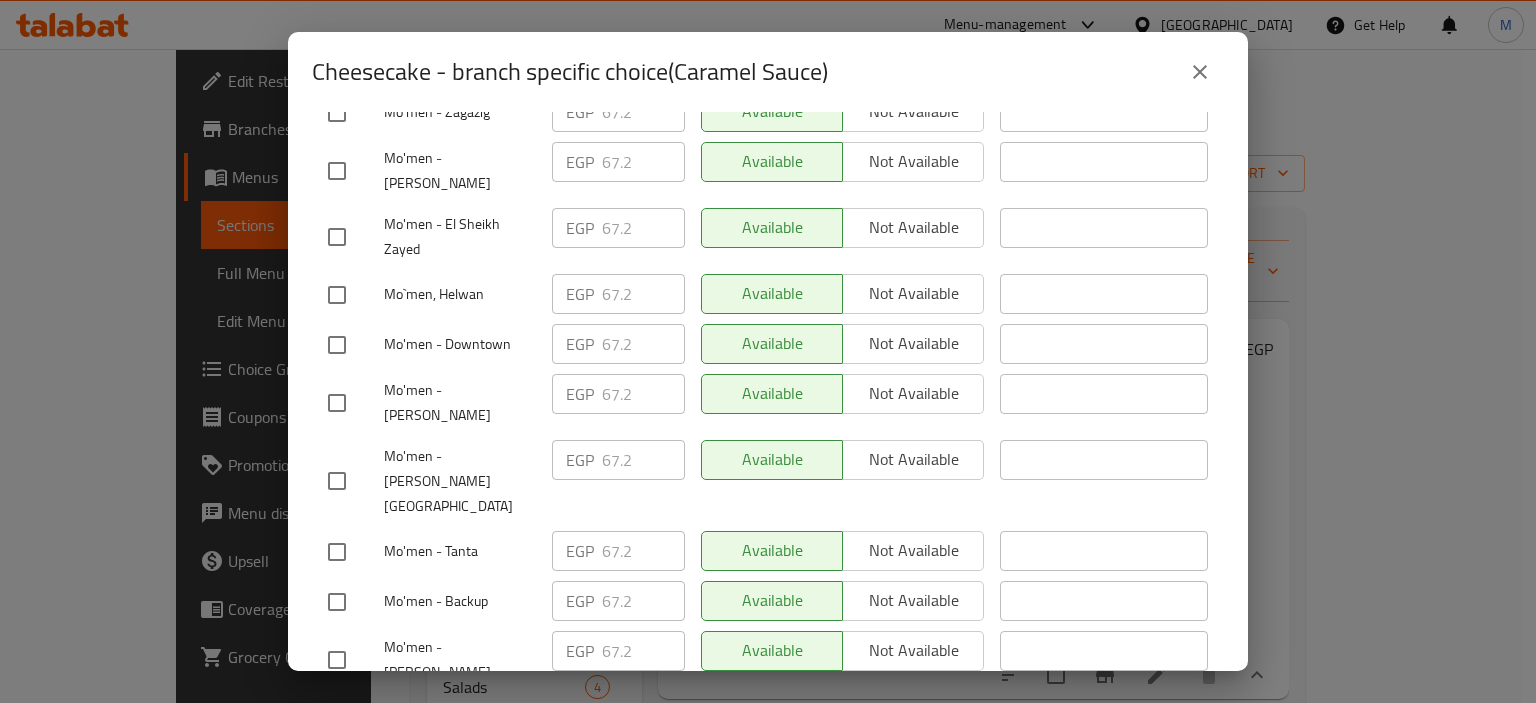 click on "Cheesecake - branch specific choice(Caramel Sauce) Cheesecake Cheesecake with chocolate sauce or caramel sauce or strawberry 0   EGP Current time in  Egypt  is  13 Jul 2025   4:33:24 PM Price EGP Price Status Available Not available Closed Until in Egypt local time Closed Until in Egypt local time Bulk update ​ 0  branche(s) are selected Branch Price Status Status is valid till Mo'men - Zahraa Nasr City EGP 67.2 ​ Available Not available ​ Mo'men - New Maadi EGP 67.2 ​ Available Not available ​ Mo'men - Galaa Street EGP 67.2 ​ Available Not available ​ Mo'men - Mohandiseen EGP 67.2 ​ Available Not available ​ Mo'men - Hadayek El Qobba EGP 67.2 ​ Available Not available ​ Mo'men - Shebeen El Koom EGP 67.2 ​ Available Not available ​ Mo`men, El Shorouk - Clubs Area EGP 67.2 ​ Available Not available ​ Mo'men - El Daher EGP 67.2 ​ Available Not available ​ Mo`men, Tagammoa 5 - Hay 1 EGP 67.2 ​ Available Not available ​ Mo'men - Stanly EGP 67.2 ​ Available Not available ​" at bounding box center (768, 351) 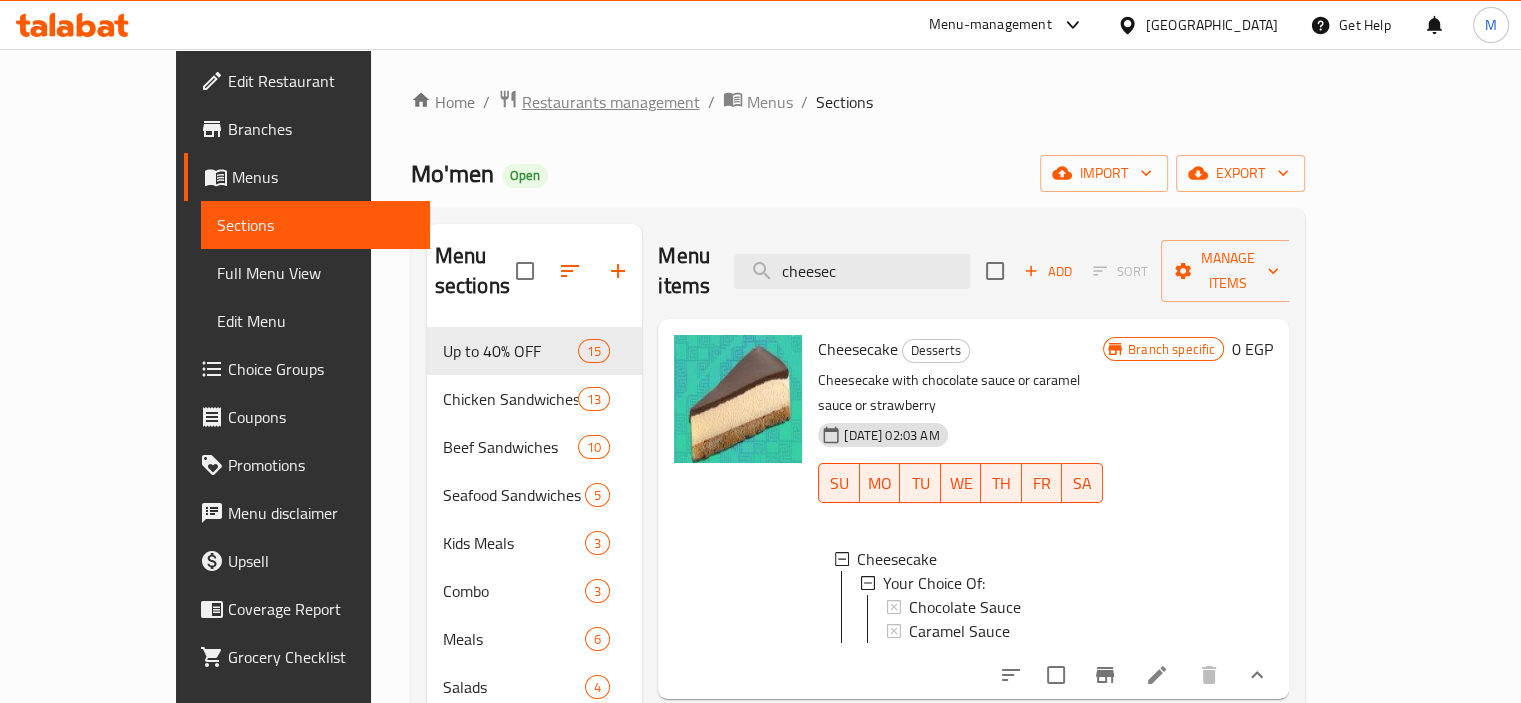 click on "Restaurants management" at bounding box center [611, 102] 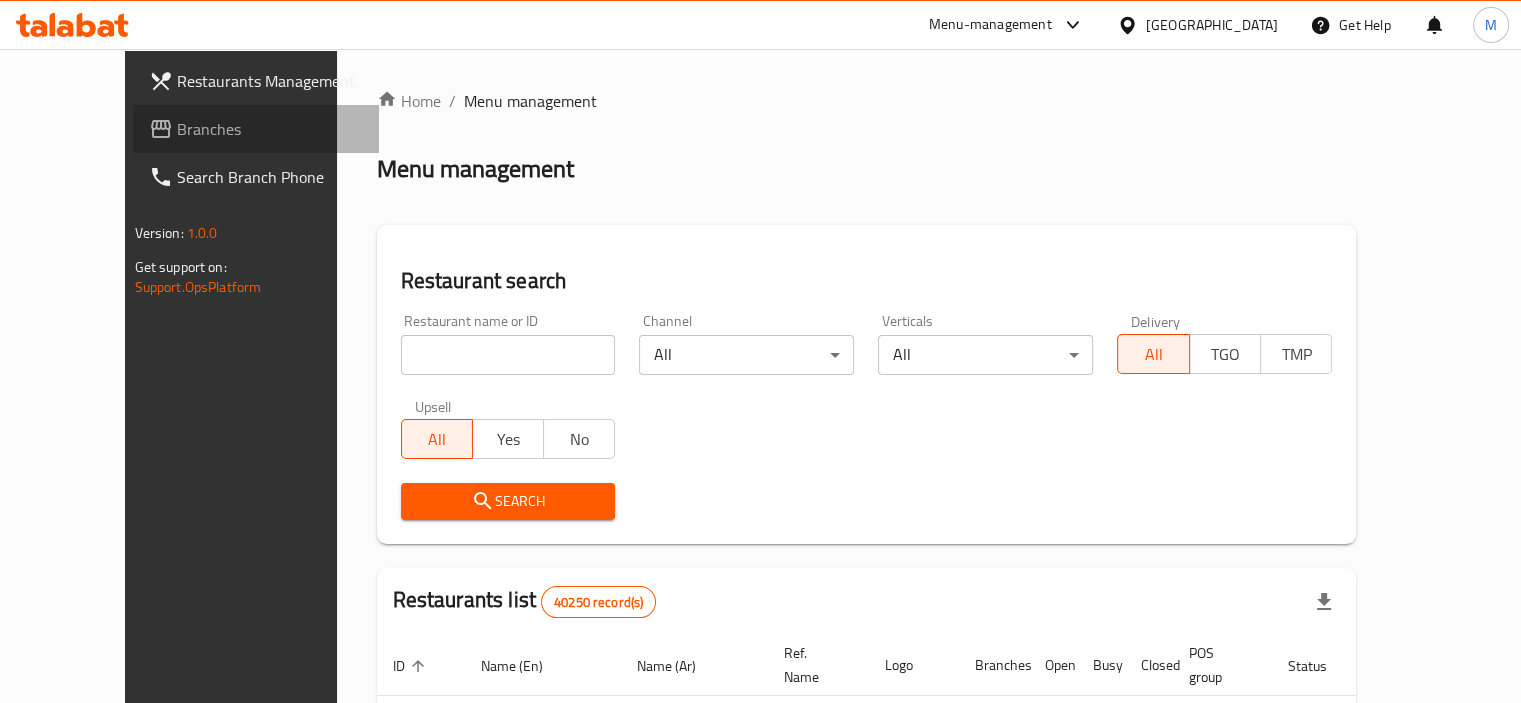click at bounding box center [163, 129] 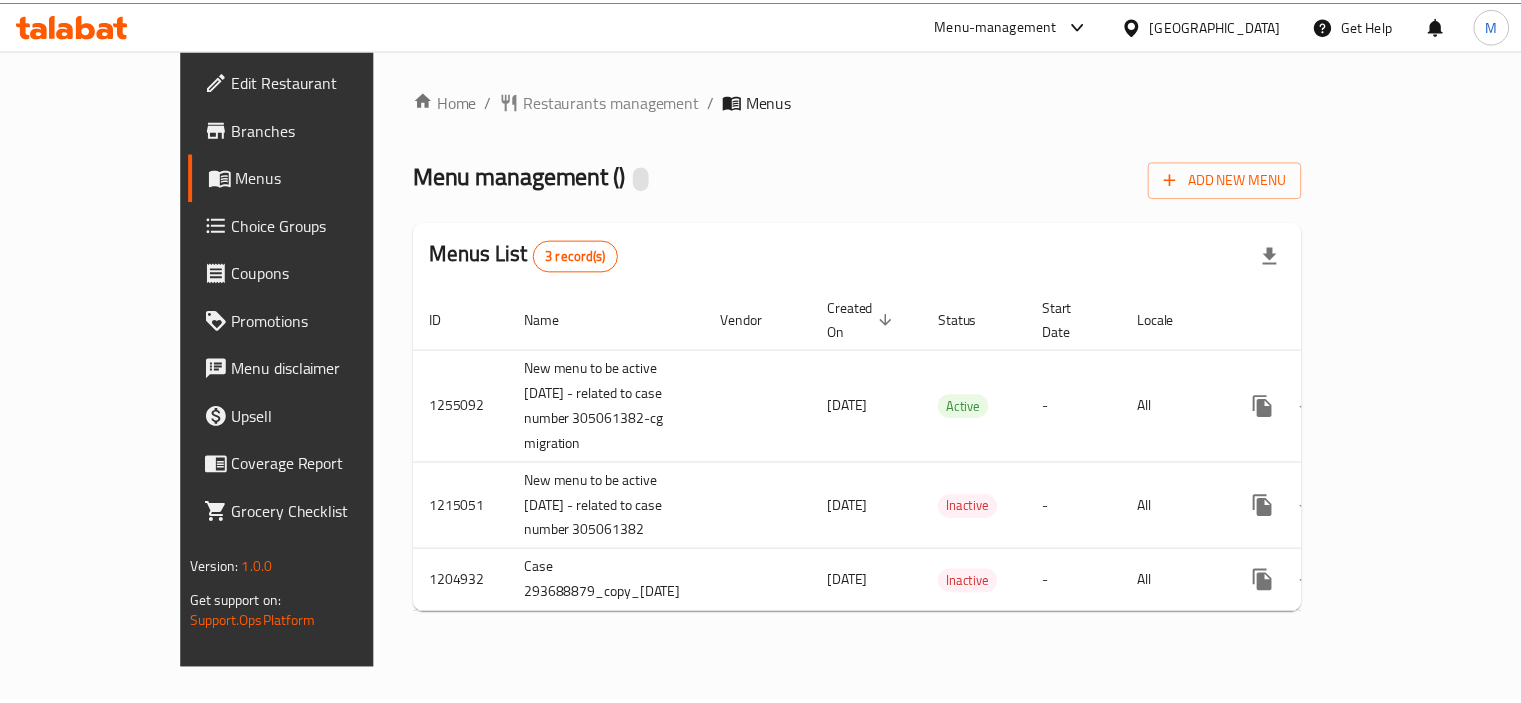 scroll, scrollTop: 0, scrollLeft: 0, axis: both 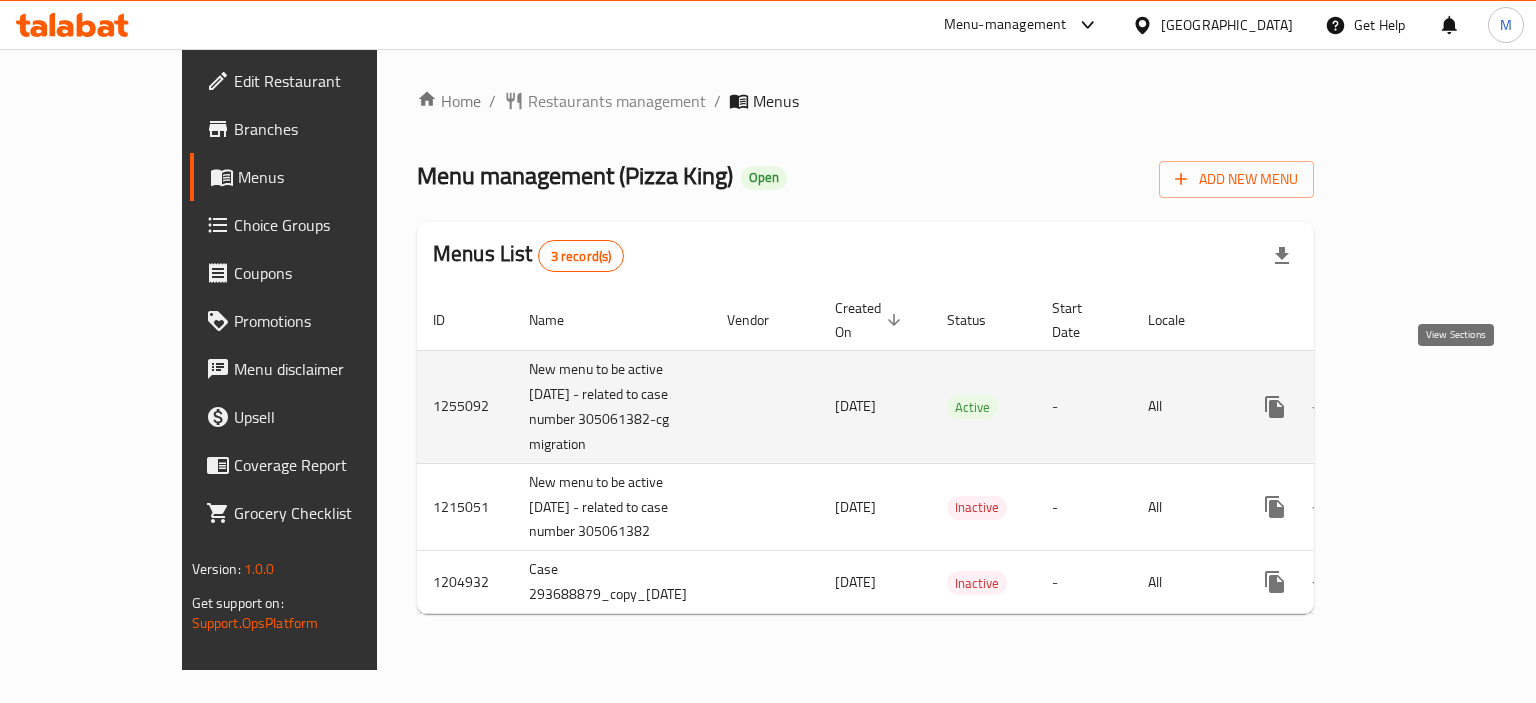 click 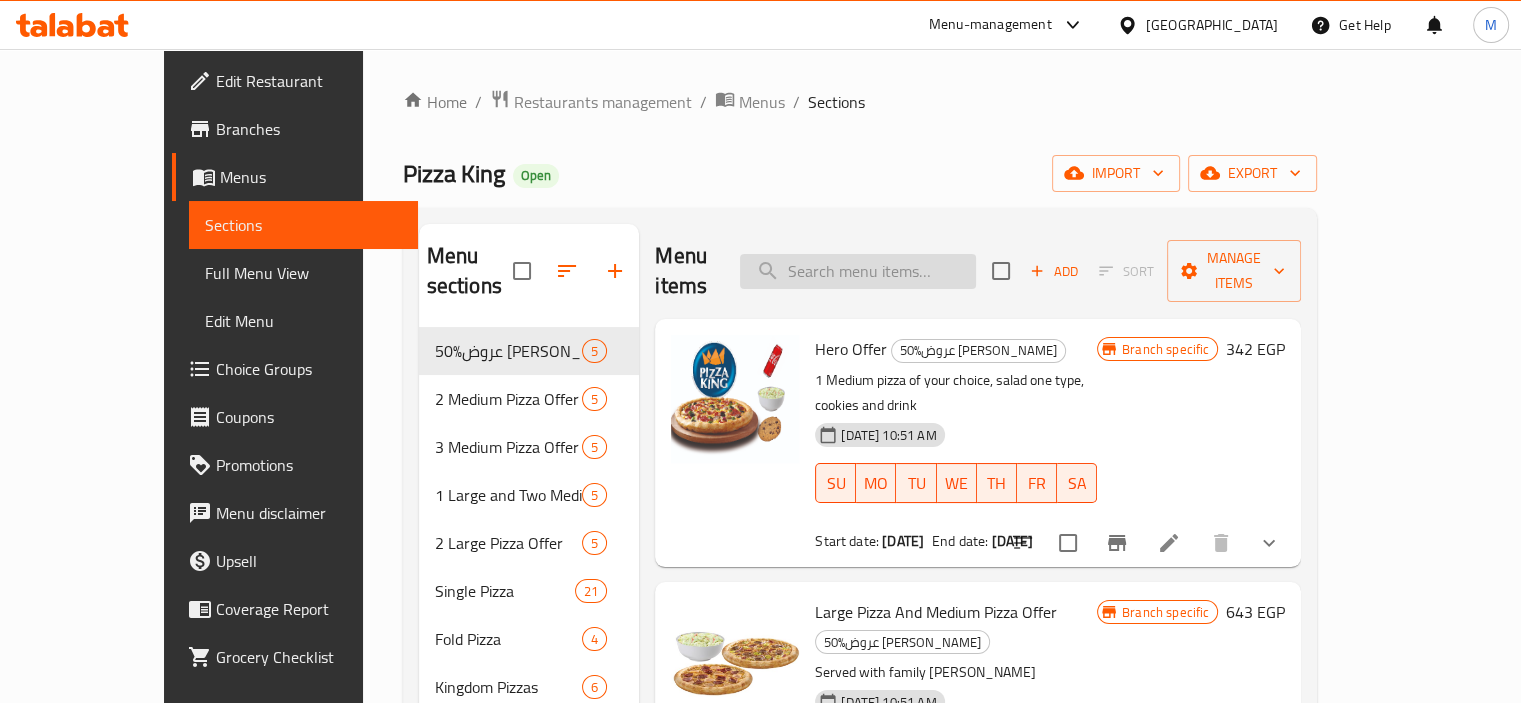 click at bounding box center (858, 271) 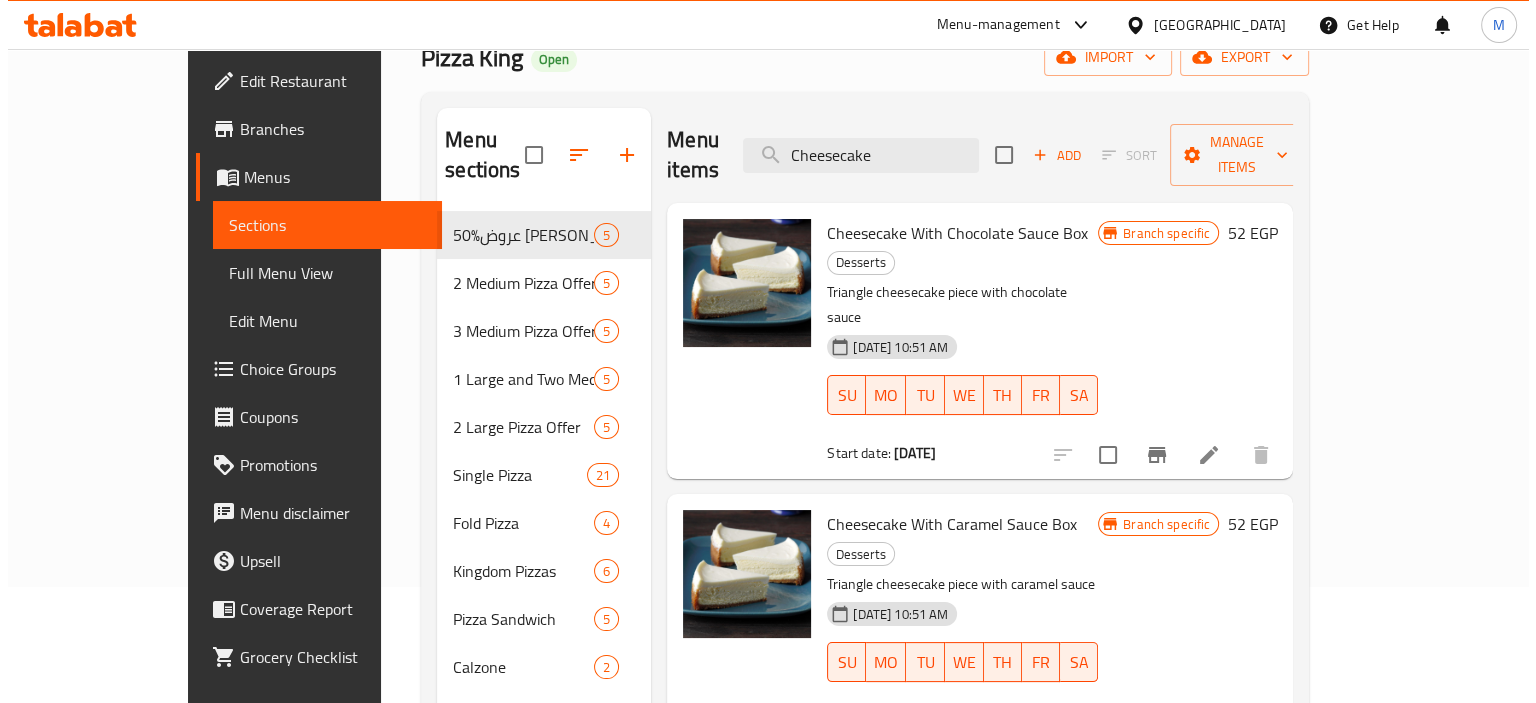 scroll, scrollTop: 350, scrollLeft: 0, axis: vertical 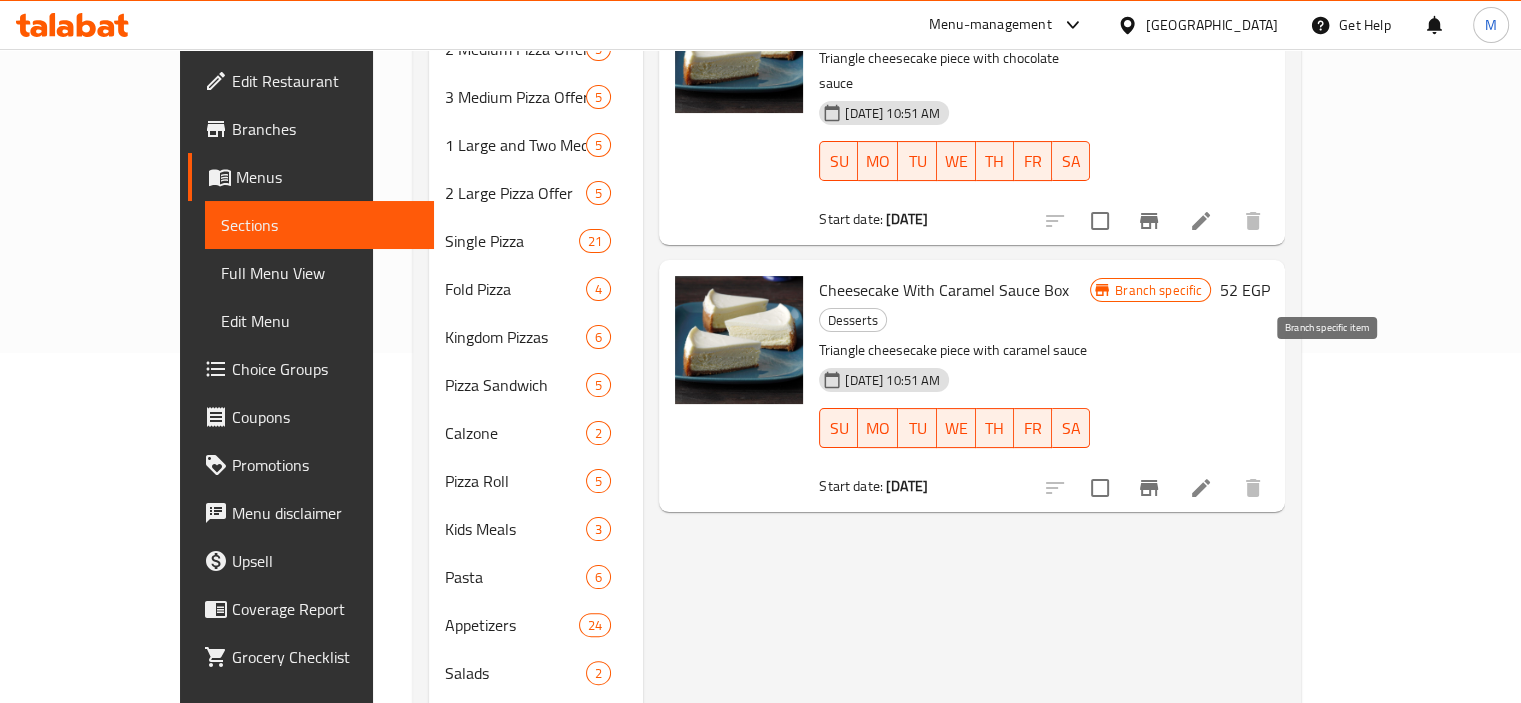 type on "Cheesecake" 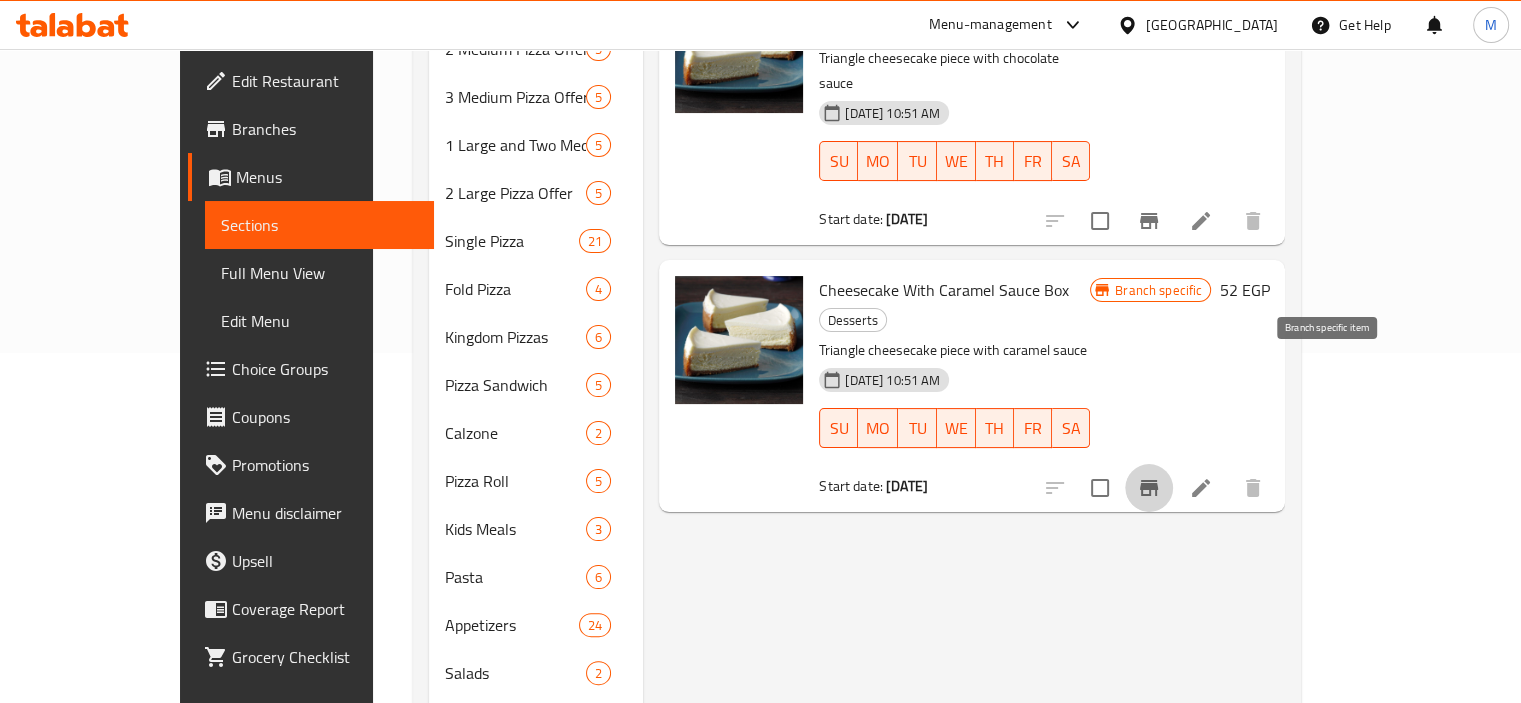 click 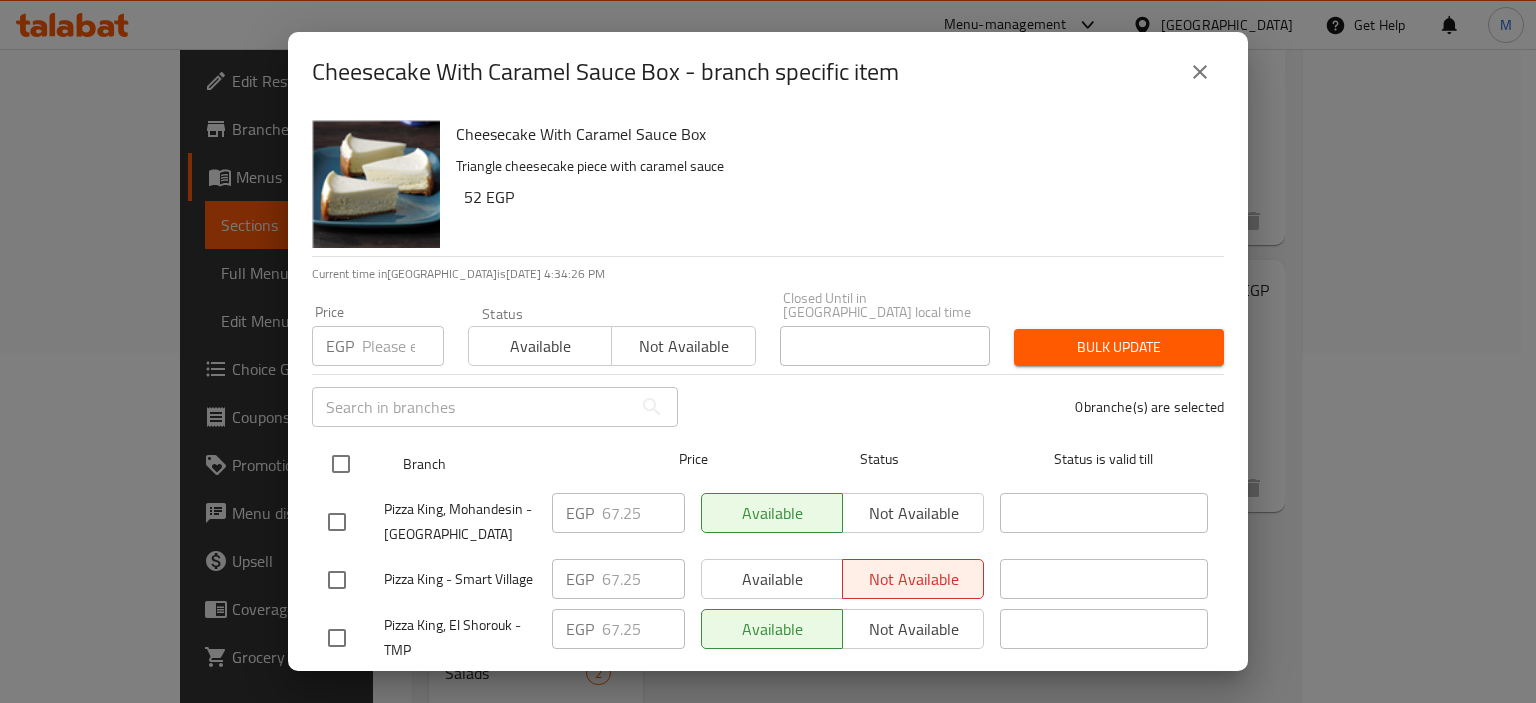 scroll, scrollTop: 2985, scrollLeft: 0, axis: vertical 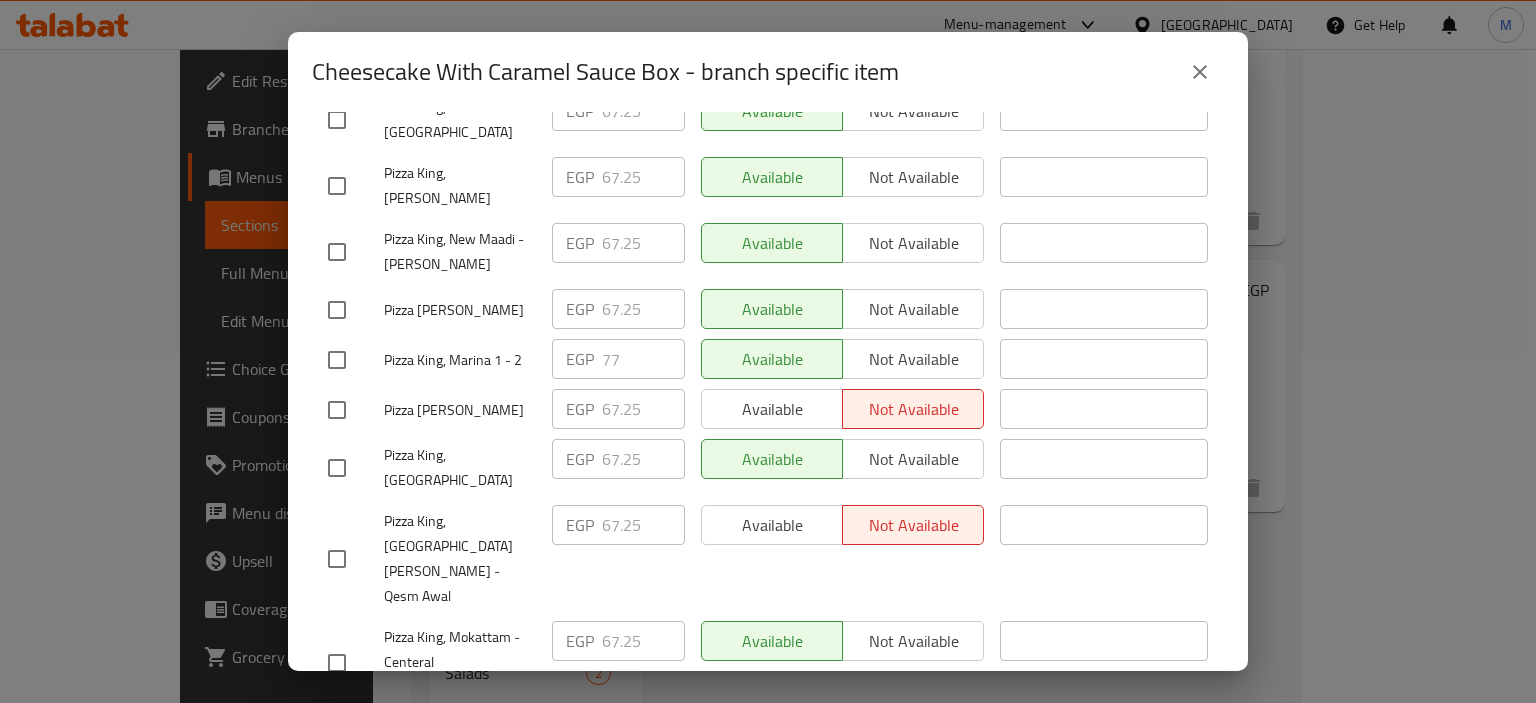 drag, startPoint x: 1483, startPoint y: 406, endPoint x: 1468, endPoint y: 407, distance: 15.033297 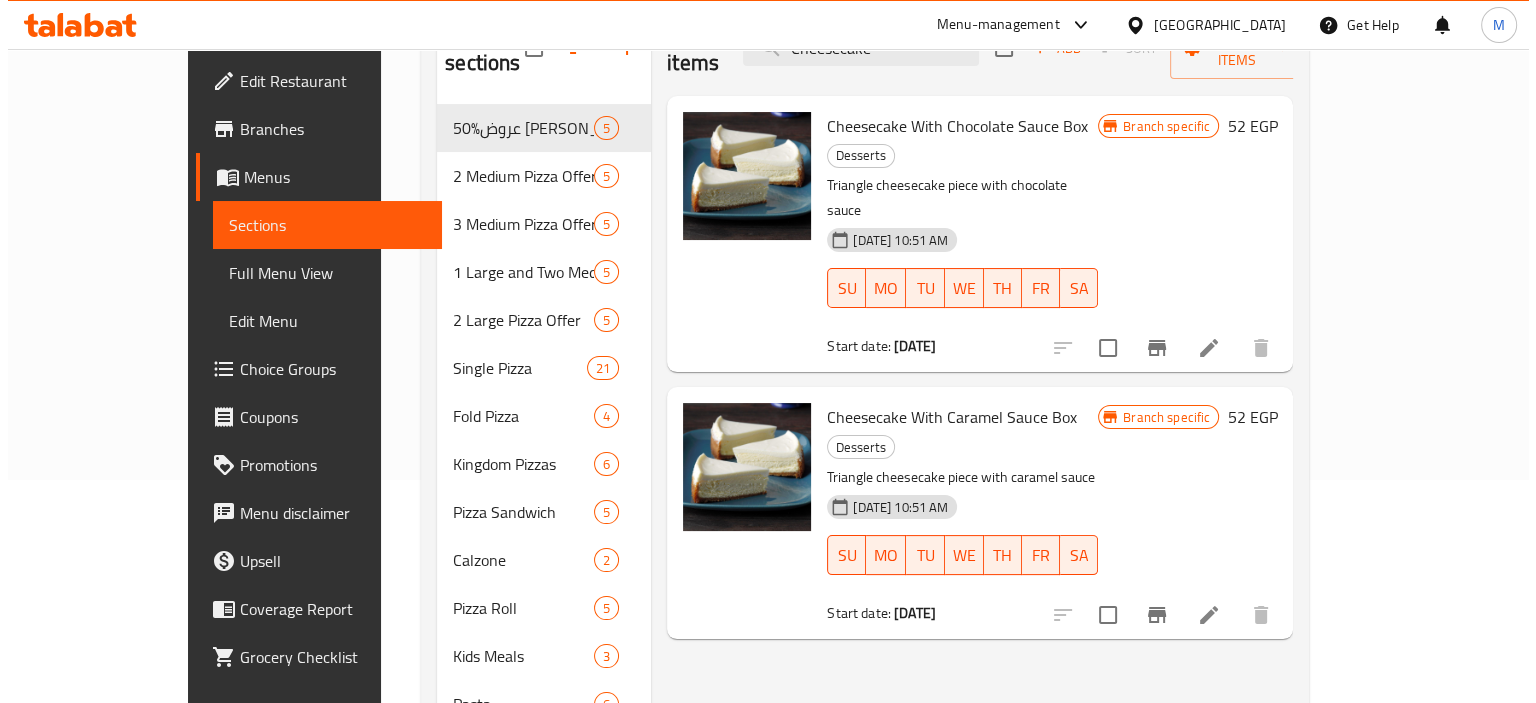 scroll, scrollTop: 200, scrollLeft: 0, axis: vertical 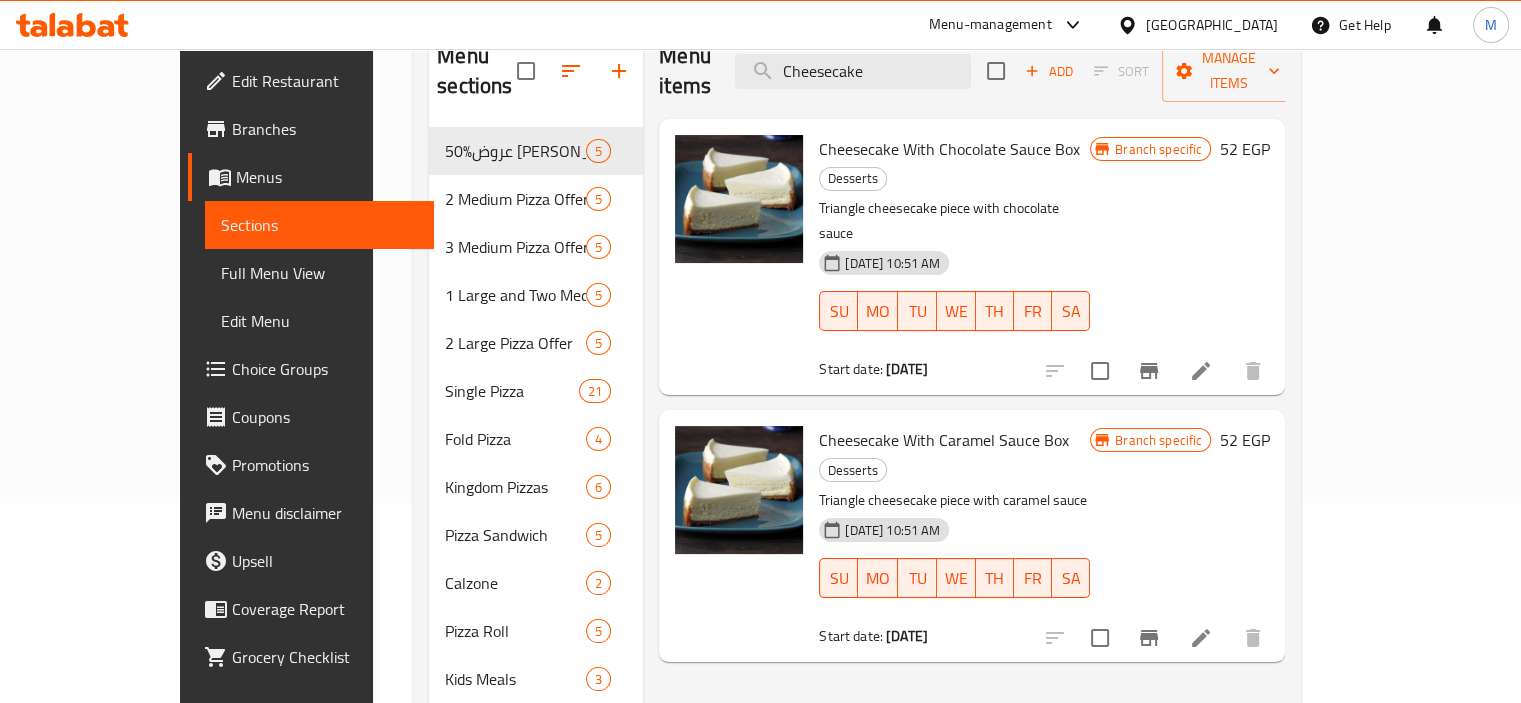click 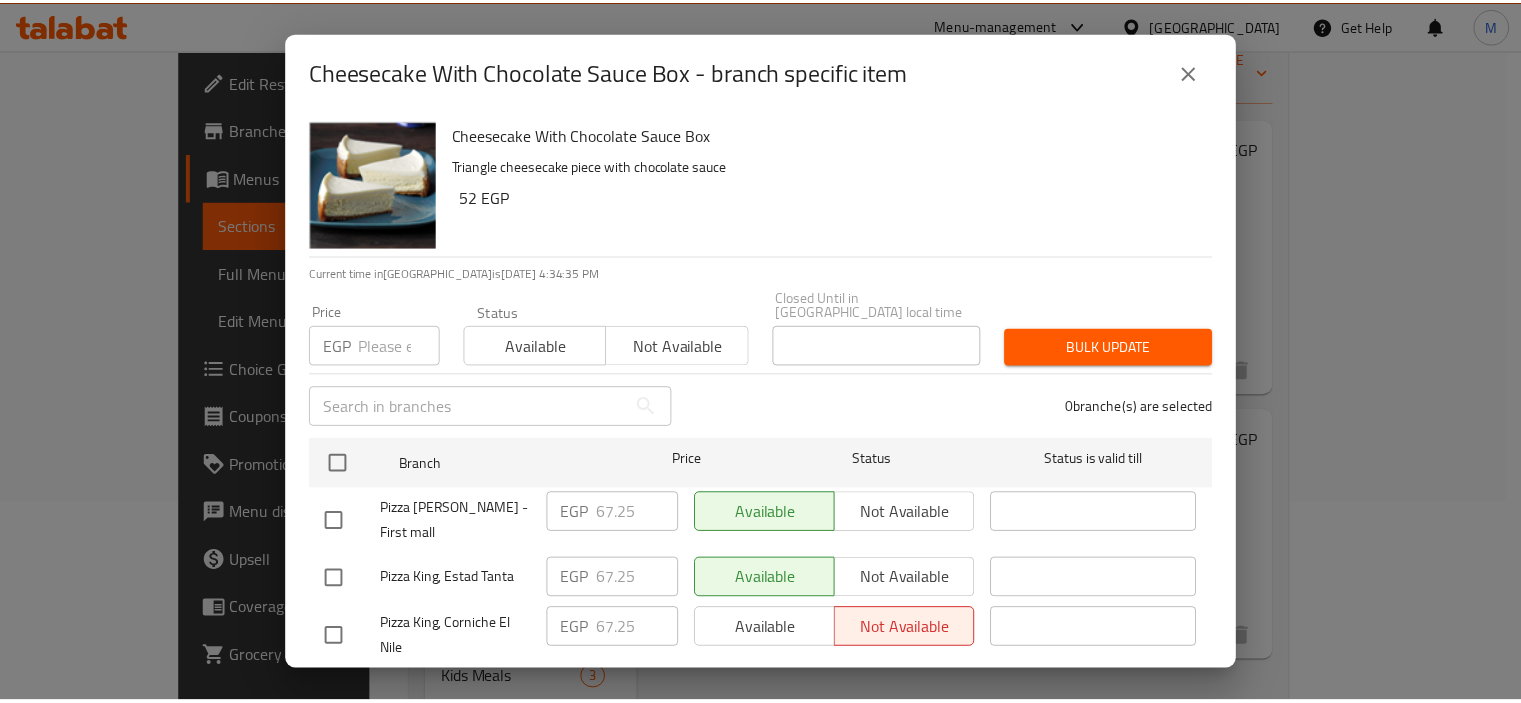 scroll, scrollTop: 3117, scrollLeft: 0, axis: vertical 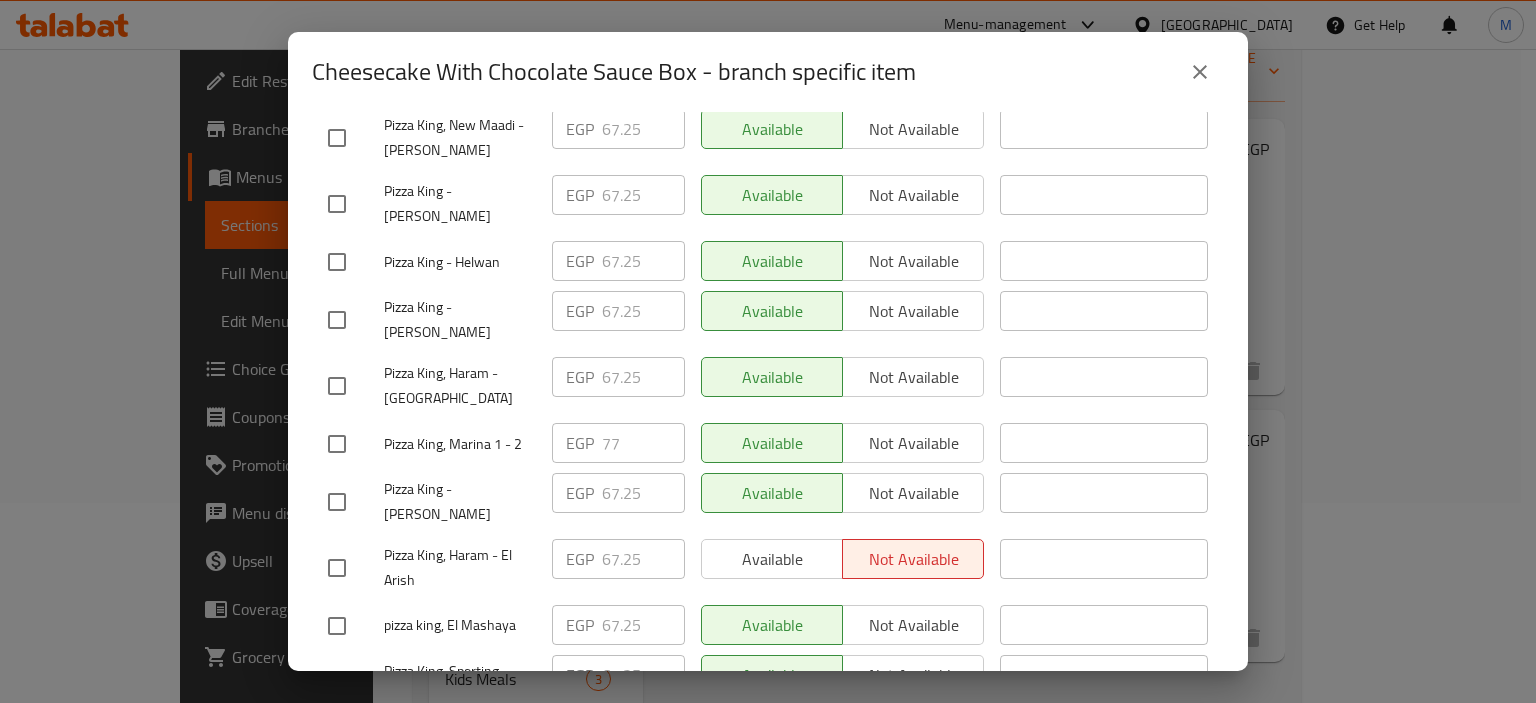 click 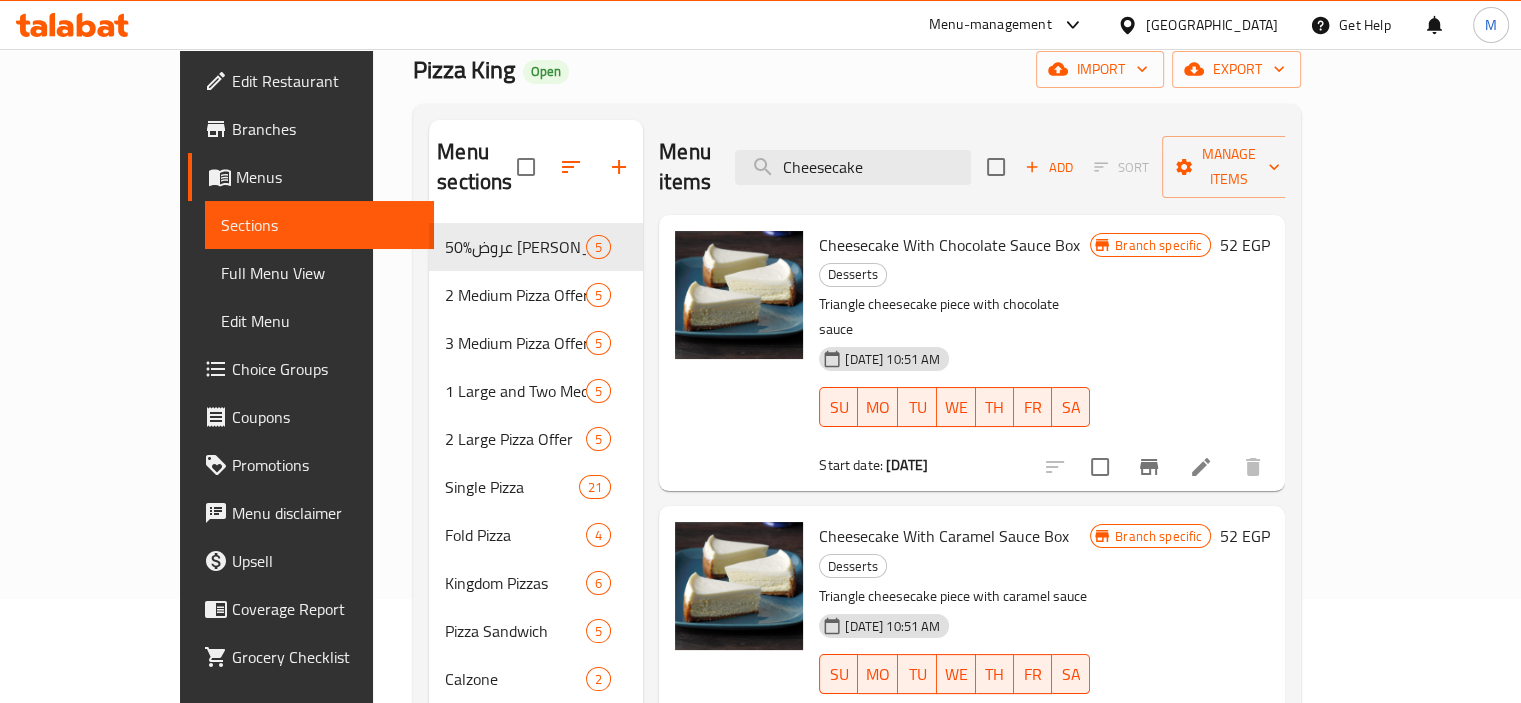 scroll, scrollTop: 0, scrollLeft: 0, axis: both 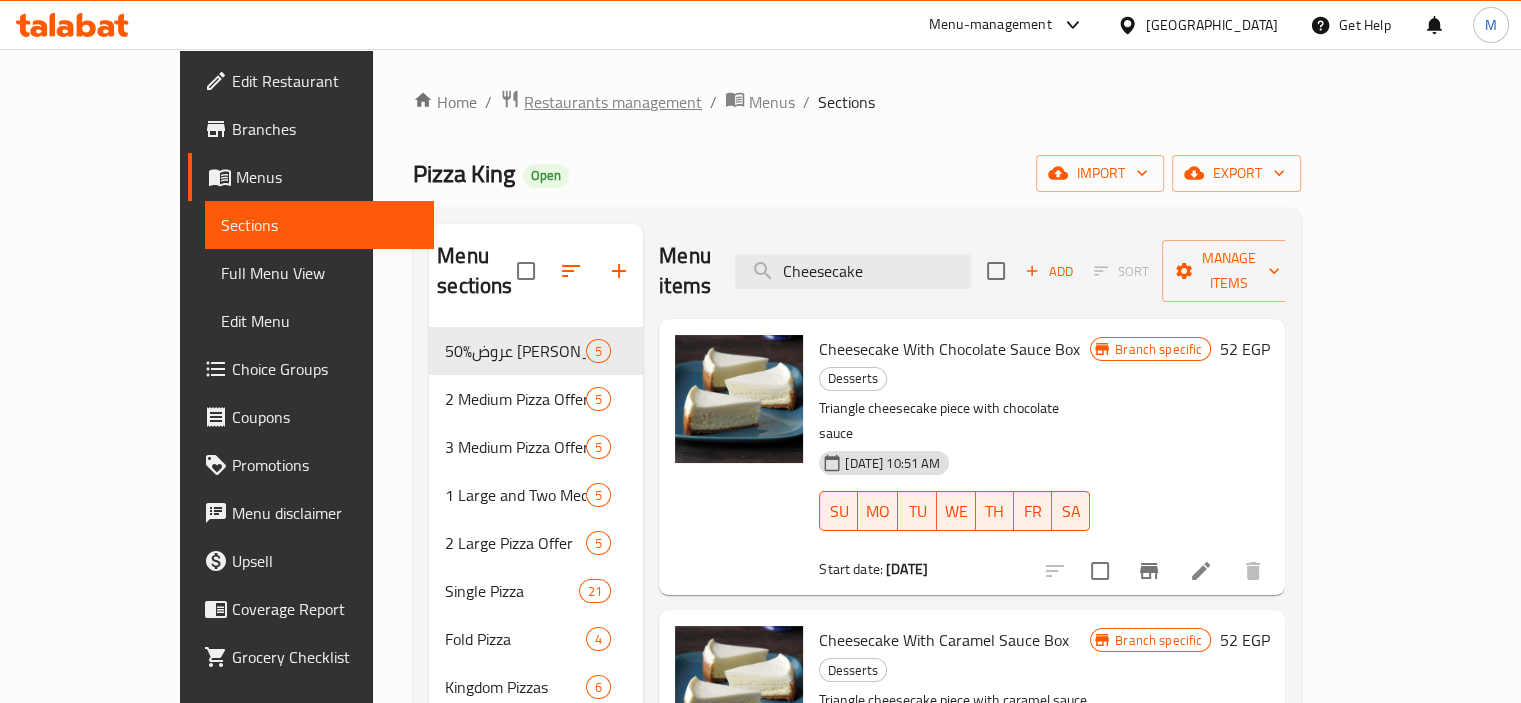 click on "Restaurants management" at bounding box center (613, 102) 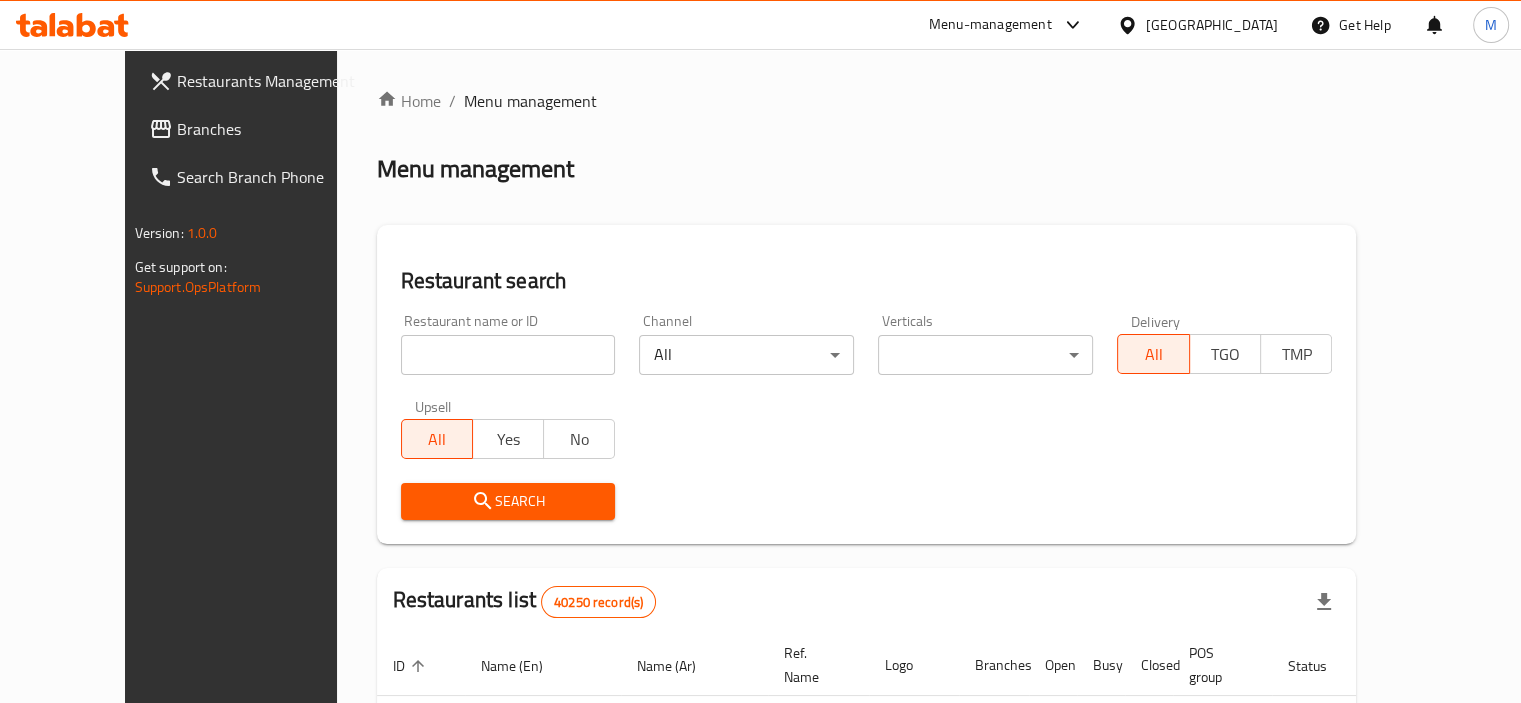 click on "Branches" at bounding box center [270, 129] 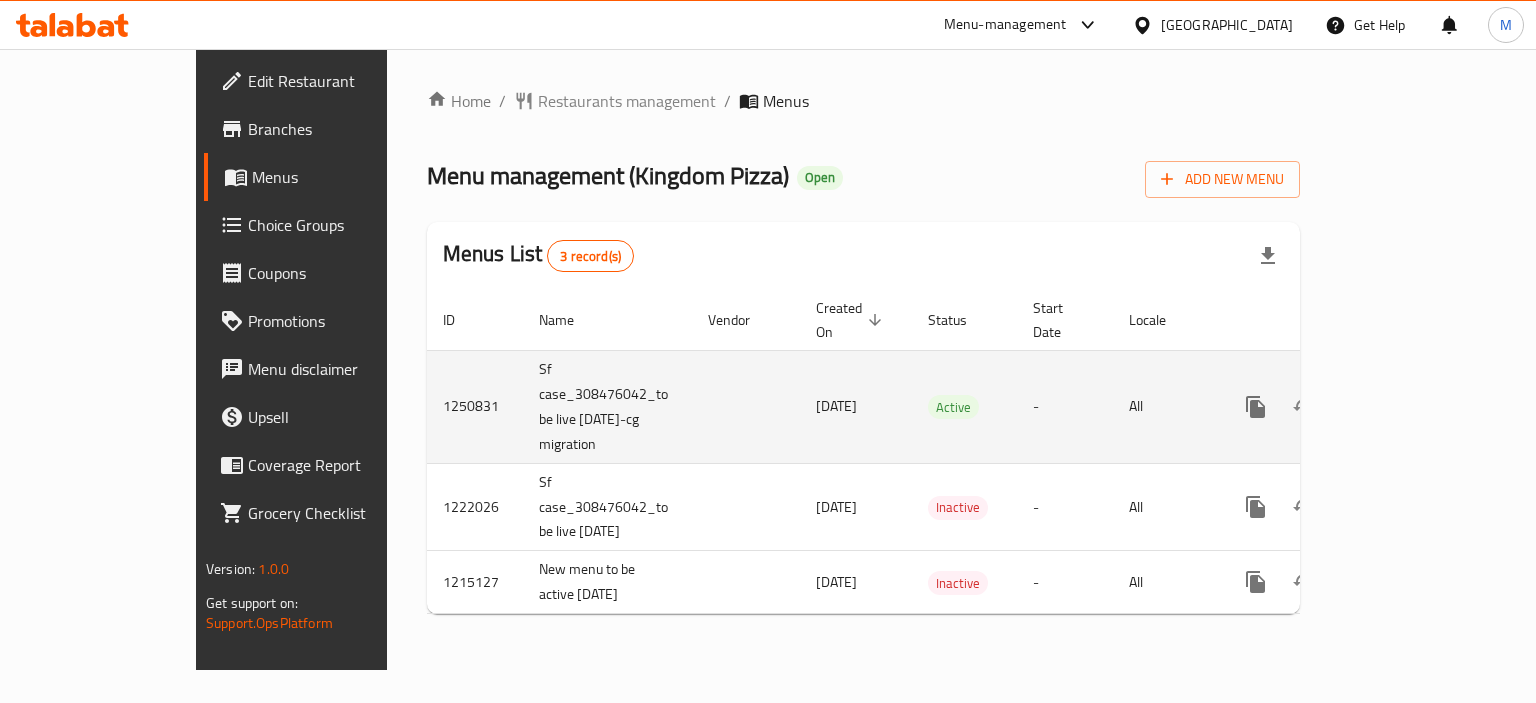 scroll, scrollTop: 0, scrollLeft: 0, axis: both 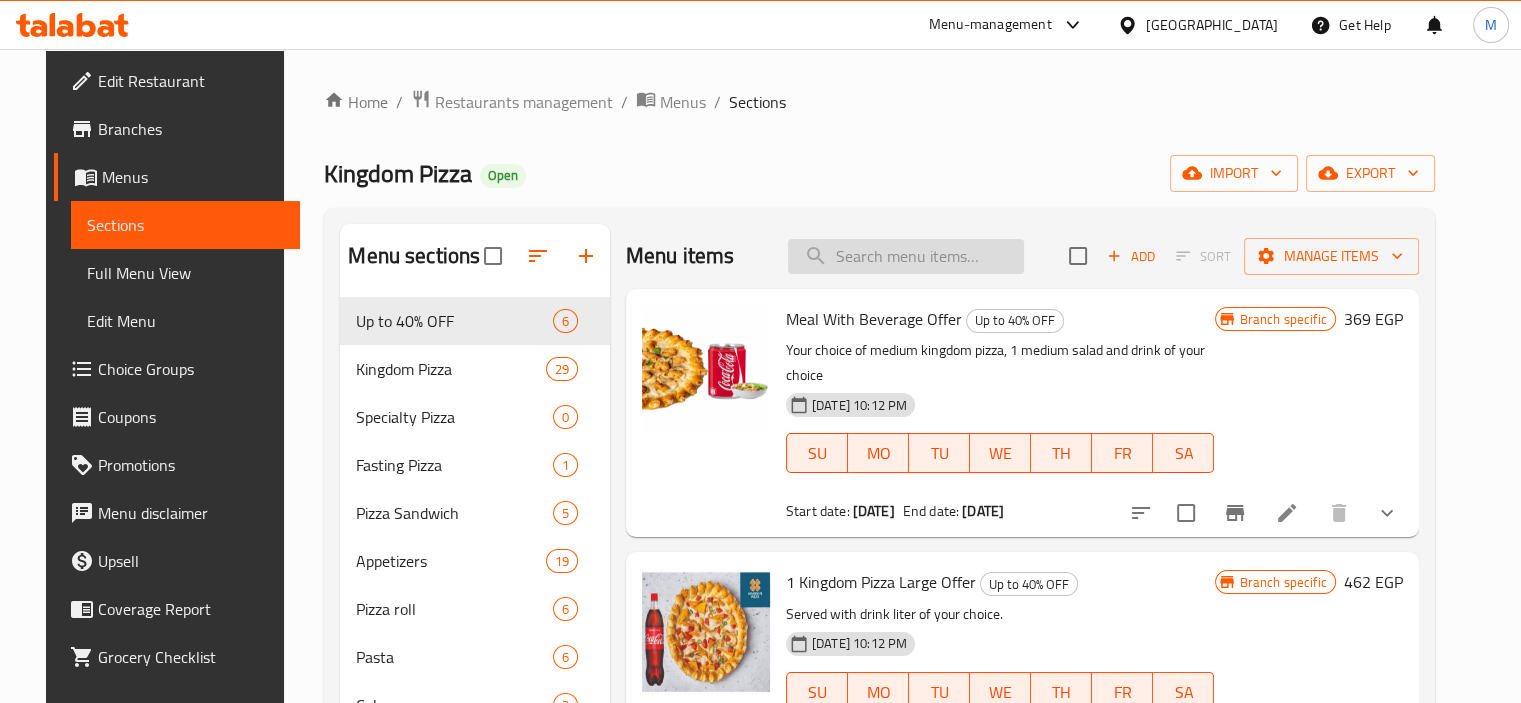 click at bounding box center [906, 256] 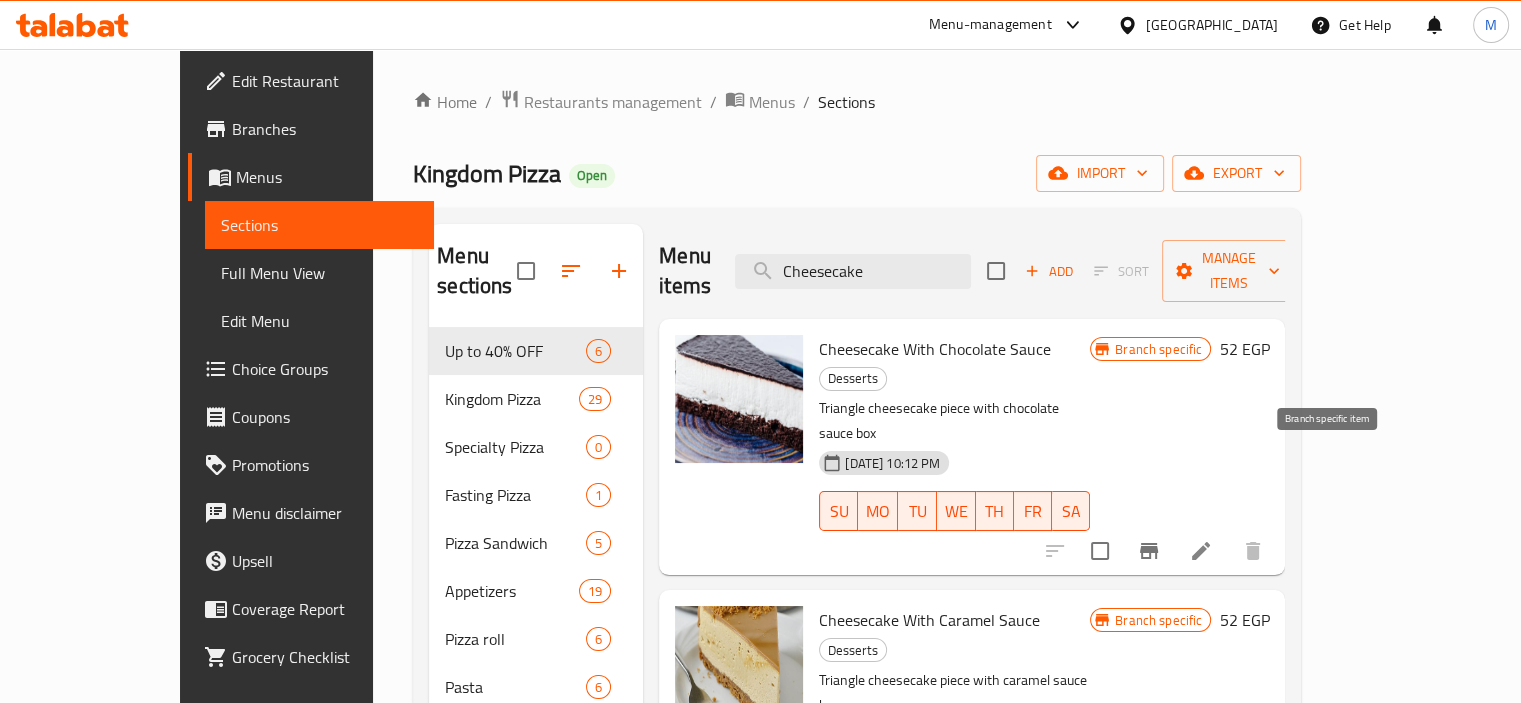 type on "Cheesecake" 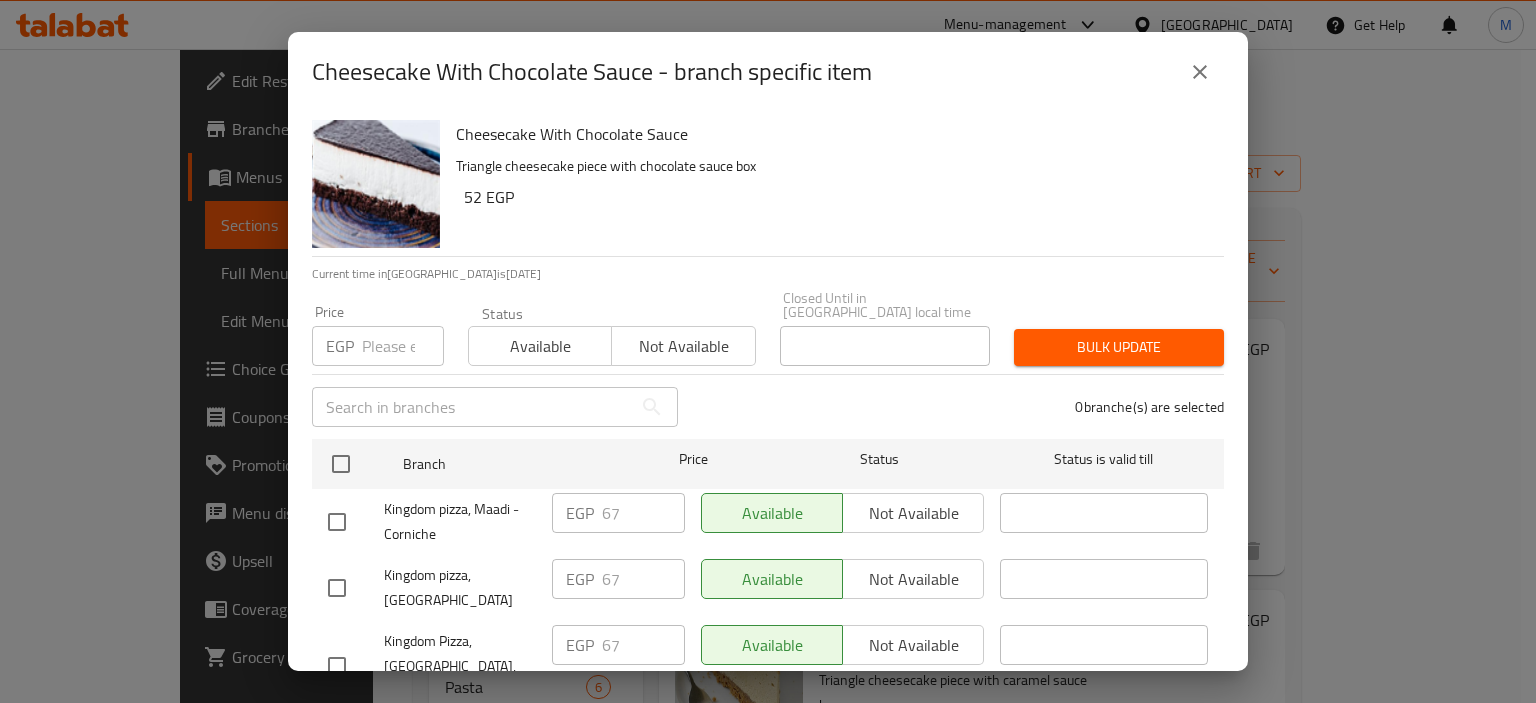 scroll, scrollTop: 1441, scrollLeft: 0, axis: vertical 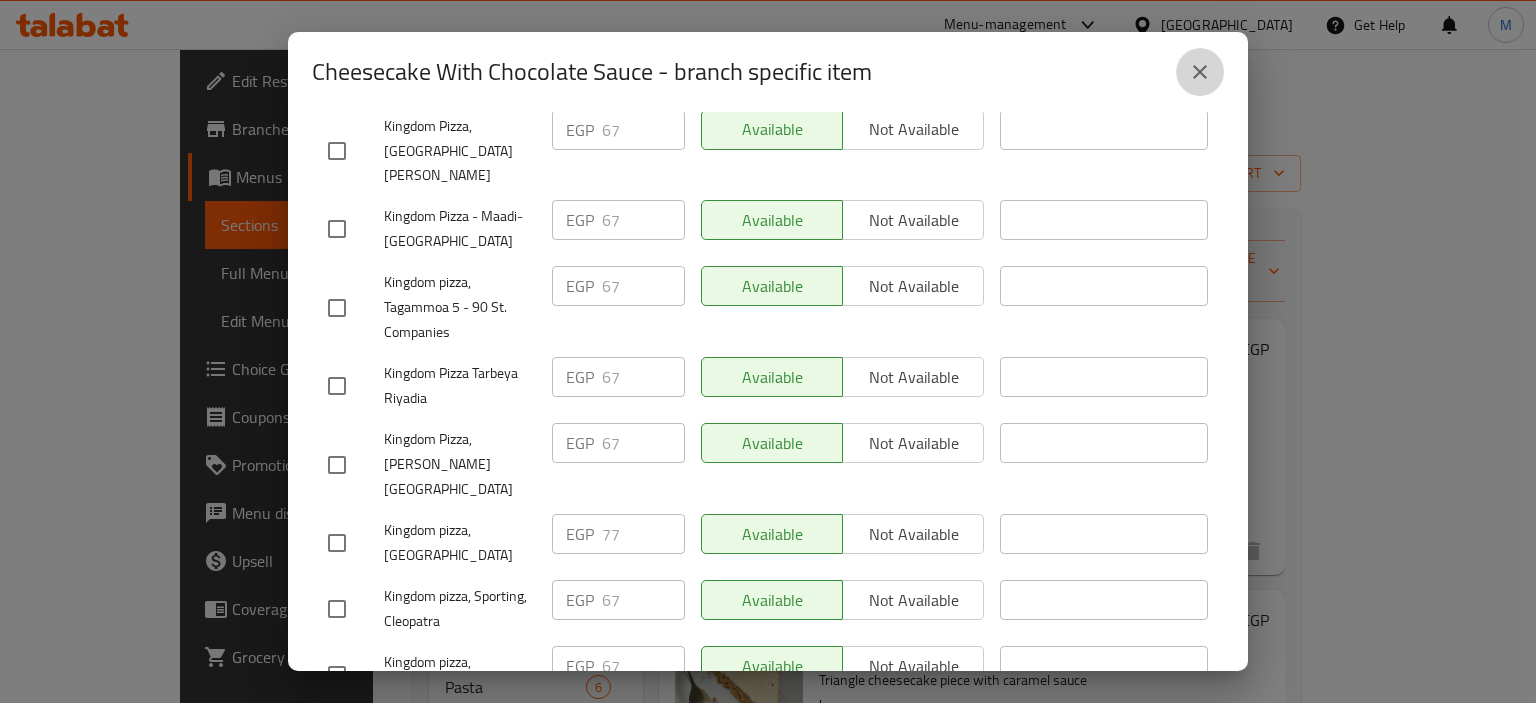 click 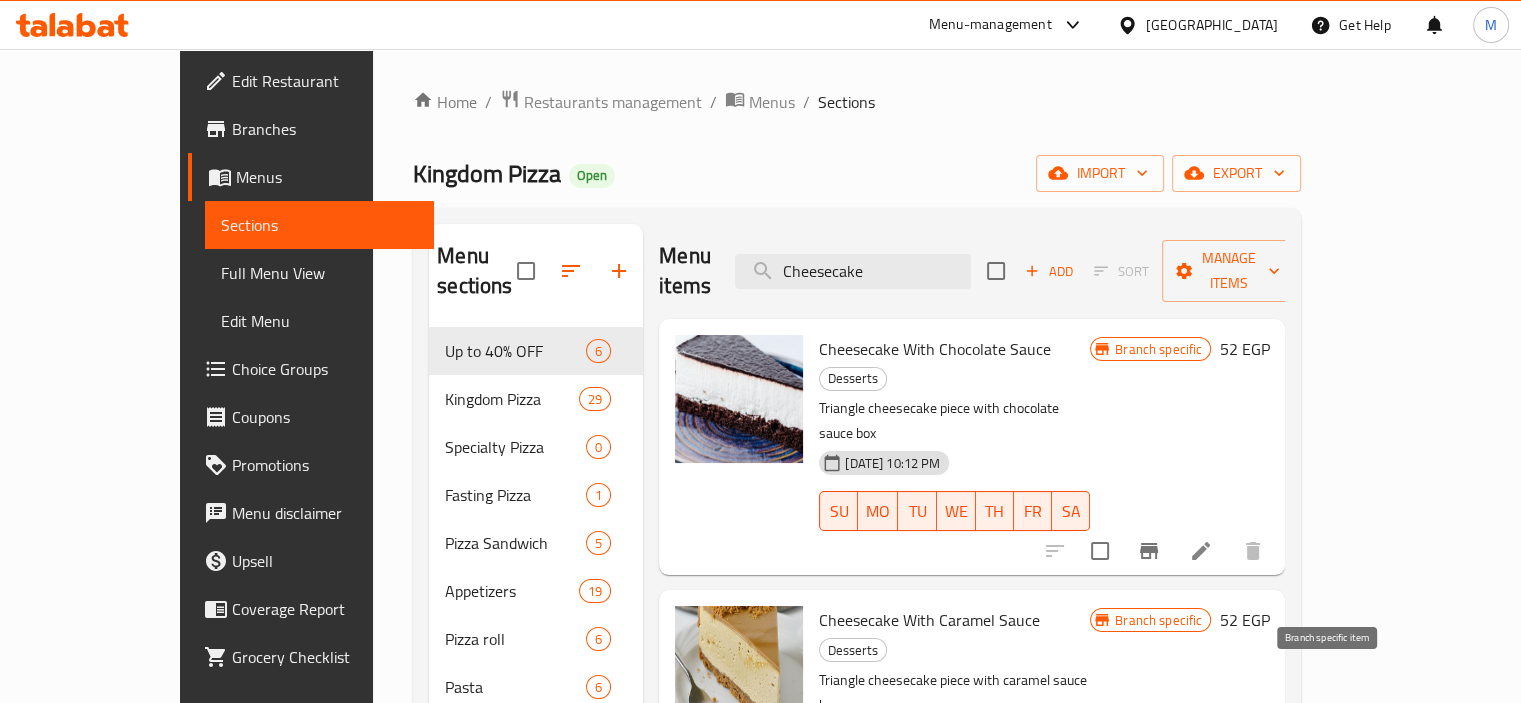 click 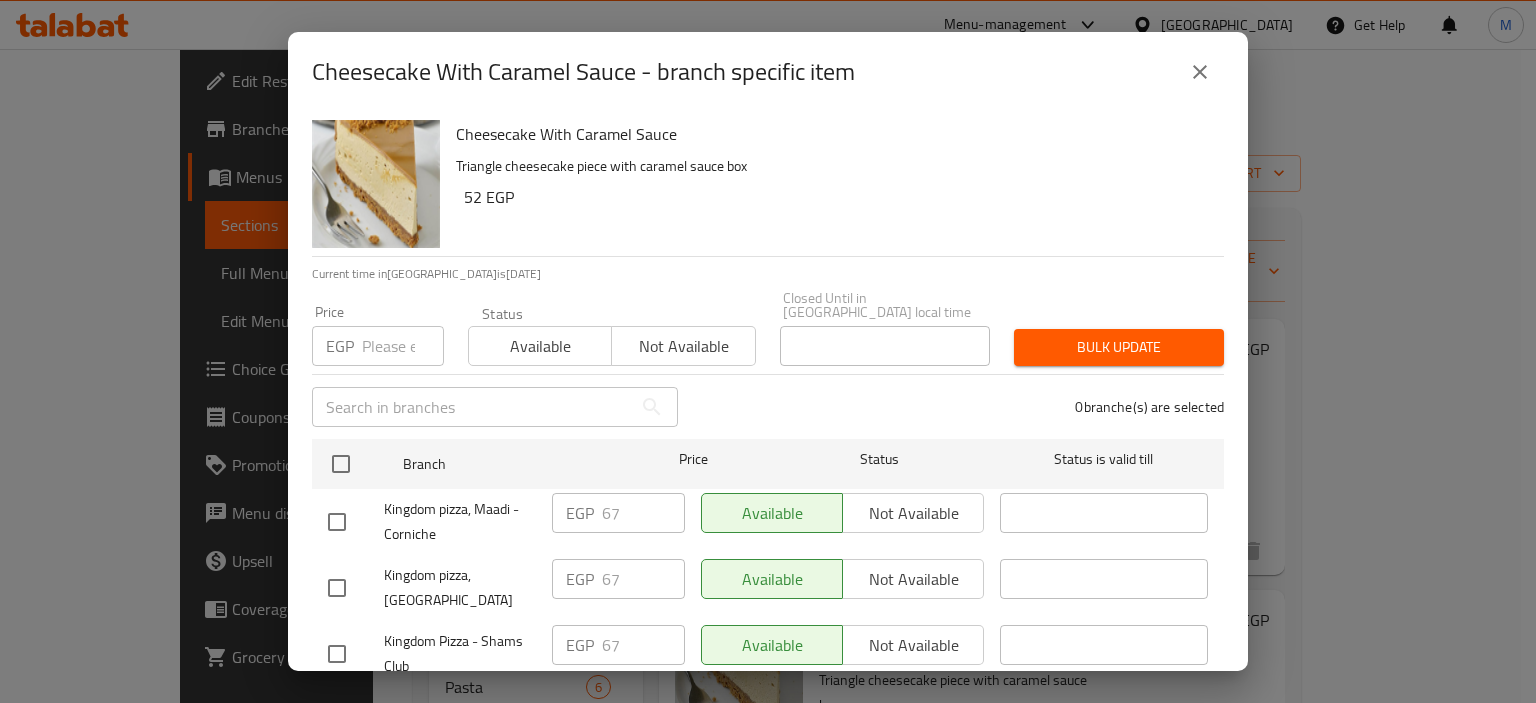 scroll, scrollTop: 1416, scrollLeft: 0, axis: vertical 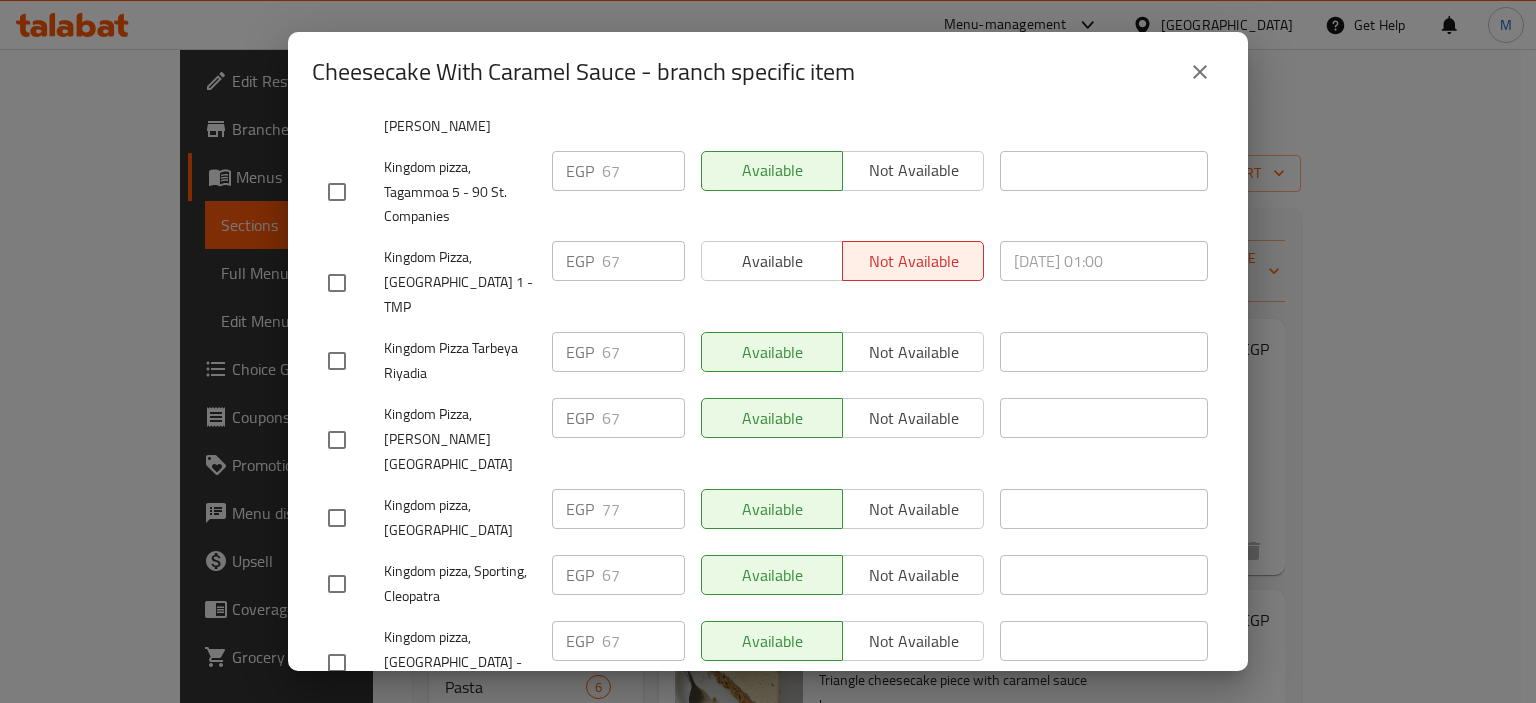 click 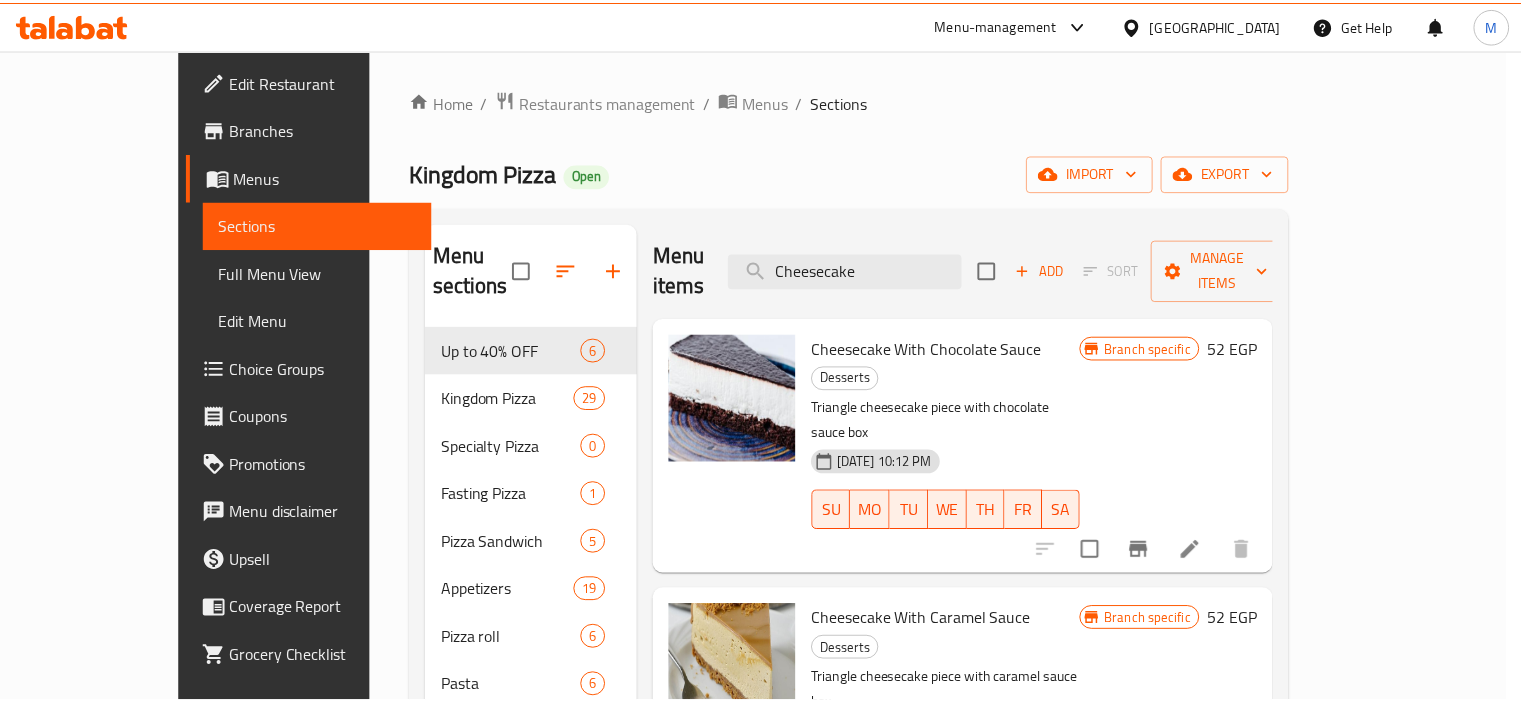 scroll, scrollTop: 8, scrollLeft: 0, axis: vertical 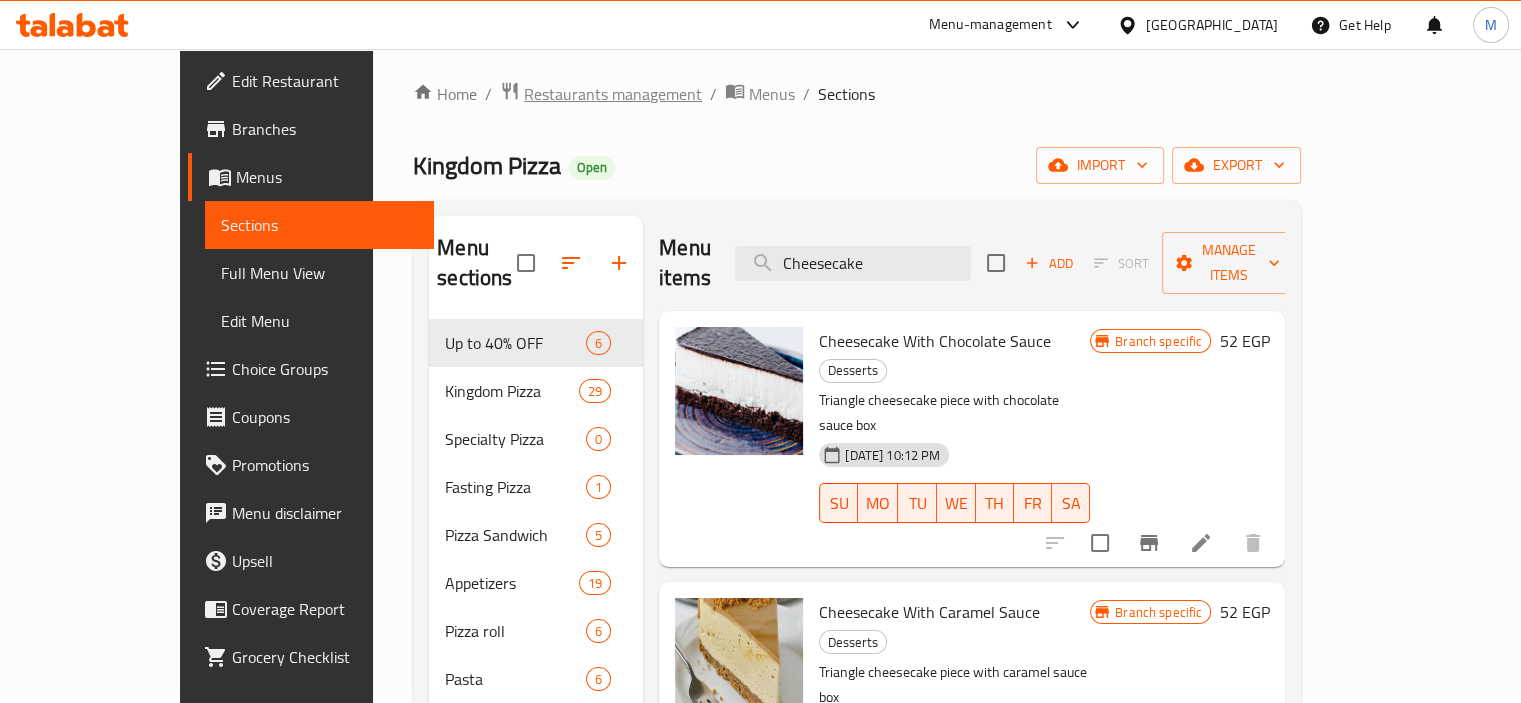 click on "Restaurants management" at bounding box center [613, 94] 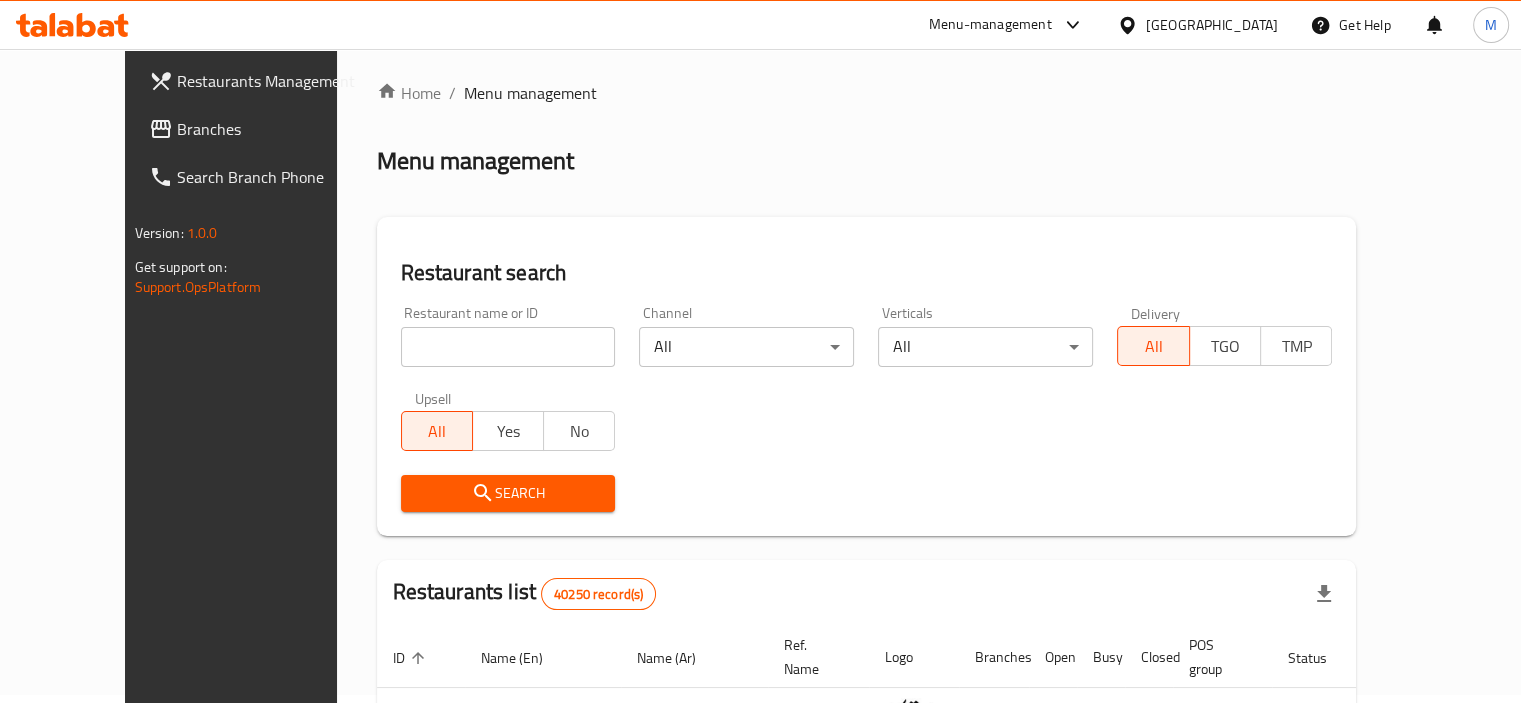click at bounding box center [508, 347] 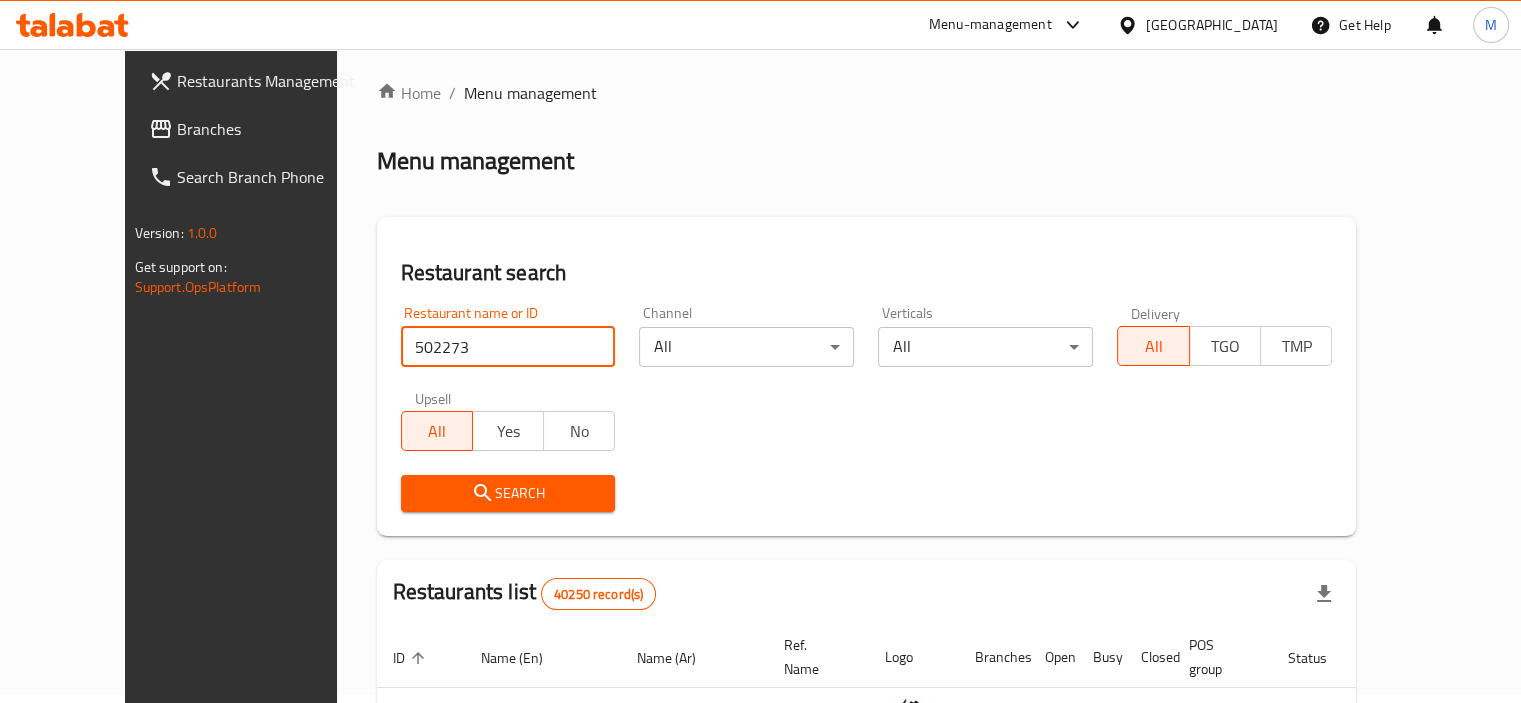 type on "502273" 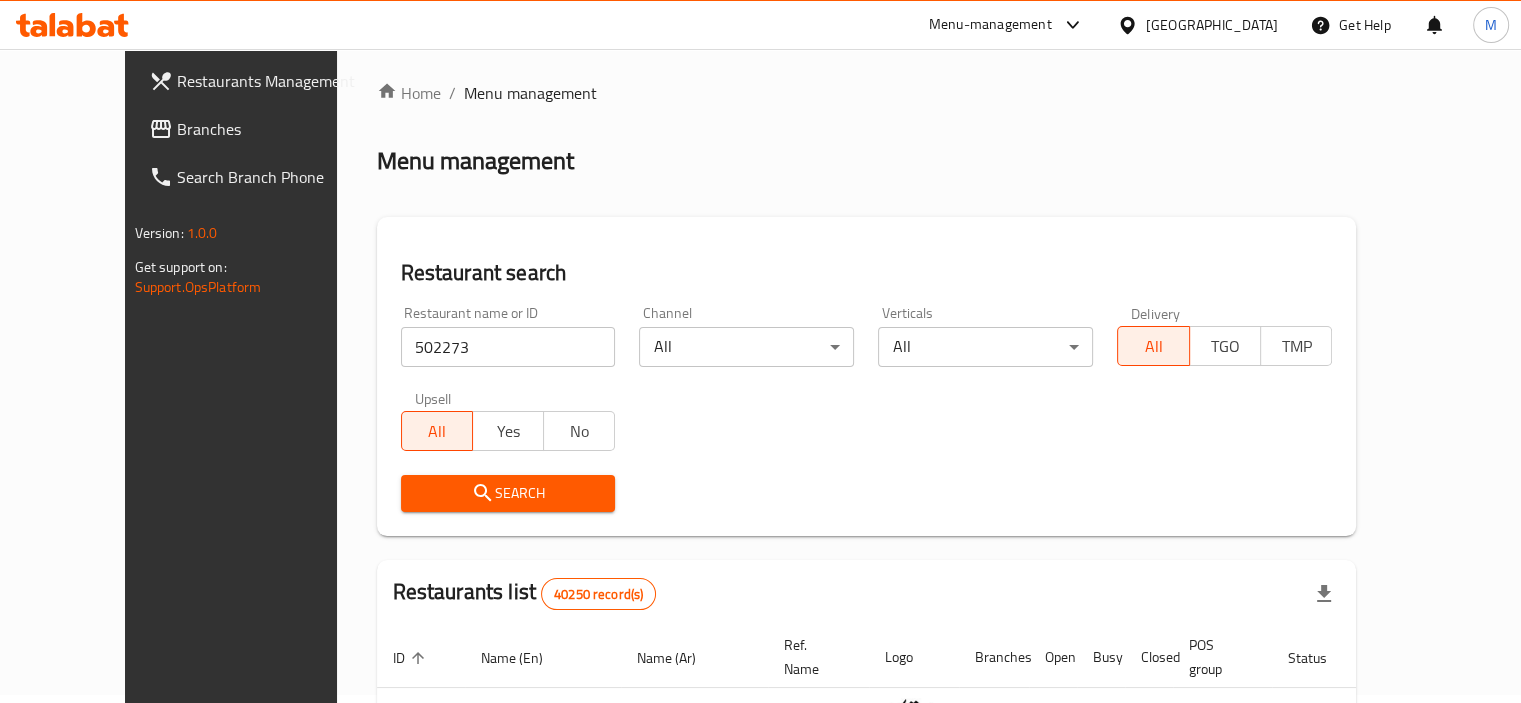 click on "Search" at bounding box center [508, 493] 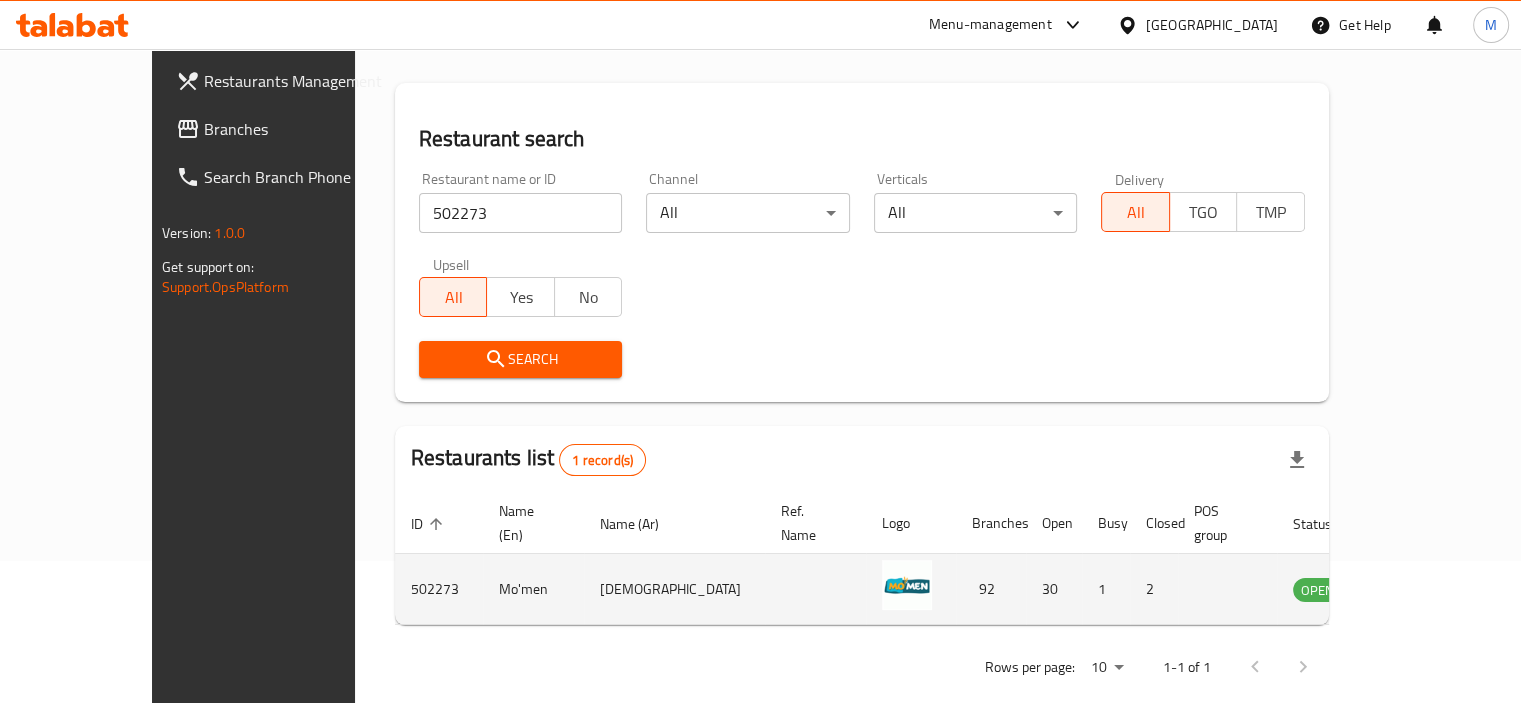 scroll, scrollTop: 148, scrollLeft: 0, axis: vertical 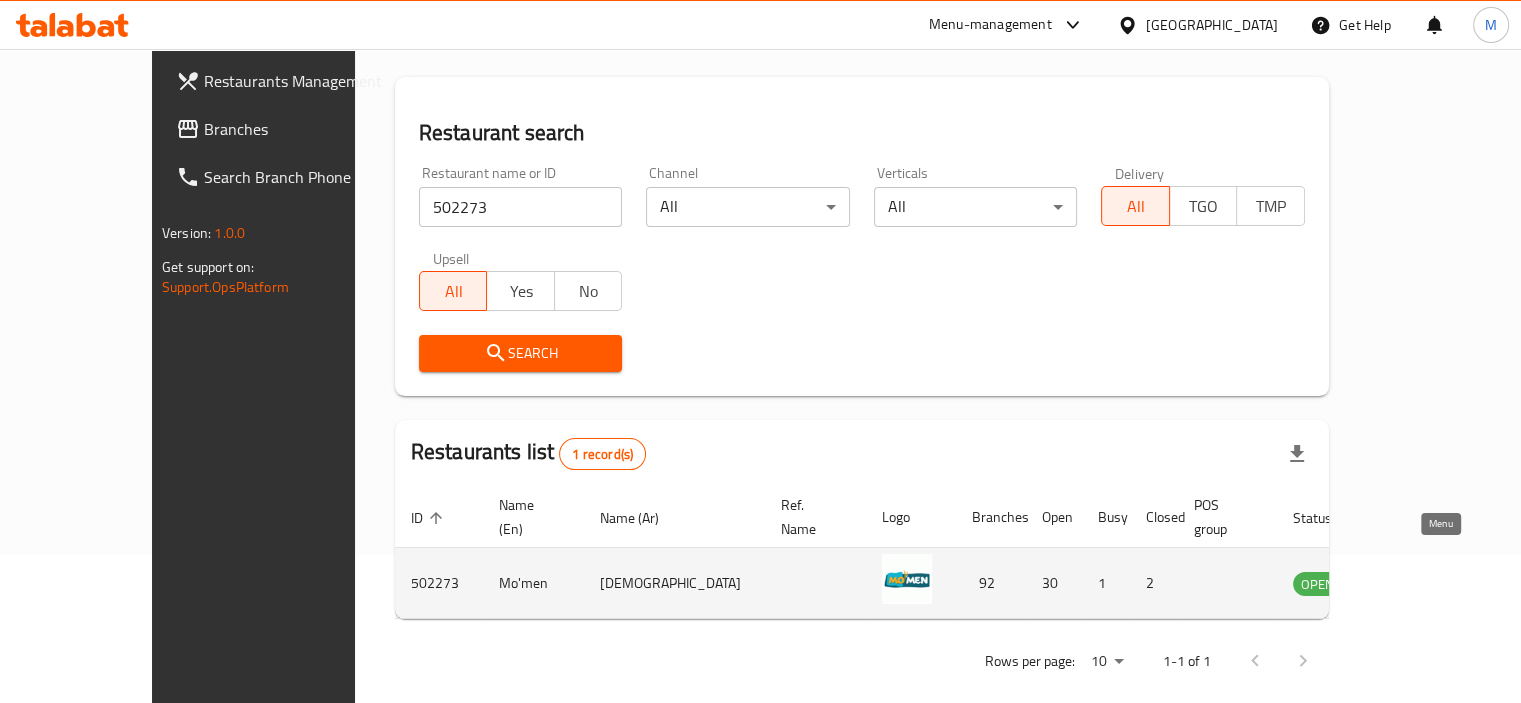 click 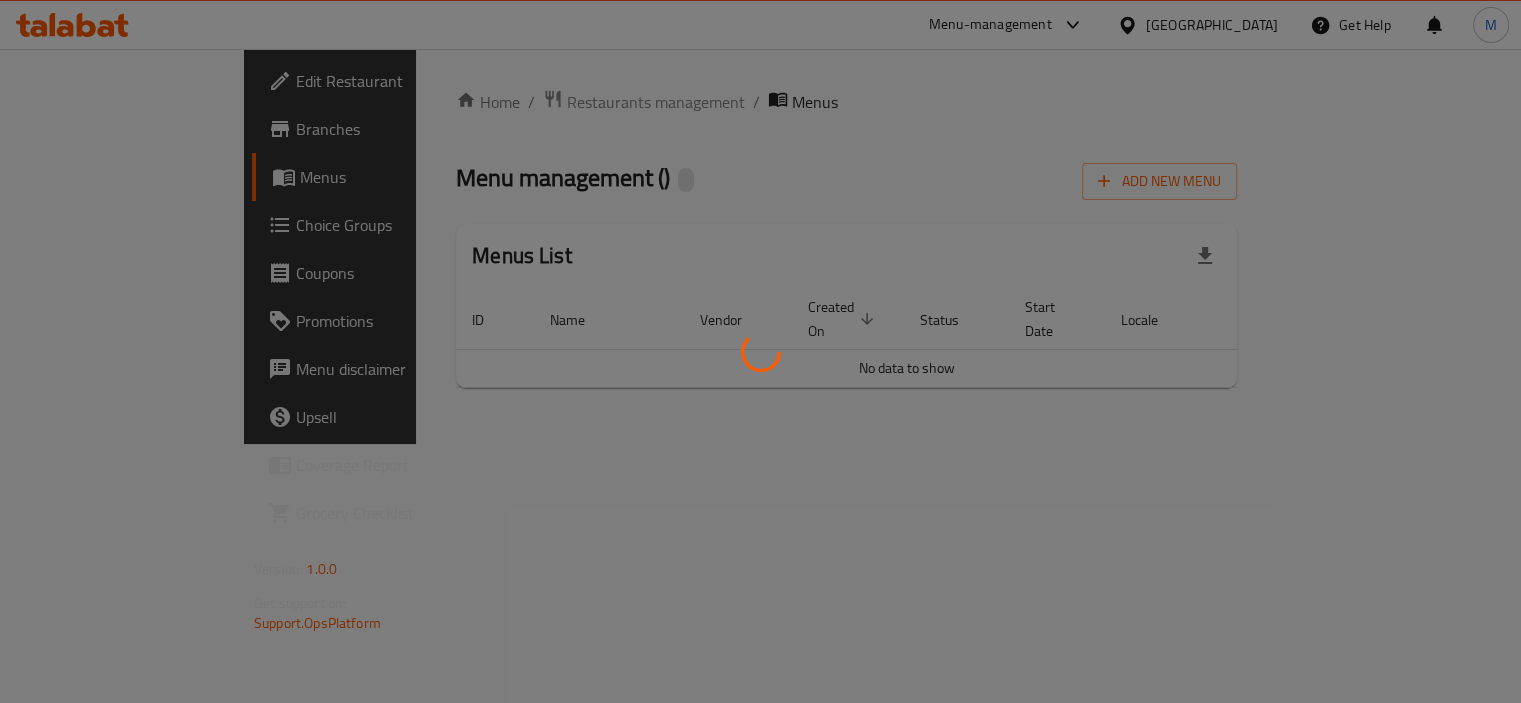 scroll, scrollTop: 0, scrollLeft: 0, axis: both 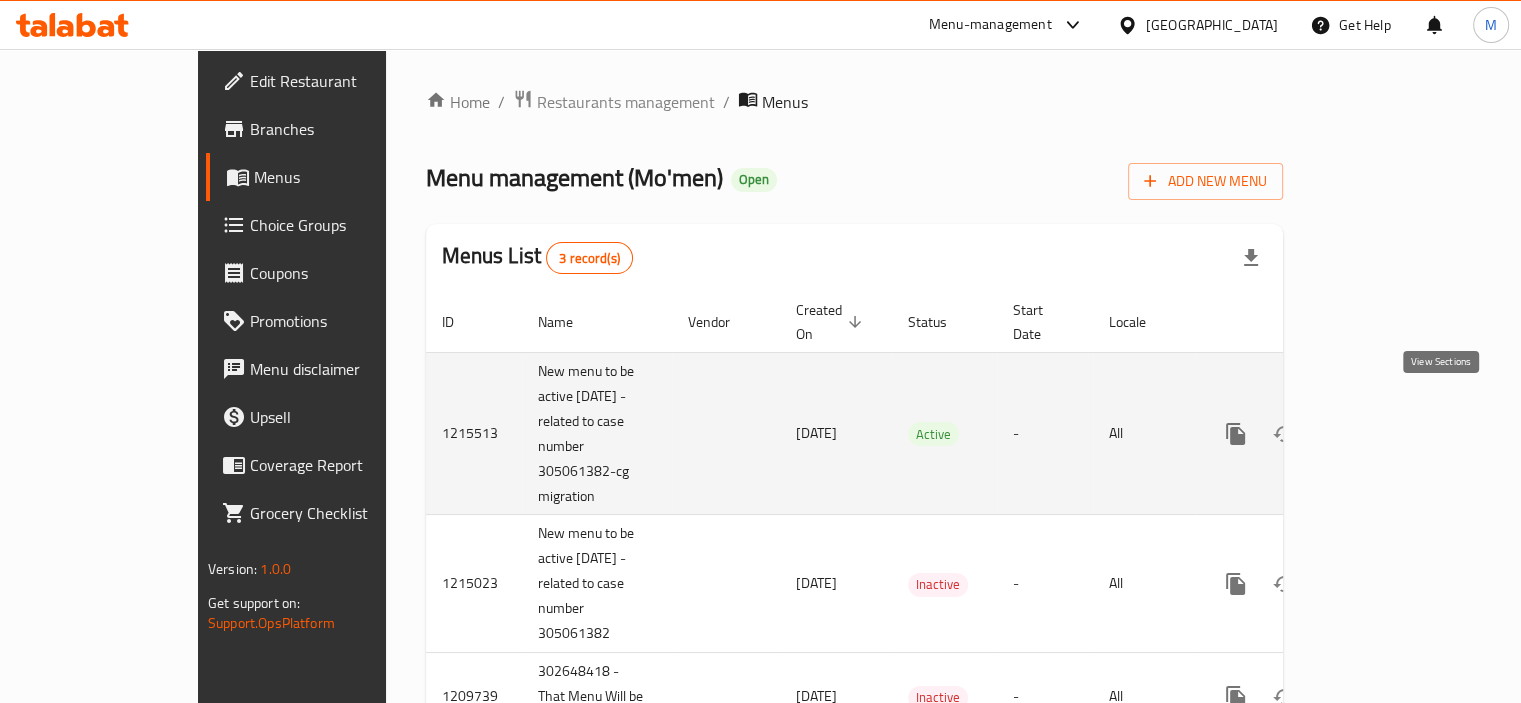 click 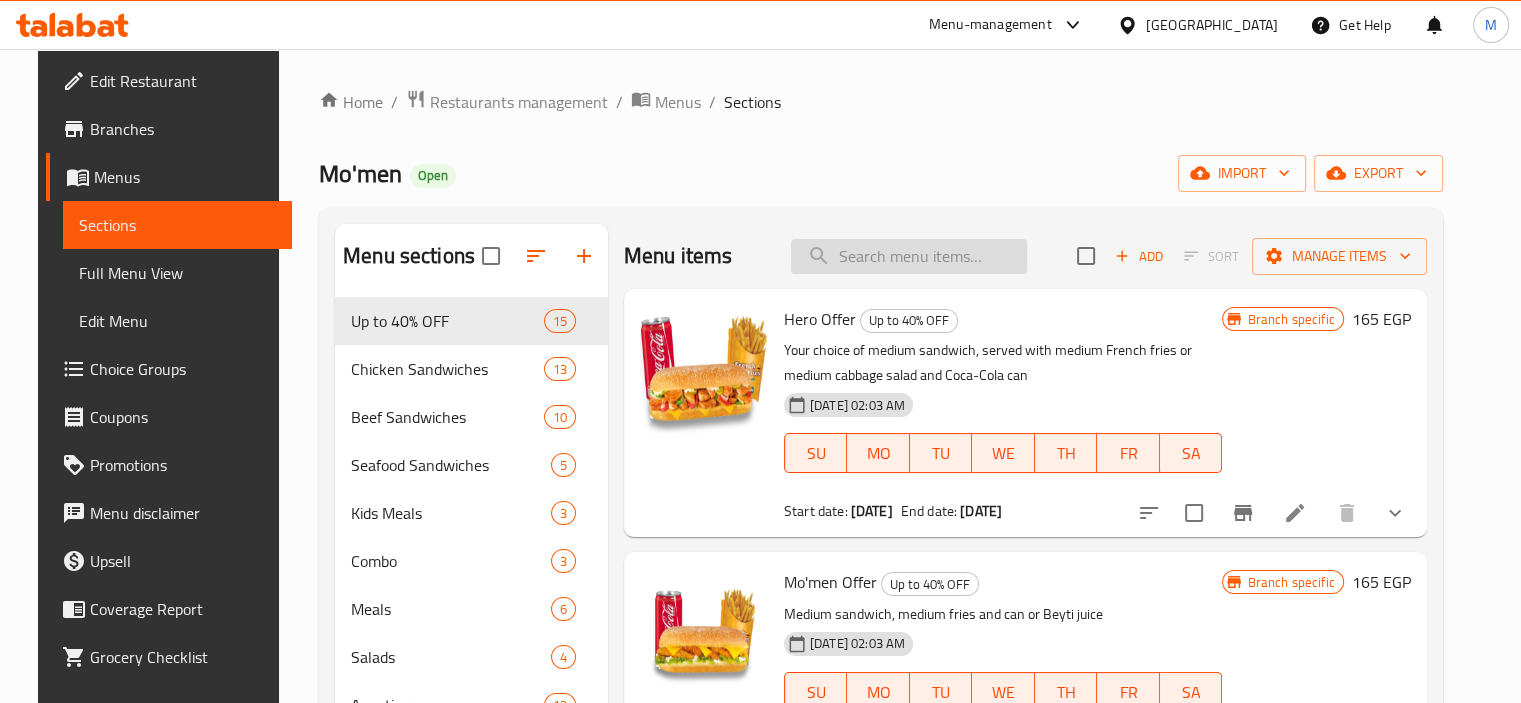 click at bounding box center [909, 256] 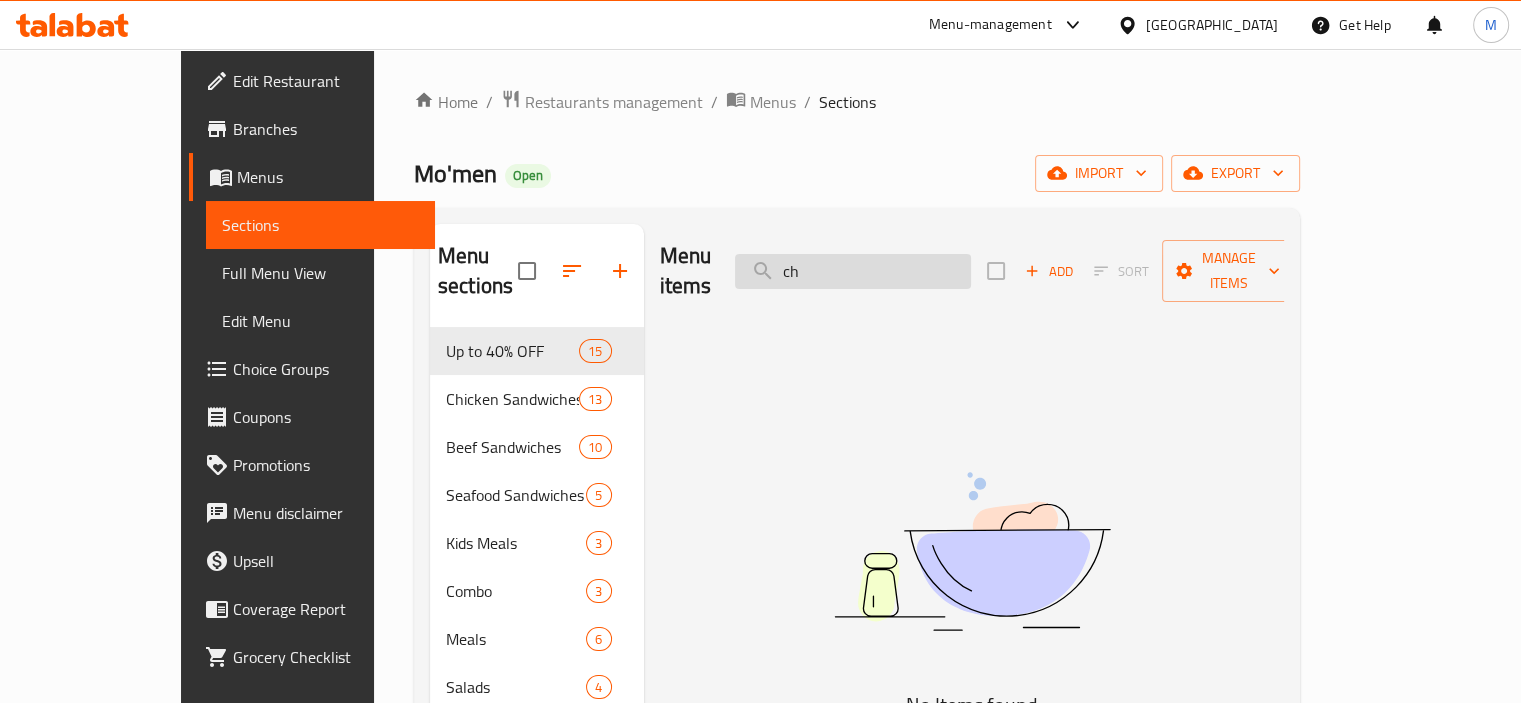 type on "c" 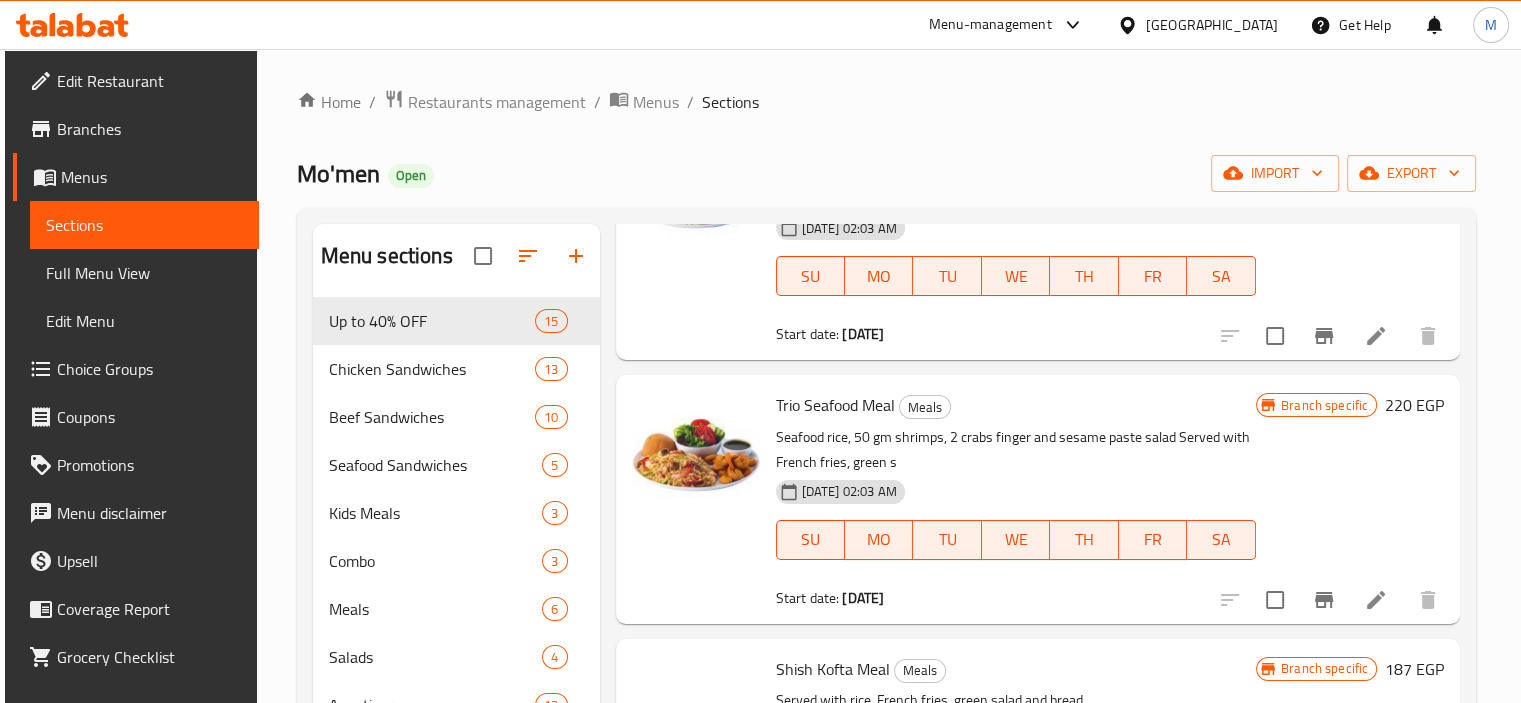 scroll, scrollTop: 1280, scrollLeft: 0, axis: vertical 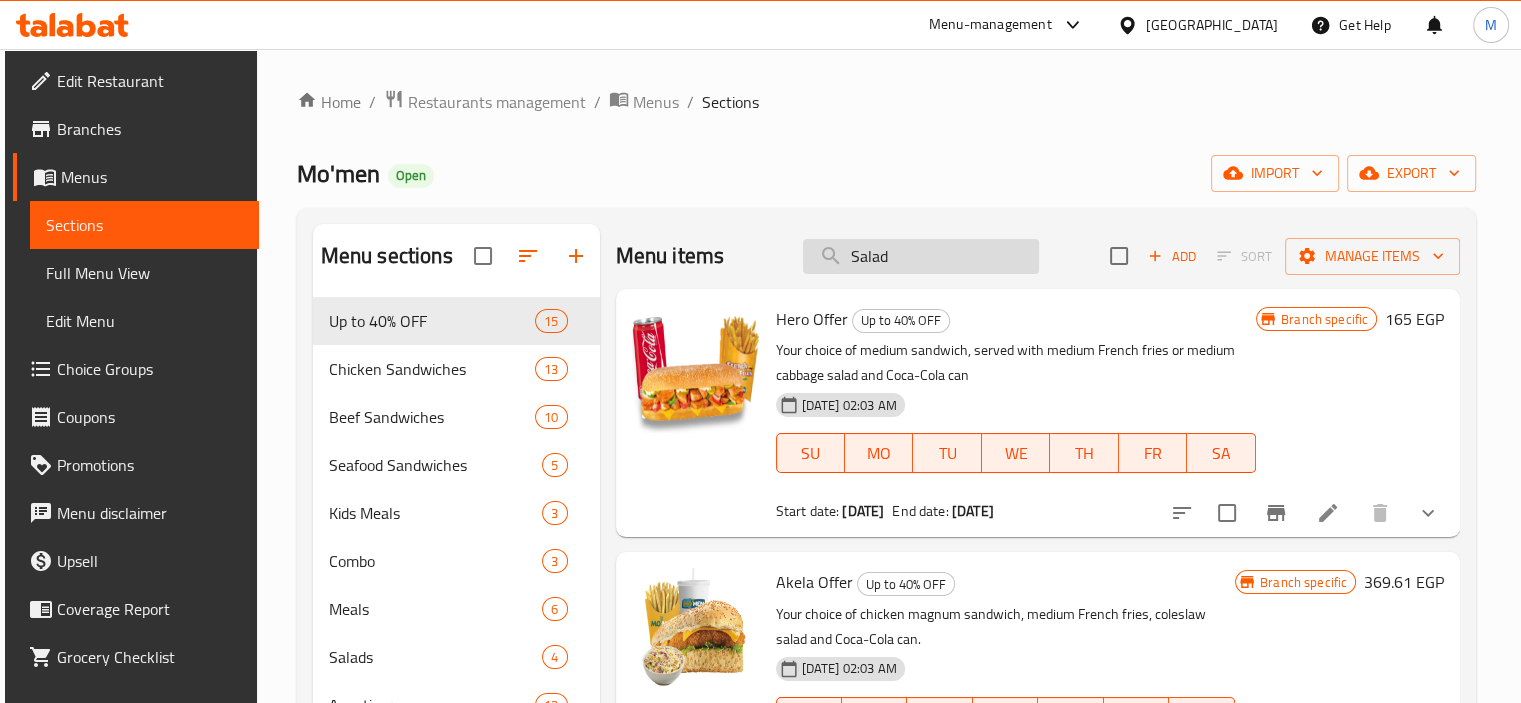 click on "Salad" at bounding box center (921, 256) 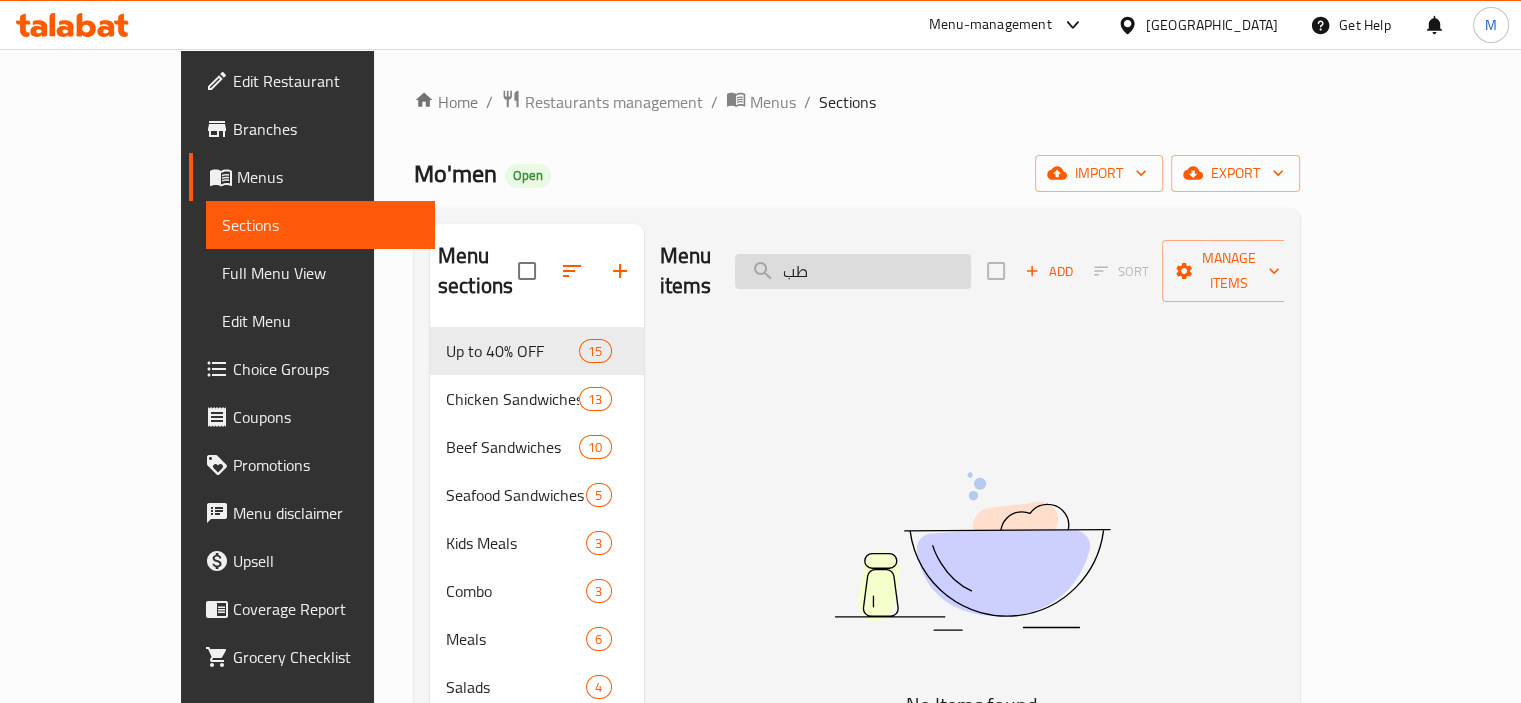 type on "ط" 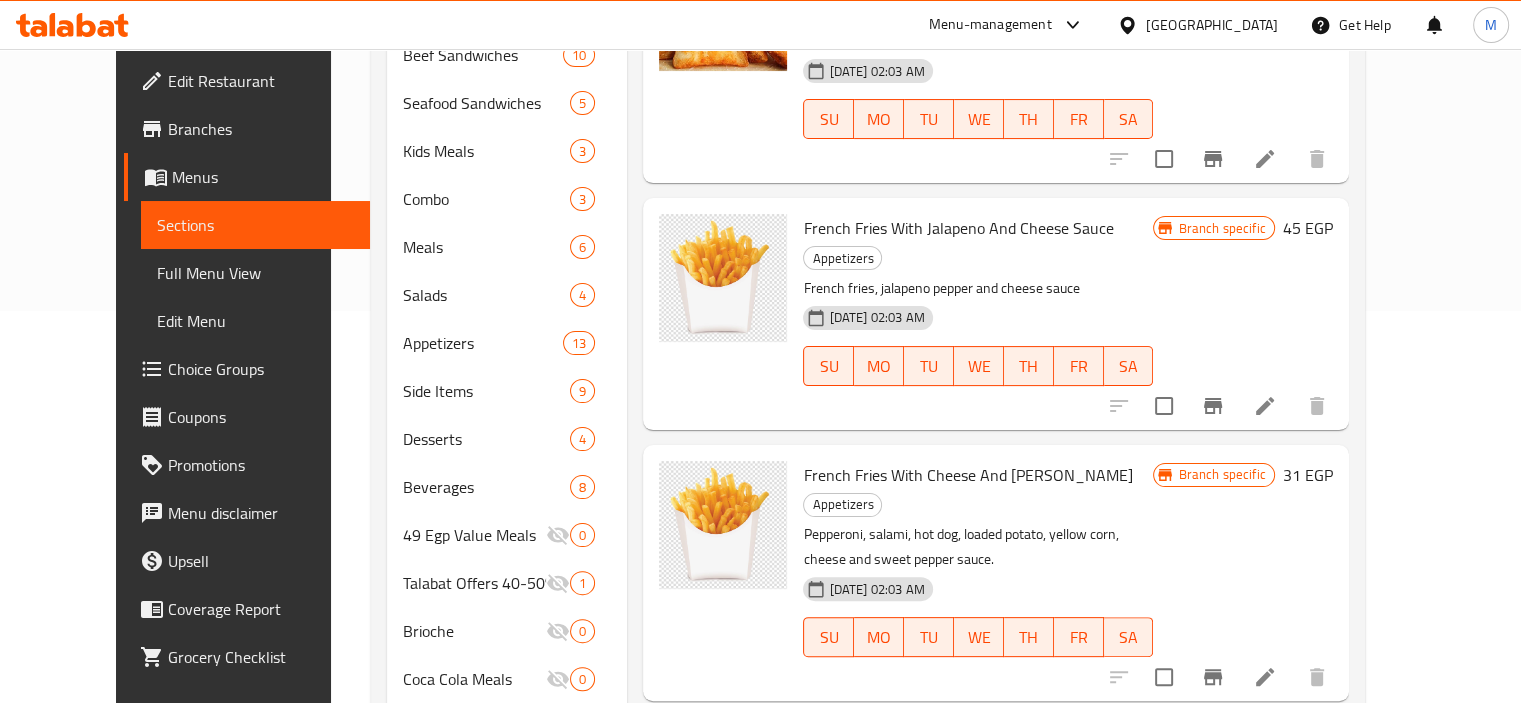 scroll, scrollTop: 590, scrollLeft: 0, axis: vertical 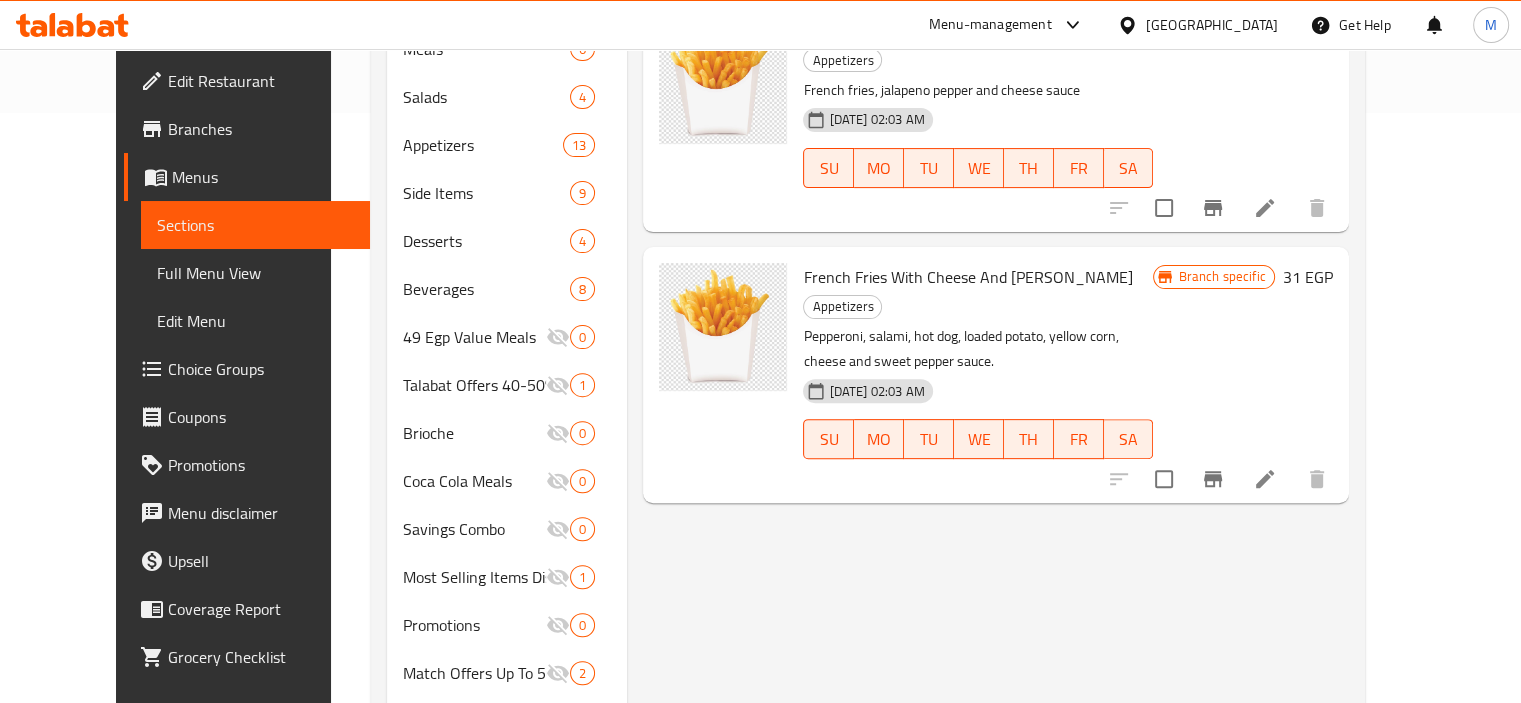 type on "jalapeno" 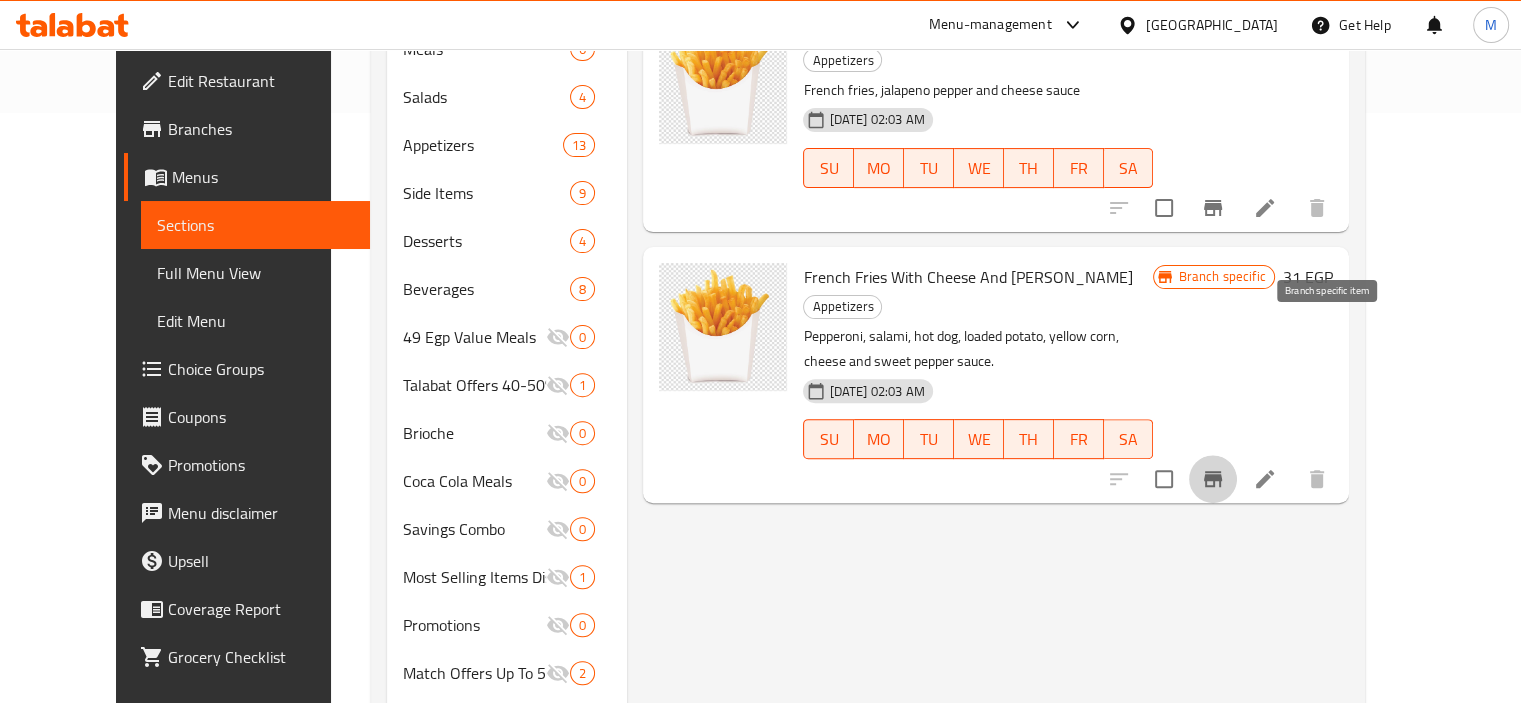 click 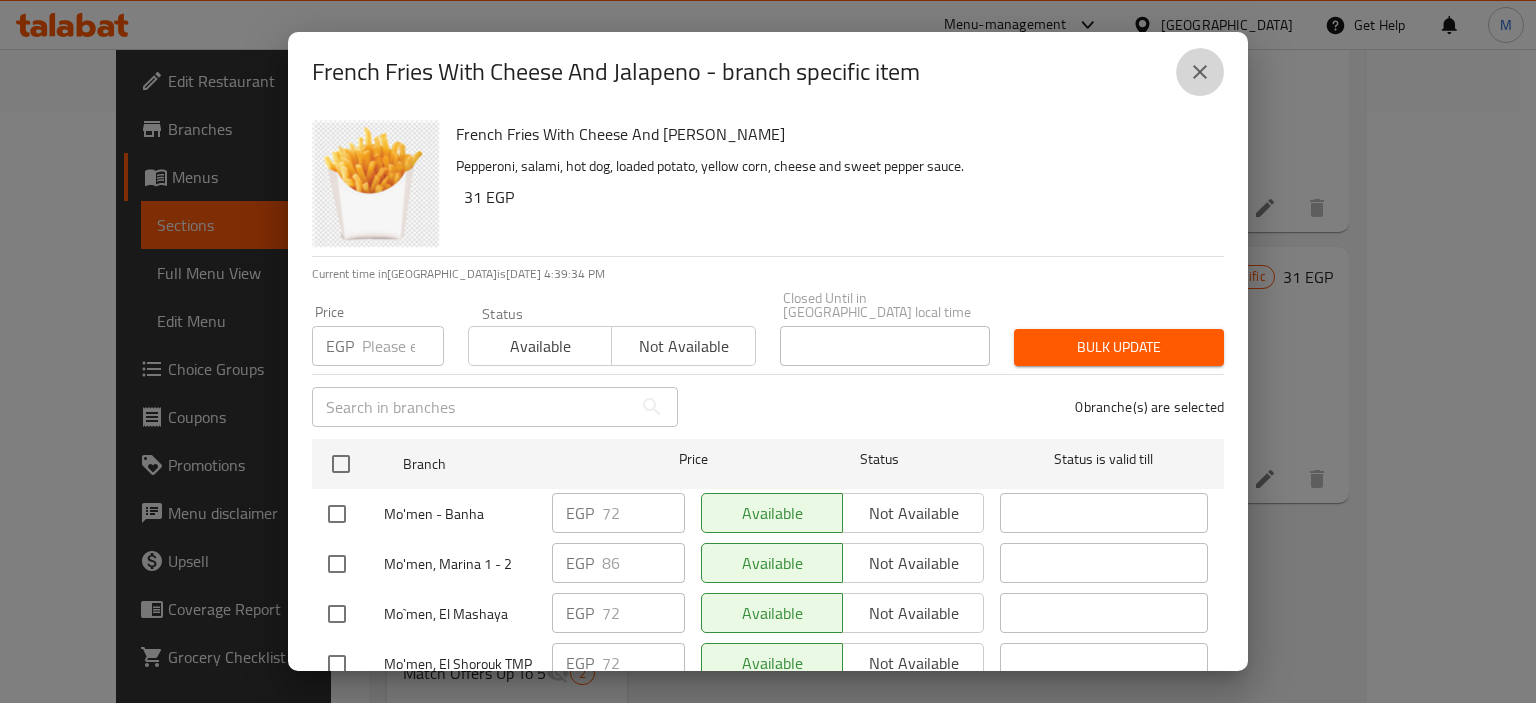 click 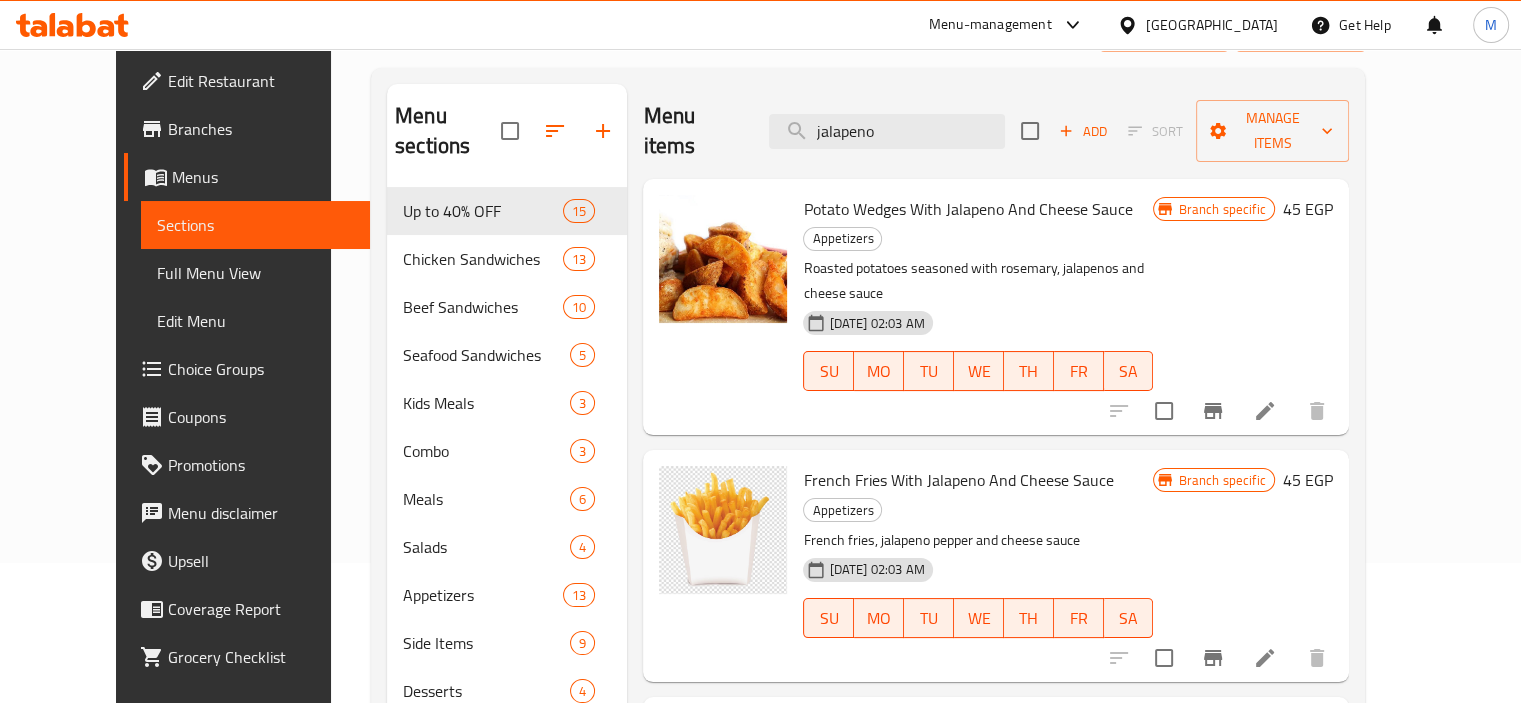 scroll, scrollTop: 193, scrollLeft: 0, axis: vertical 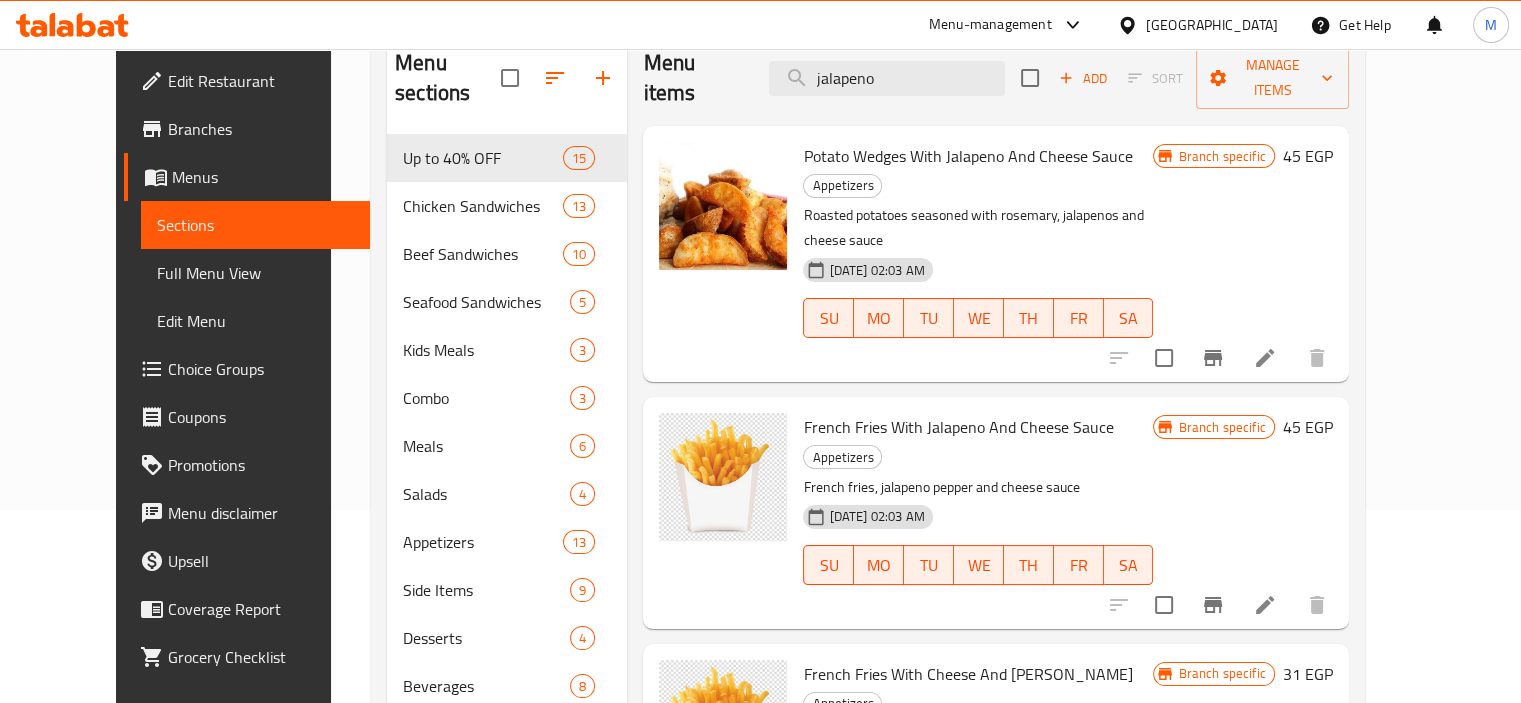 click on "Pepperoni, salami, hot dog, loaded potato, yellow corn, cheese and sweet pepper sauce." at bounding box center (978, 746) 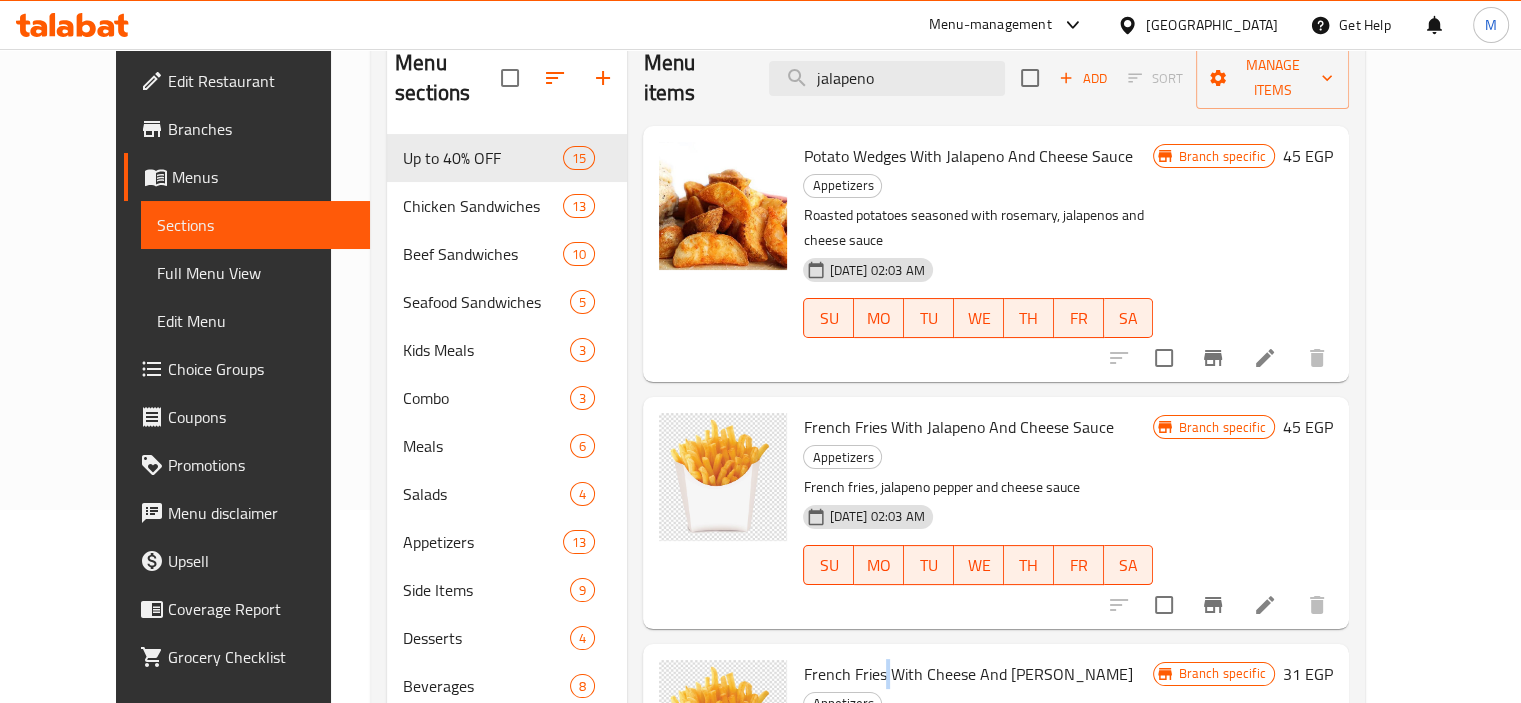 click on "French Fries With Cheese And [PERSON_NAME]" at bounding box center [967, 674] 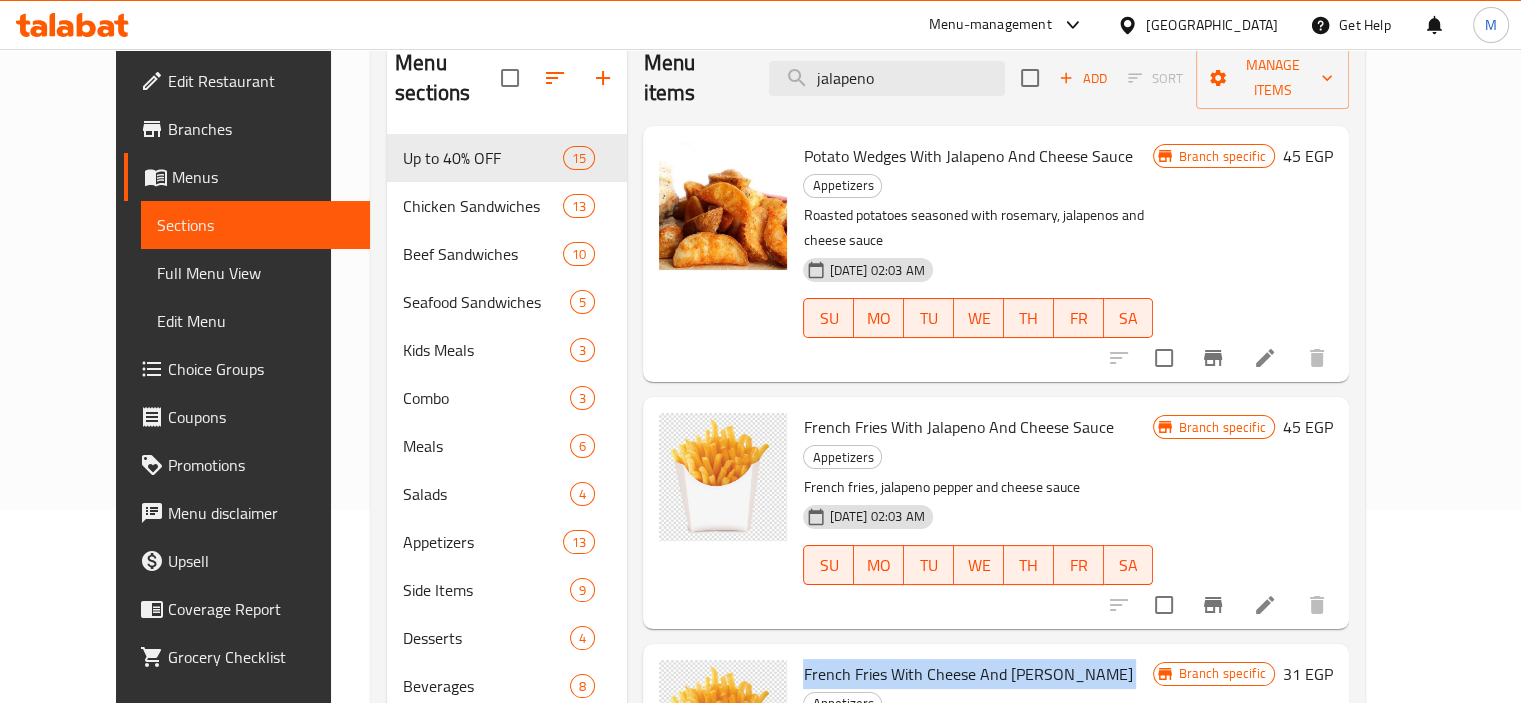 click on "French Fries With Cheese And [PERSON_NAME]" at bounding box center (967, 674) 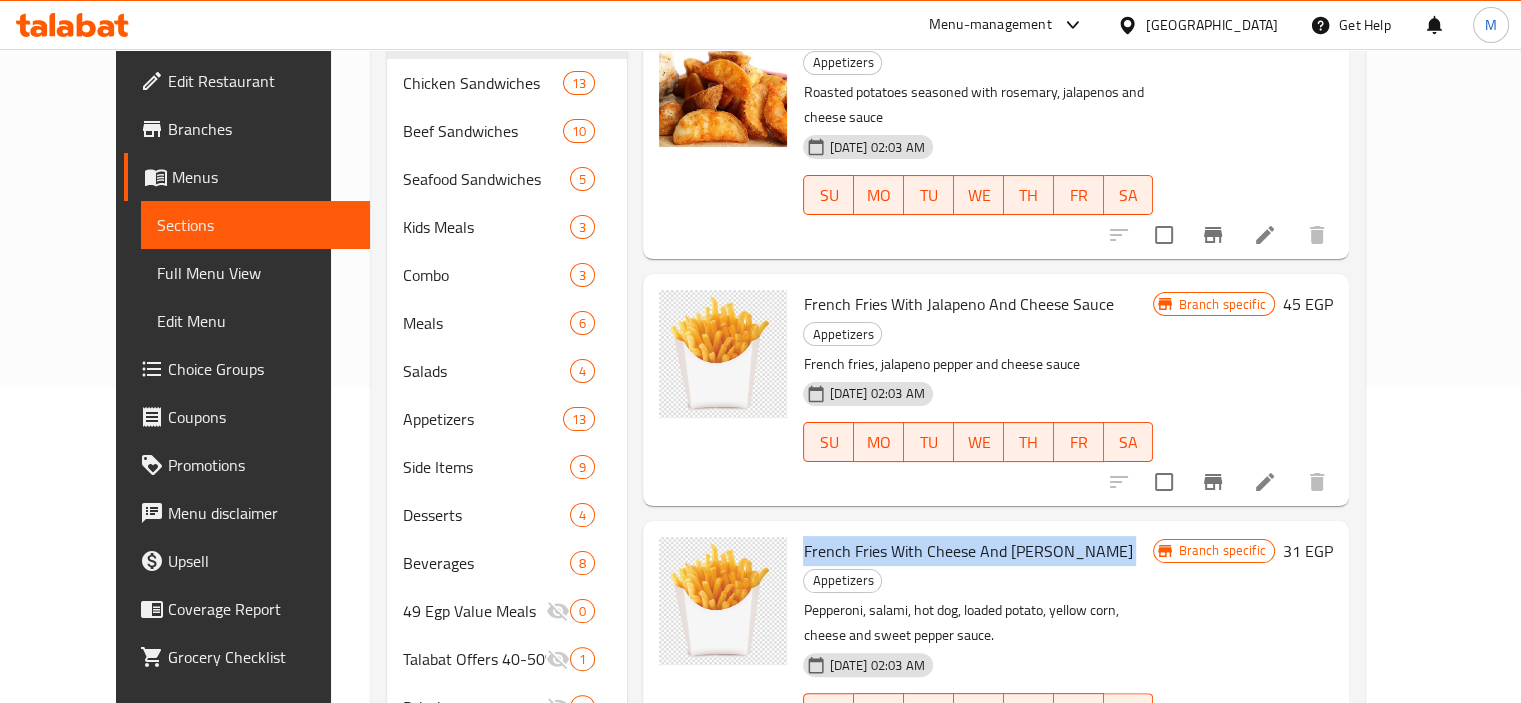 scroll, scrollTop: 318, scrollLeft: 0, axis: vertical 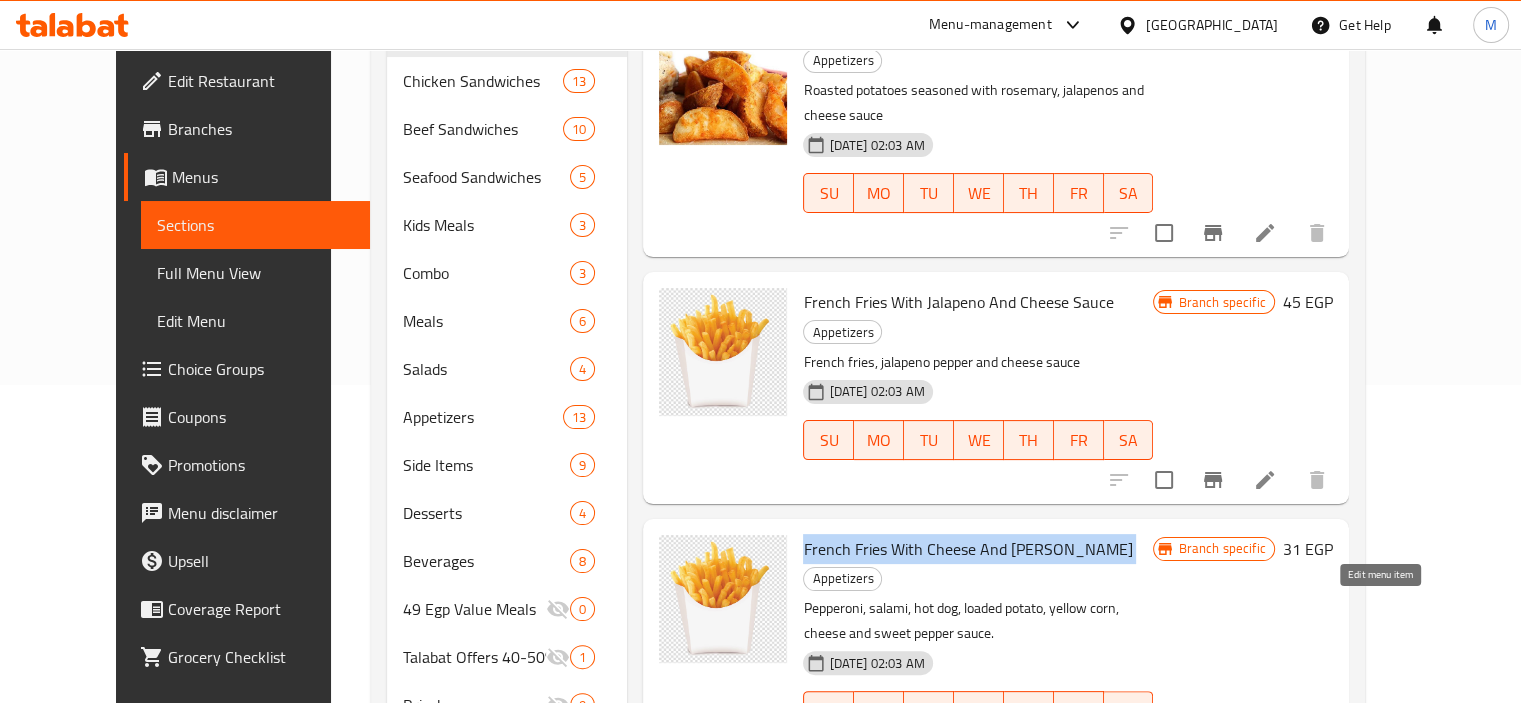 click 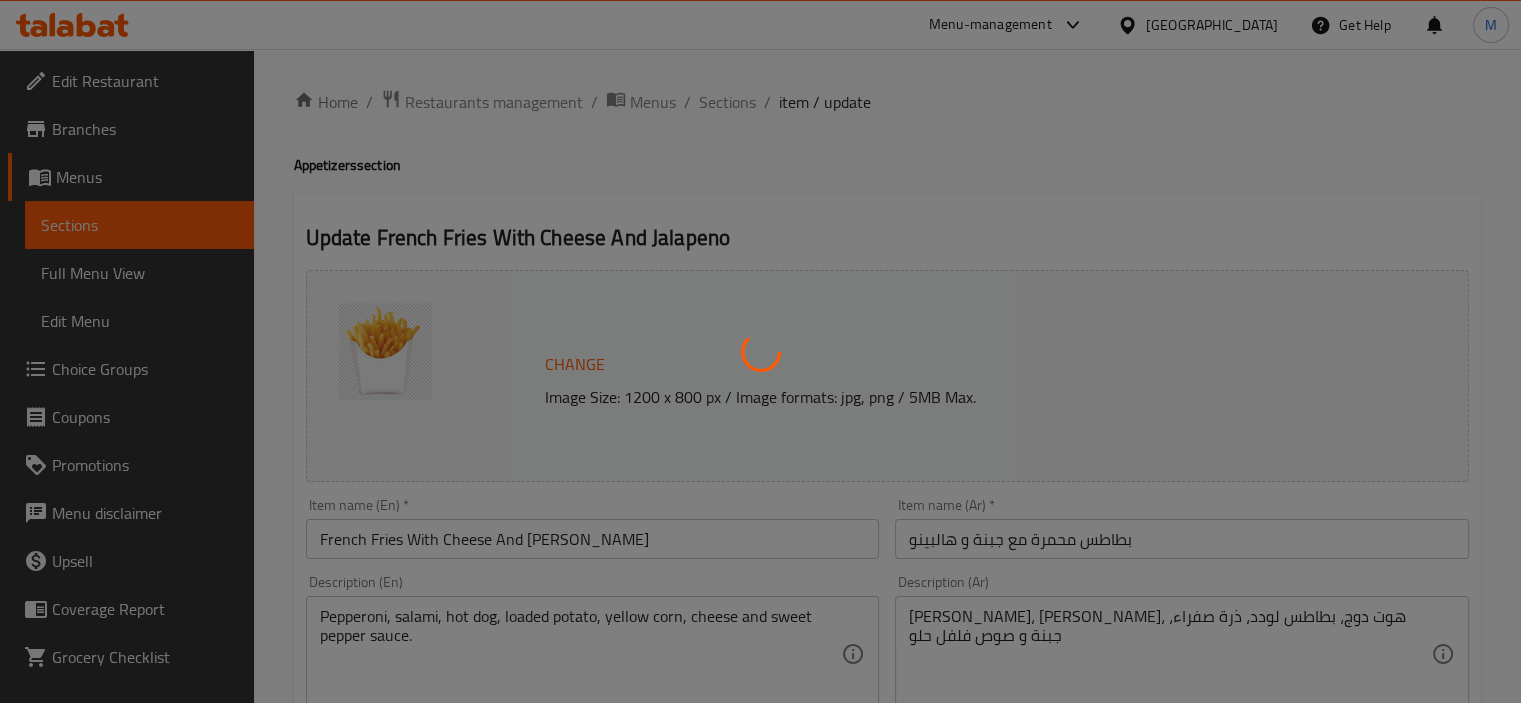 click at bounding box center (760, 351) 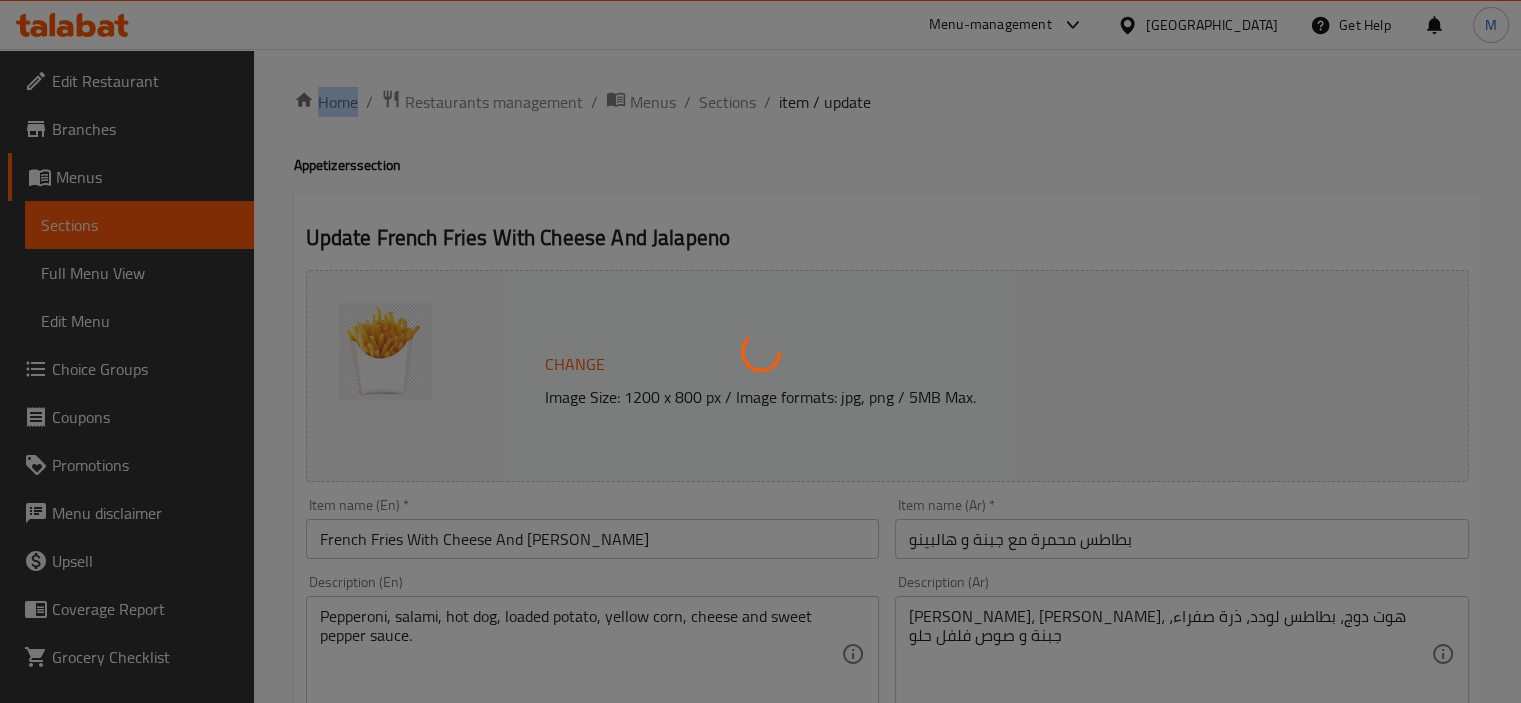 click at bounding box center [760, 351] 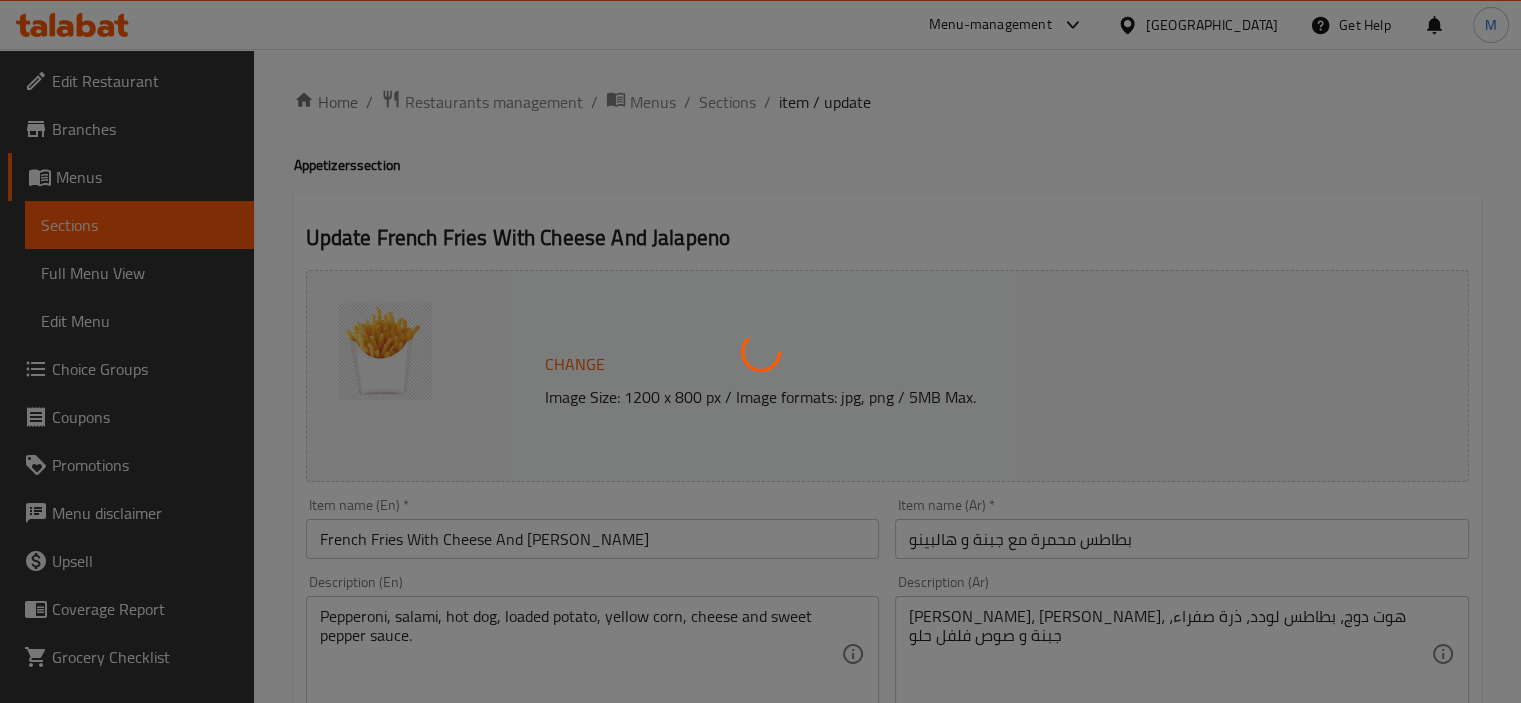 click at bounding box center (760, 351) 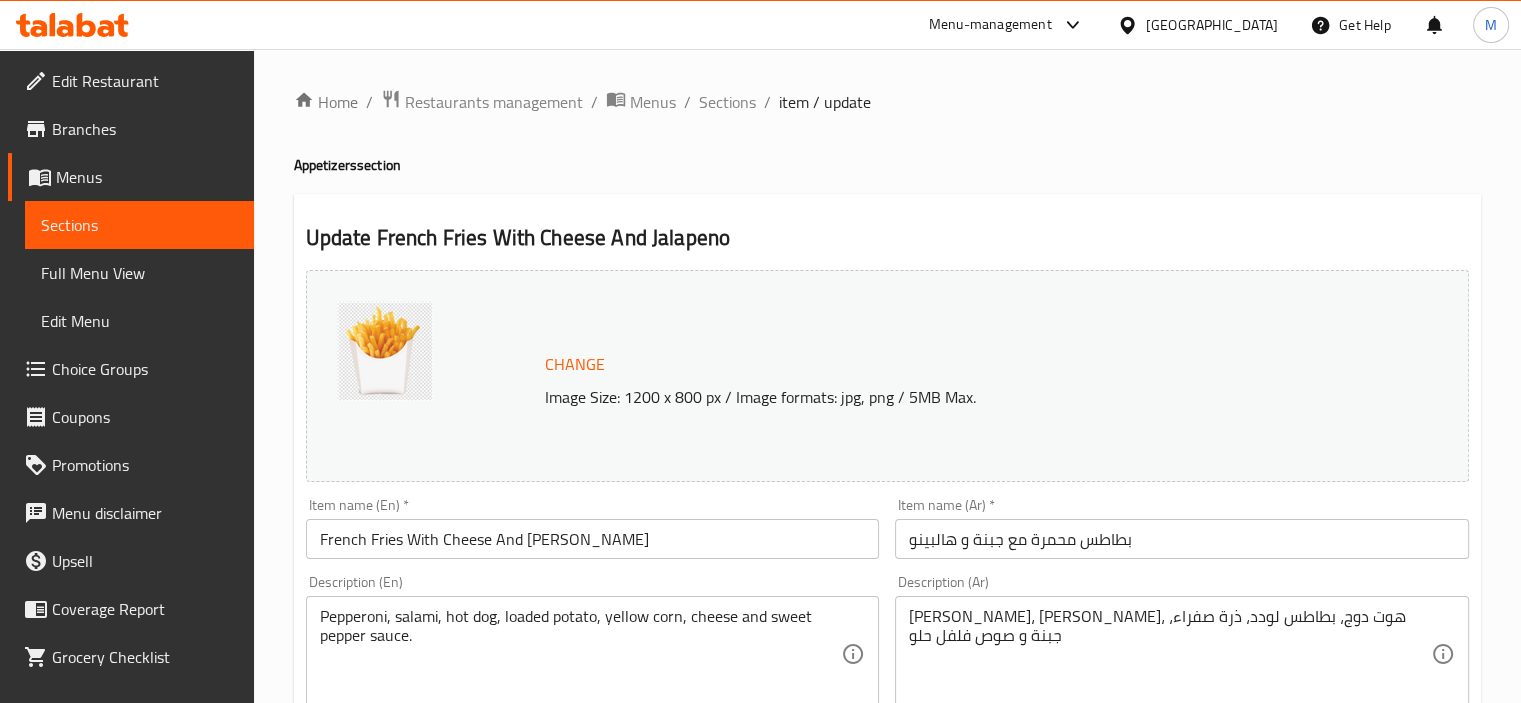 click on "French Fries With Cheese And [PERSON_NAME]" at bounding box center (593, 539) 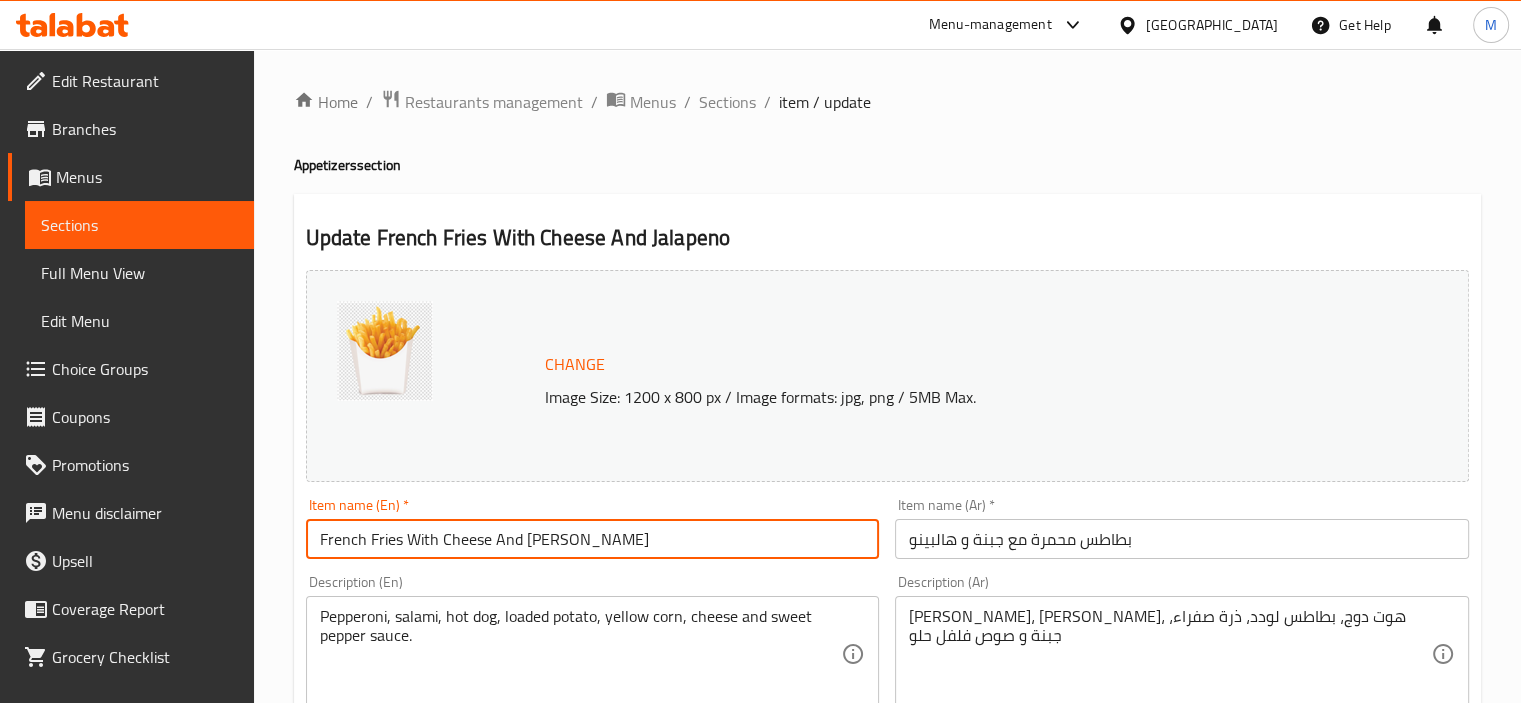 click on "French Fries With Cheese And [PERSON_NAME]" at bounding box center (593, 539) 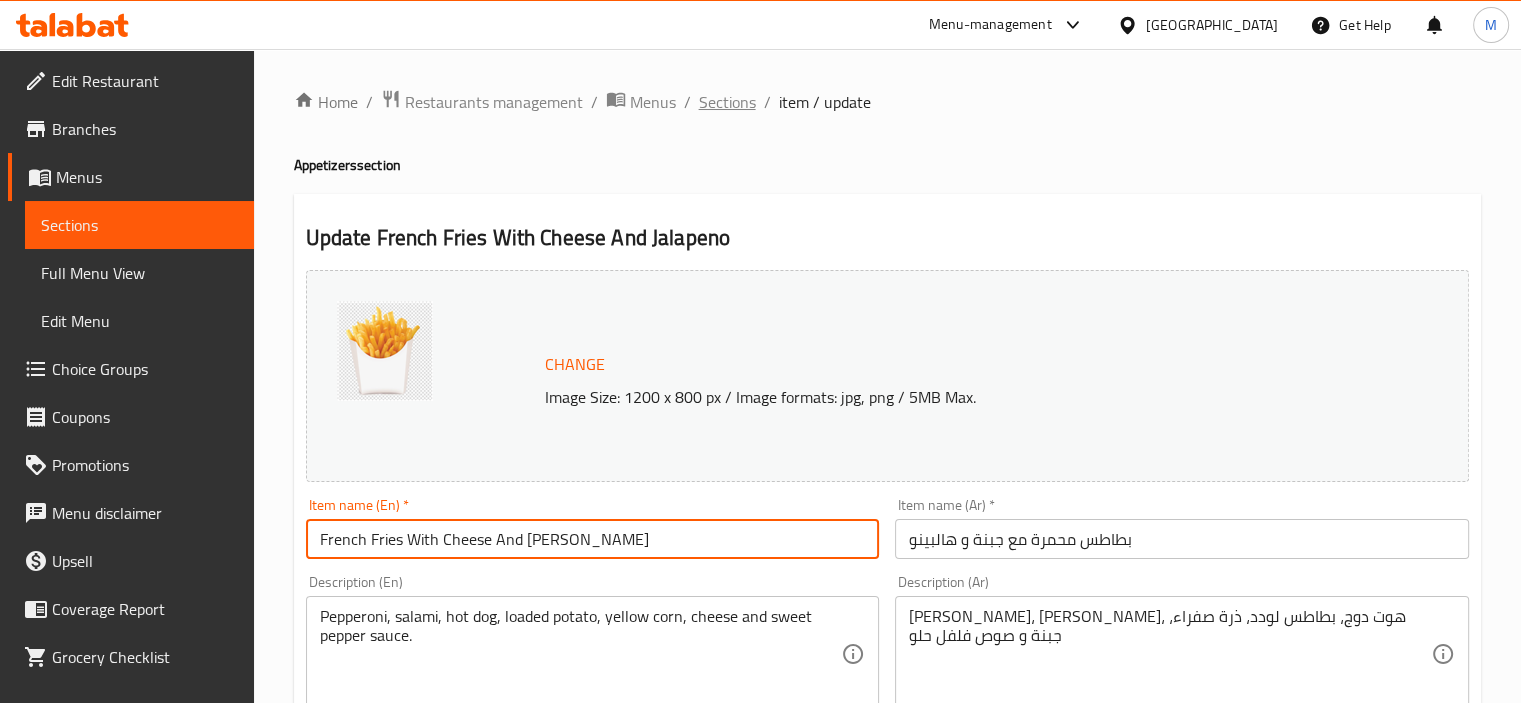 click on "Sections" at bounding box center [727, 102] 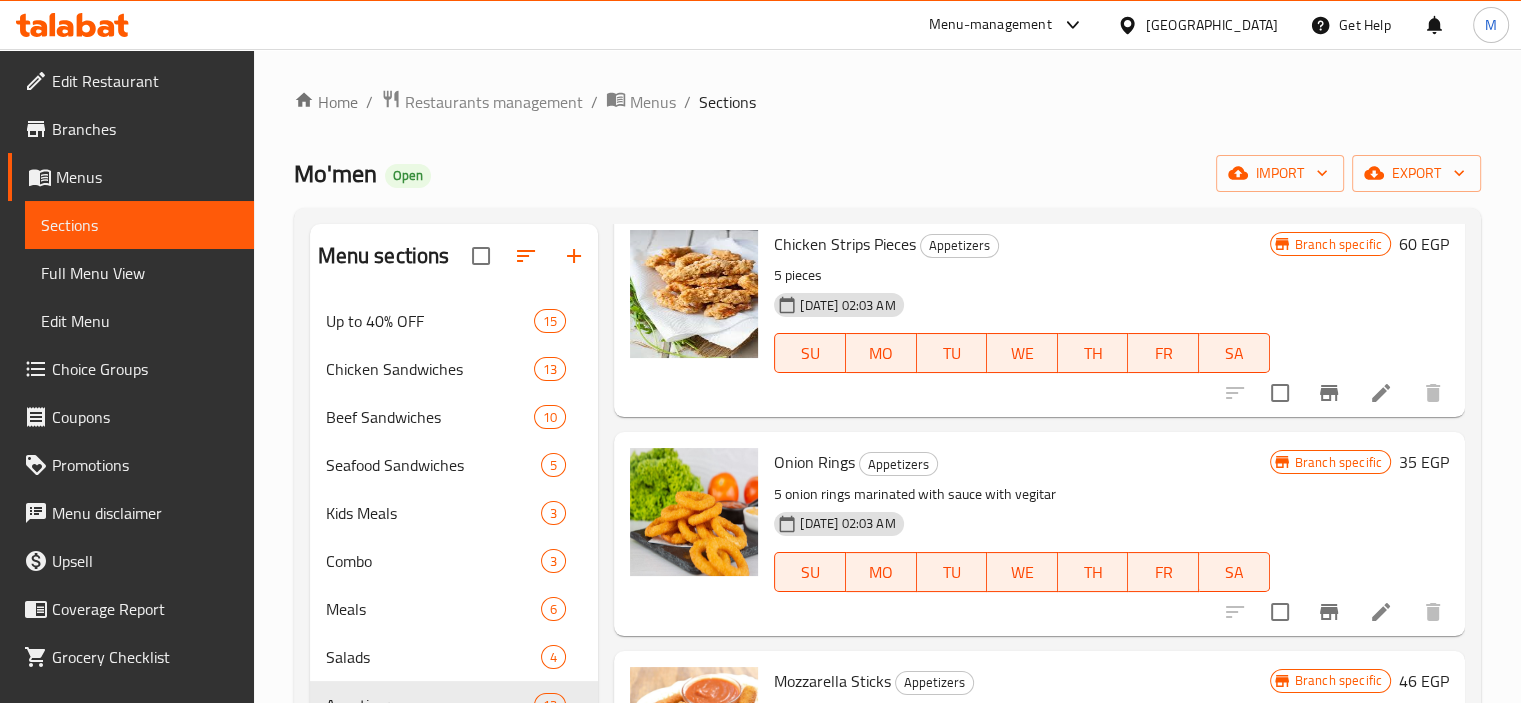 scroll, scrollTop: 0, scrollLeft: 0, axis: both 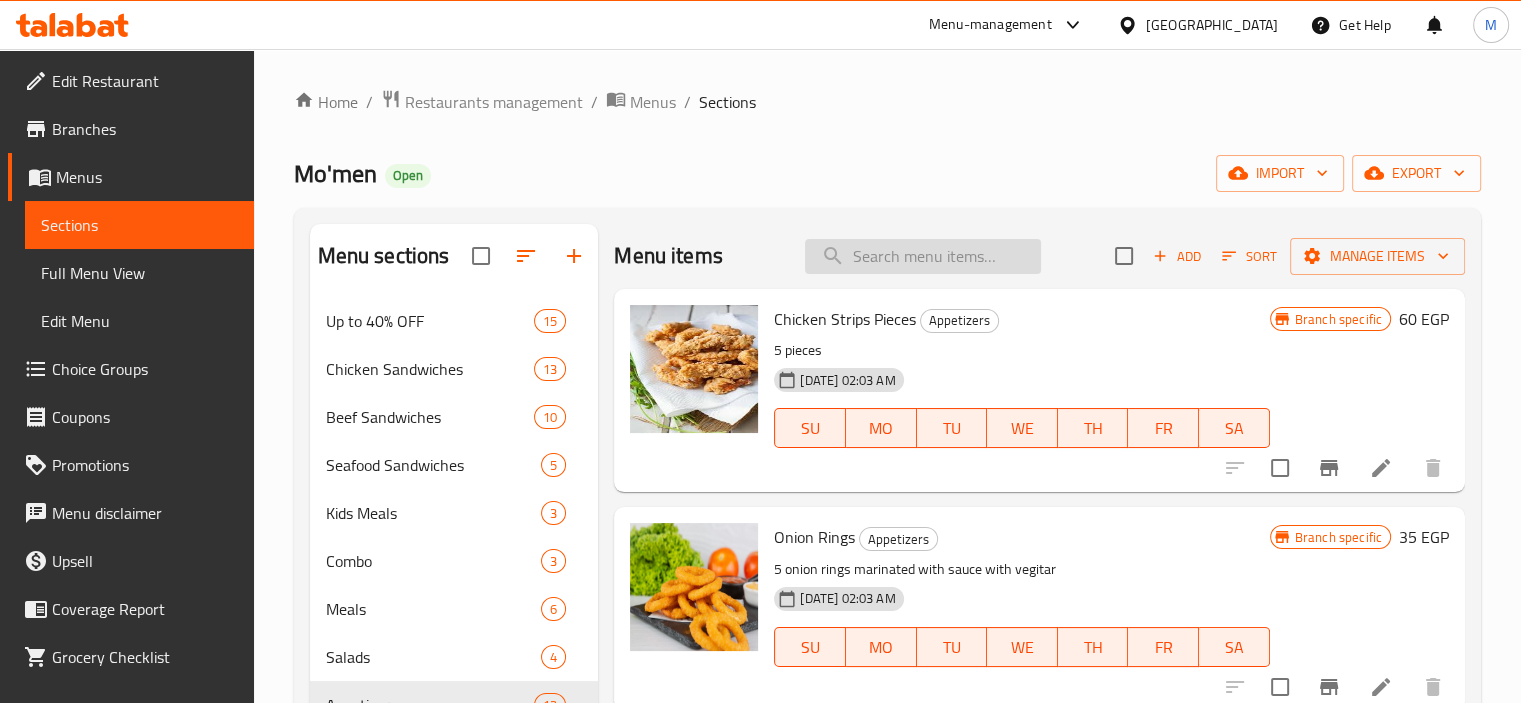 click at bounding box center (923, 256) 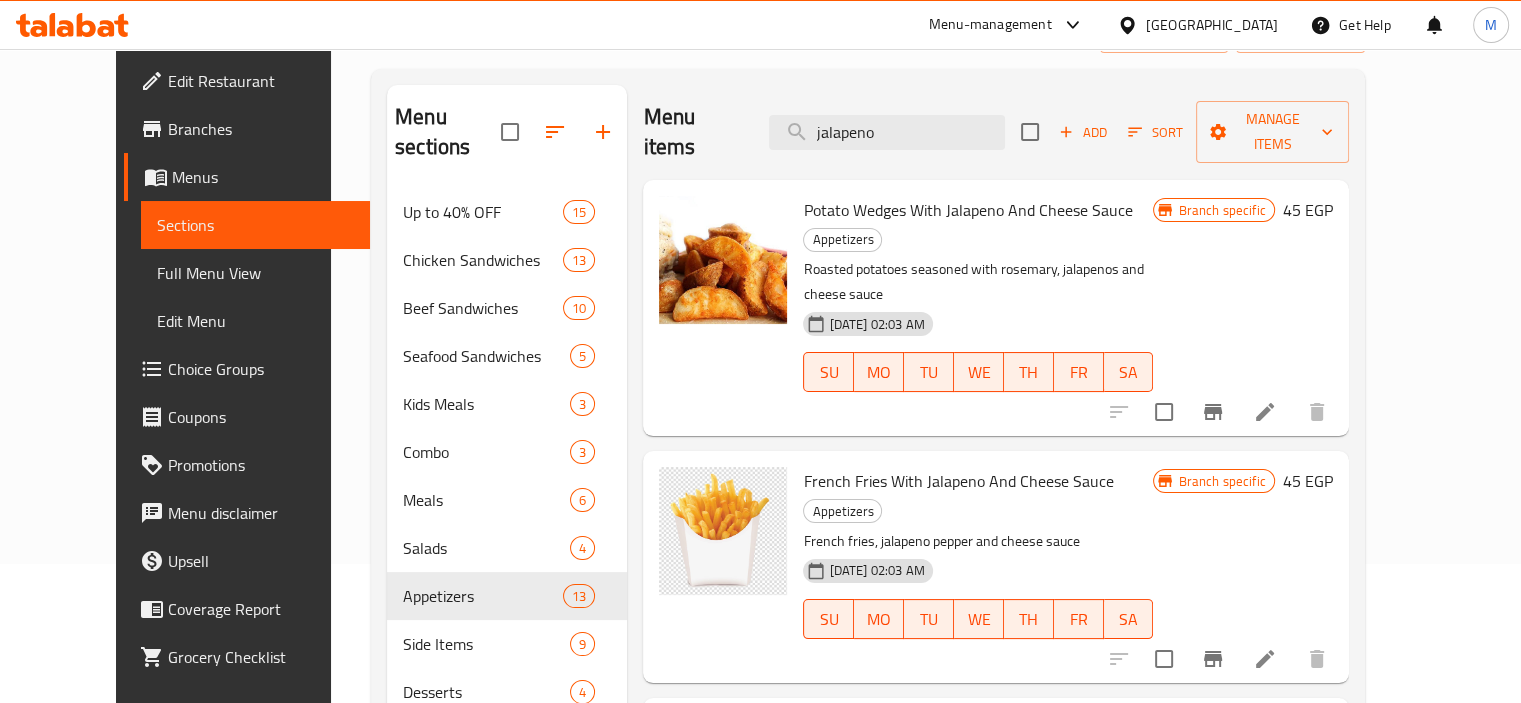 scroll, scrollTop: 575, scrollLeft: 0, axis: vertical 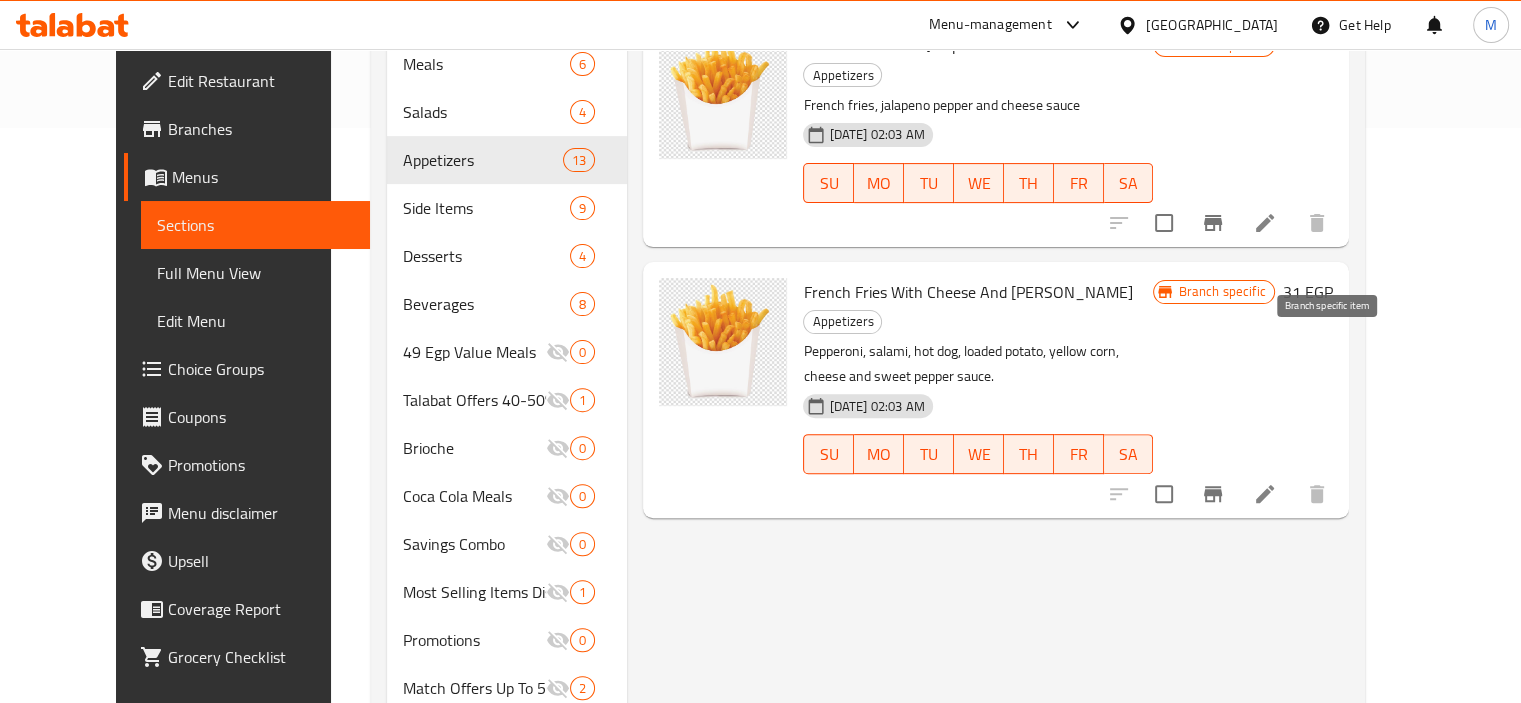 type on "jalapeno" 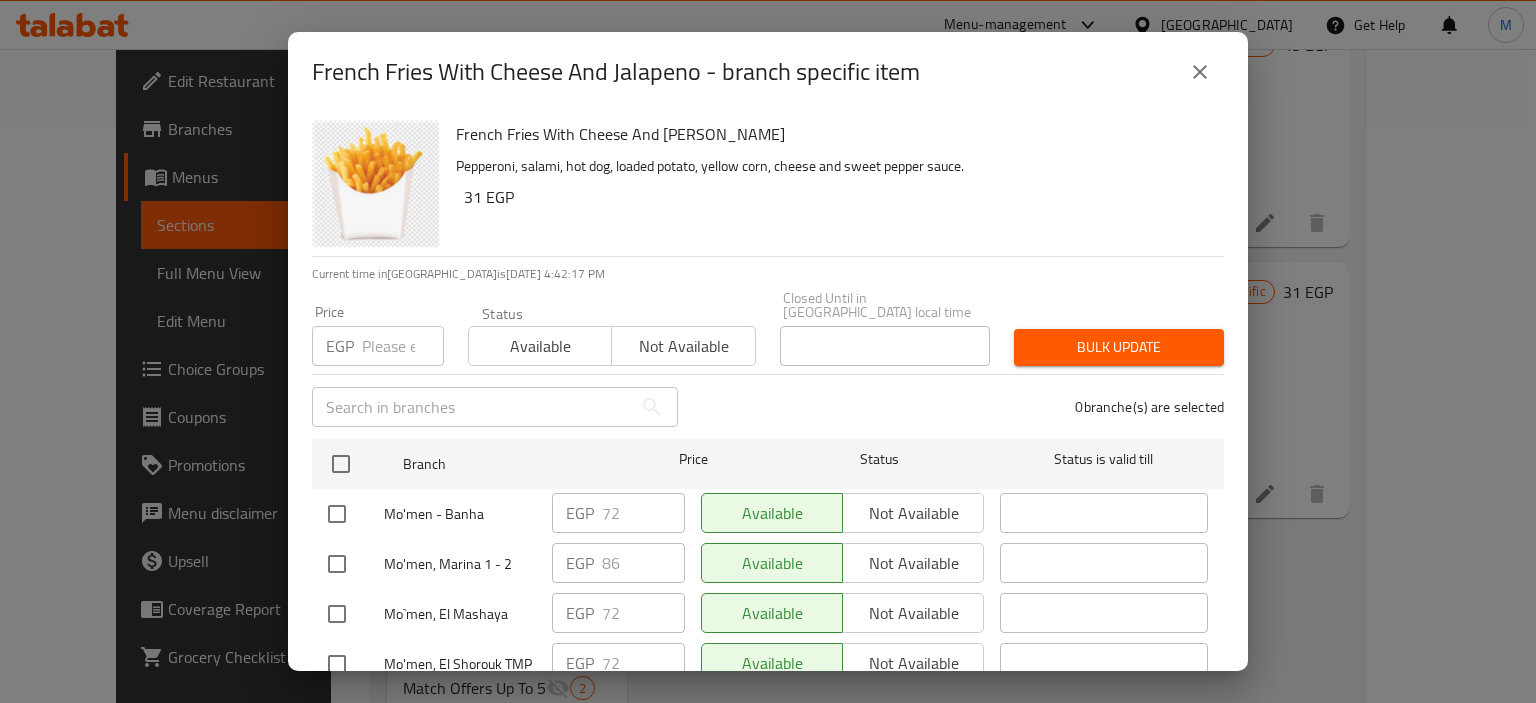 click on "French Fries With Cheese And Jalapeno - branch specific item French Fries With Cheese And Jalapeno Pepperoni, salami, hot dog, loaded potato, yellow corn, cheese and sweet pepper sauce. 31   EGP Current time in  Egypt  is  13 Jul 2025   4:42:17 PM Price EGP Price Status Available Not available Closed Until in Egypt local time Closed Until in Egypt local time Bulk update ​ 0  branche(s) are selected Branch Price Status Status is valid till Mo'men - Banha EGP 72 ​ Available Not available ​ Mo'men, Marina 1 - 2  EGP 86 ​ Available Not available ​ Mo`men, El Mashaya EGP 72 ​ Available Not available ​ Mo'men, El Shorouk TMP EGP 72 ​ Available Not available ​ Mo'men - Giza EGP 72 ​ Available Not available ​ Mo'men, Sporting, Cleopatra EGP 72 ​ Available Not available ​ Mo'men - Maadi Zahraa EGP 72 ​ Available Not available ​ Mo'men - Roxi EGP 72 ​ Available Not available ​ Mo'men - Giza EGP 72 ​ Available Not available ​ Mo'men - Mohandiseen EGP 72 ​ Available Not available" at bounding box center (768, 351) 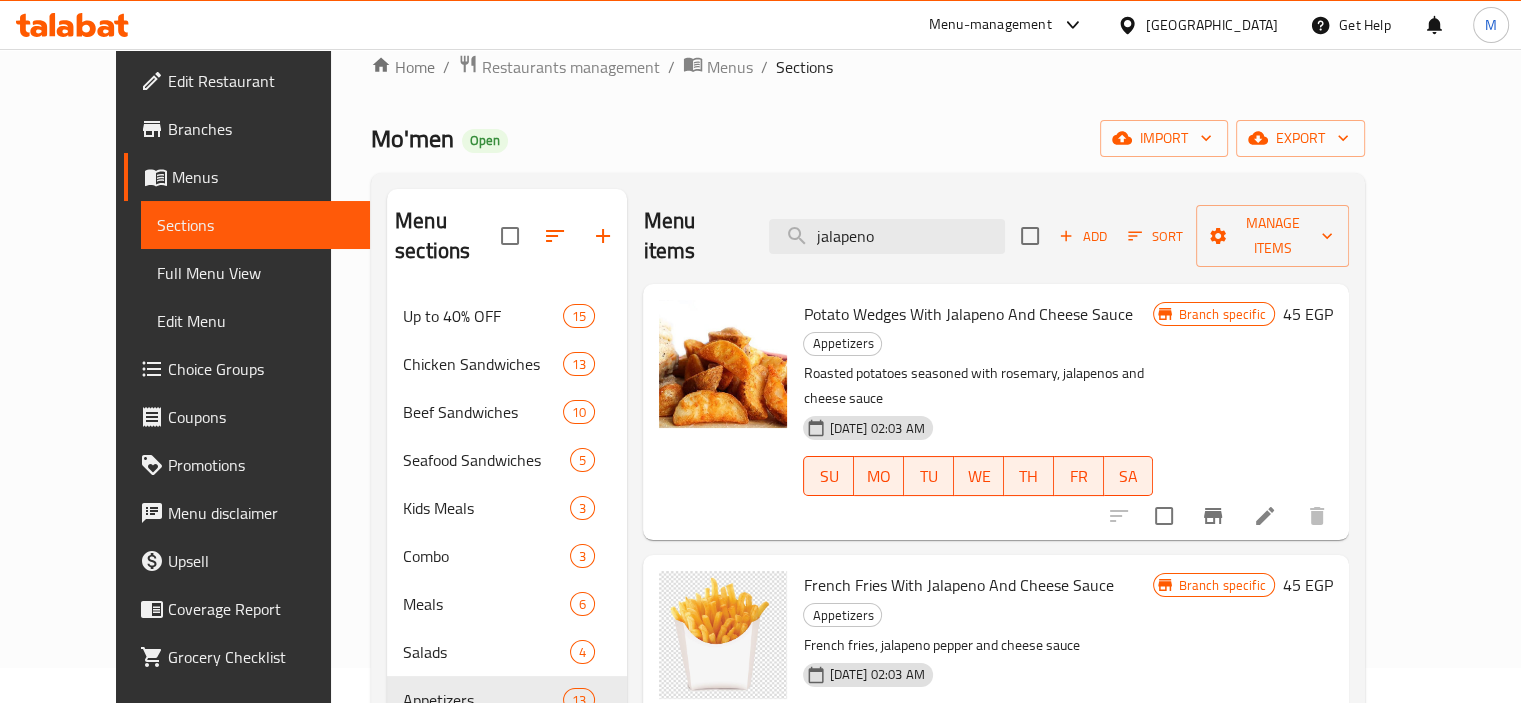 scroll, scrollTop: 0, scrollLeft: 0, axis: both 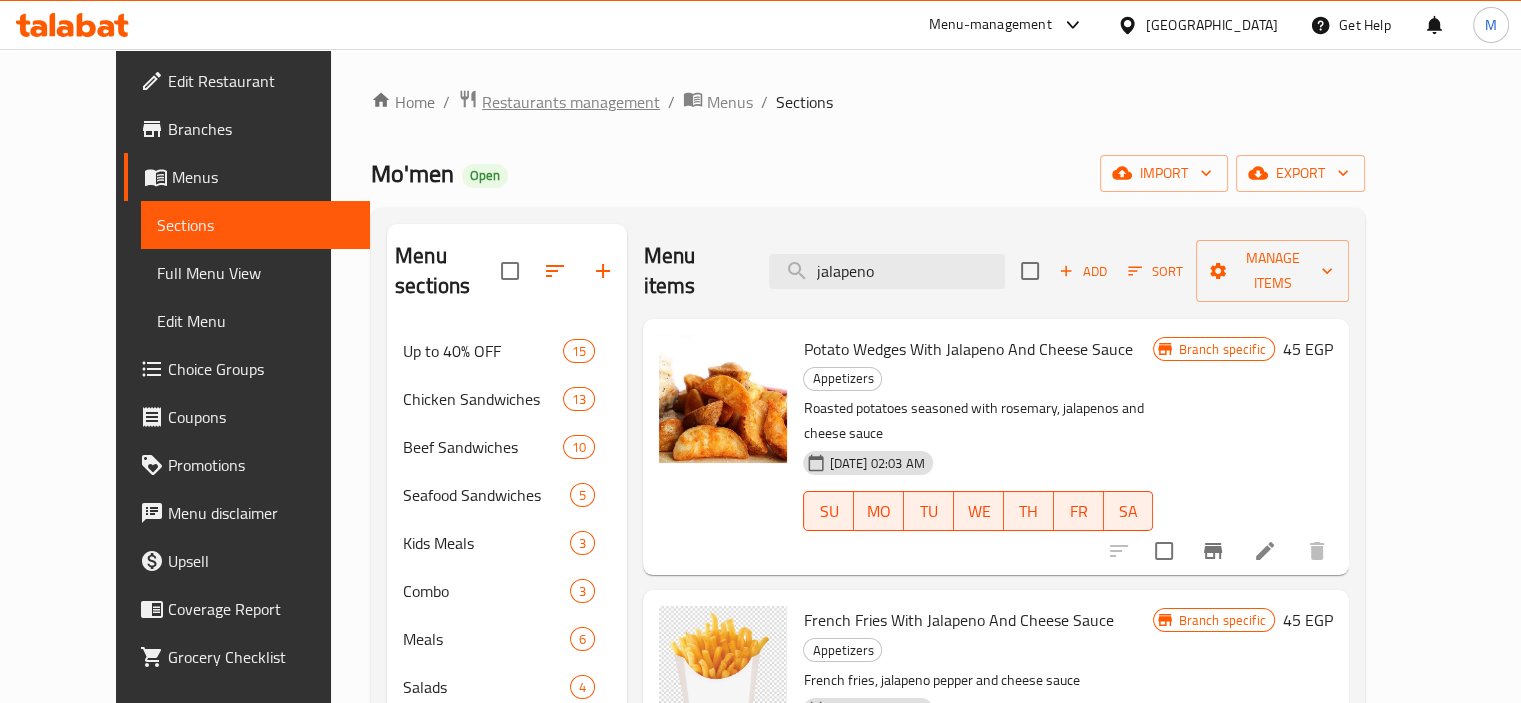 click on "Restaurants management" at bounding box center (571, 102) 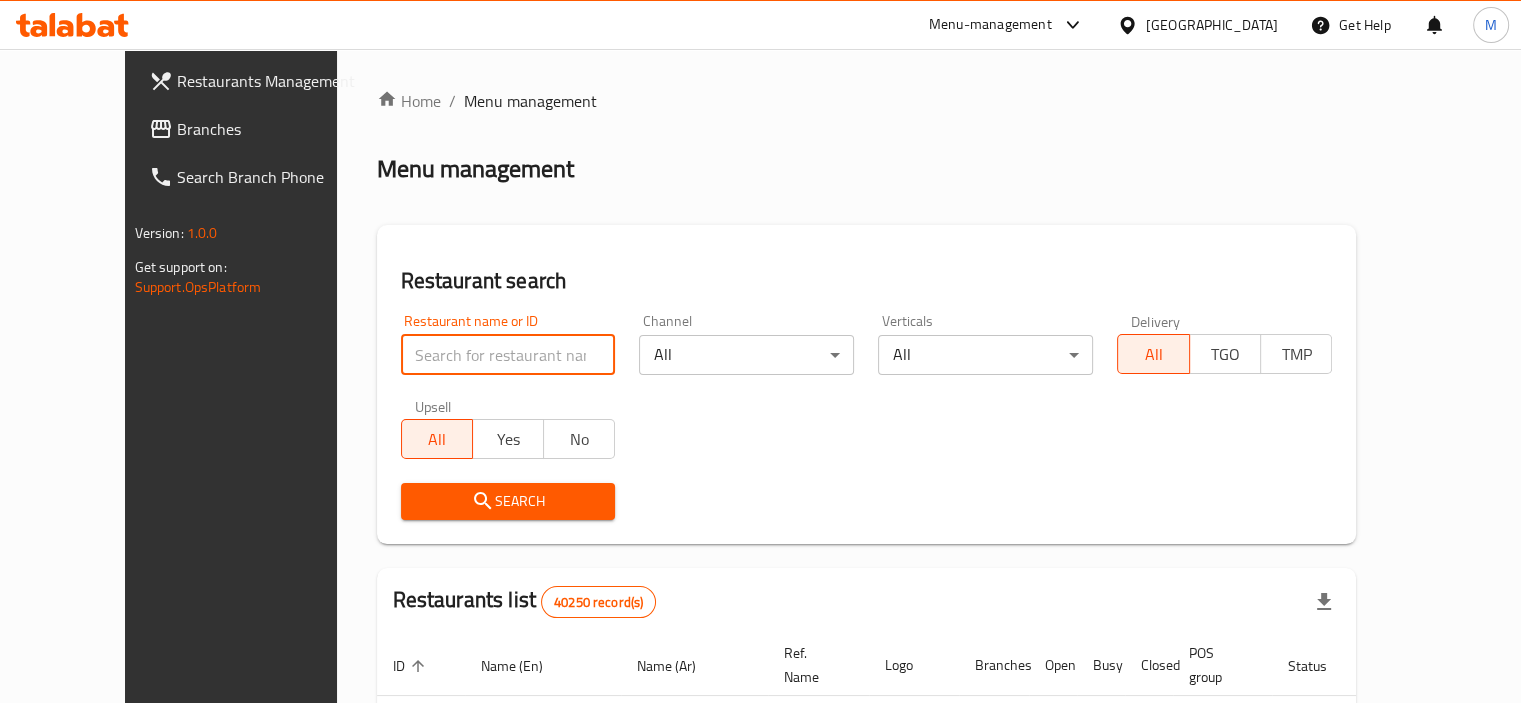 click at bounding box center [508, 355] 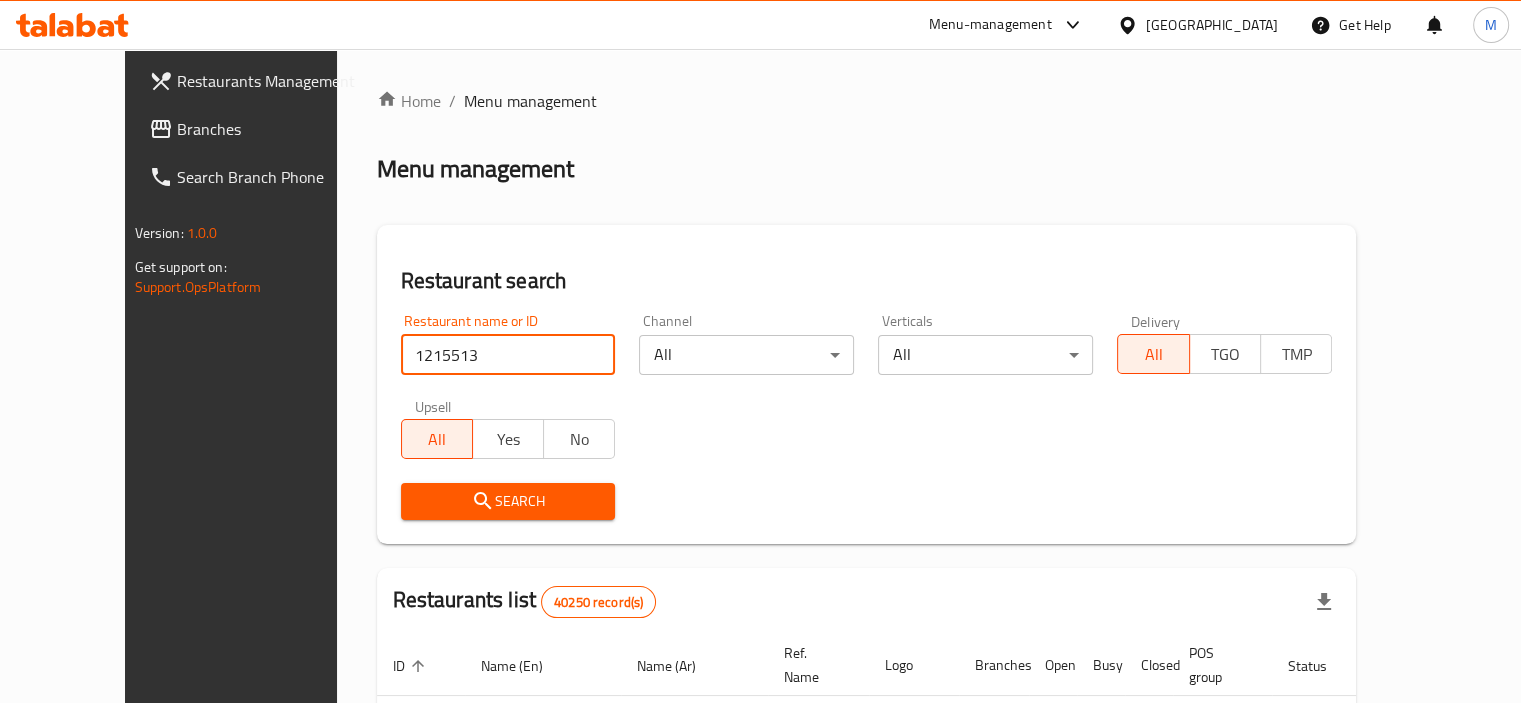 type on "1215513" 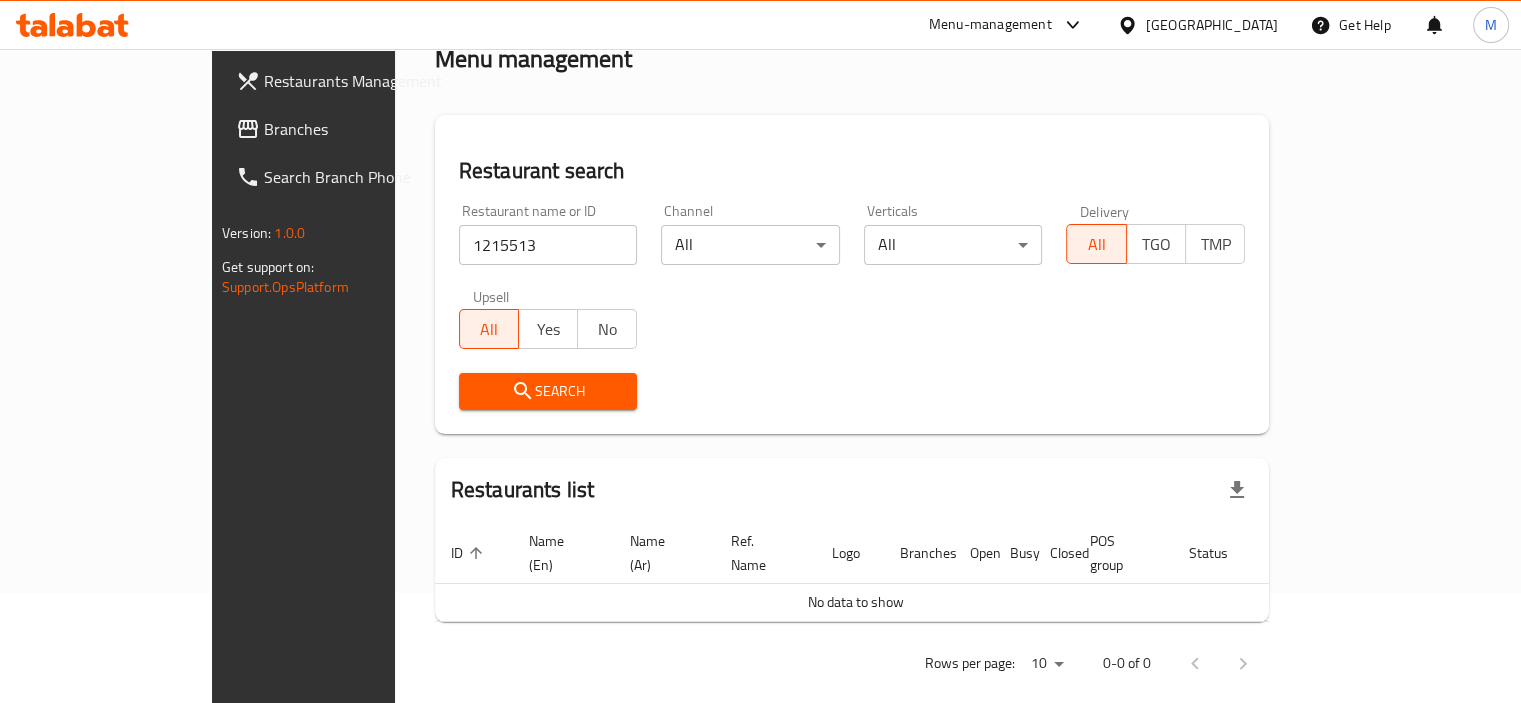 scroll, scrollTop: 0, scrollLeft: 0, axis: both 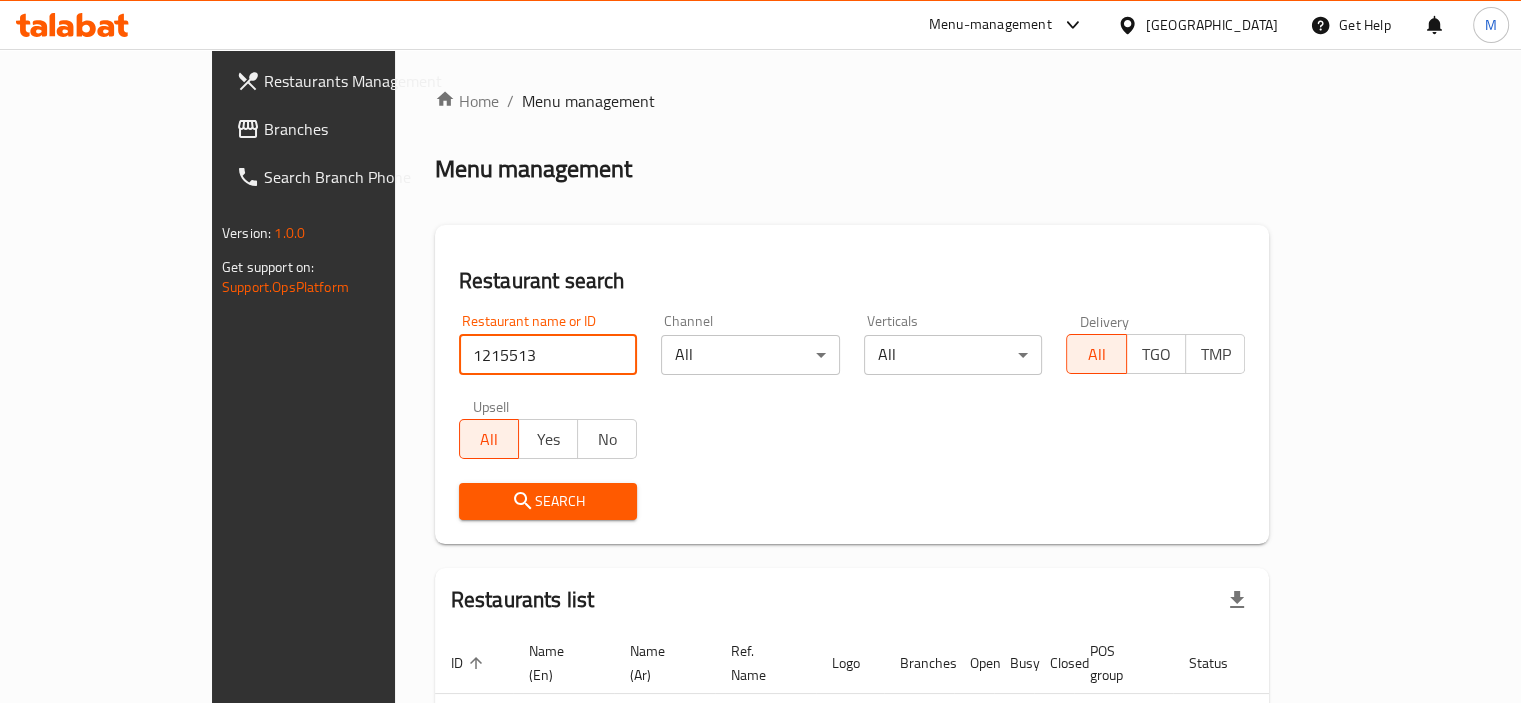 click on "1215513" at bounding box center [548, 355] 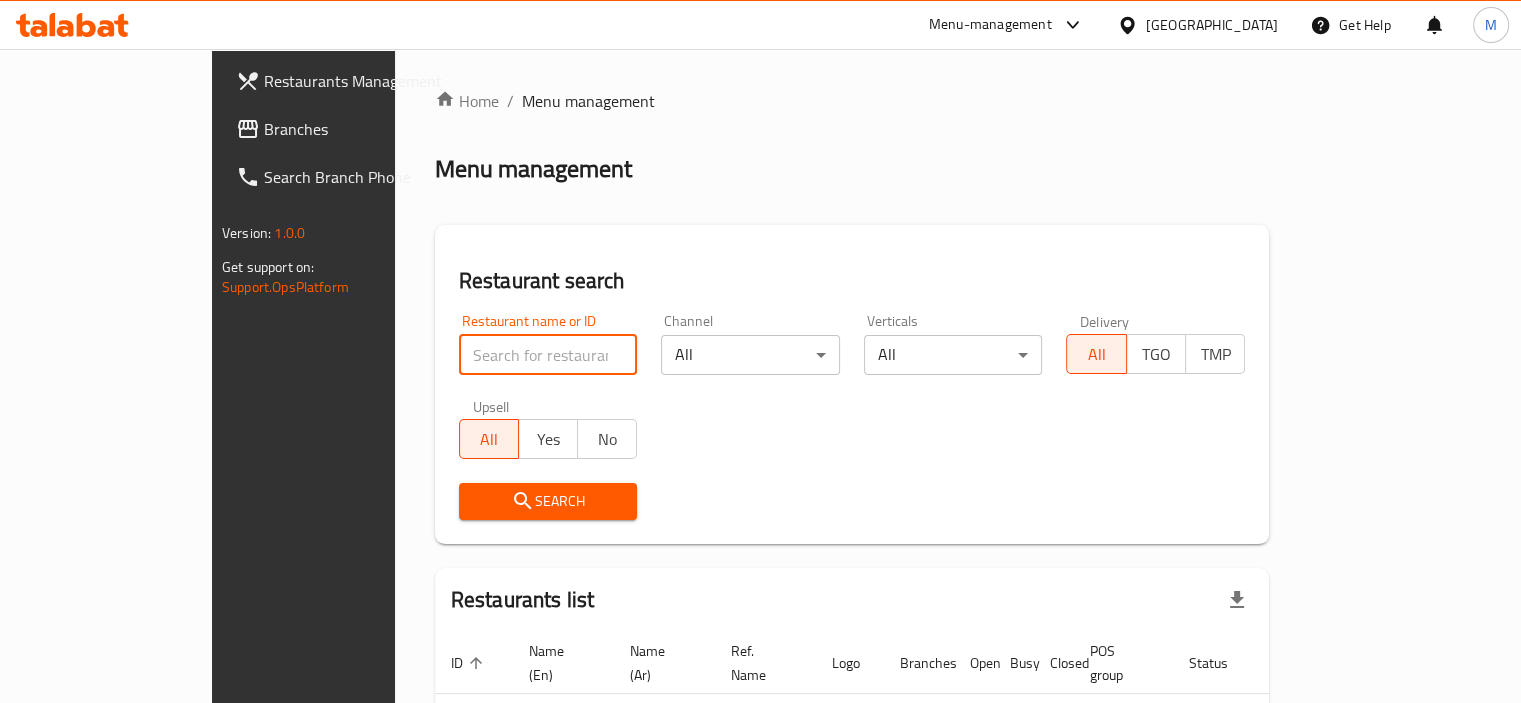 type 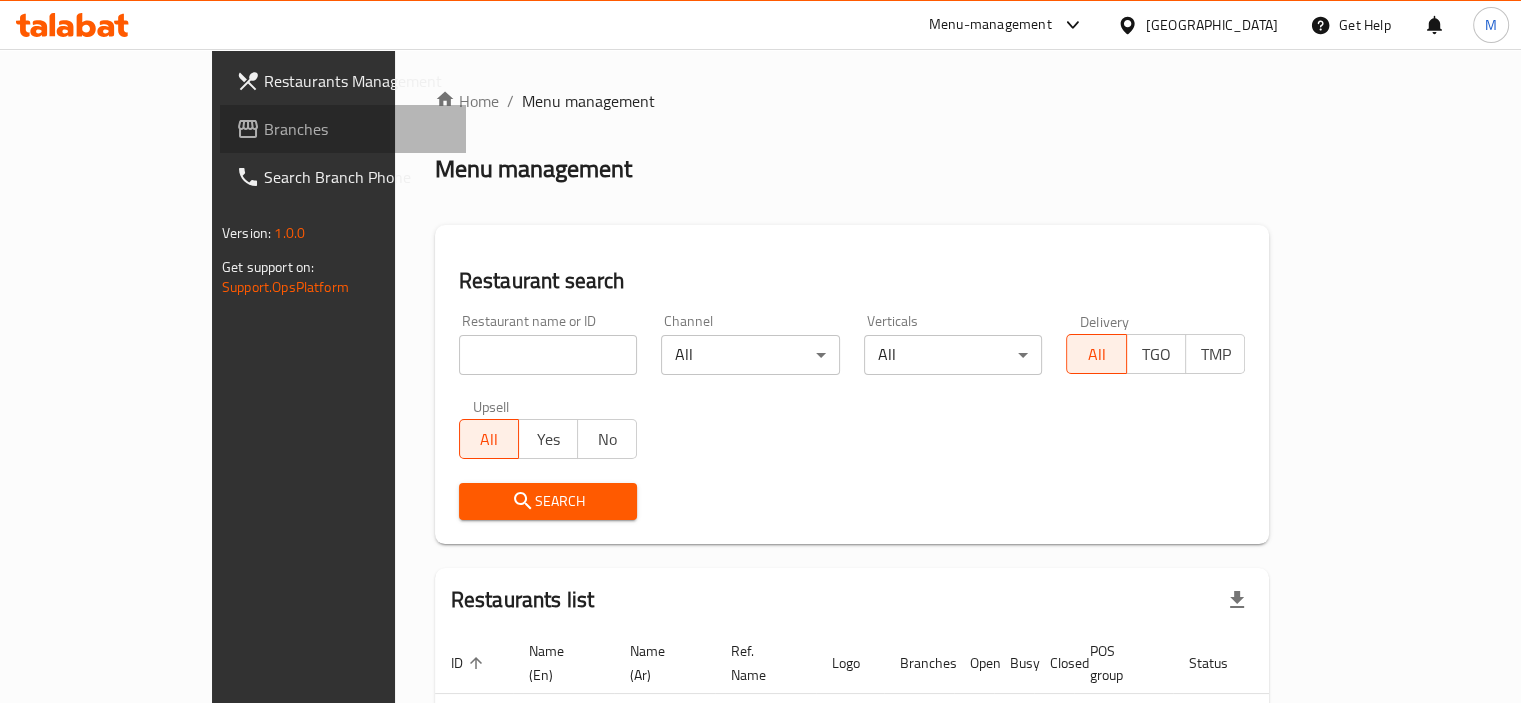 click on "Branches" at bounding box center (357, 129) 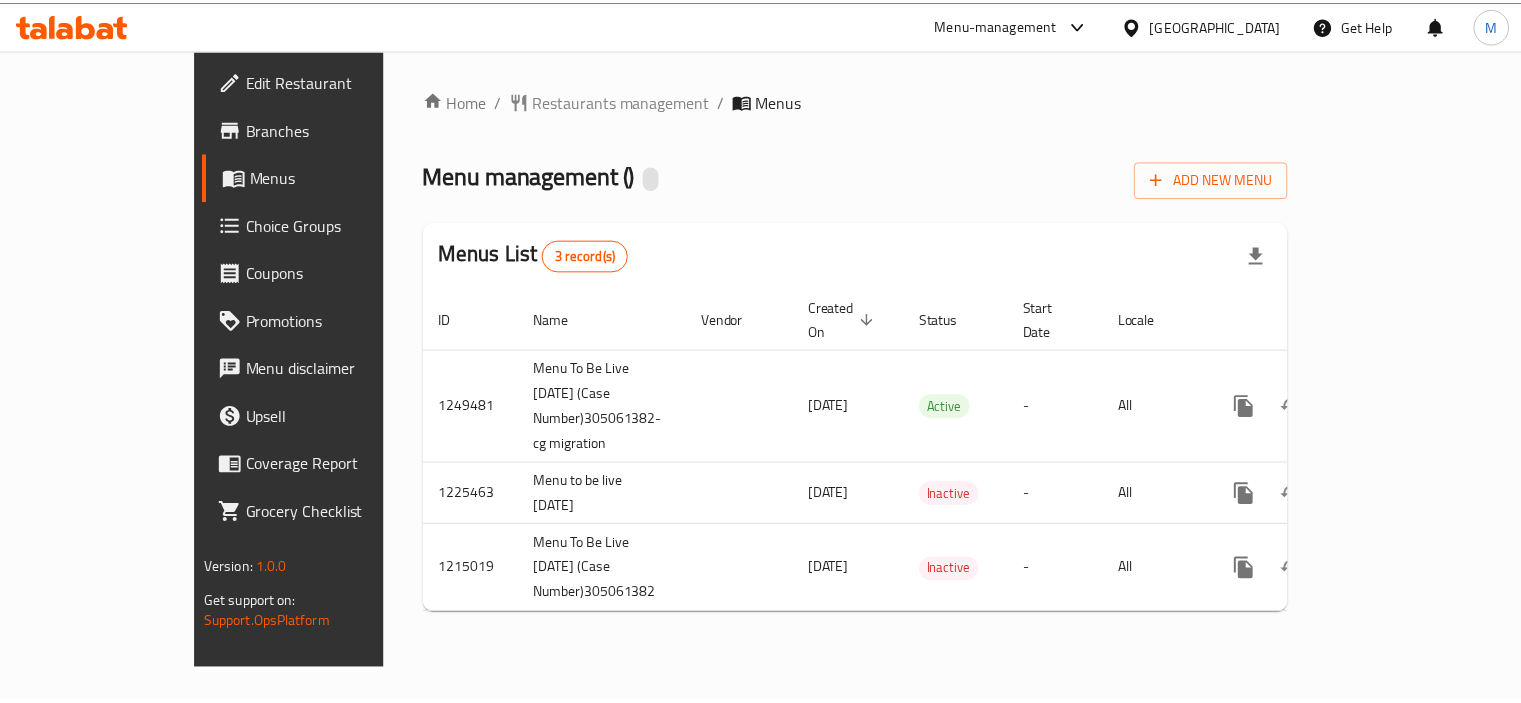 scroll, scrollTop: 0, scrollLeft: 0, axis: both 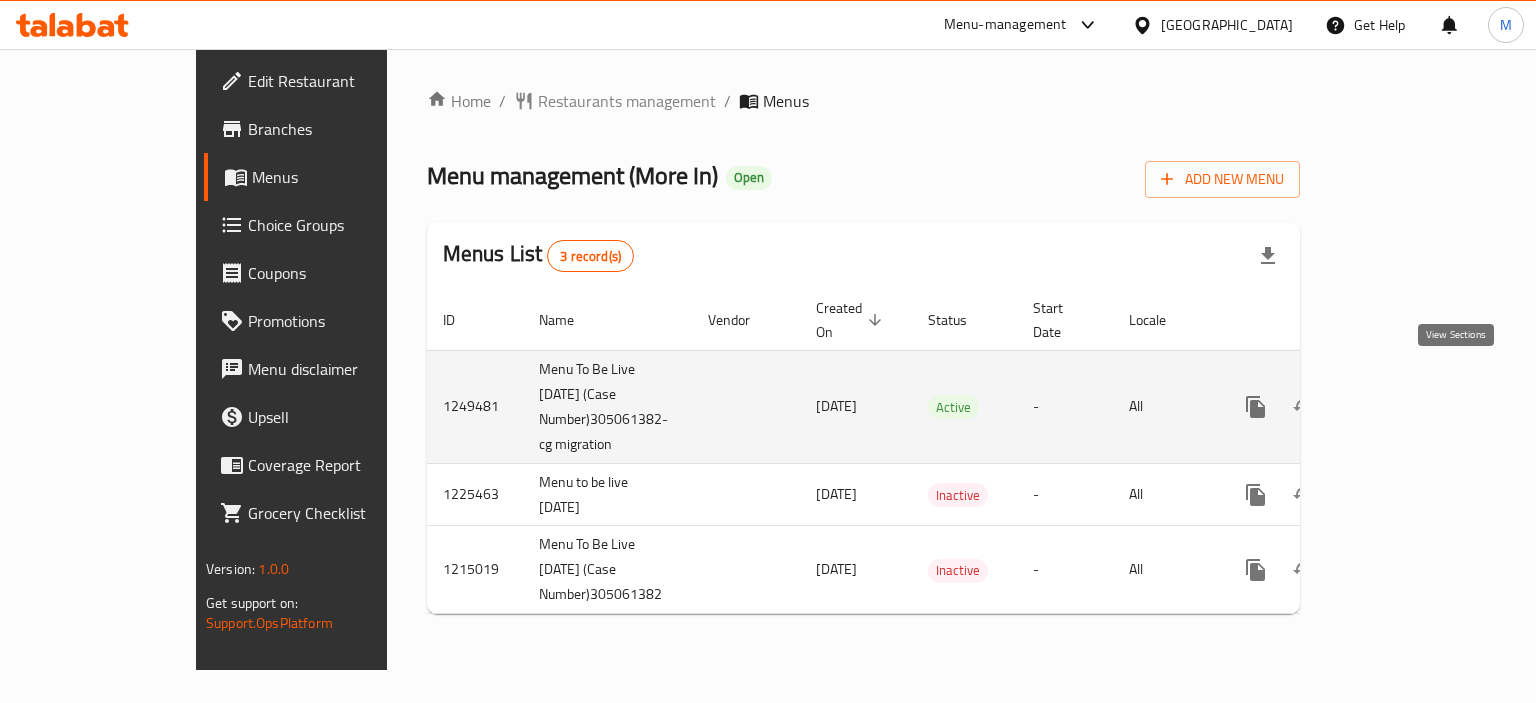 click 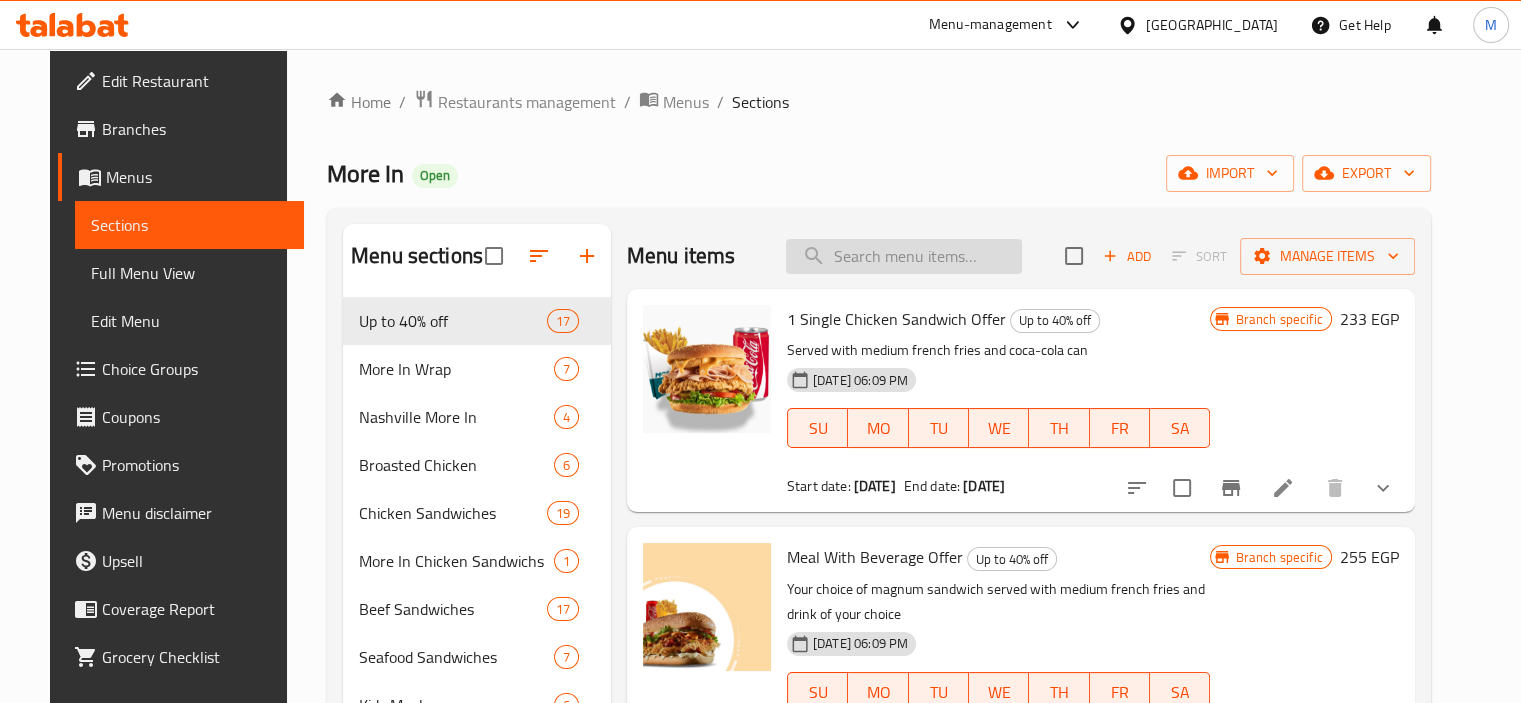 click at bounding box center [904, 256] 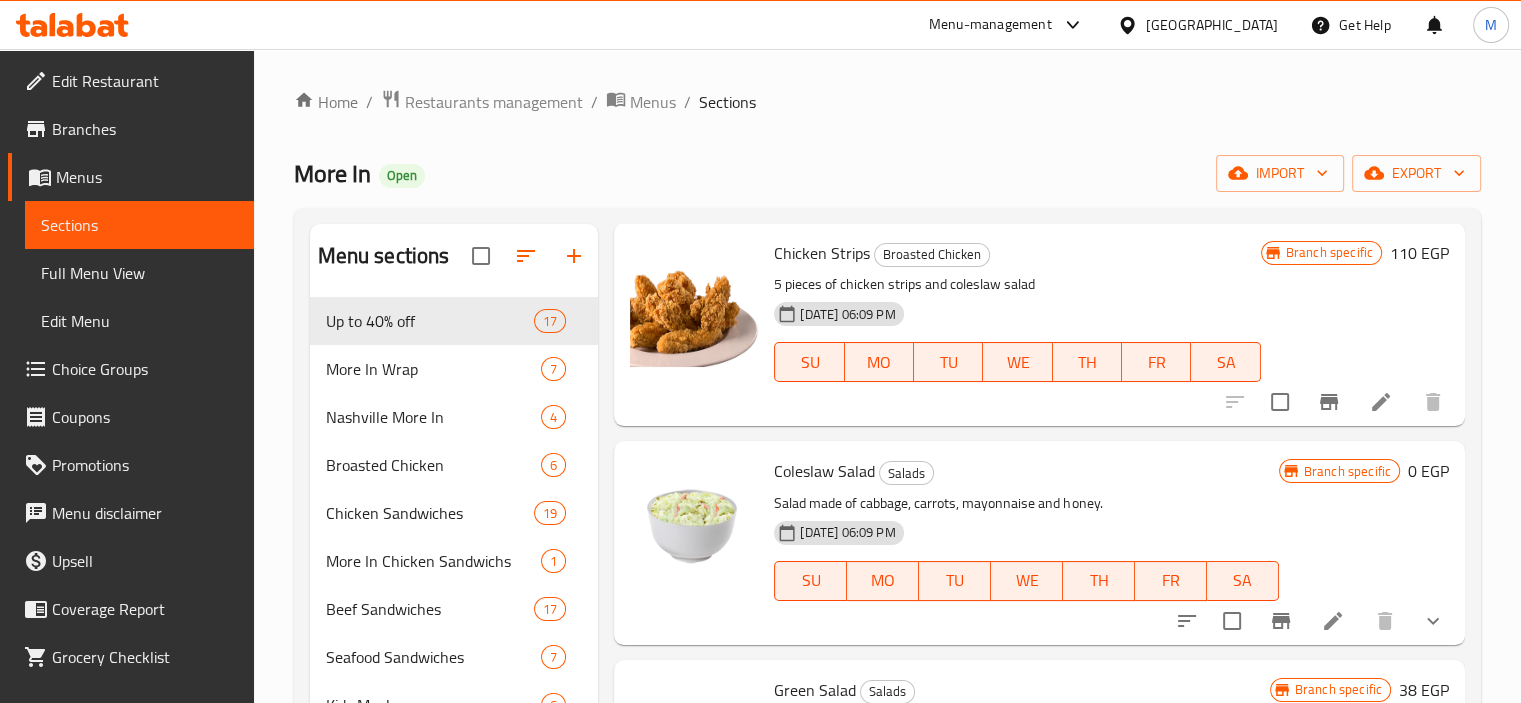 scroll, scrollTop: 1073, scrollLeft: 0, axis: vertical 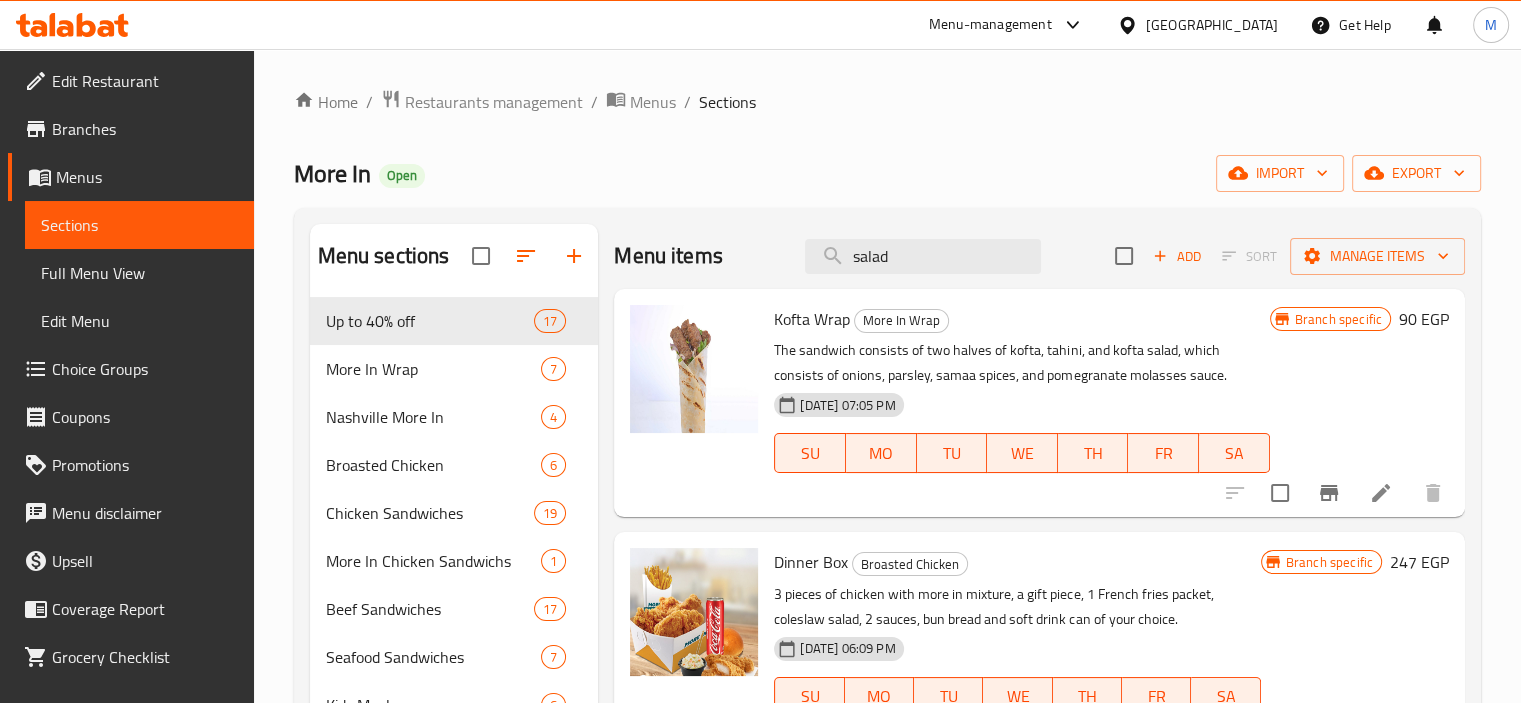 click on "Menu items salad Add Sort Manage items" at bounding box center (1039, 256) 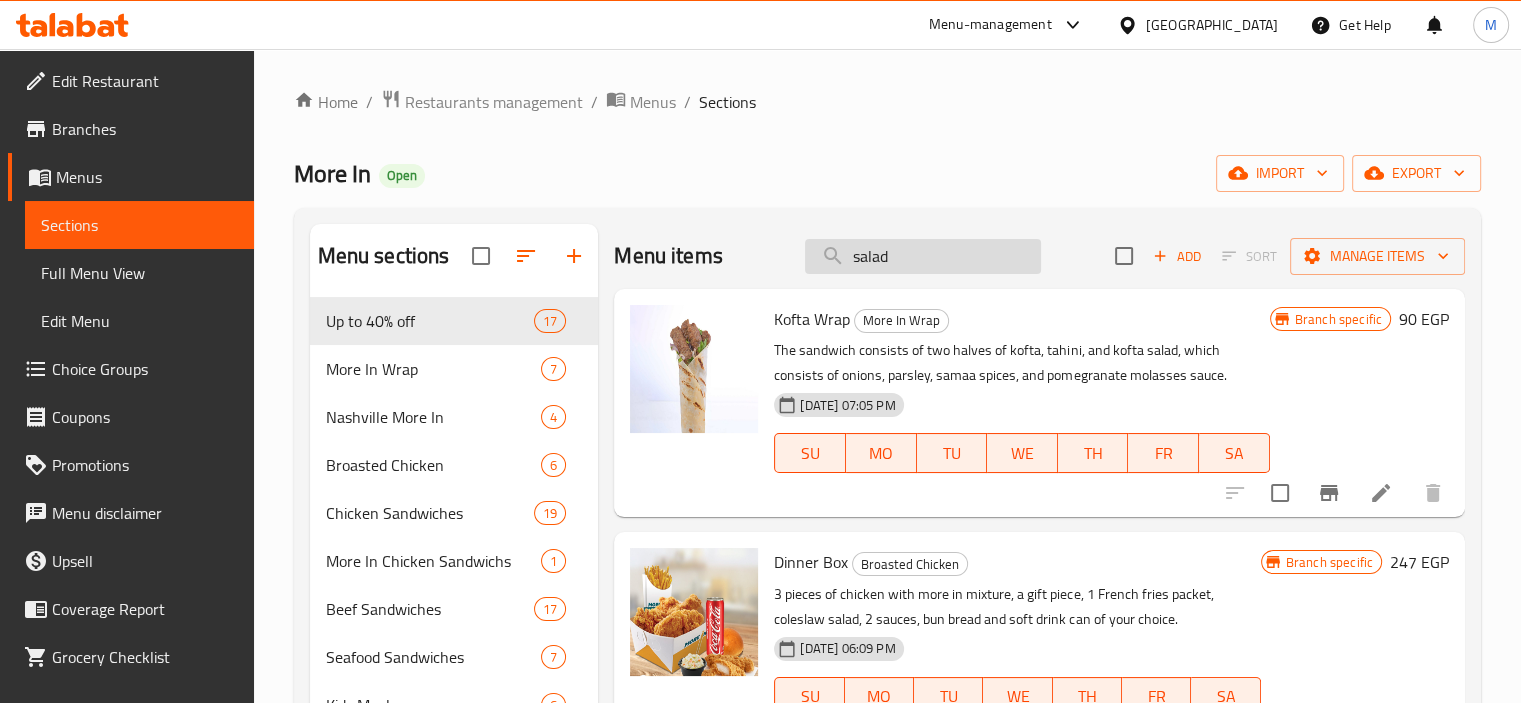 click on "salad" at bounding box center (923, 256) 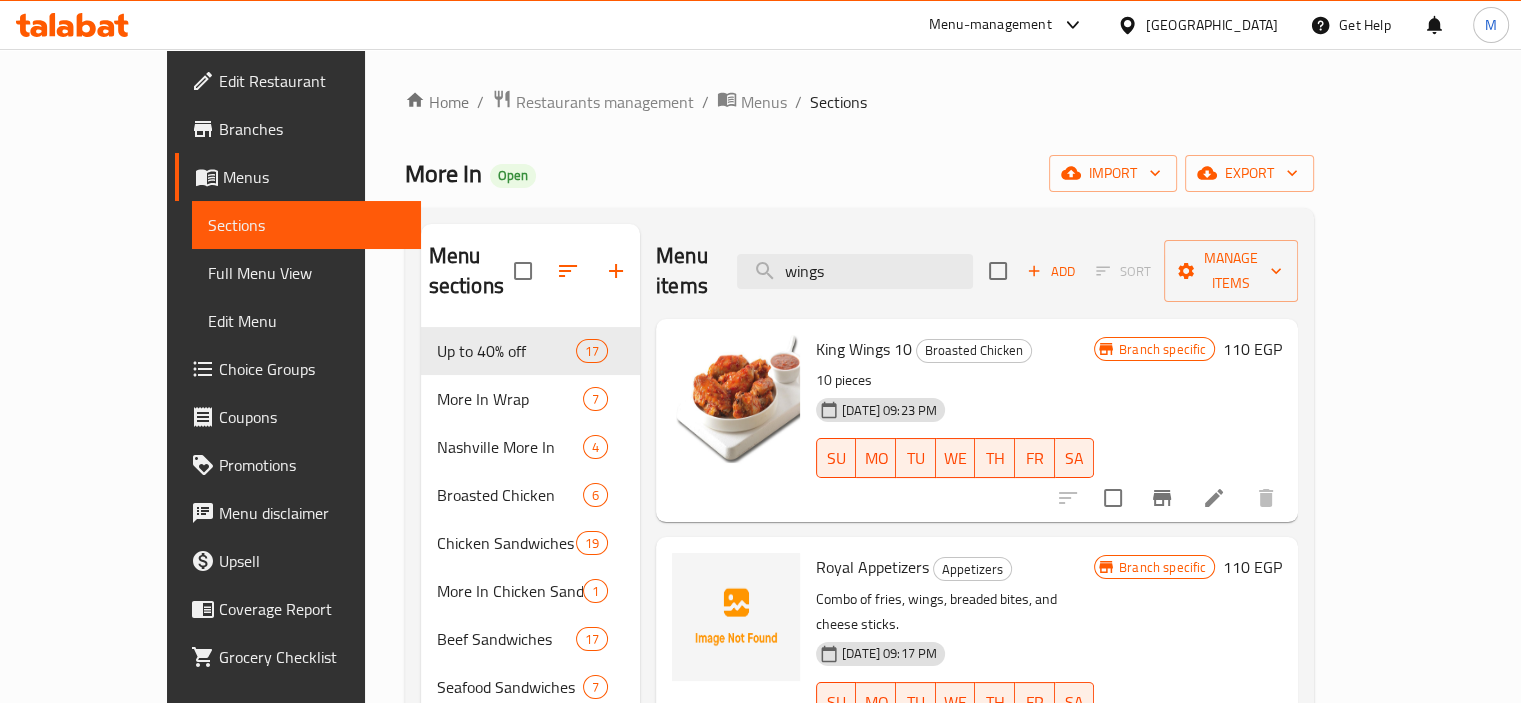 scroll, scrollTop: 75, scrollLeft: 0, axis: vertical 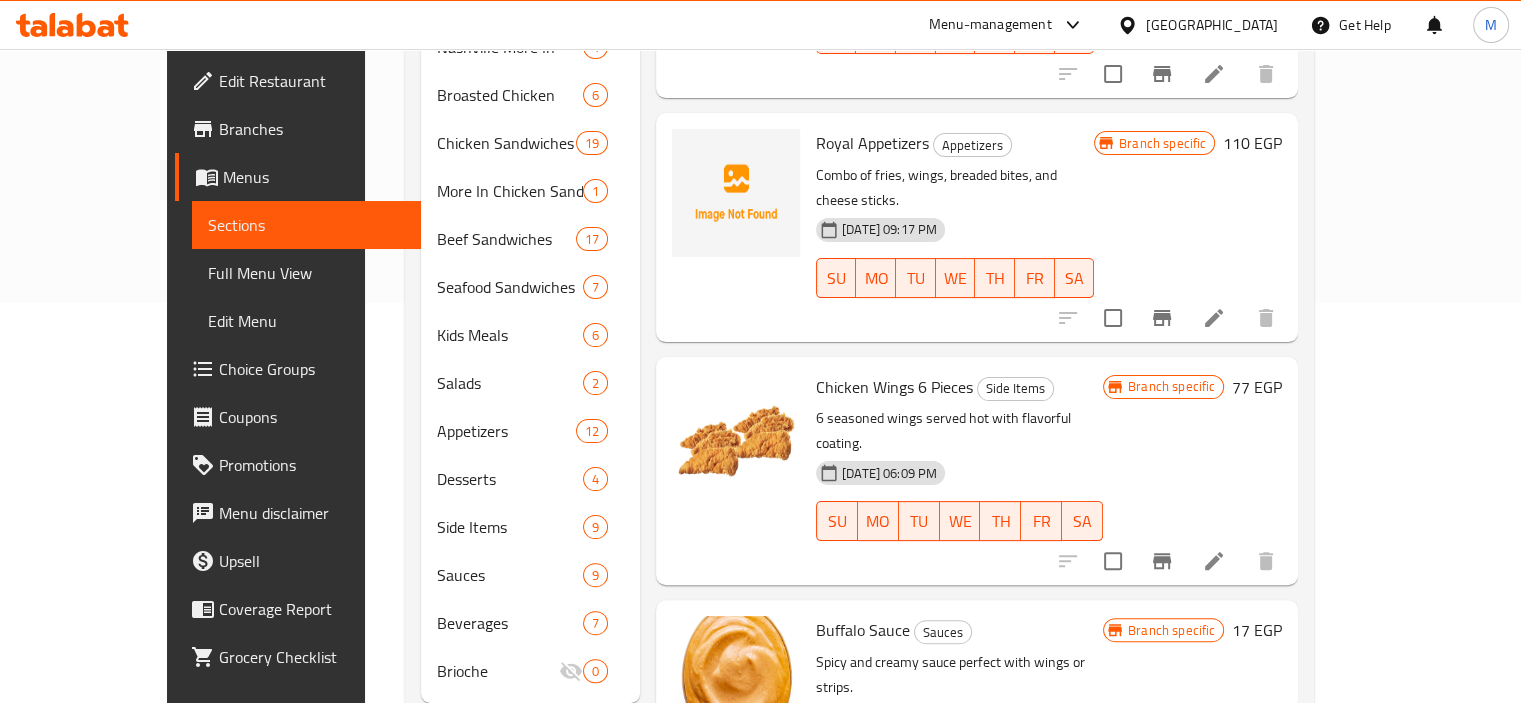 type on "wings" 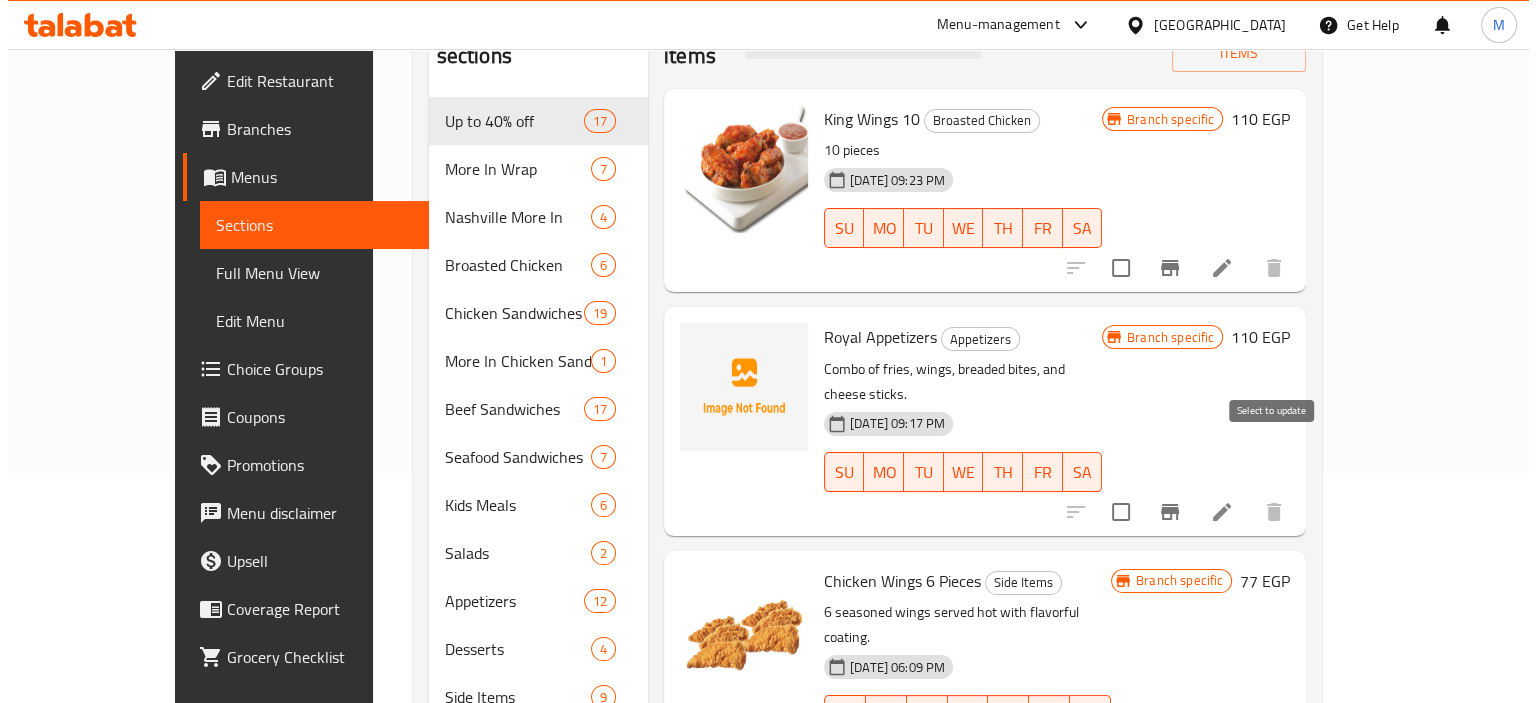 scroll, scrollTop: 0, scrollLeft: 0, axis: both 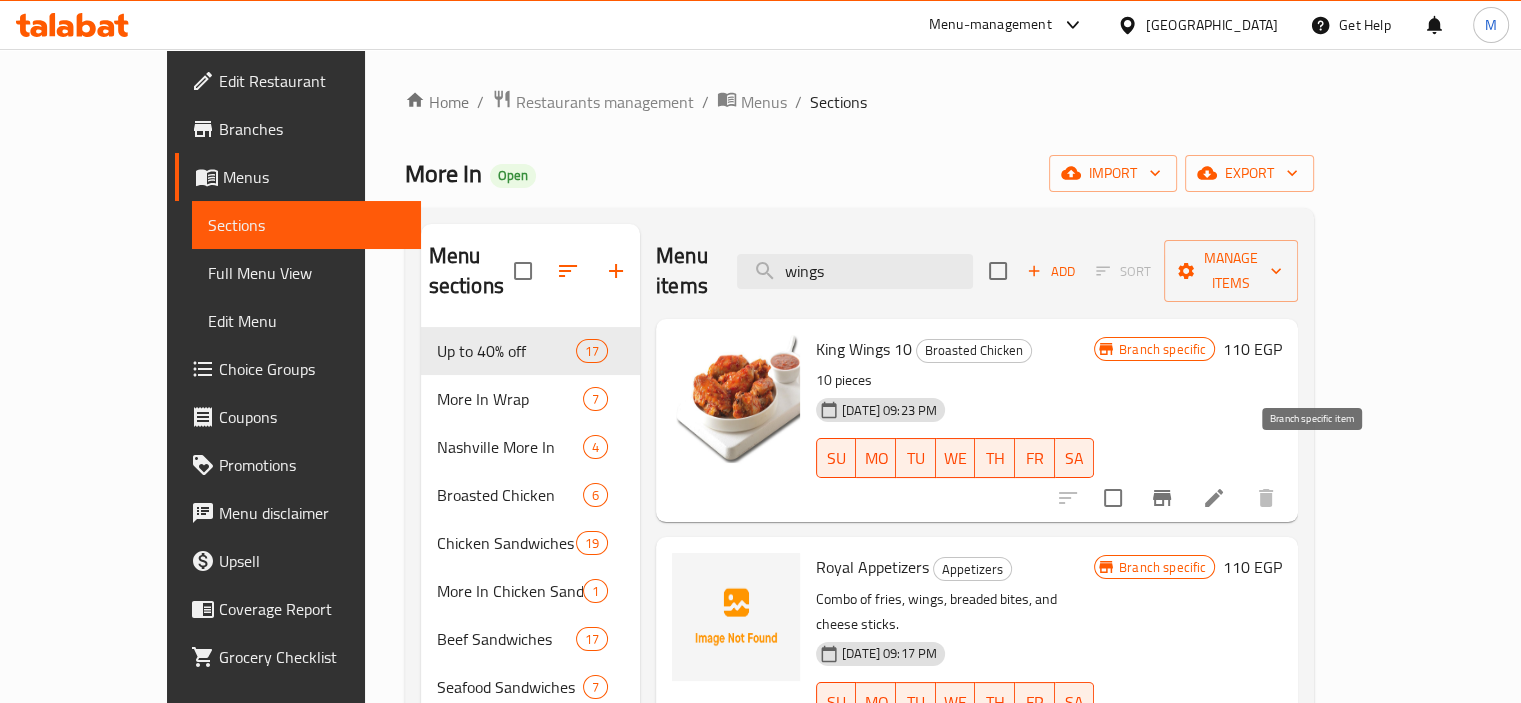 click 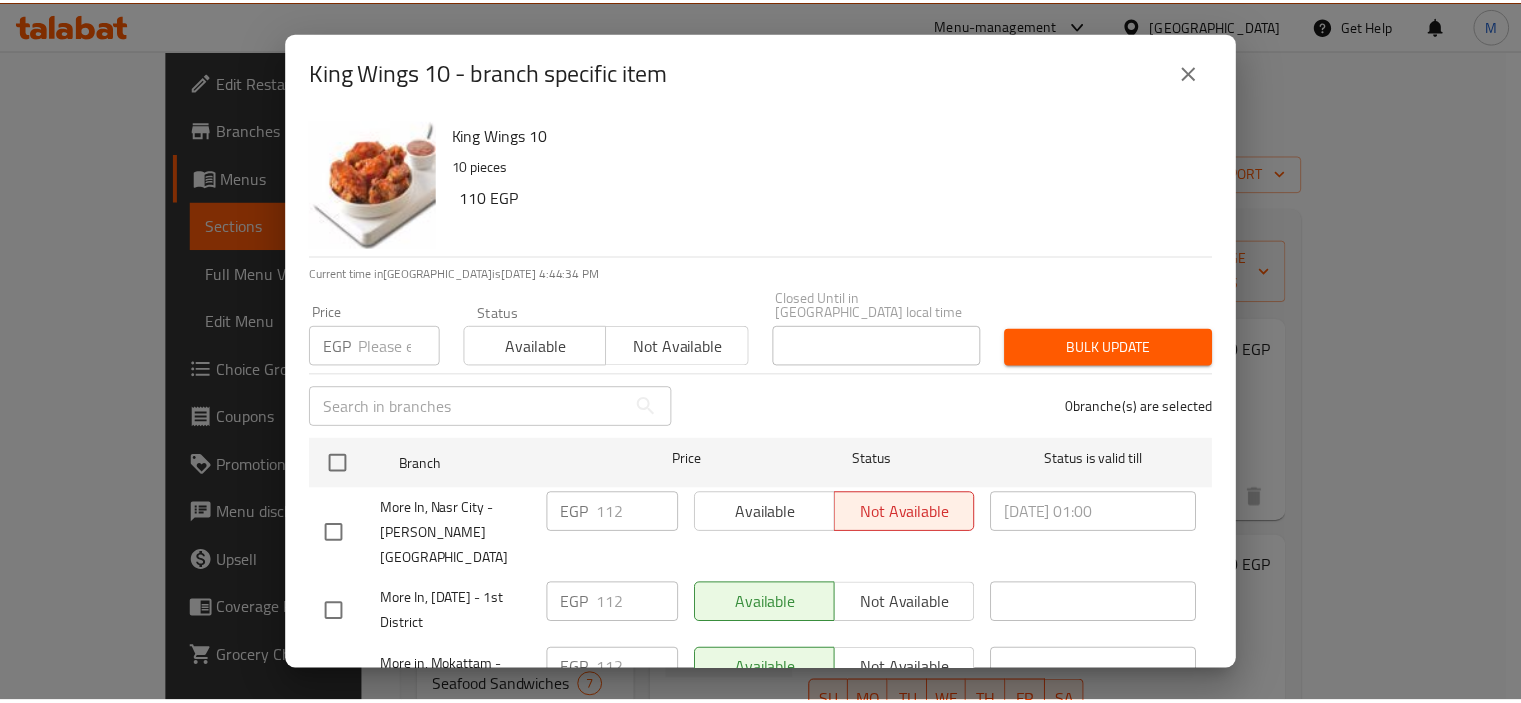scroll, scrollTop: 1266, scrollLeft: 0, axis: vertical 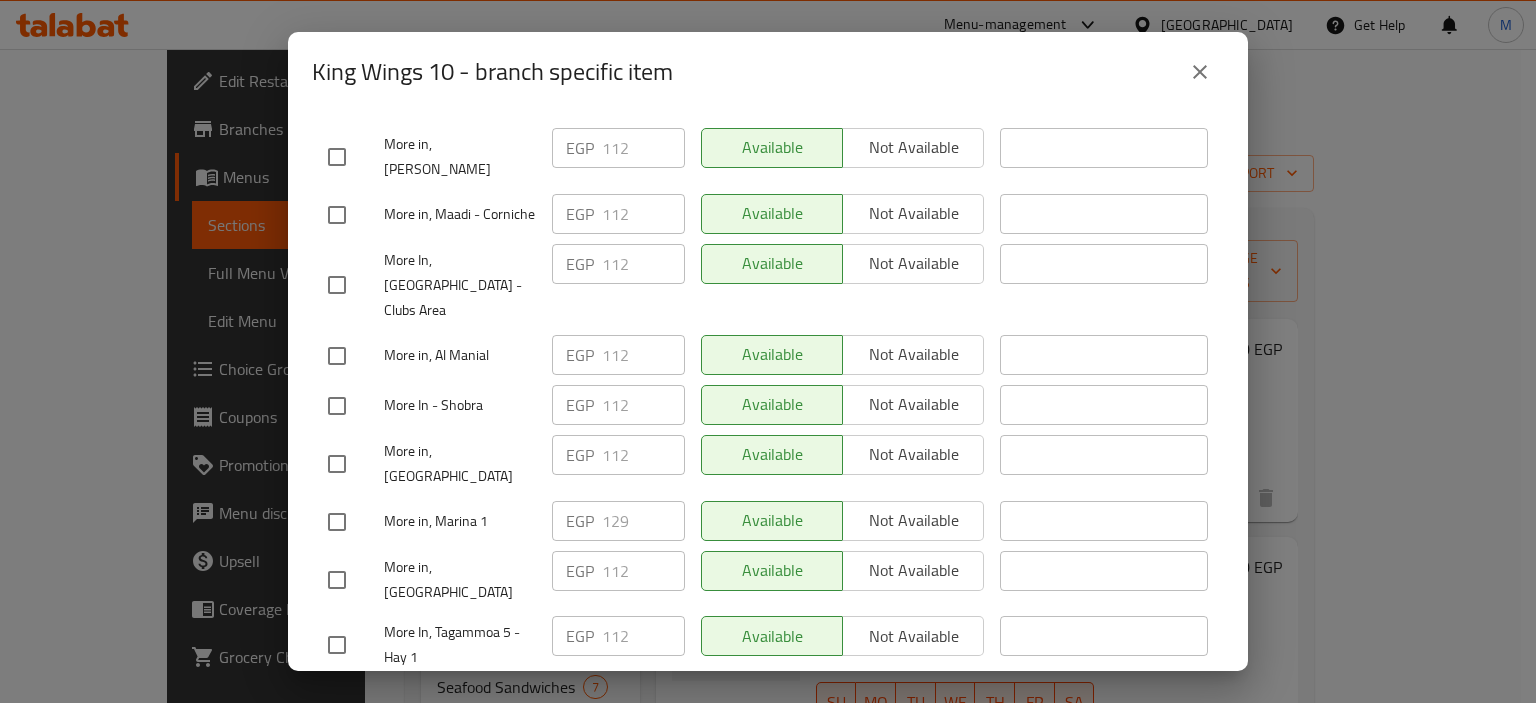 click on "King Wings 10 - branch specific item King Wings 10 10 pieces  110   EGP Current time in  Egypt  is  13 Jul 2025   4:44:44 PM Price EGP Price Status Available Not available Closed Until in Egypt local time Closed Until in Egypt local time Bulk update ​ 0  branche(s) are selected Branch Price Status Status is valid till More In, Nasr City - Abbas El Akkad EGP 112 ​ Available Not available 2025/07/13 01:00 ​ More In, 6th of October - 1st District EGP 112 ​ Available Not available ​ More in, Mokattam - Centeral El Mokattam EGP 112 ​ Available Not available ​ More in, Haram - Tarbeya Riyadia EGP 112 ​ Available Not available ​ More in, Cleopatra, Sporting, Cleopatra EGP 112 ​ Available Not available ​ More in, El Amal Hospital EGP 112 ​ Available Not available ​ More In, Heliopolis - Roxy EGP 112 ​ Available Not available ​ More In, Zahraa El Maadi - El Me'arag El Soufly EGP 112 ​ Available Not available ​ More In Maadi Old EGP 112 ​ Available Not available ​ EGP 112 ​ ​" at bounding box center (768, 351) 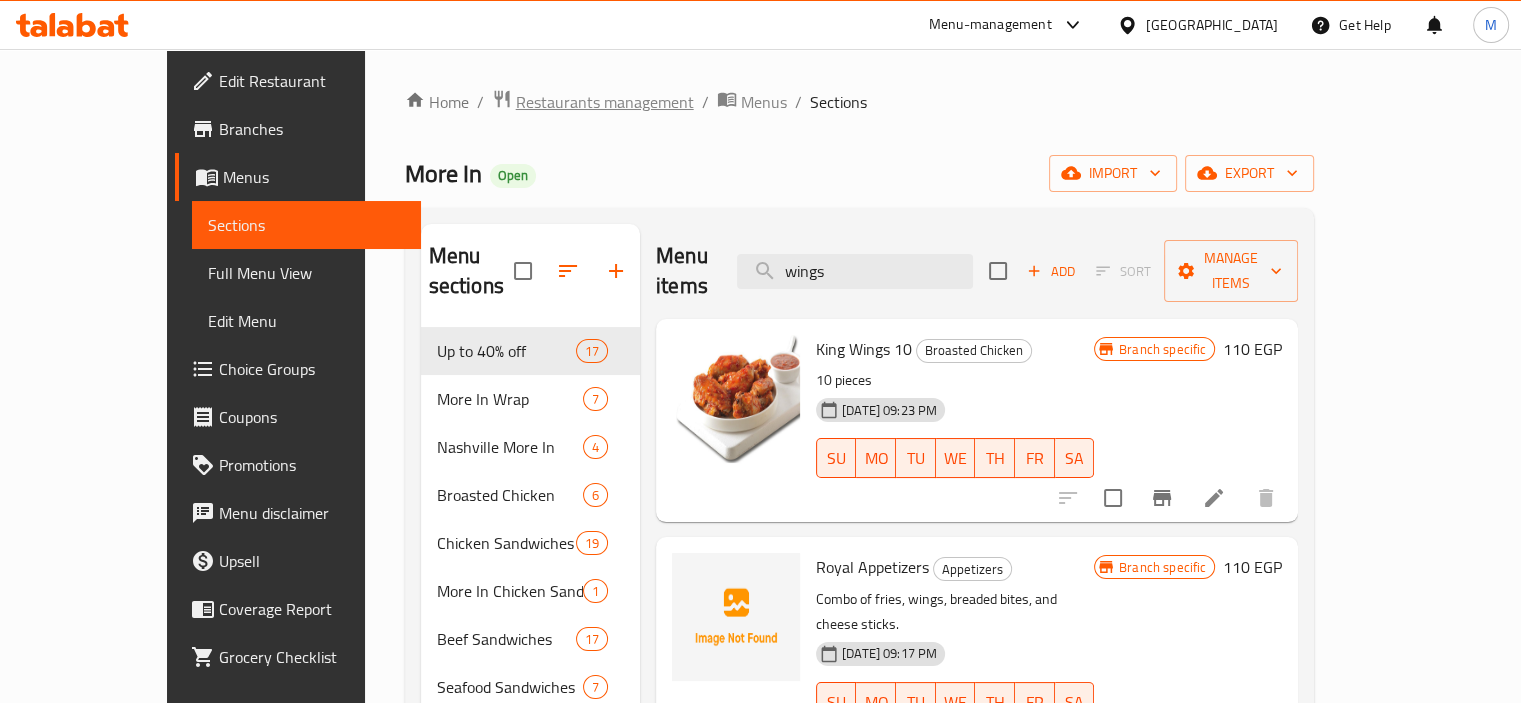 click on "Restaurants management" at bounding box center [605, 102] 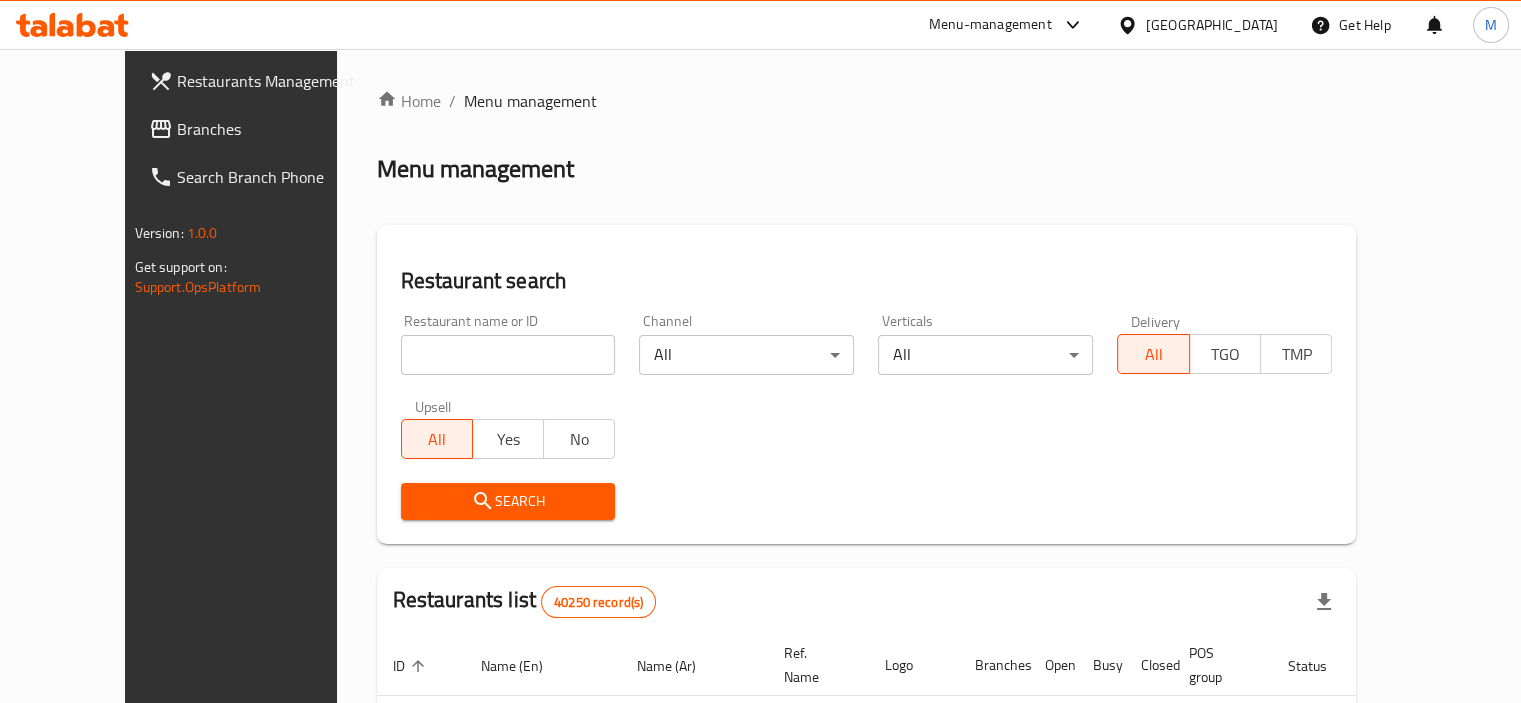 click on "Branches" at bounding box center [270, 129] 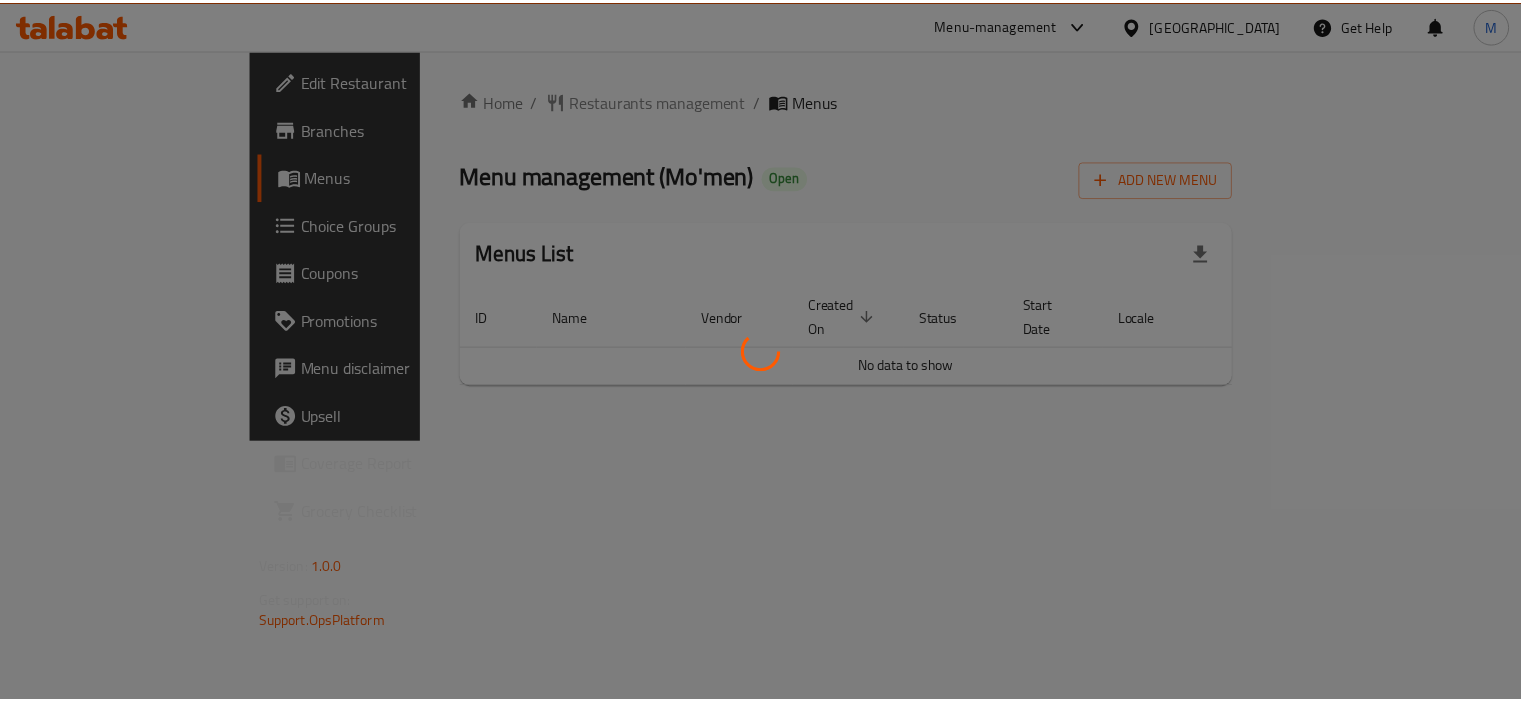 scroll, scrollTop: 0, scrollLeft: 0, axis: both 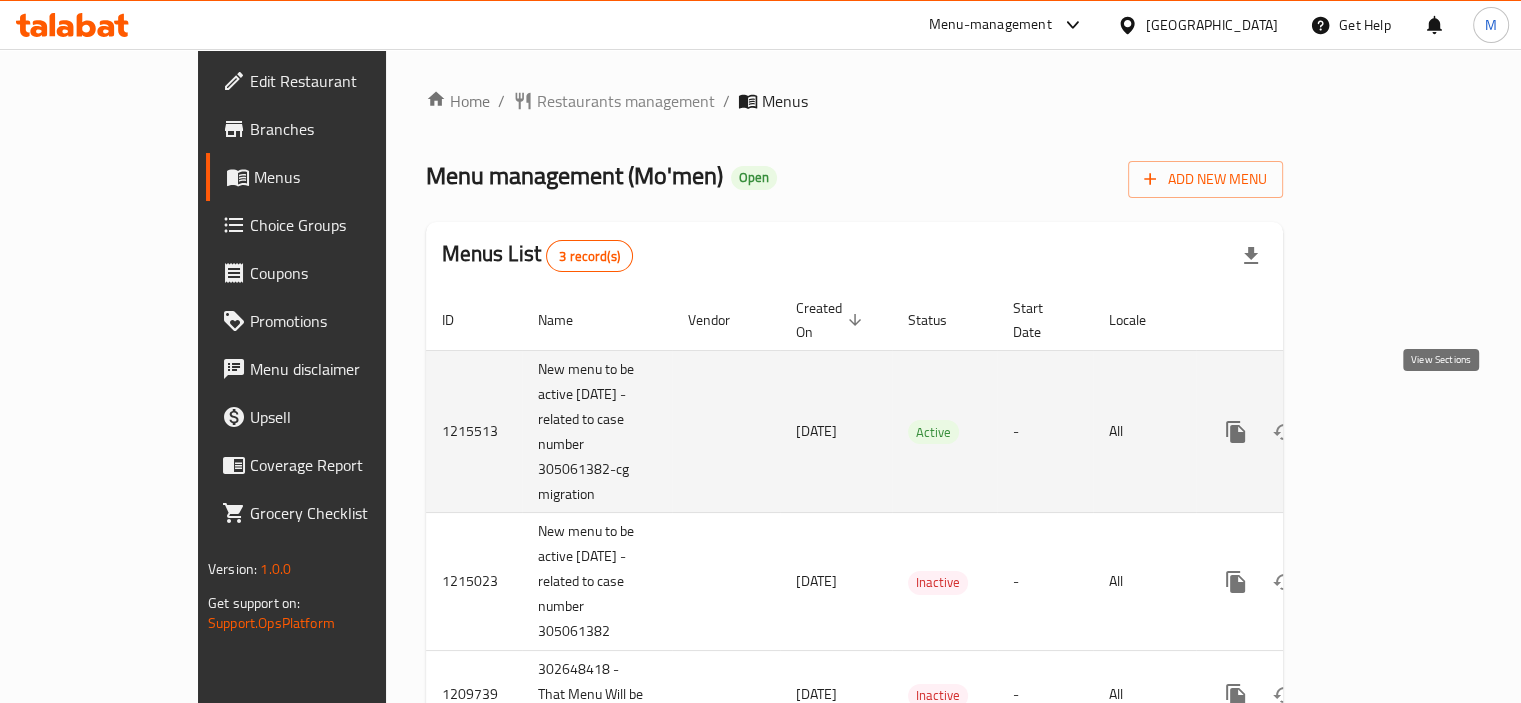 click 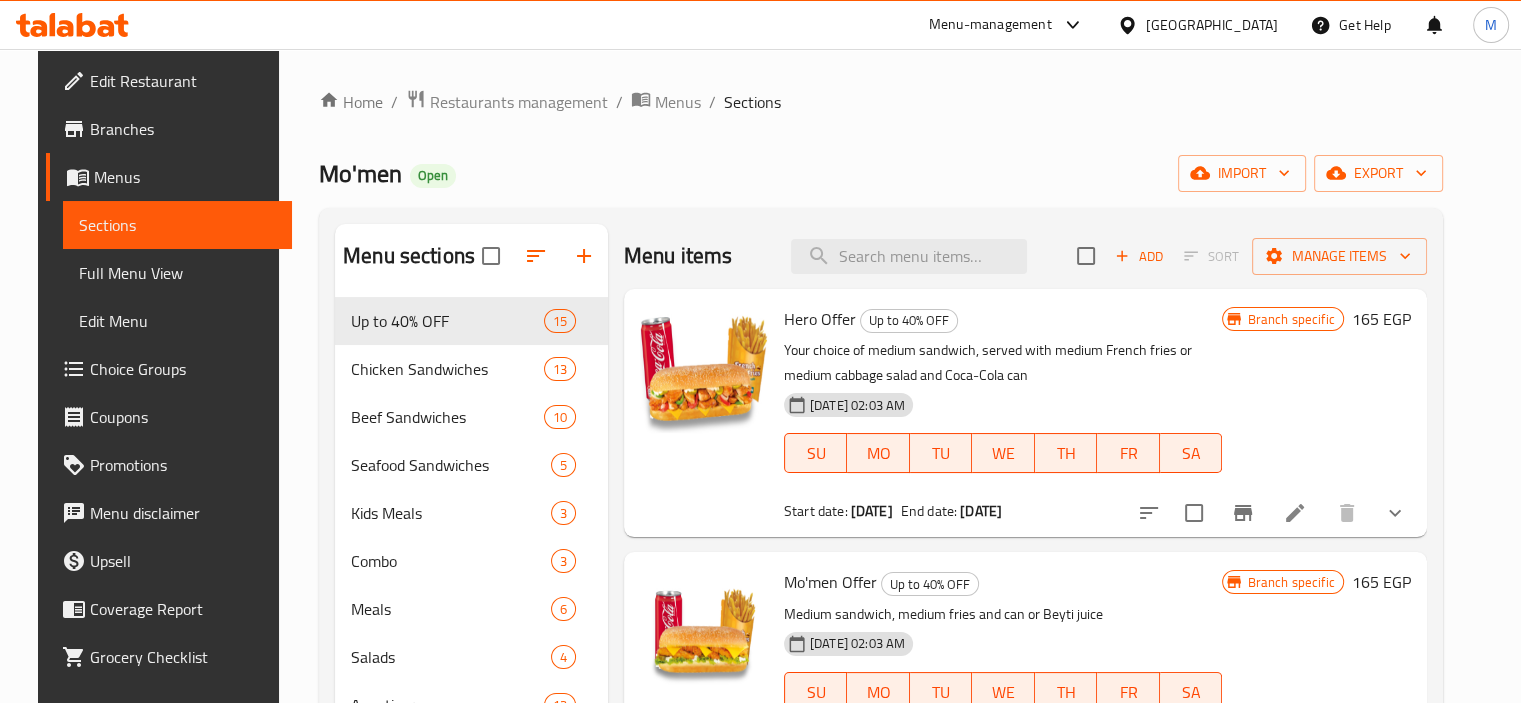 click on "Menu items Add Sort Manage items" at bounding box center (1025, 256) 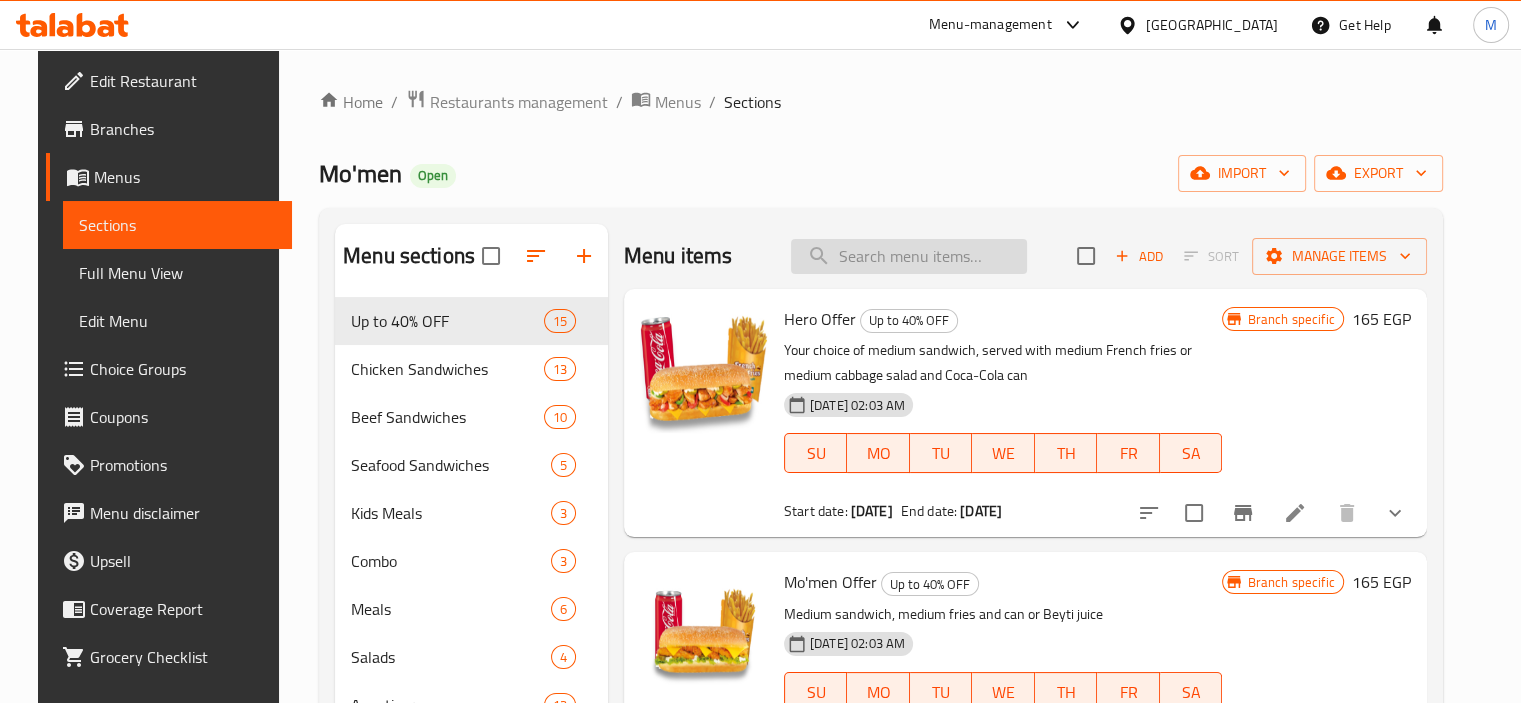 click at bounding box center [909, 256] 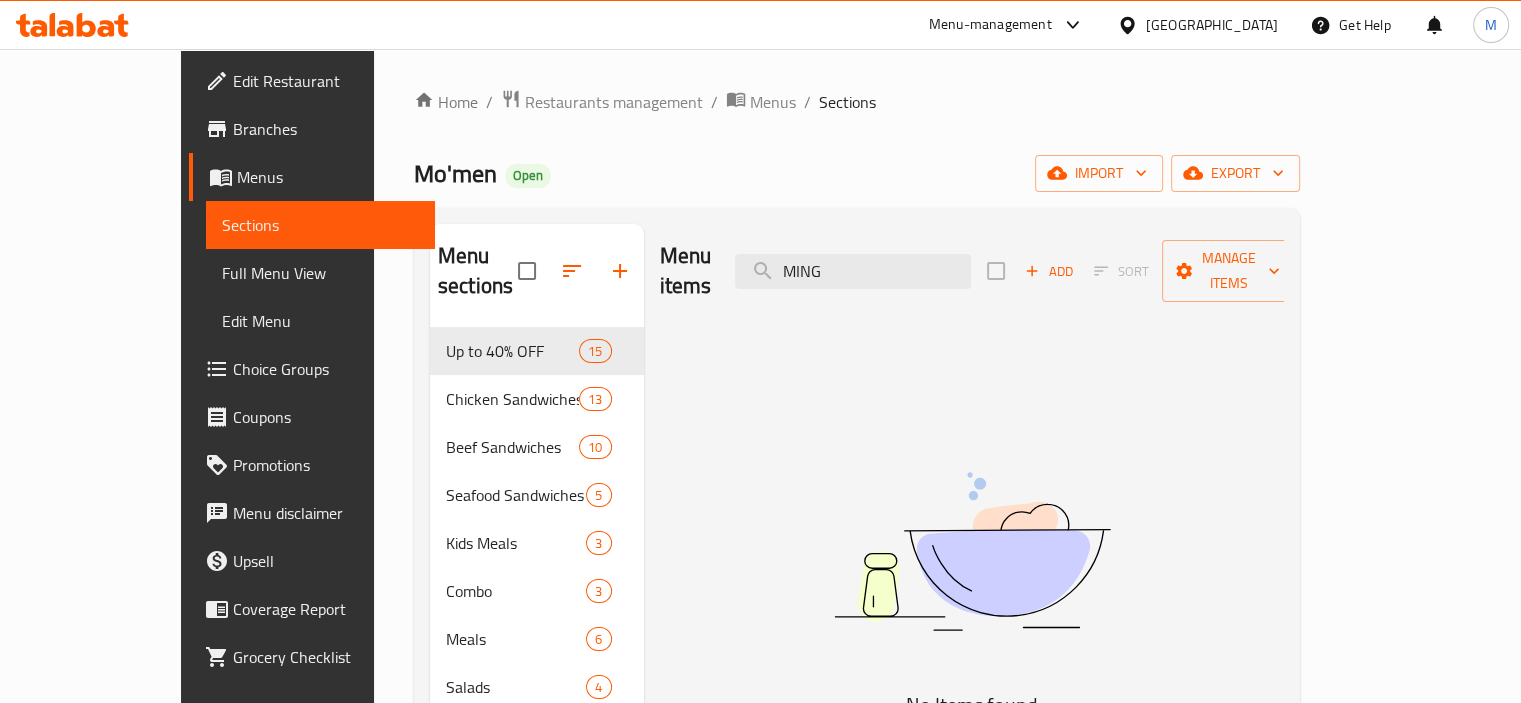 type on "MING" 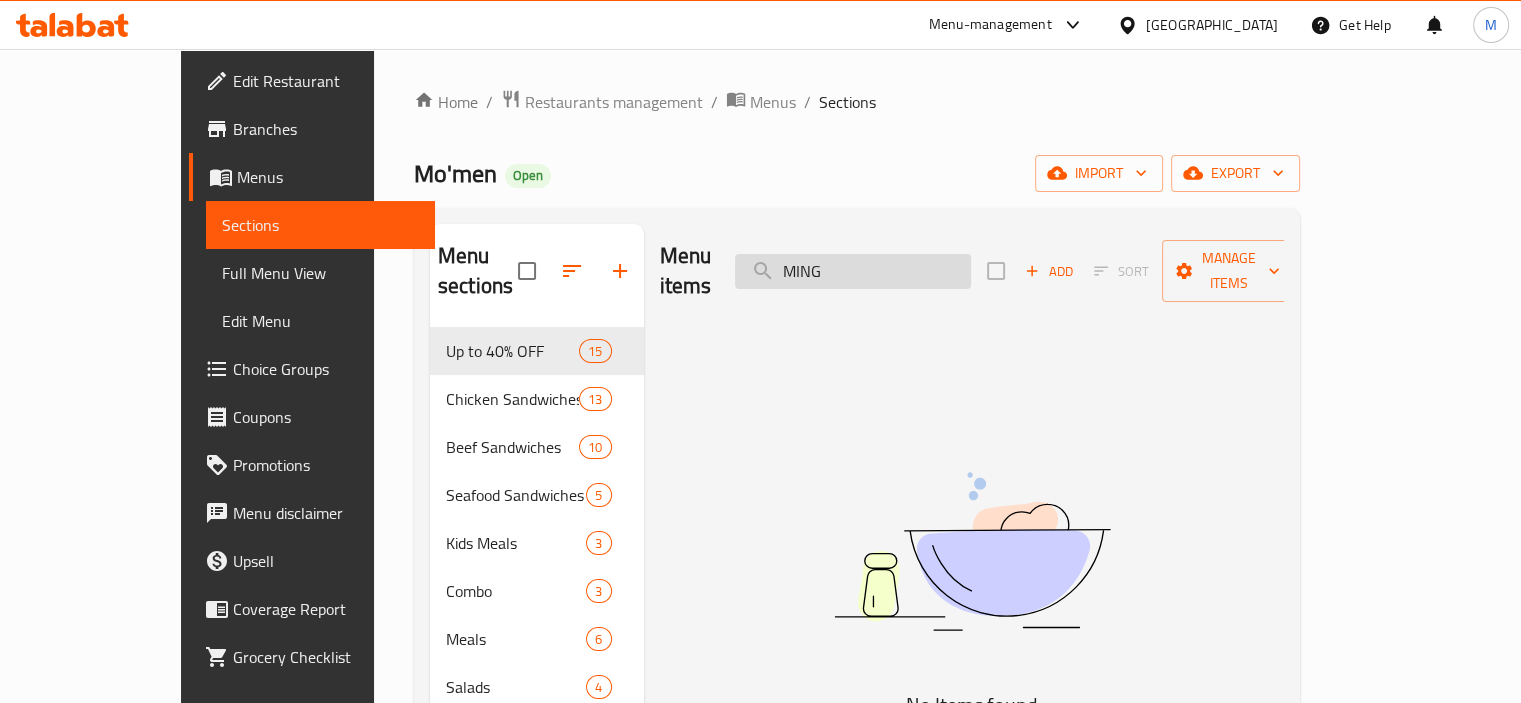 click on "MING" at bounding box center (853, 271) 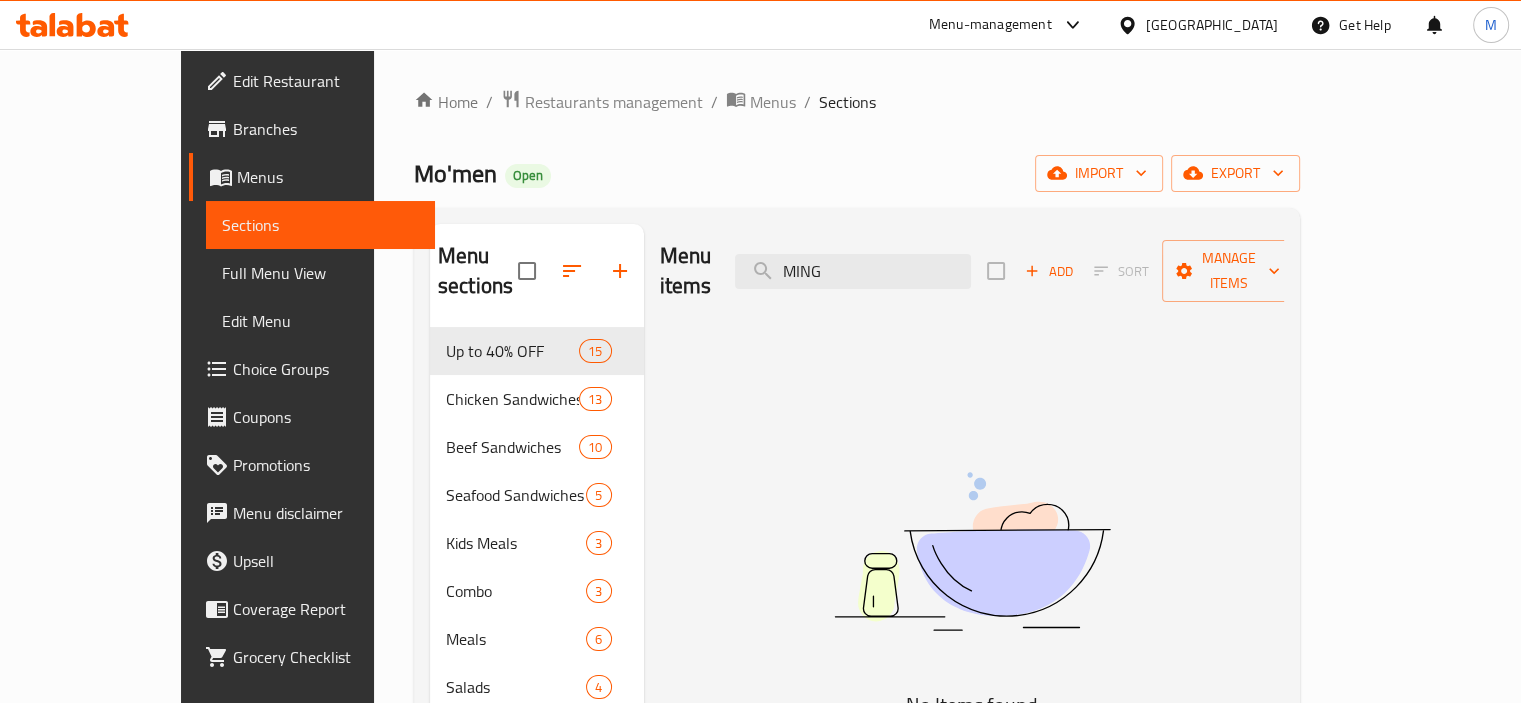 drag, startPoint x: 901, startPoint y: 260, endPoint x: 918, endPoint y: 299, distance: 42.544094 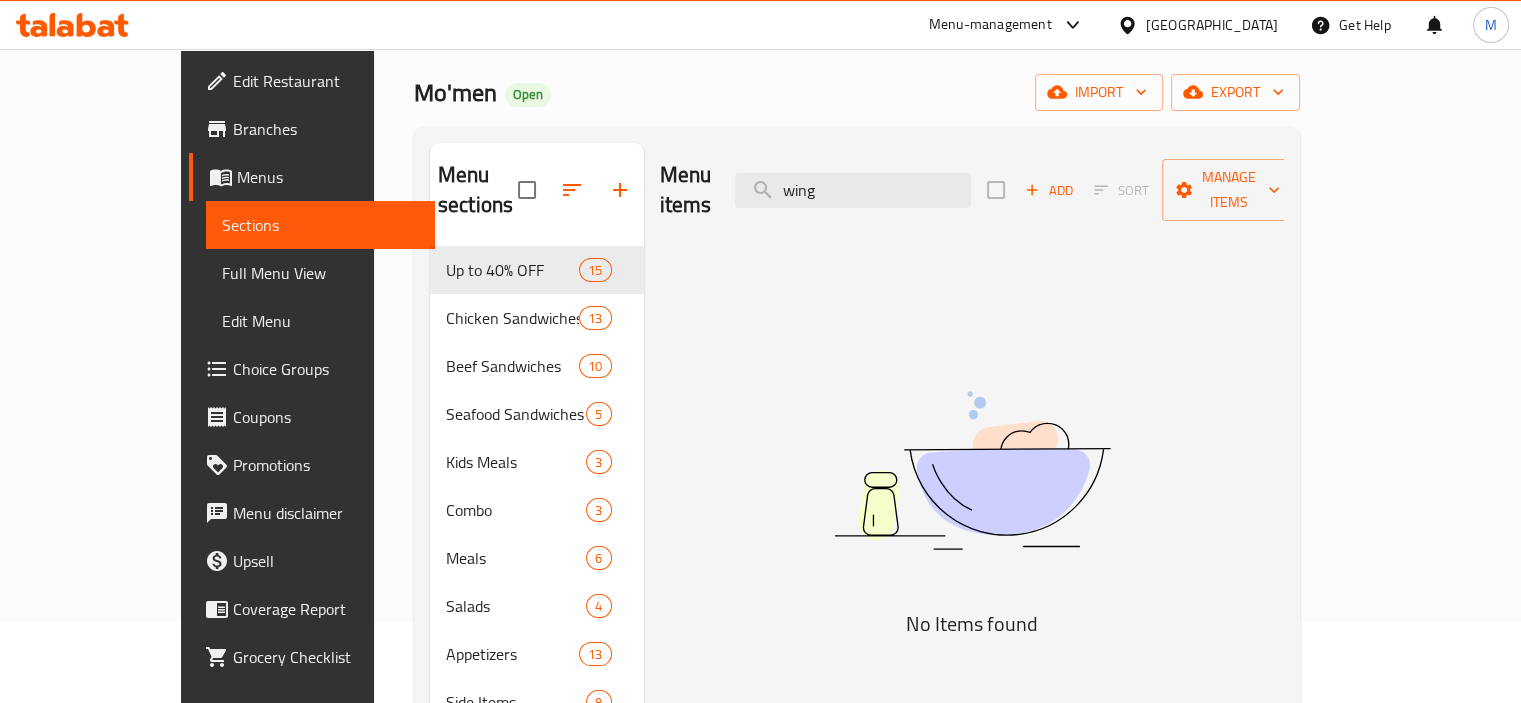 scroll, scrollTop: 0, scrollLeft: 0, axis: both 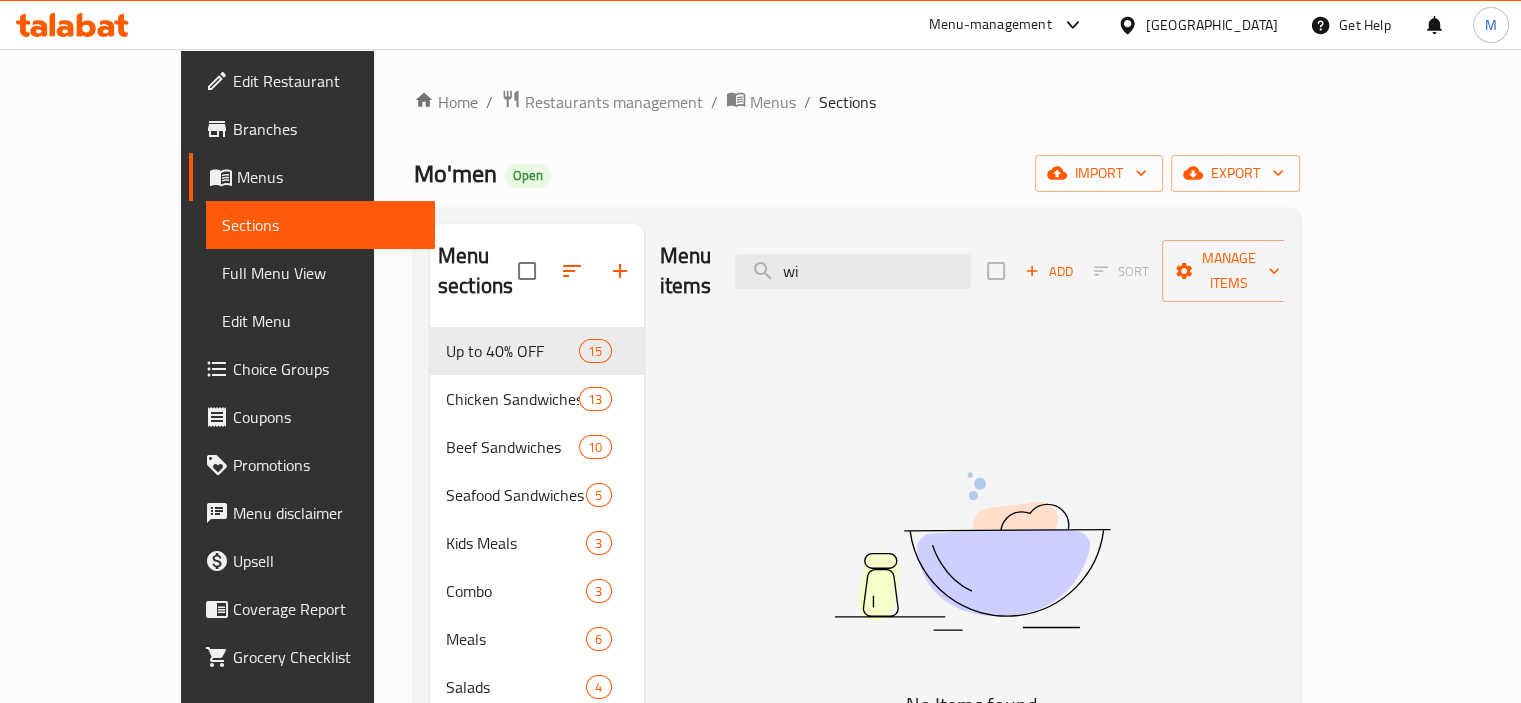 type on "w" 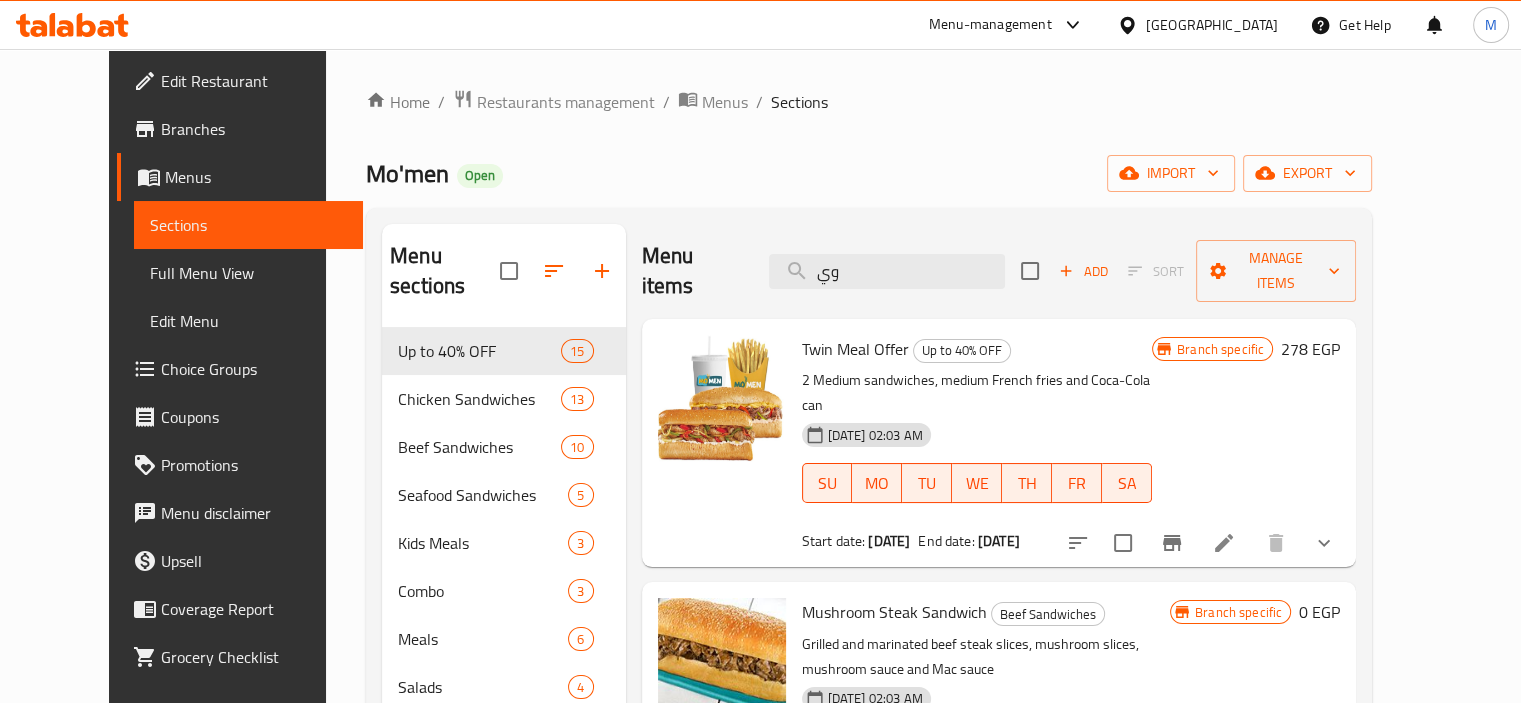 type on "وي" 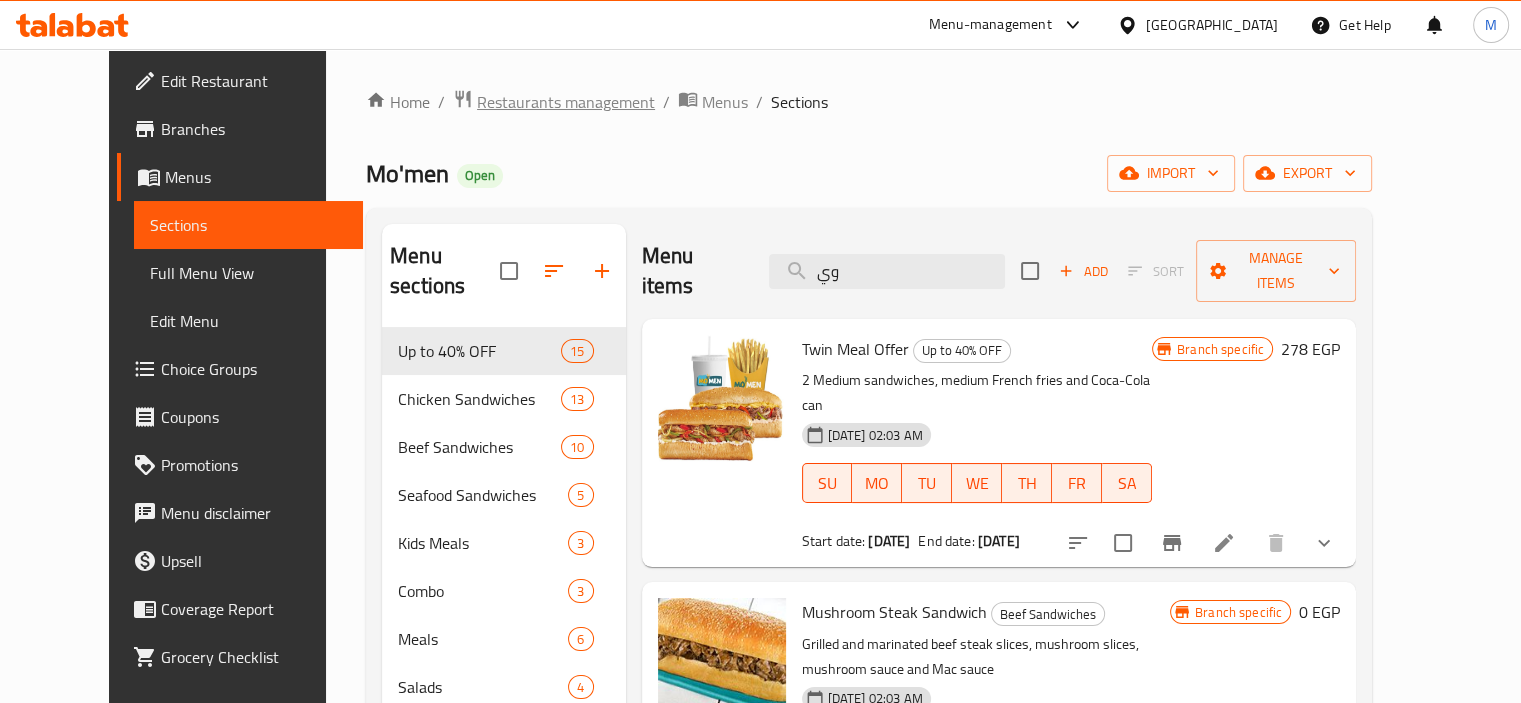 click on "Restaurants management" at bounding box center (566, 102) 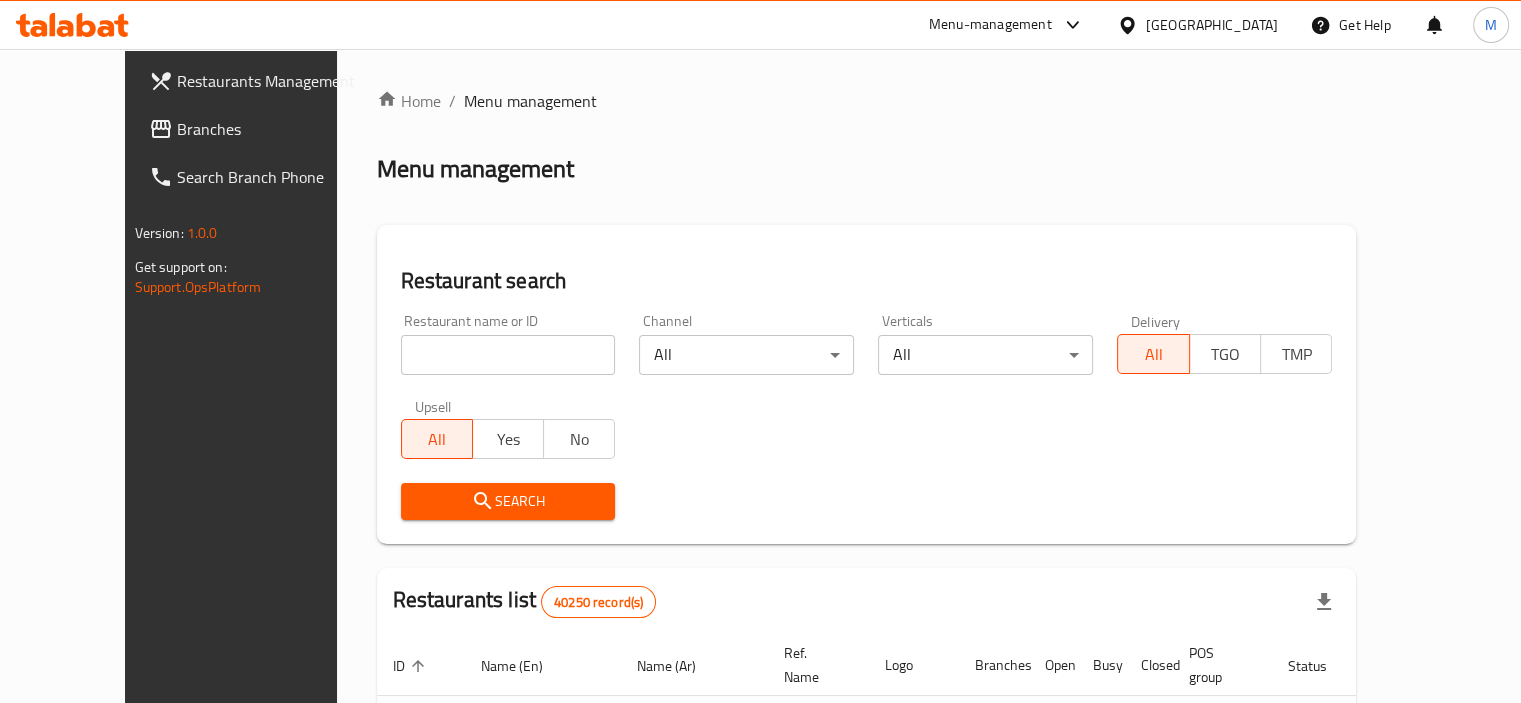 click on "Branches" at bounding box center [270, 129] 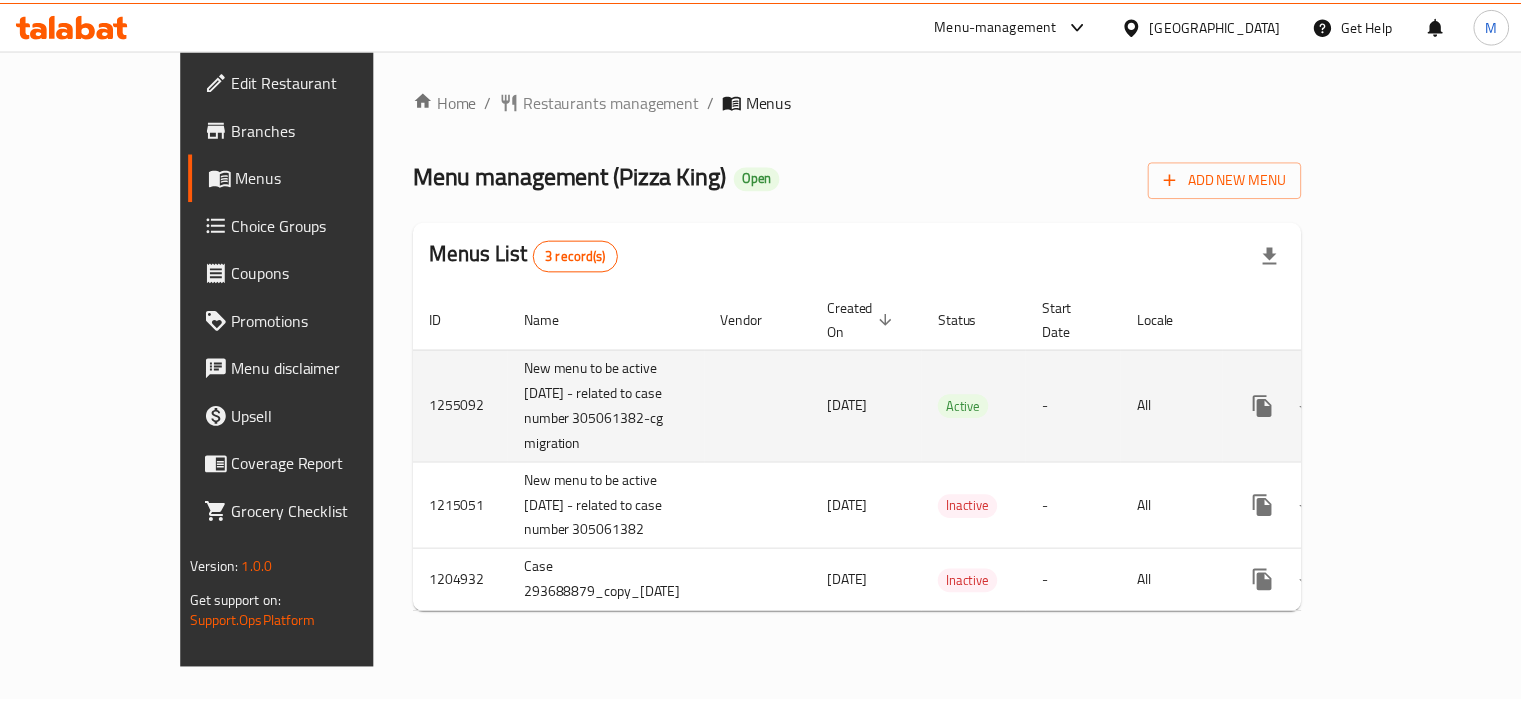 scroll, scrollTop: 0, scrollLeft: 0, axis: both 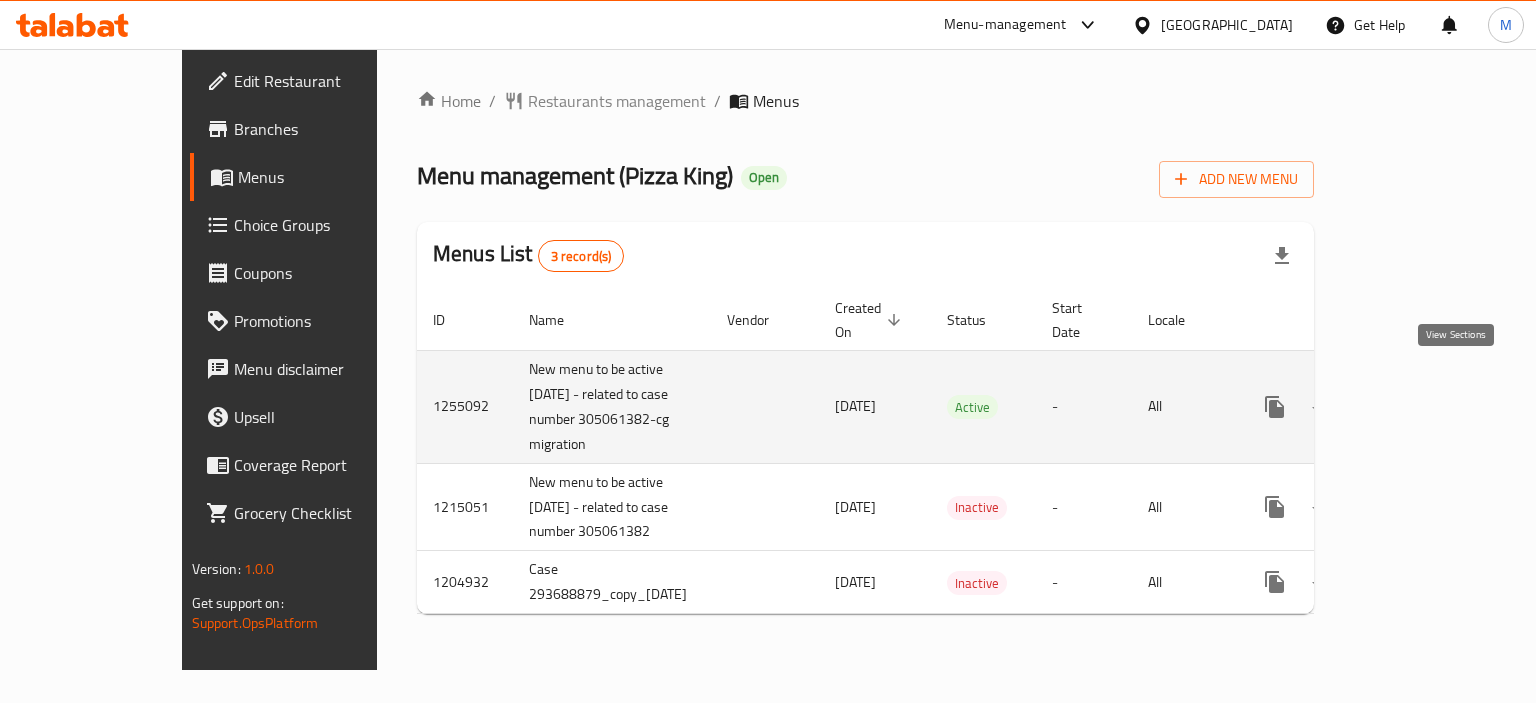 click 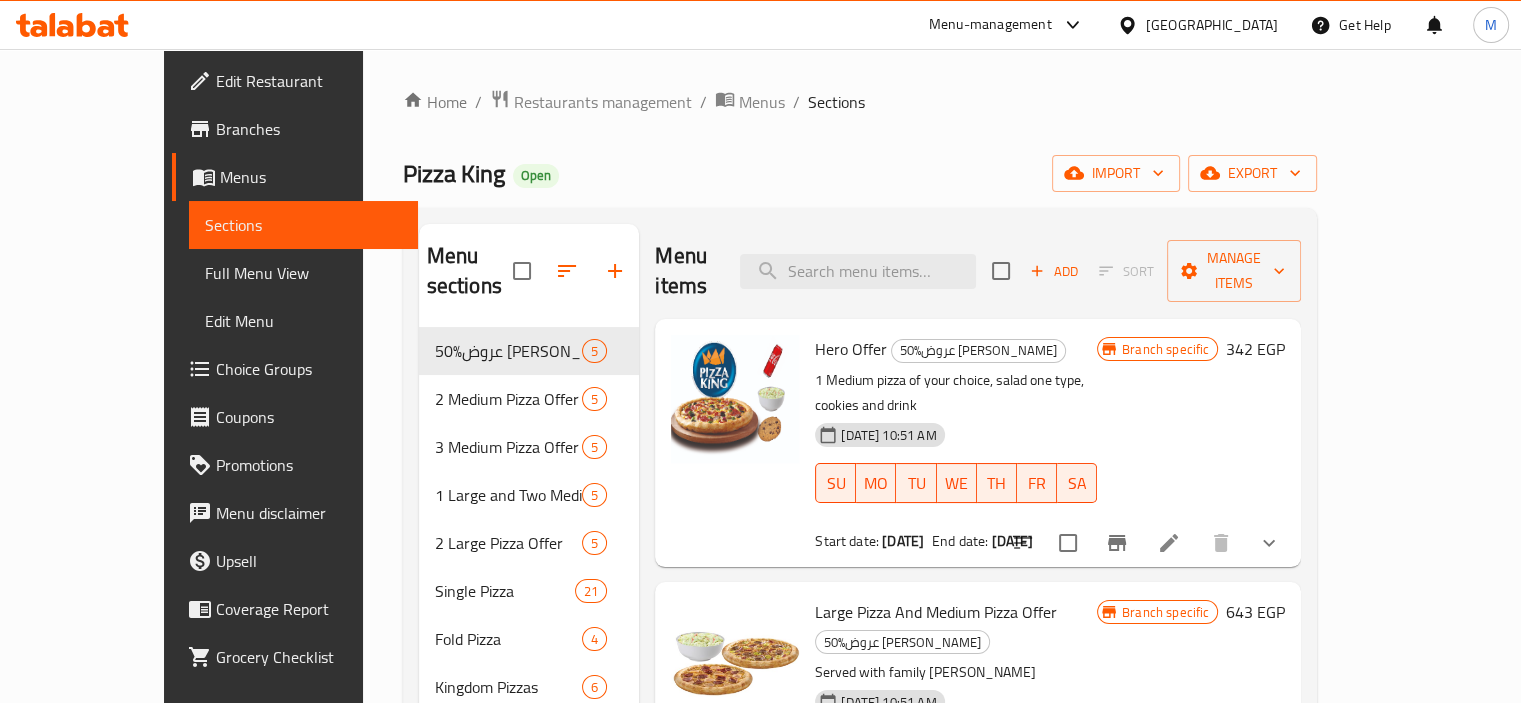 click on "Menu items Add Sort Manage items" at bounding box center [978, 271] 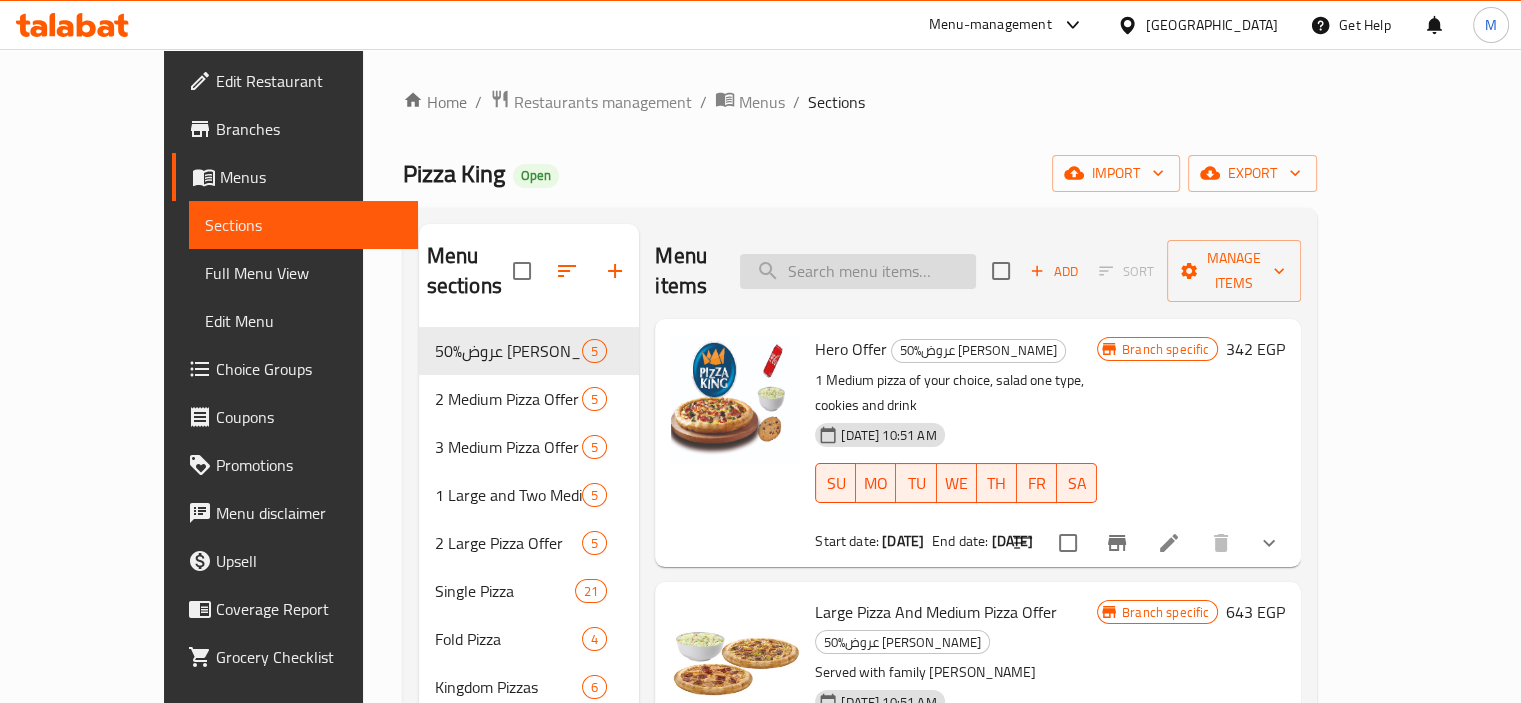 click at bounding box center [858, 271] 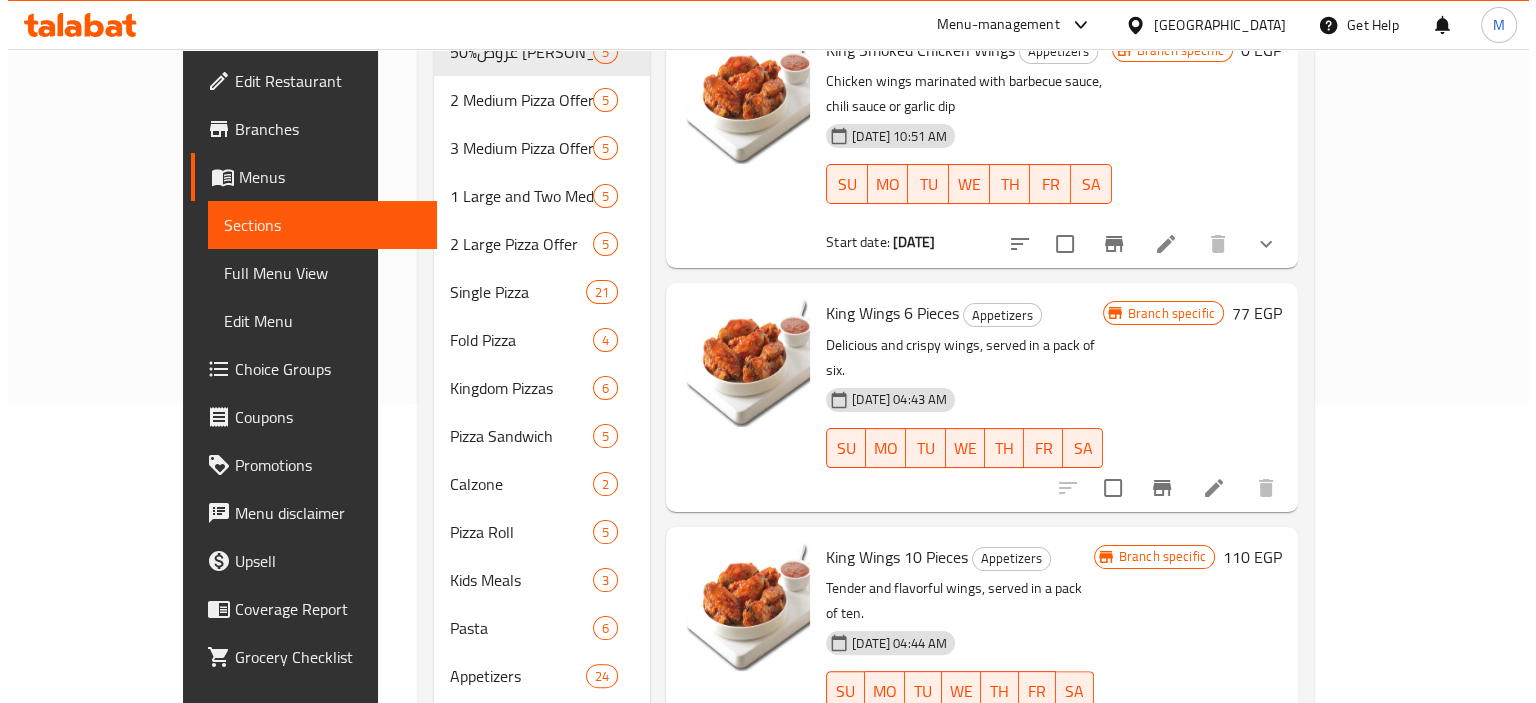scroll, scrollTop: 300, scrollLeft: 0, axis: vertical 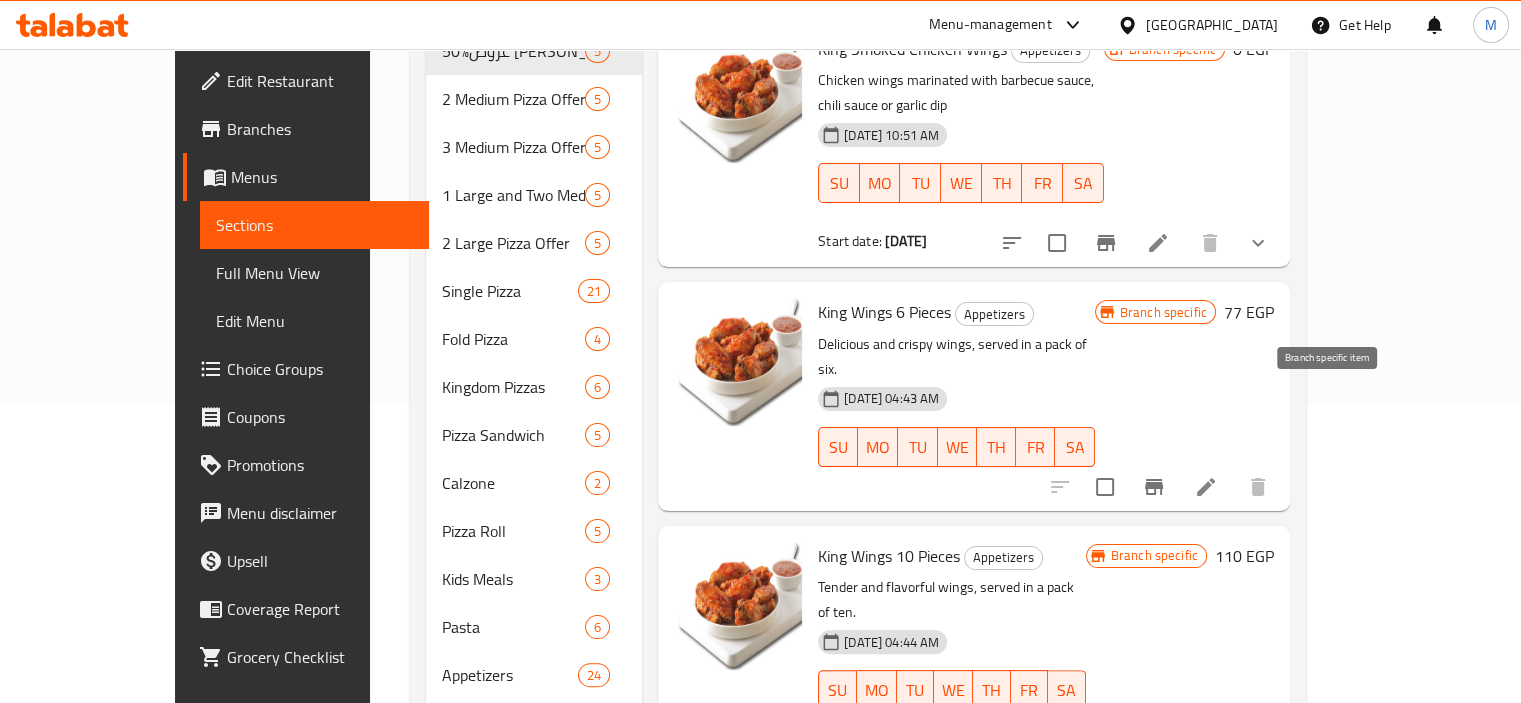 type on "wings" 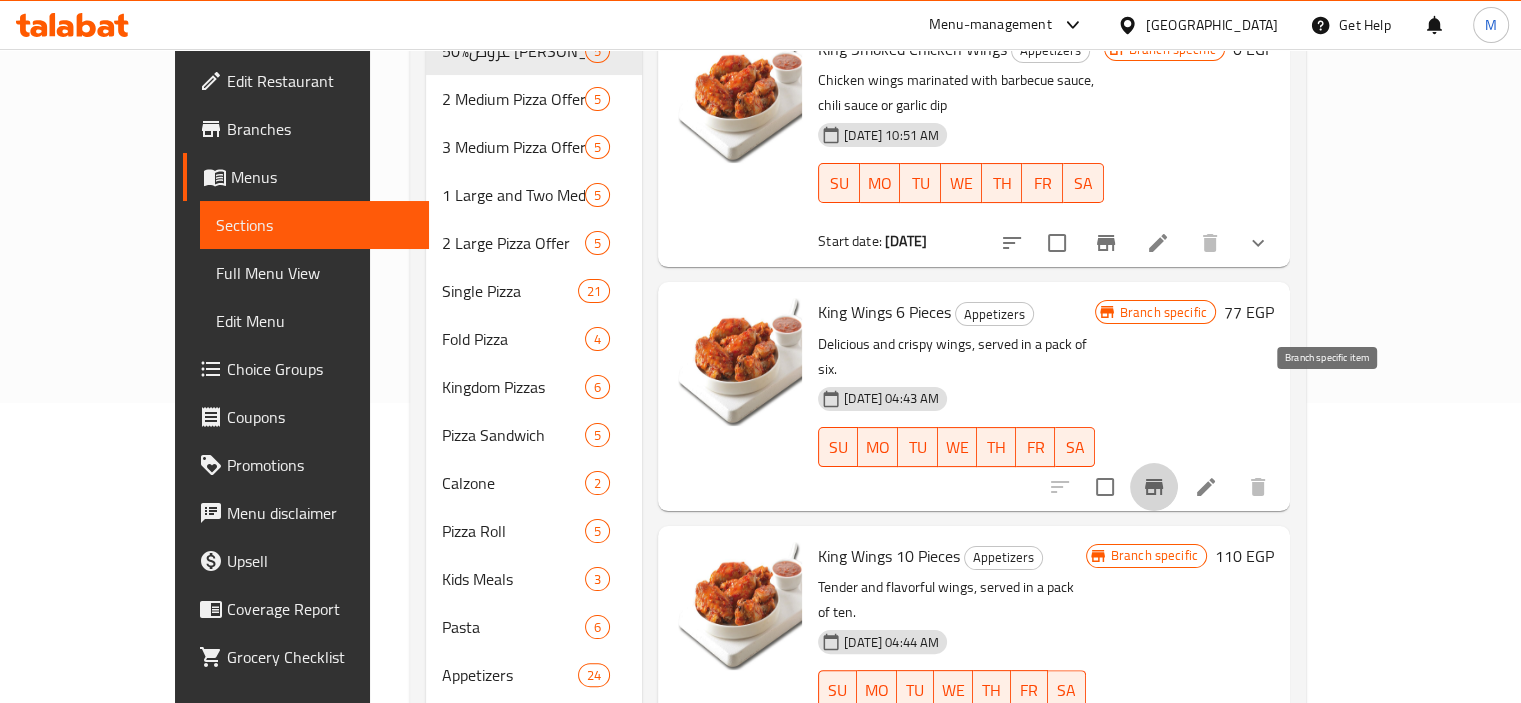 click 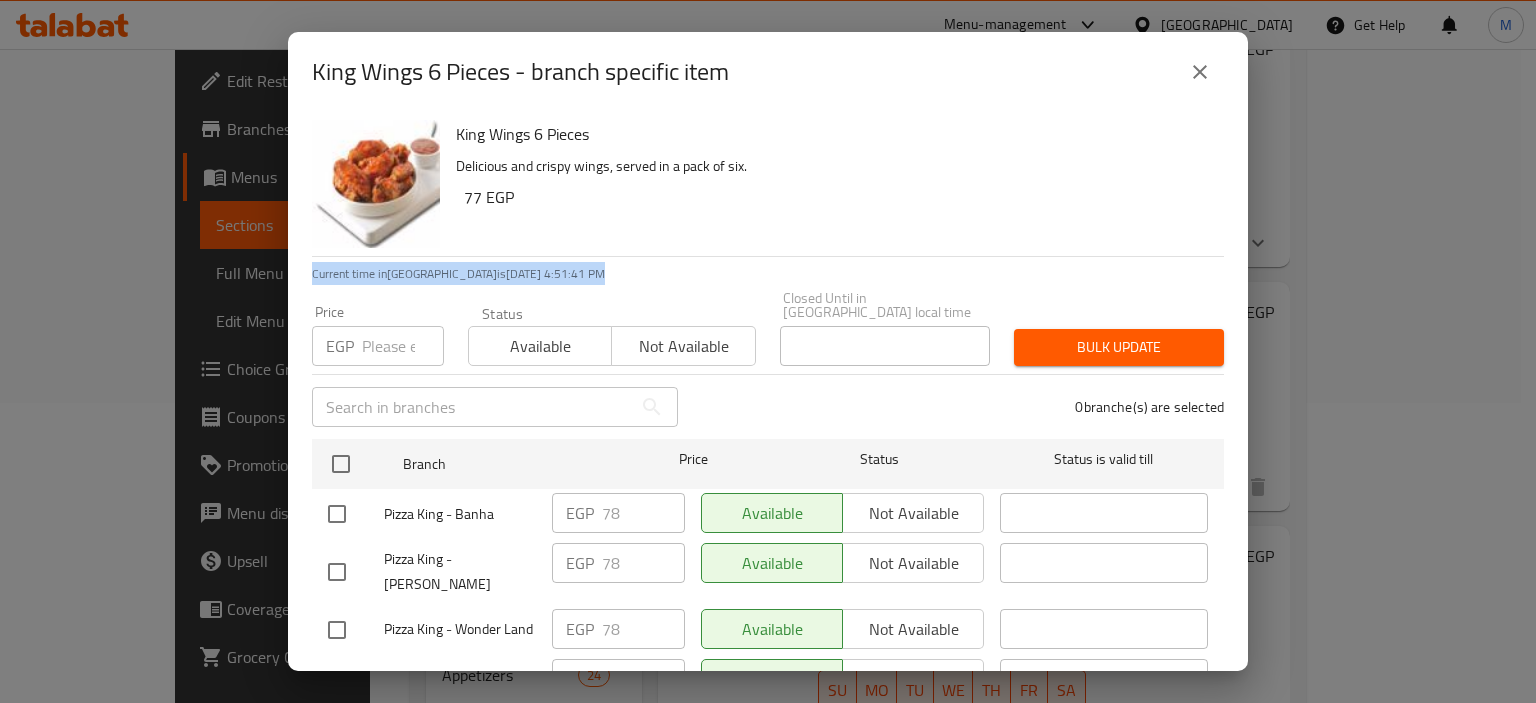 drag, startPoint x: 800, startPoint y: 259, endPoint x: 749, endPoint y: 214, distance: 68.0147 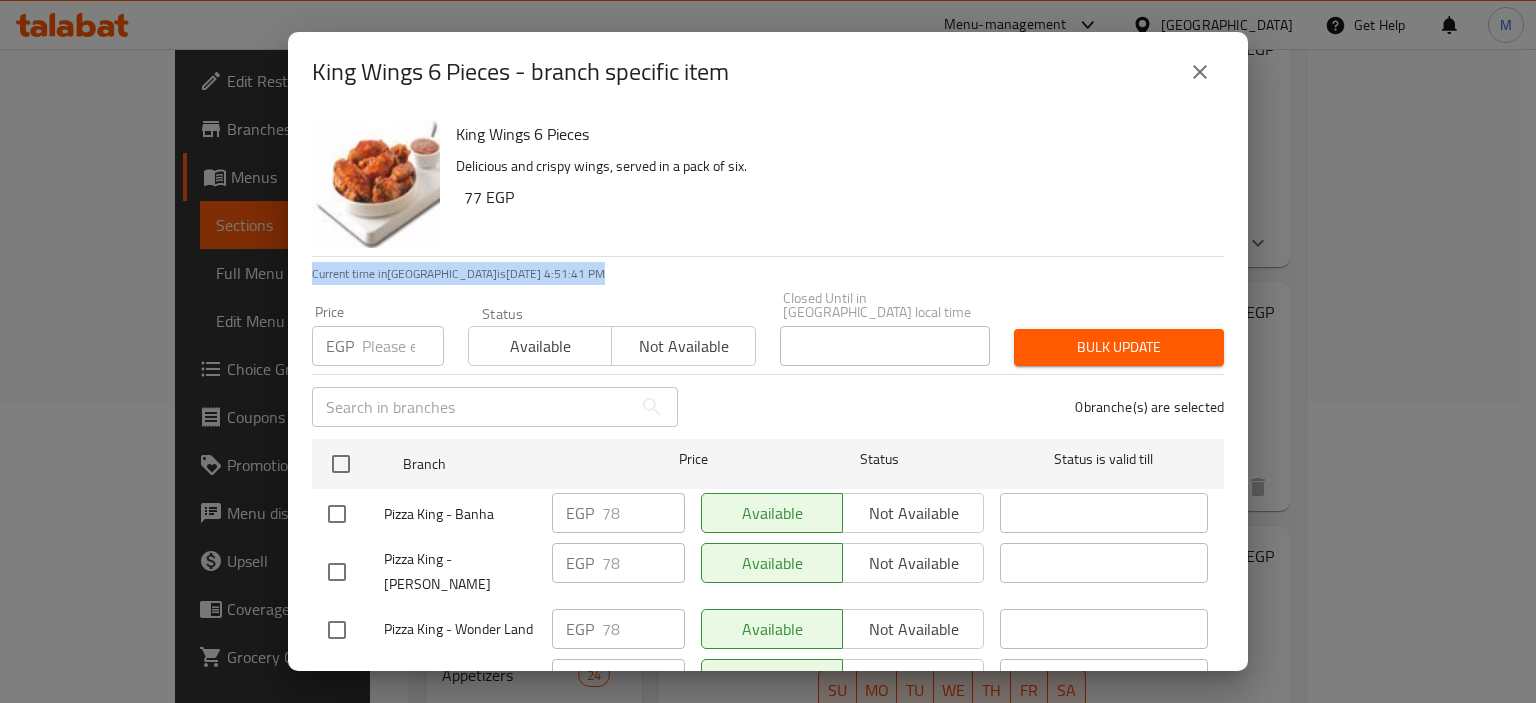 click on "King Wings 6 Pieces Delicious and crispy wings, served in a pack of six. 77   EGP Current time in  [GEOGRAPHIC_DATA]  is  [DATE]   4:51:41 PM Price EGP Price Status Available Not available Closed Until in [GEOGRAPHIC_DATA] local time Closed Until in [GEOGRAPHIC_DATA] local time Bulk update ​ 0  branche(s) are selected Branch Price Status Status is valid till Pizza King - Banha EGP 78 ​ Available Not available ​ Pizza King - Maadi Corniche EGP 78 ​ Available Not available ​ Pizza King - Wonder Land EGP 78 ​ Available Not available ​ Pizza King - Smart Village EGP 78 ​ Available Not available ​ Pizza King - Backup EGP 78 ​ Available Not available ​ Pizza King - Old EGP 78 ​ Available Not available ​ Pizza King, [GEOGRAPHIC_DATA] - TMP EGP 78 ​ Available Not available ​ Pizza King - Mohandiseen EGP 78 ​ Available Not available ​ Pizza King, Shobra EGP 78 ​ Available Not available ​ Pizza King - Tagammoa 5 EGP 78 ​ Available Not available ​ Pizza [PERSON_NAME] EGP 78 ​ Available Not available ​ EGP 78" at bounding box center (768, 391) 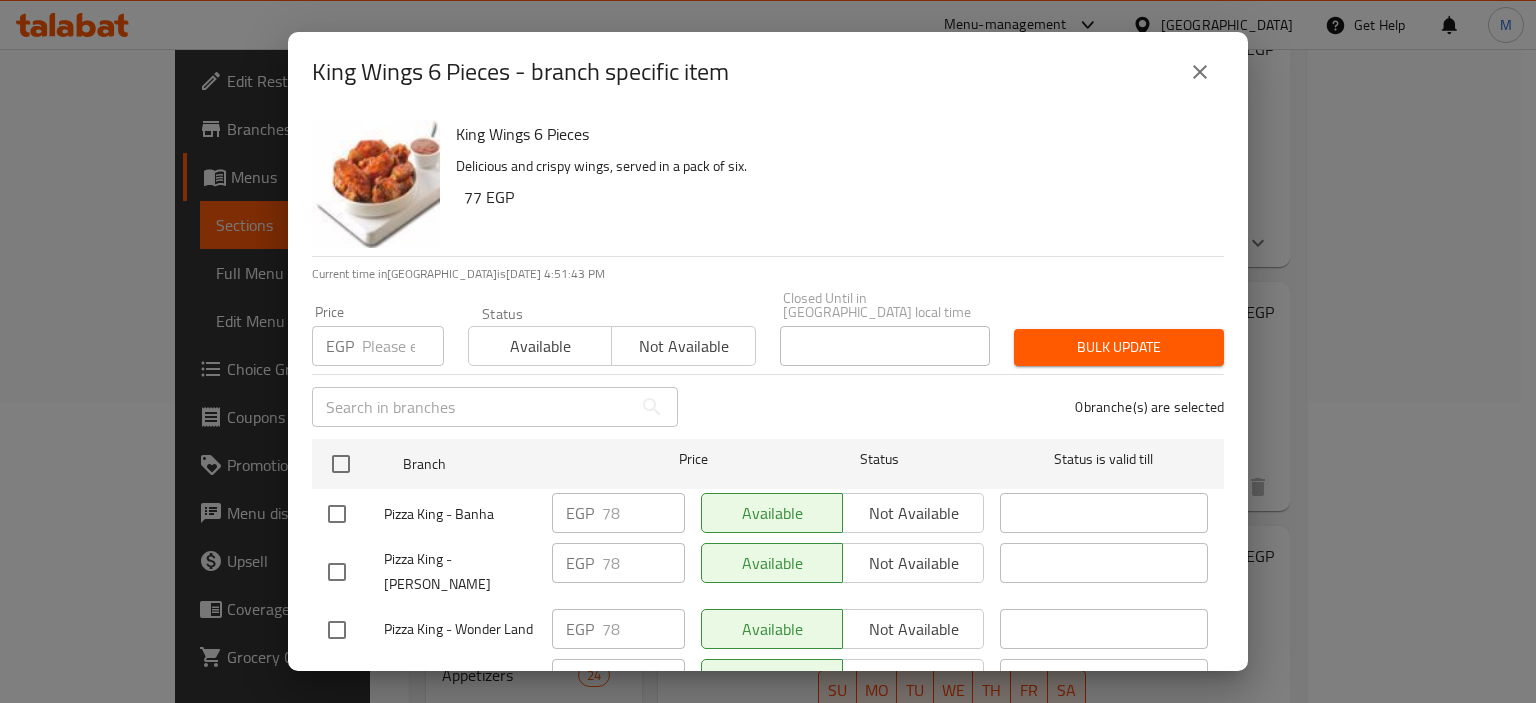 scroll, scrollTop: 2026, scrollLeft: 0, axis: vertical 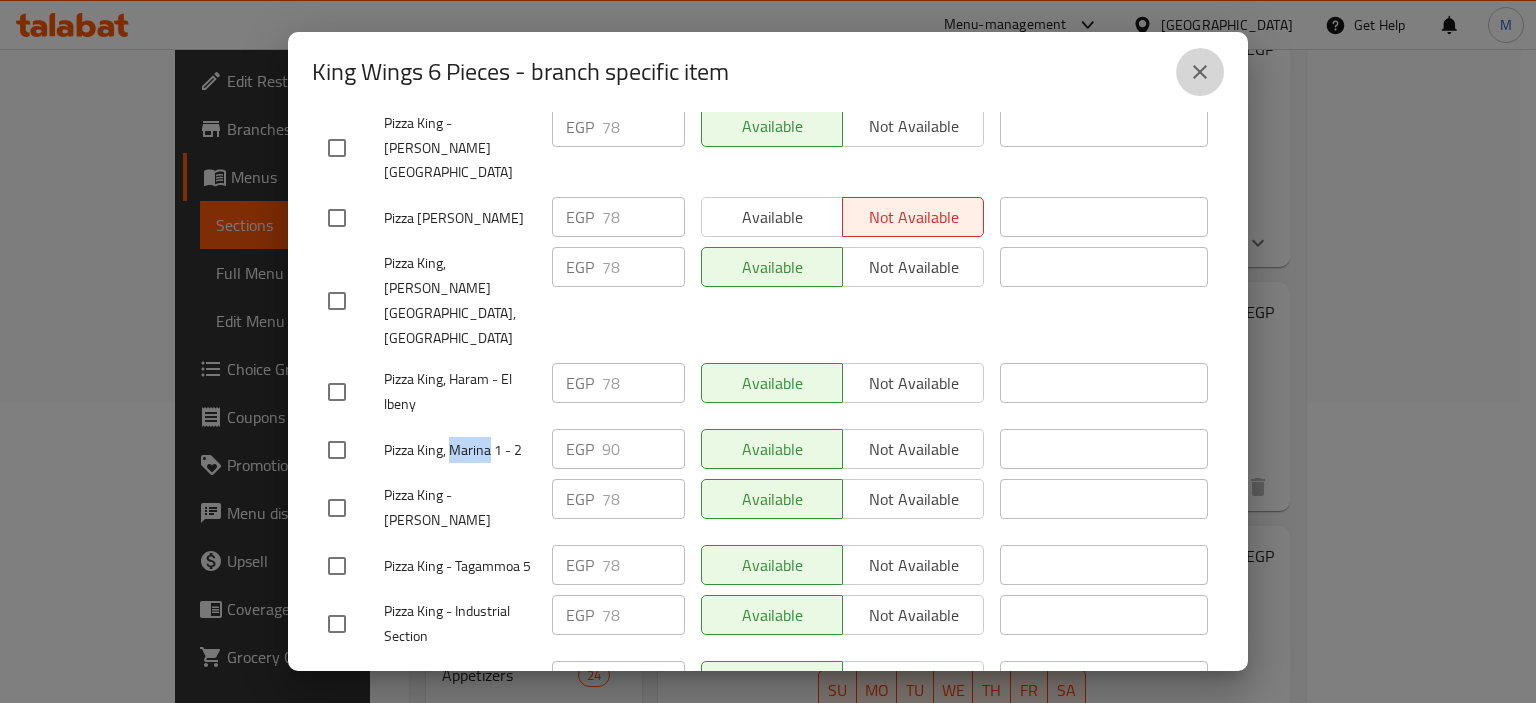 click 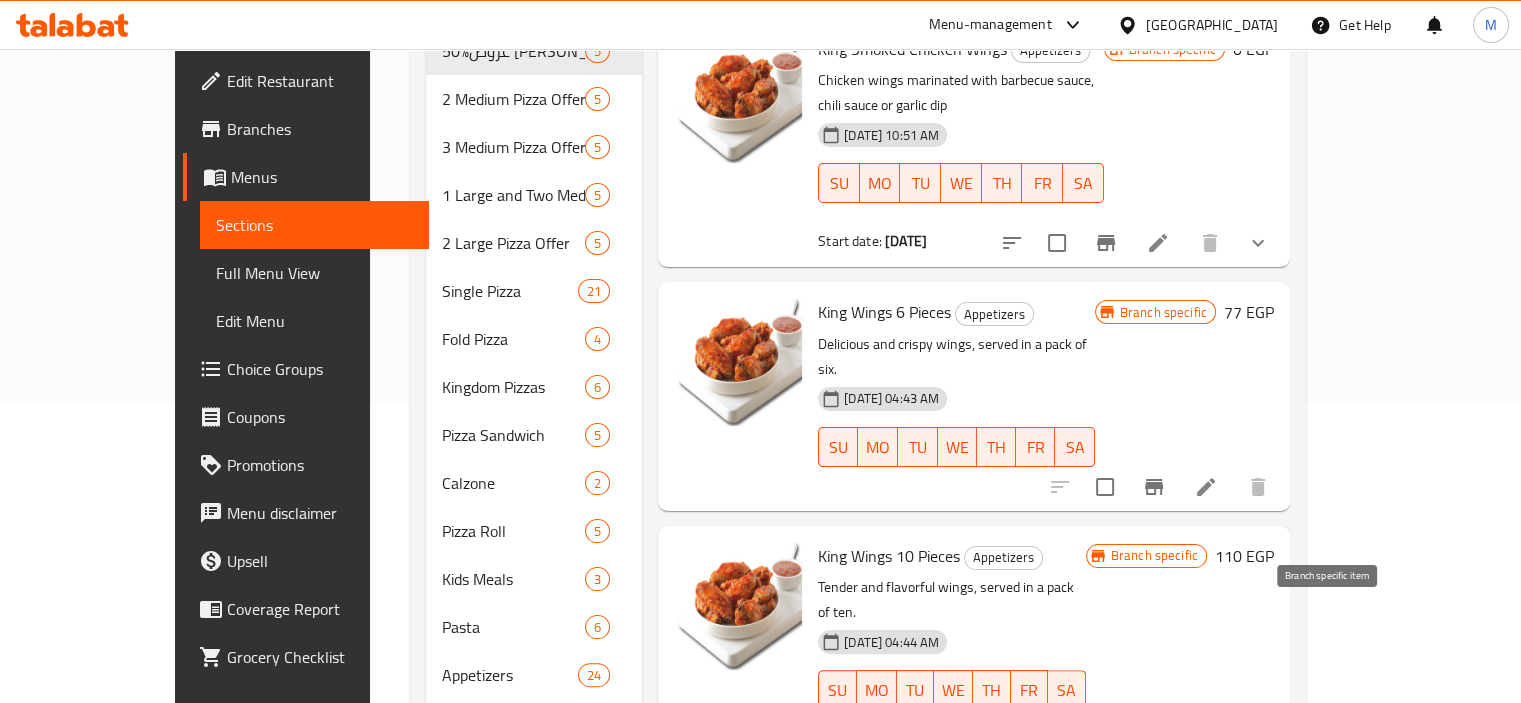 click 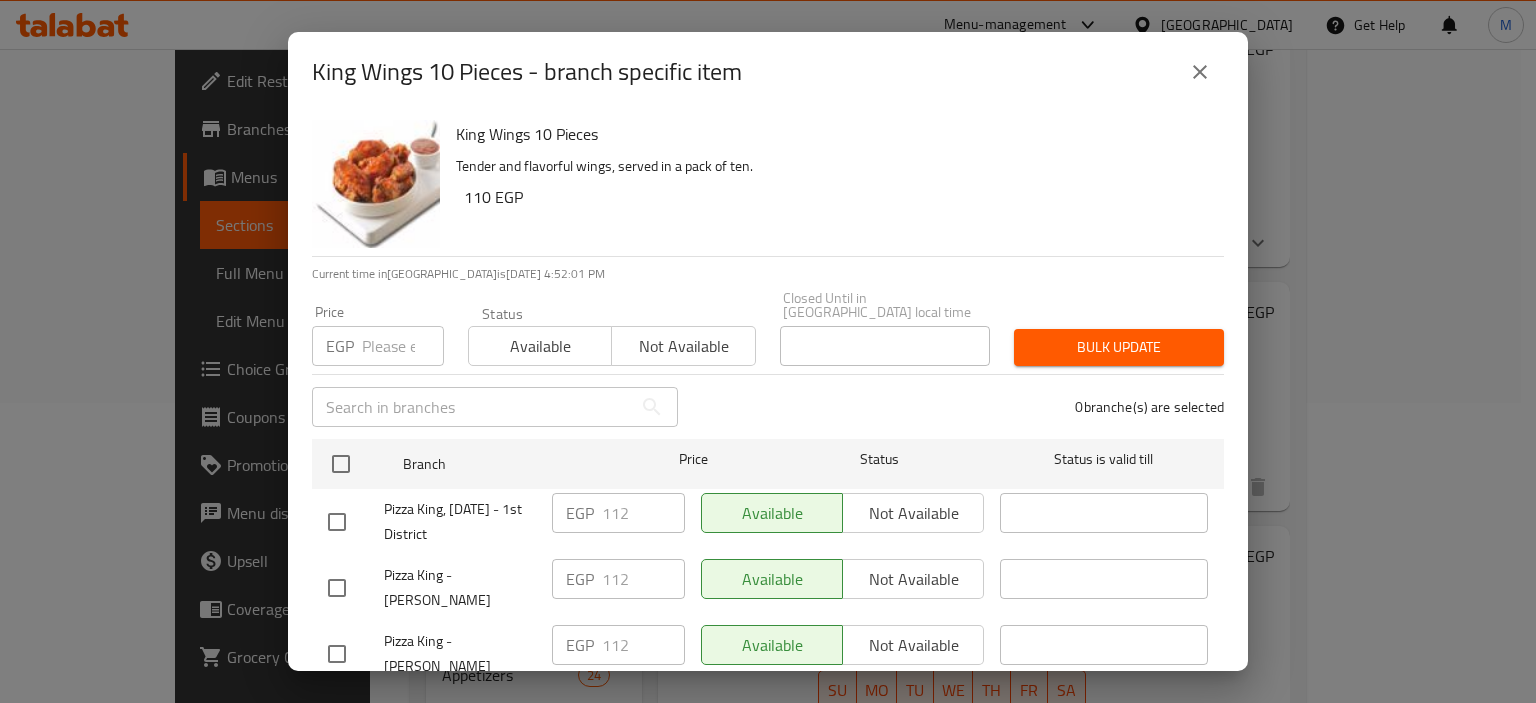click on "King Wings 10 Pieces" at bounding box center [832, 134] 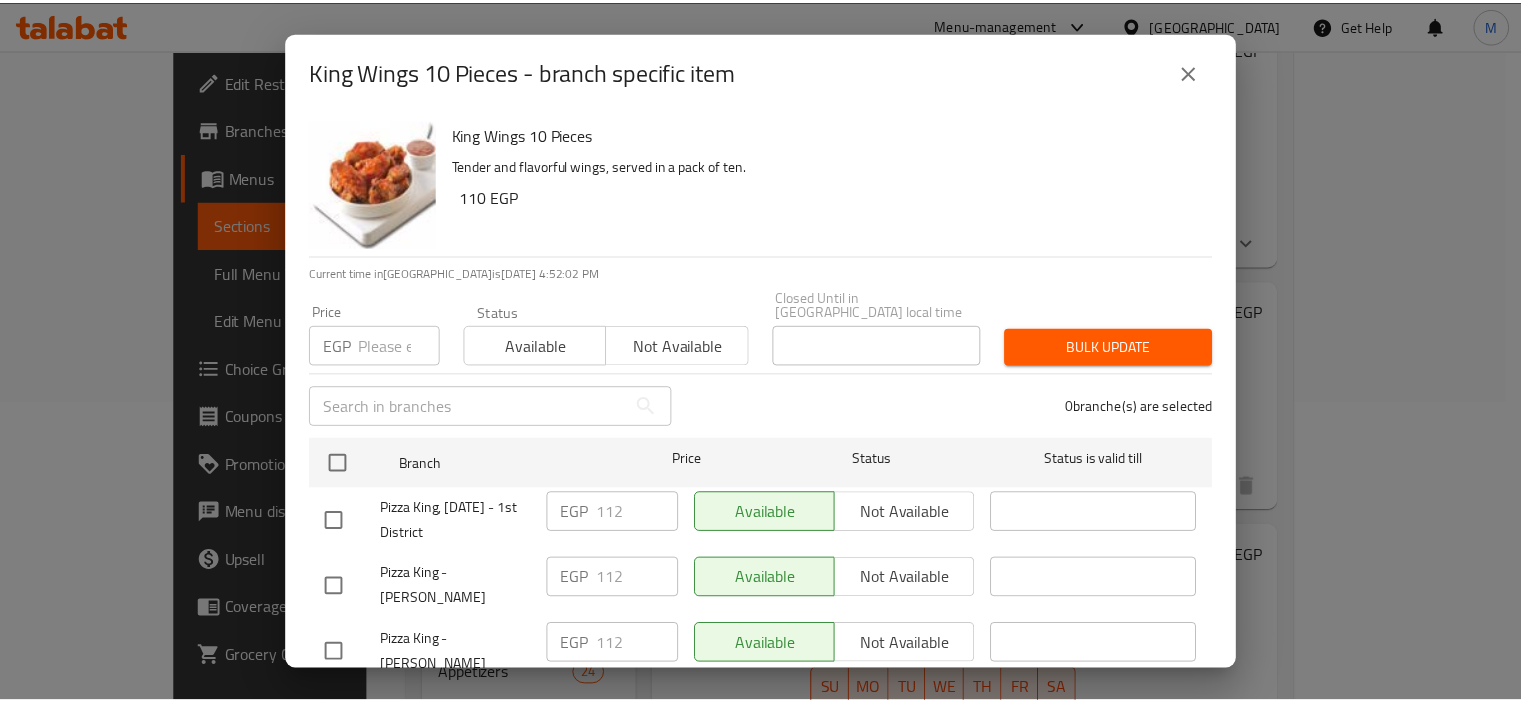 scroll, scrollTop: 1910, scrollLeft: 0, axis: vertical 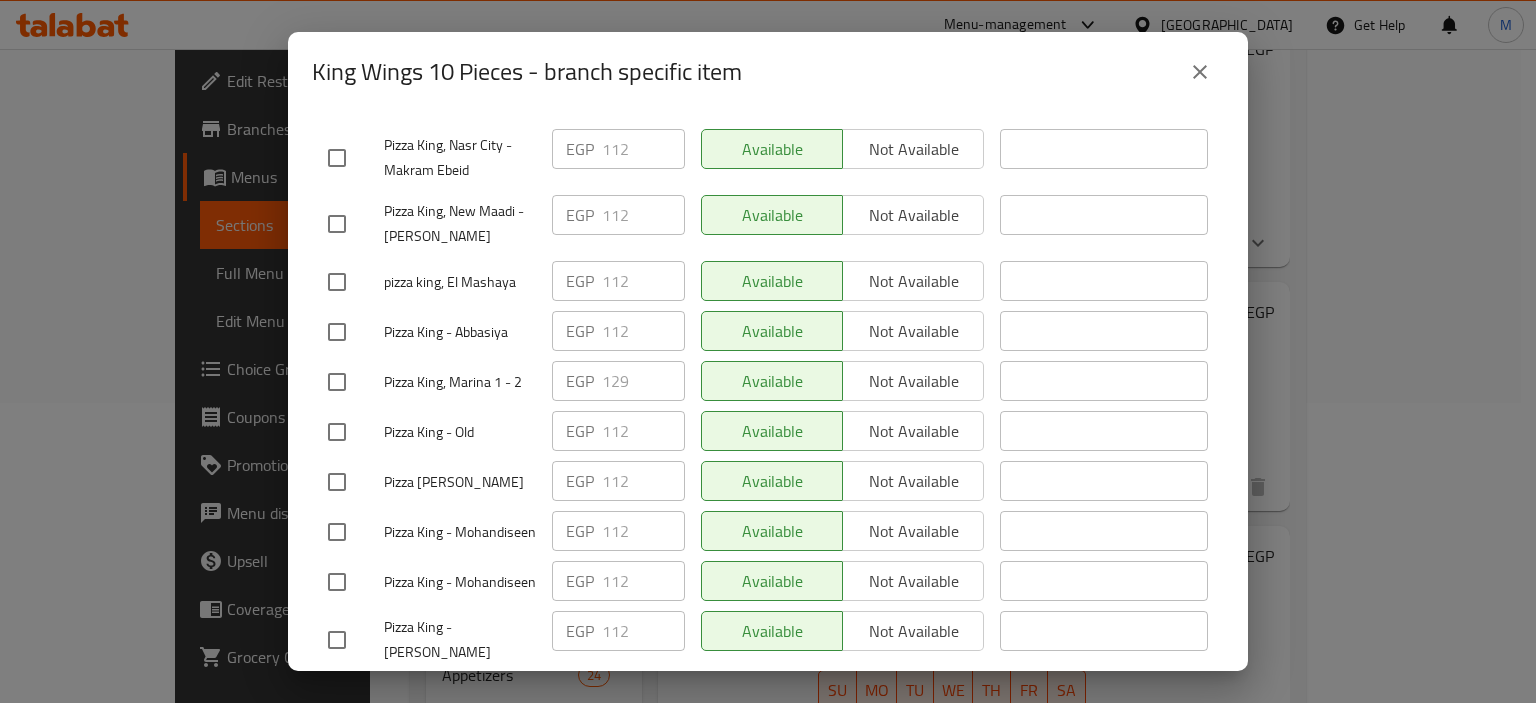 click at bounding box center (1200, 72) 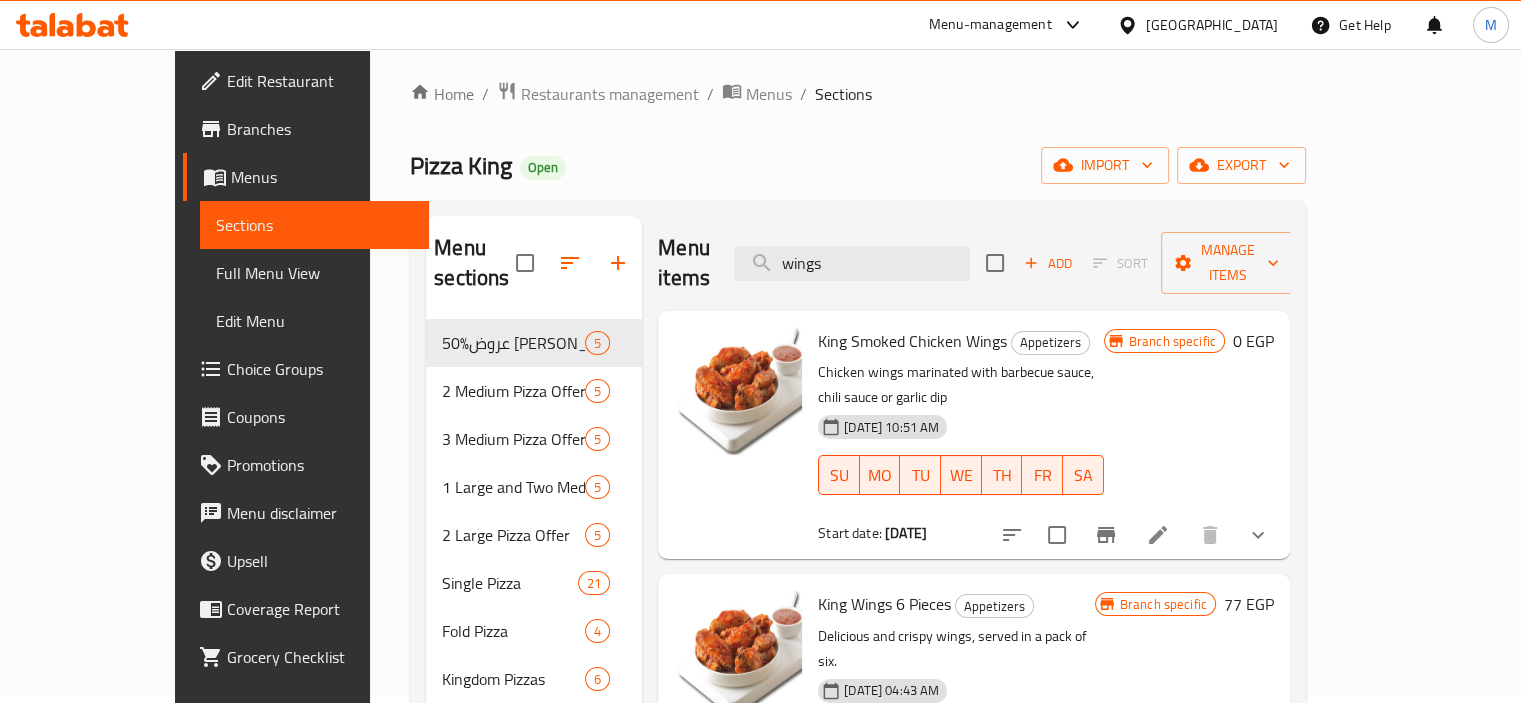 scroll, scrollTop: 0, scrollLeft: 0, axis: both 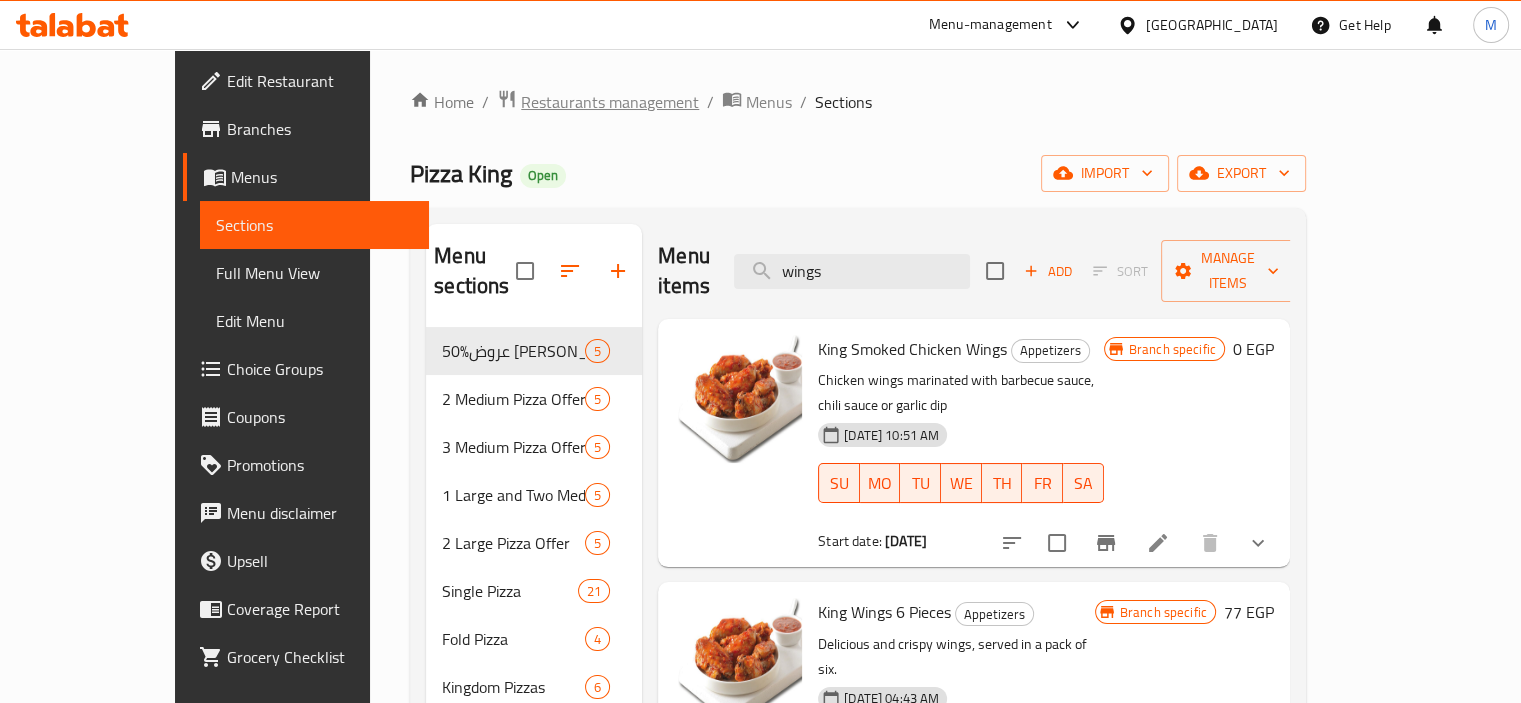 click on "Restaurants management" at bounding box center [610, 102] 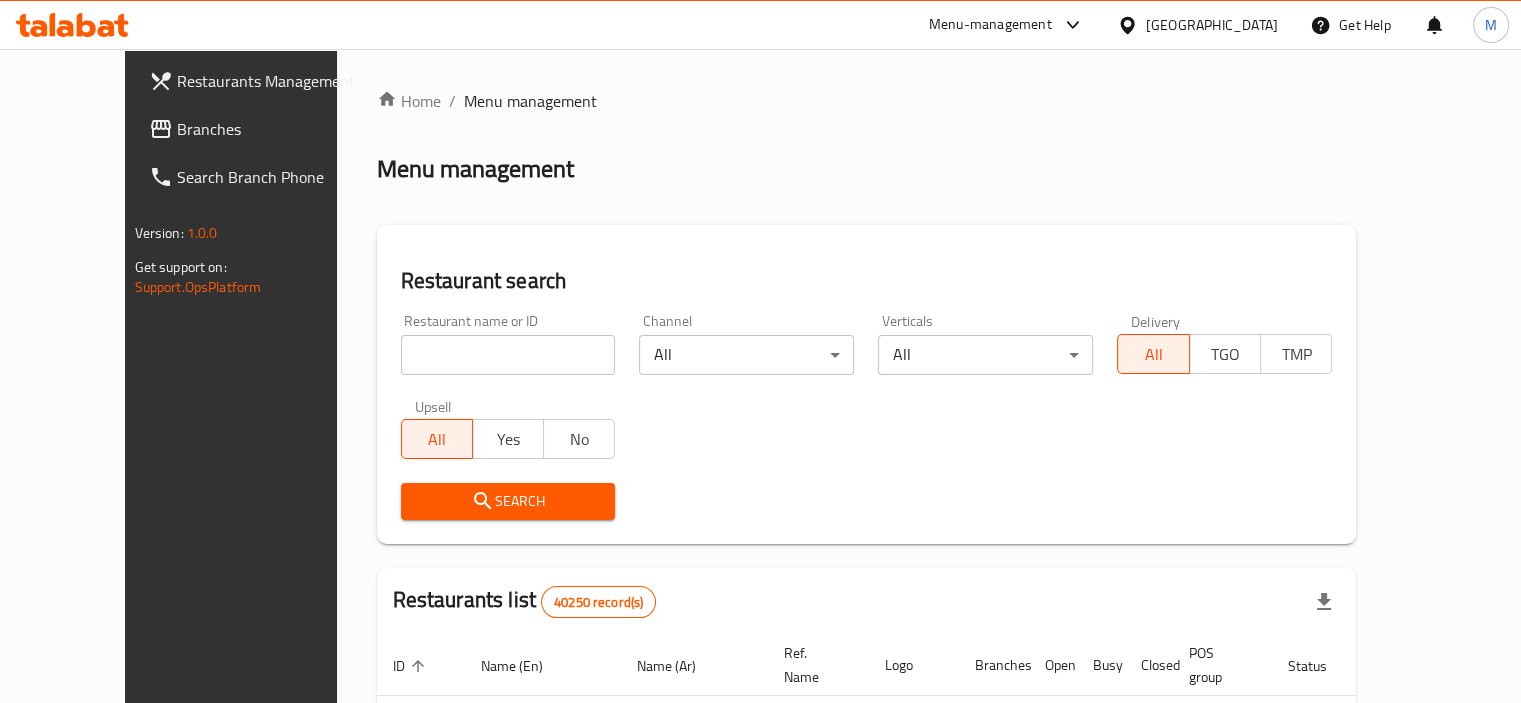 click on "Branches" at bounding box center [256, 129] 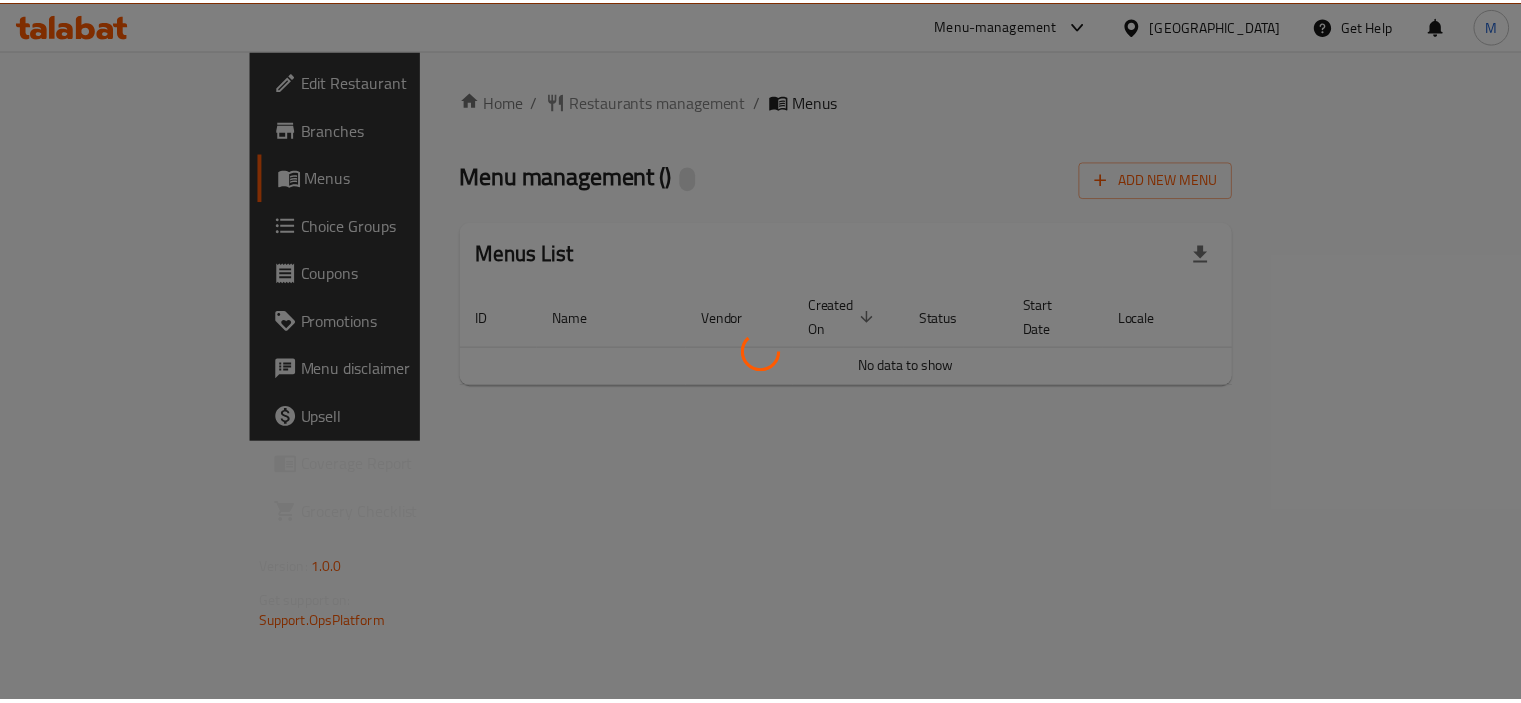 scroll, scrollTop: 0, scrollLeft: 0, axis: both 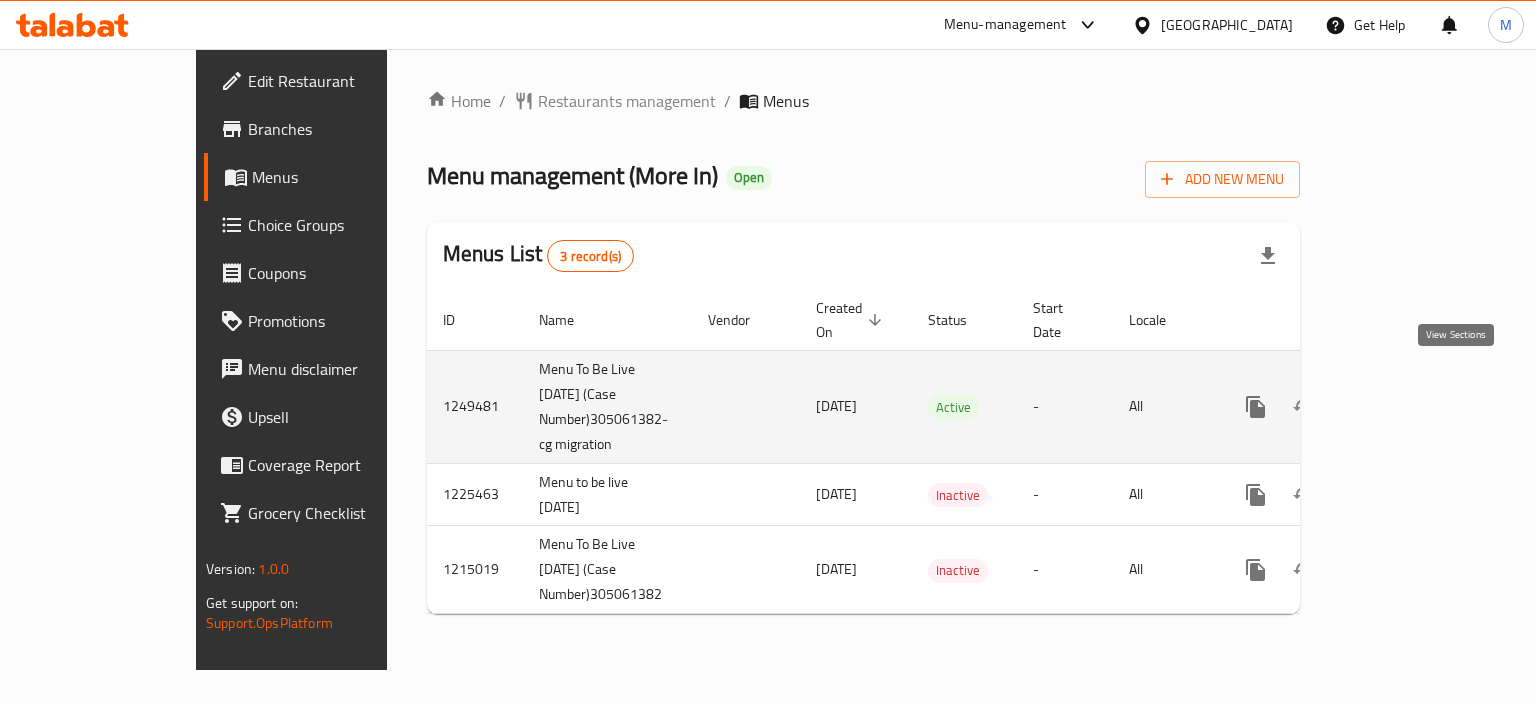 click 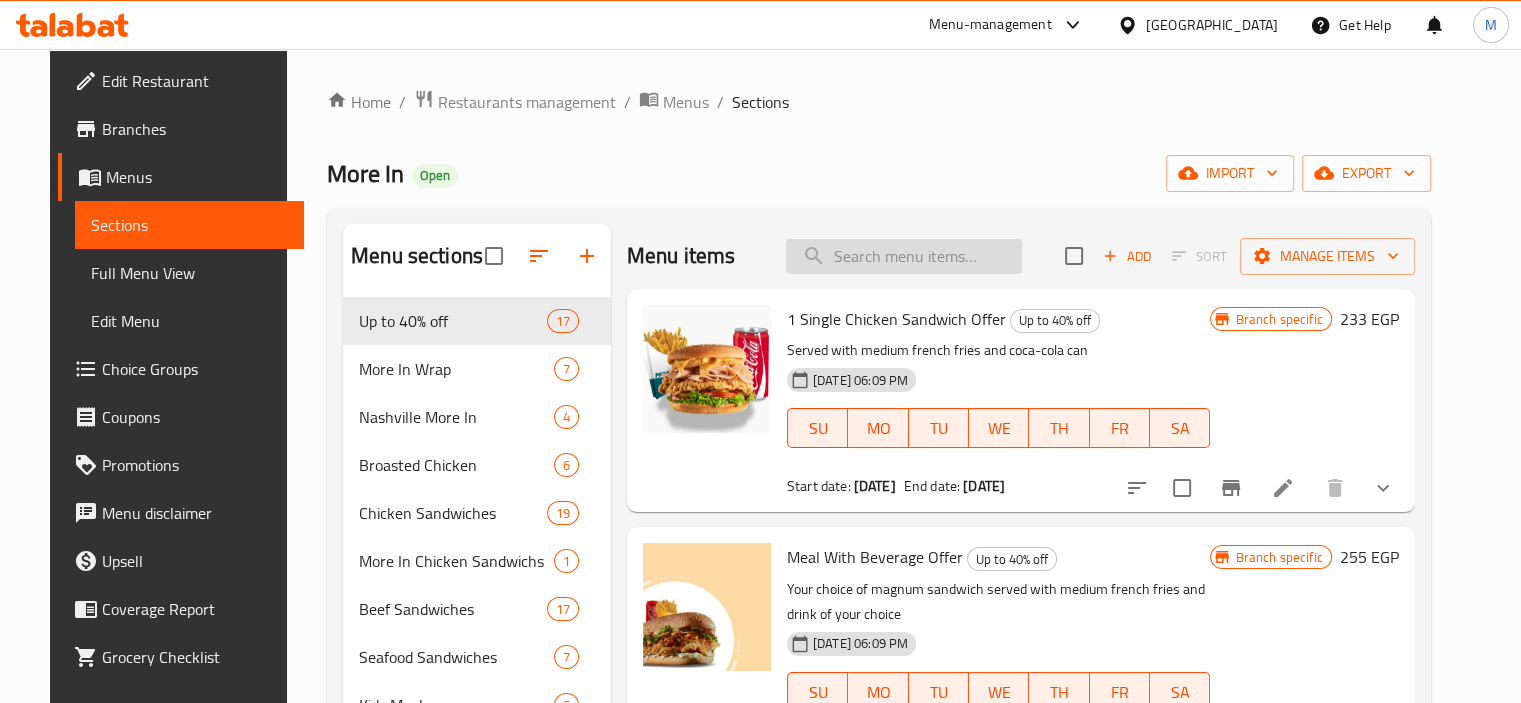 click at bounding box center (904, 256) 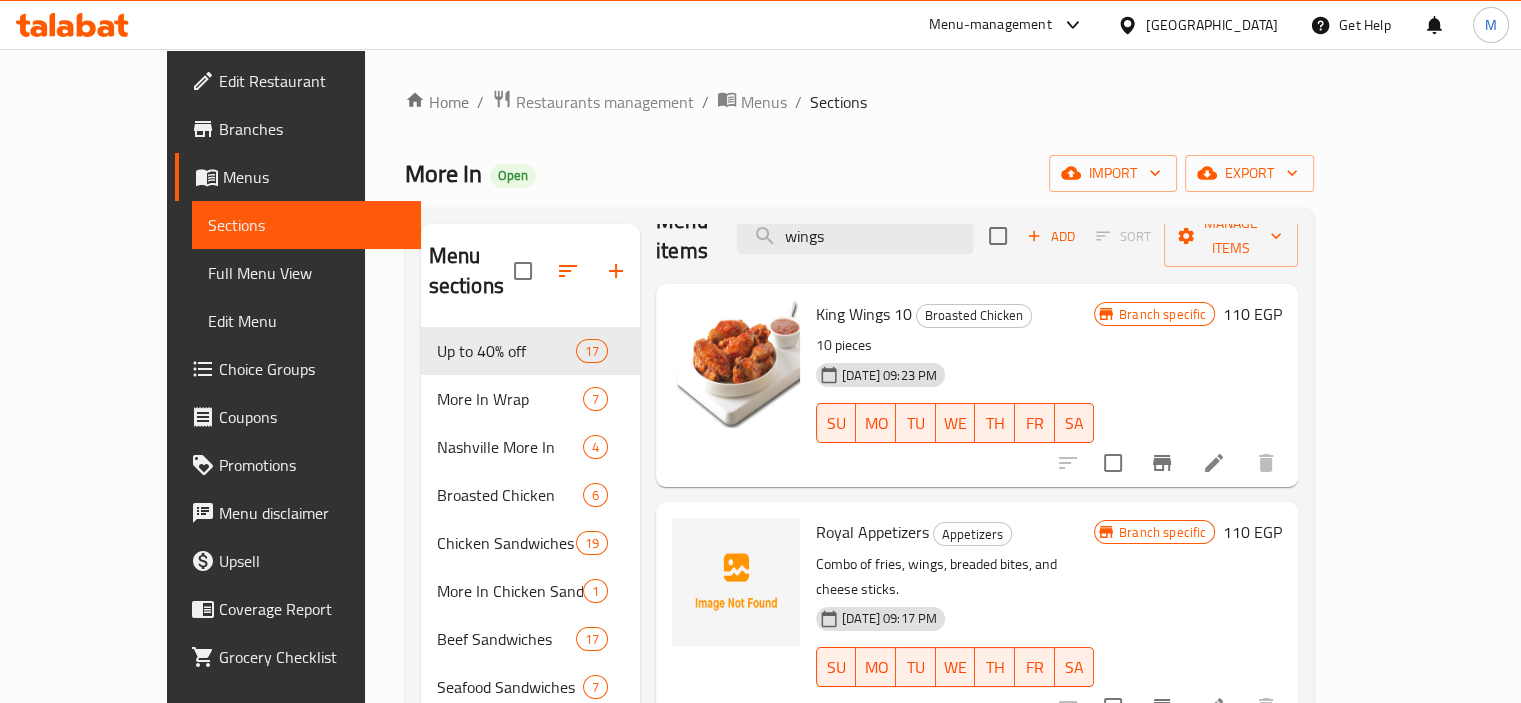 scroll, scrollTop: 75, scrollLeft: 0, axis: vertical 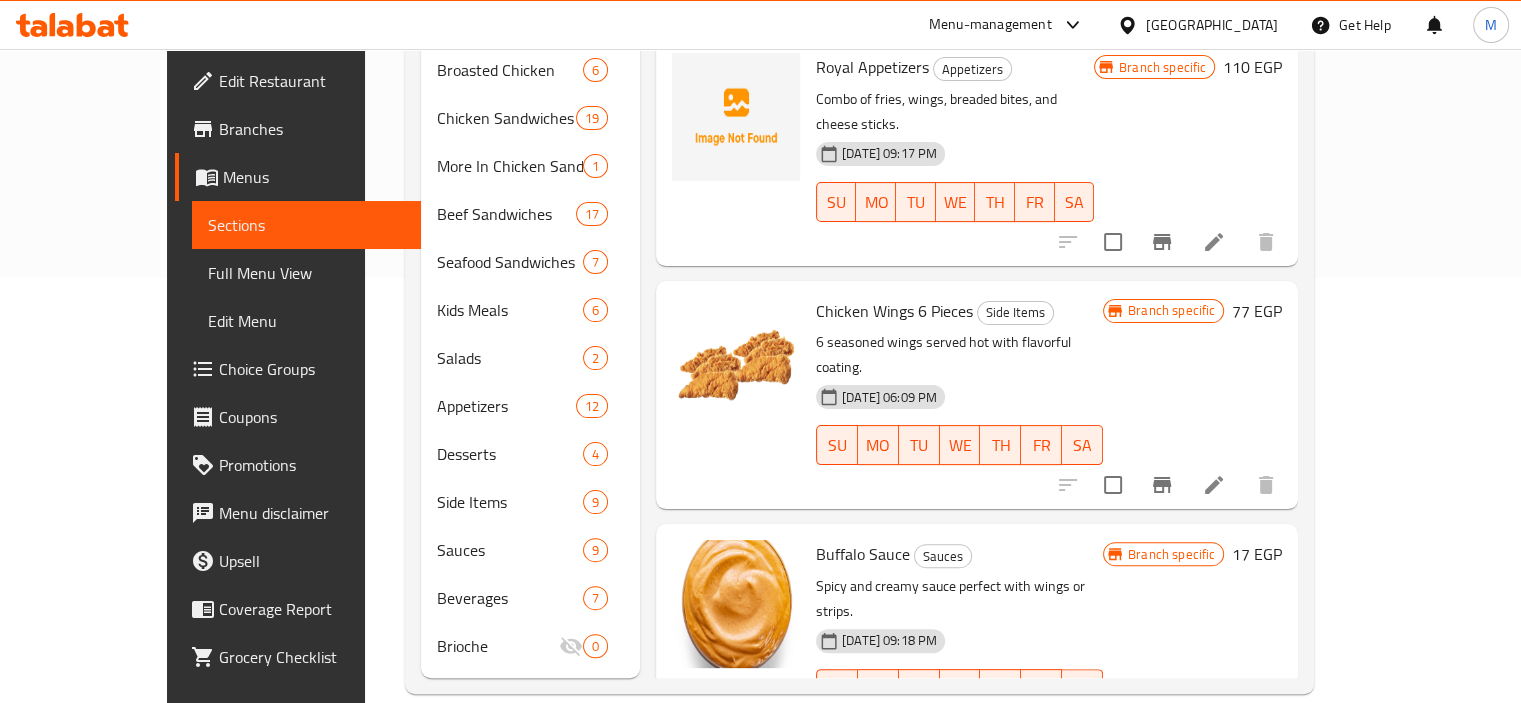 type on "wings" 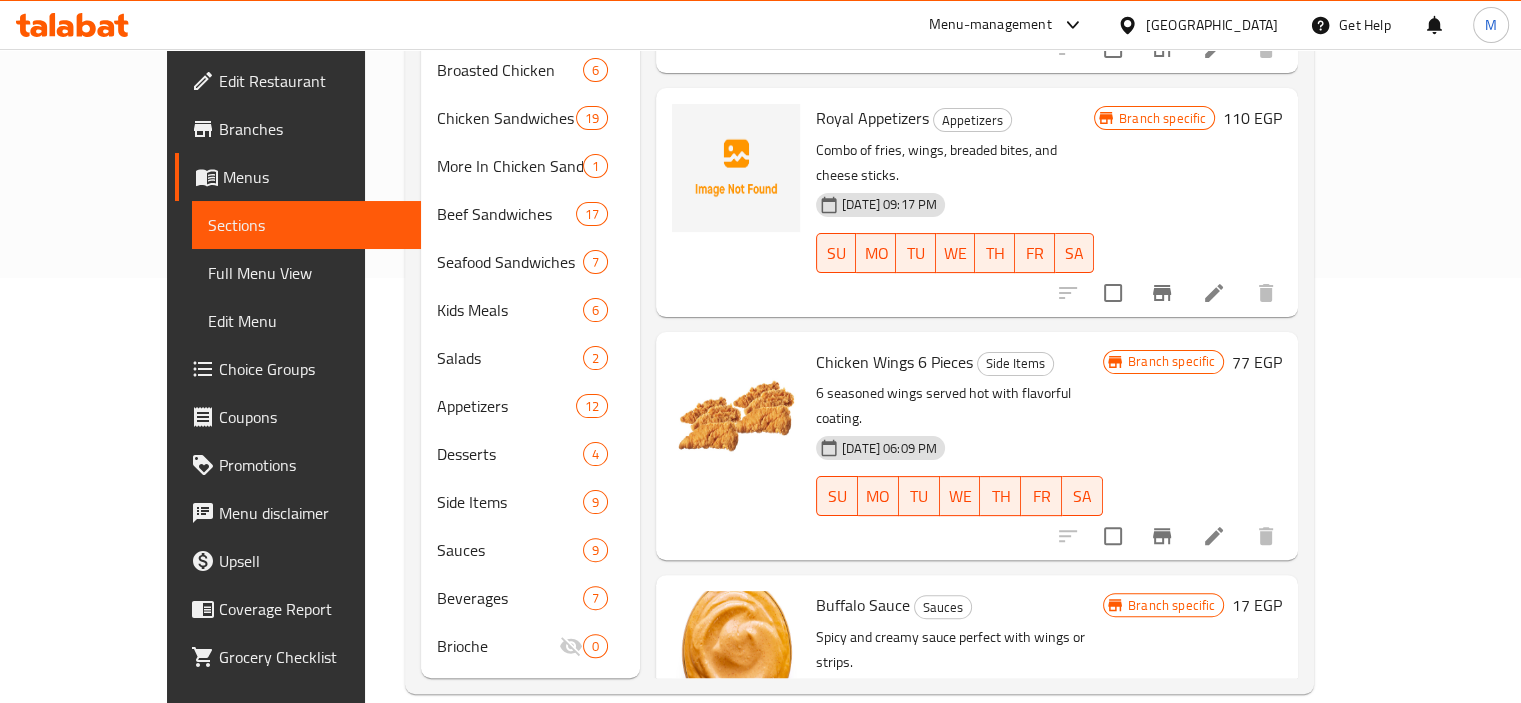 scroll, scrollTop: 0, scrollLeft: 0, axis: both 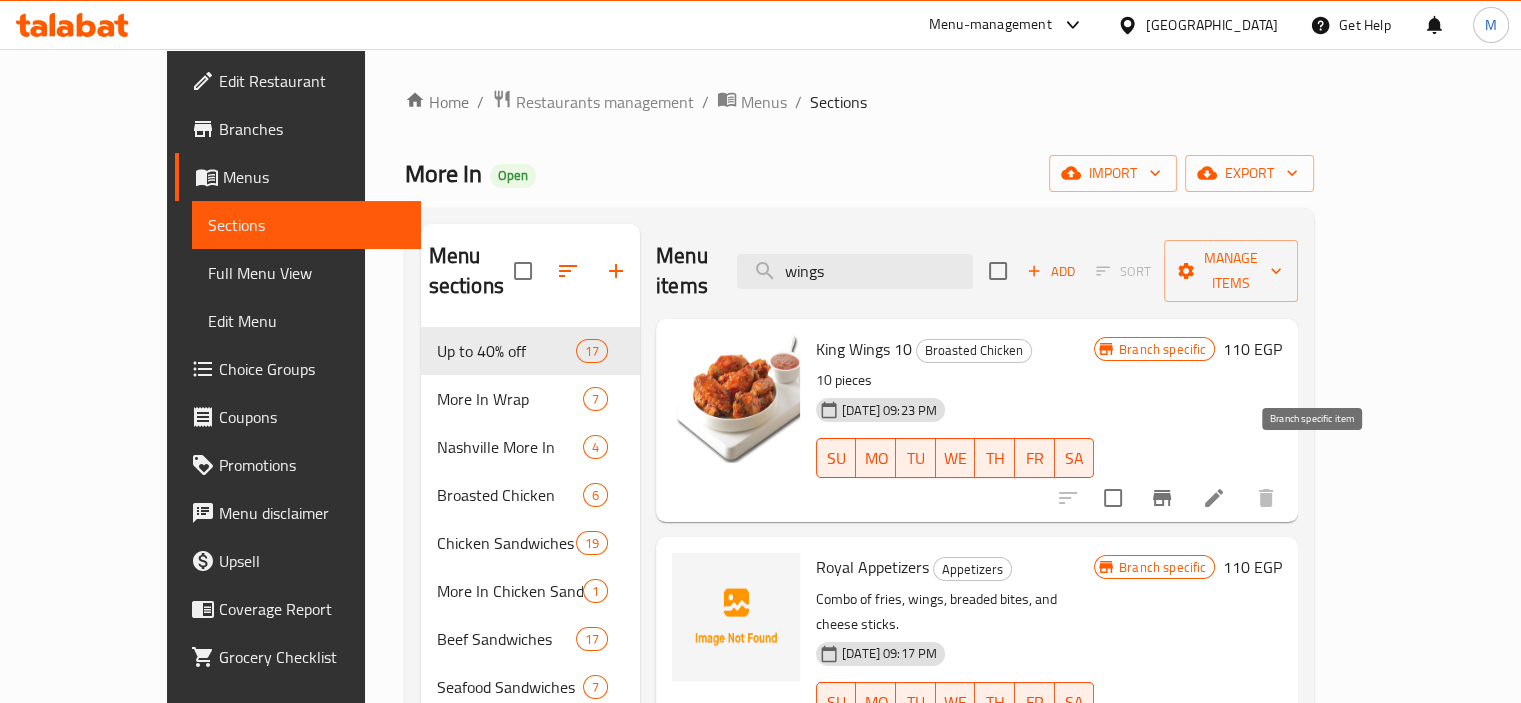 click 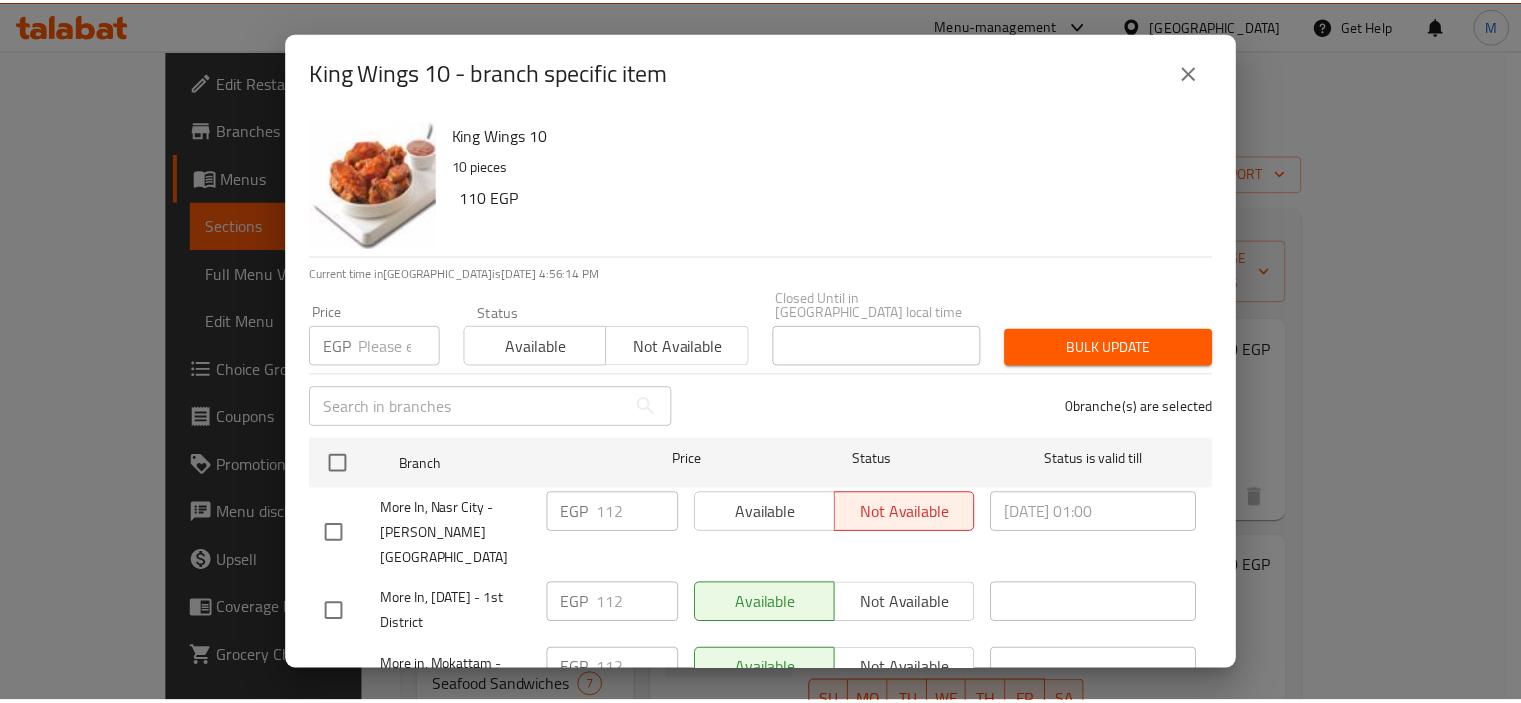 scroll, scrollTop: 1266, scrollLeft: 0, axis: vertical 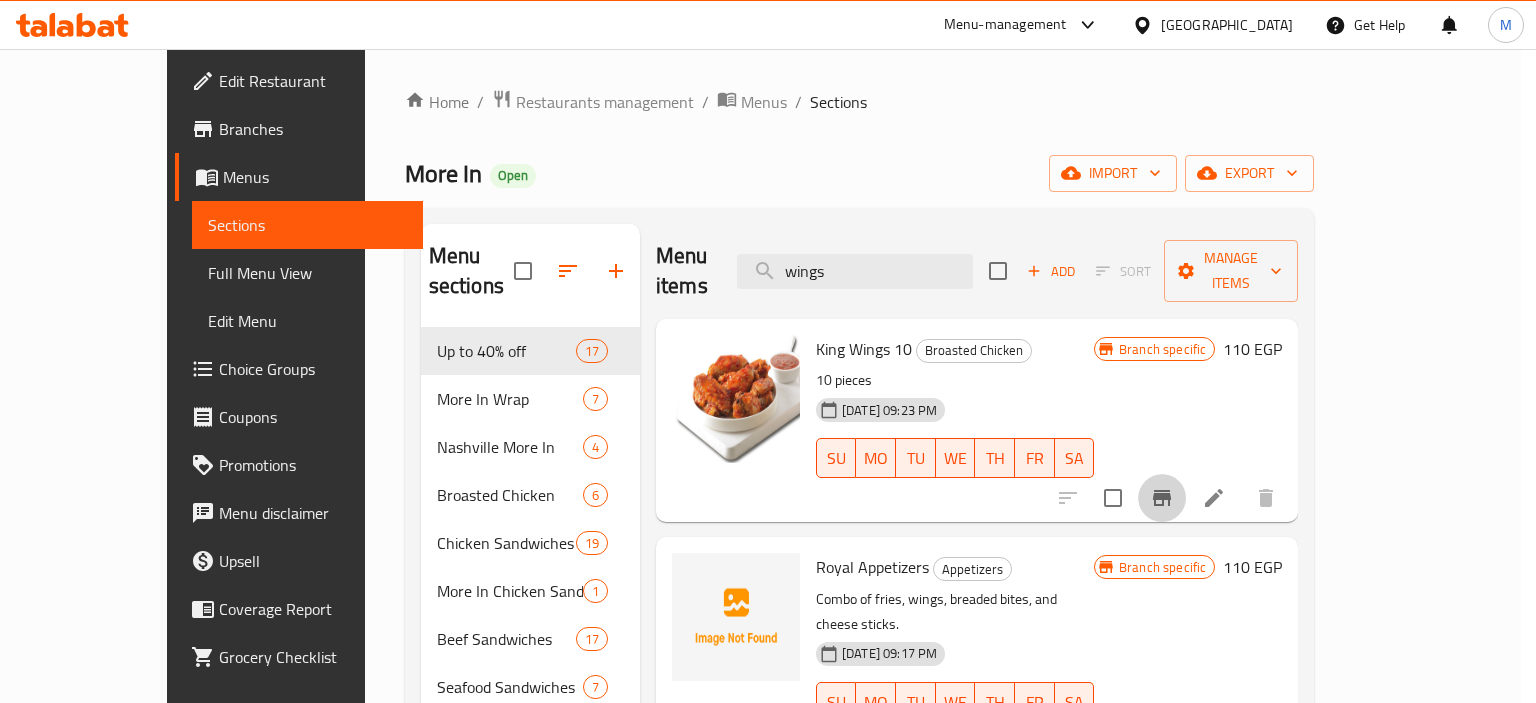 type 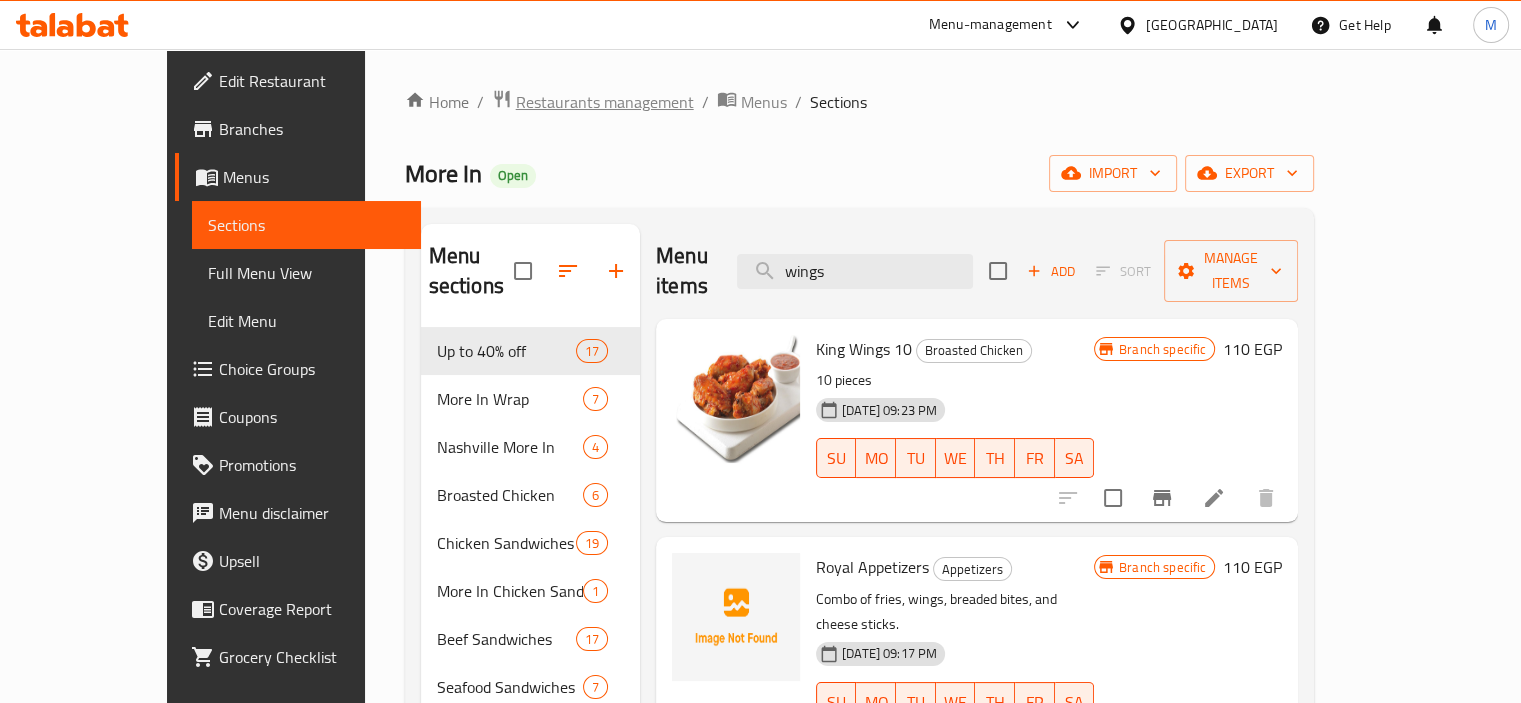 click on "Restaurants management" at bounding box center [605, 102] 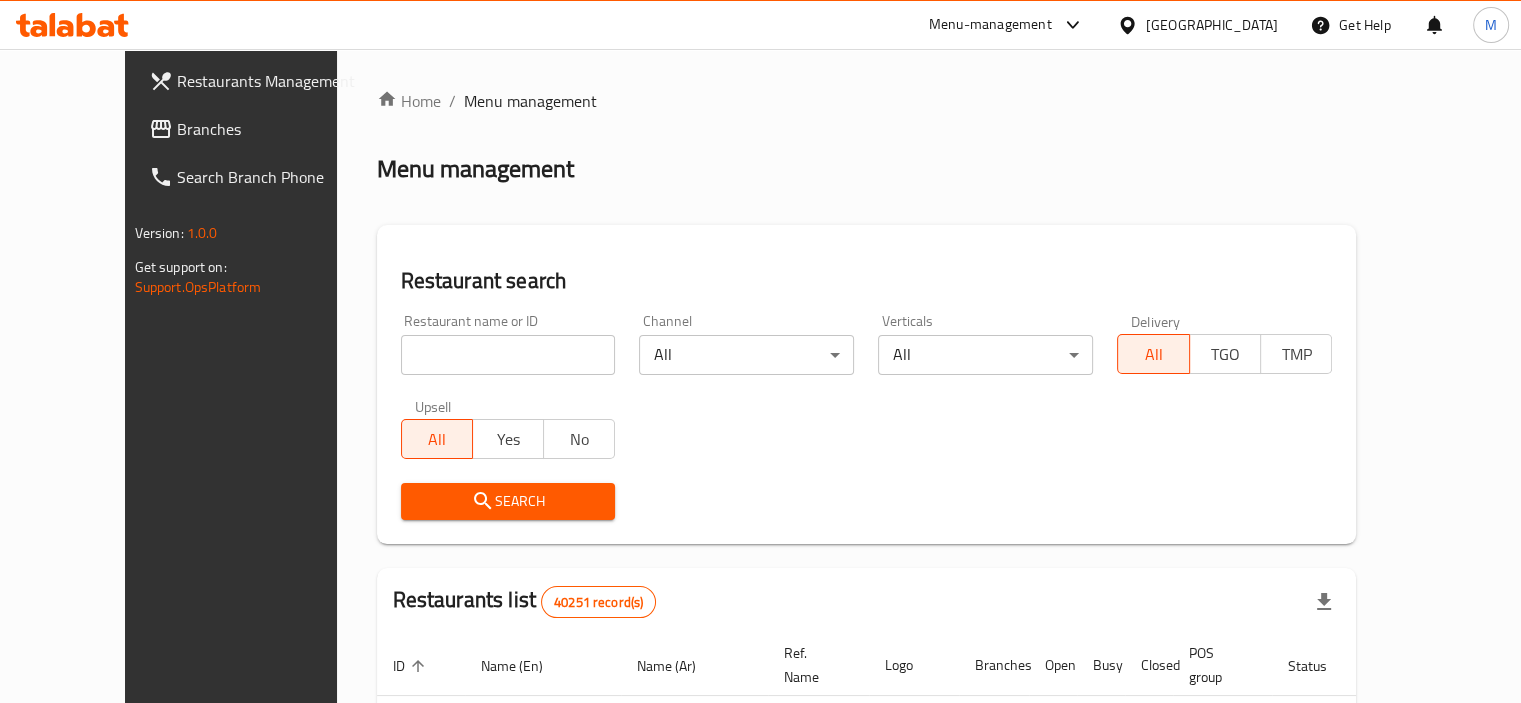 click on "Restaurants Management   Branches   Search Branch Phone" at bounding box center [244, 129] 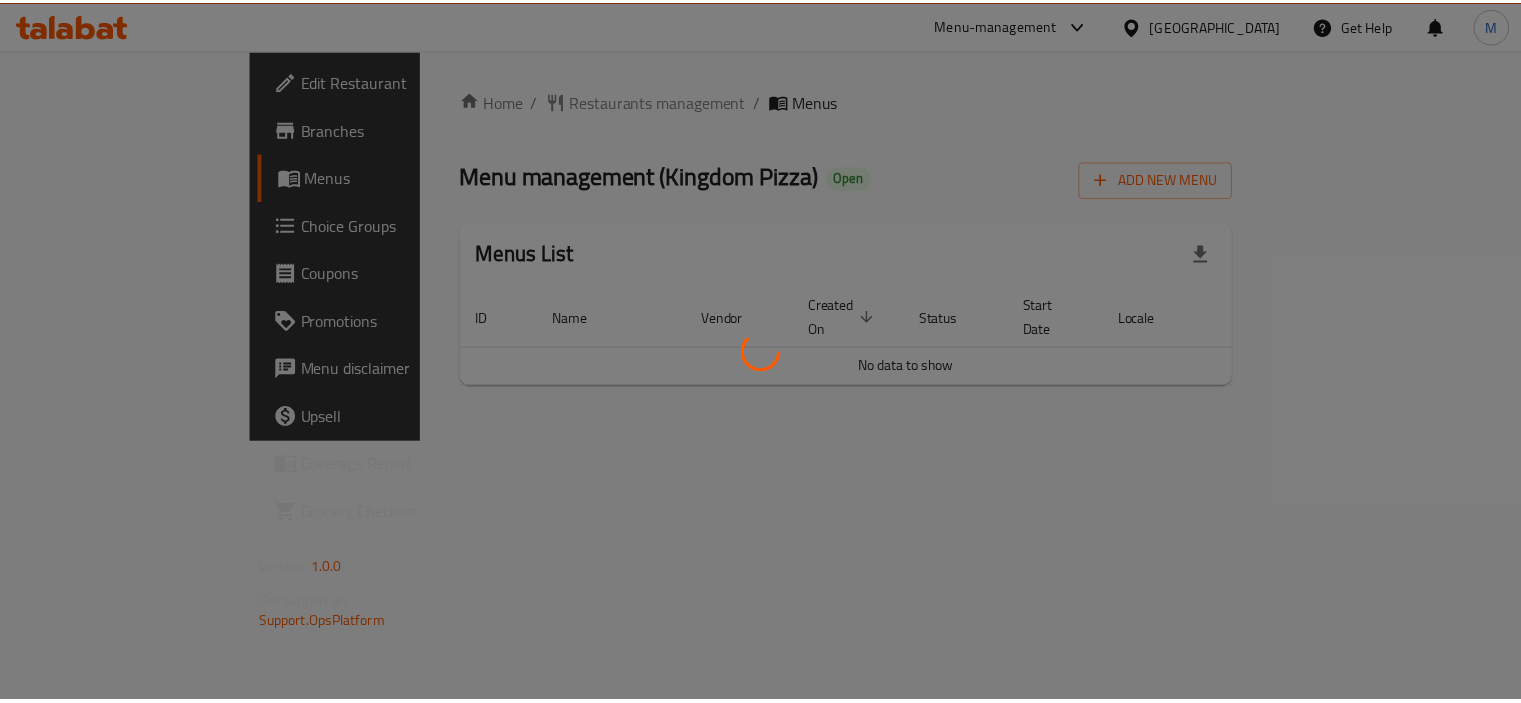 scroll, scrollTop: 0, scrollLeft: 0, axis: both 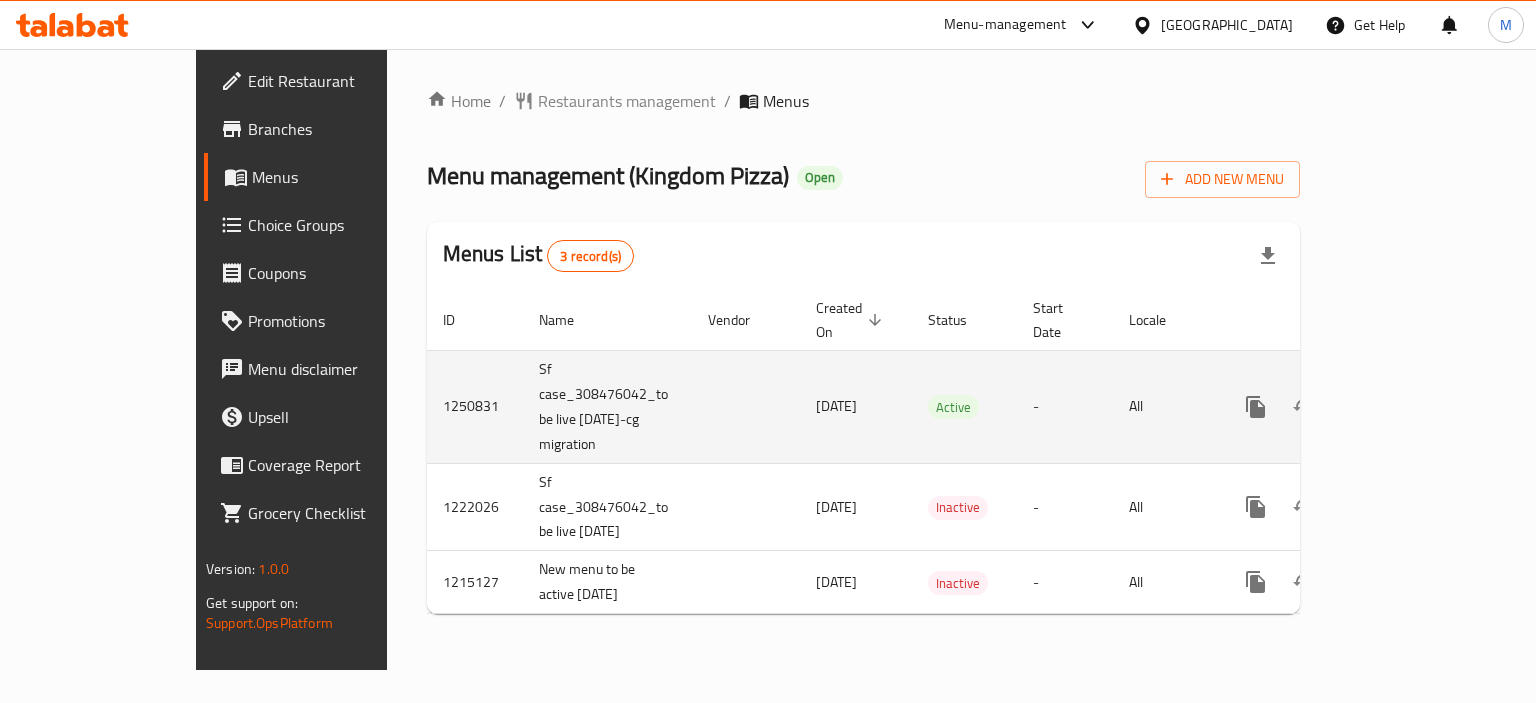click 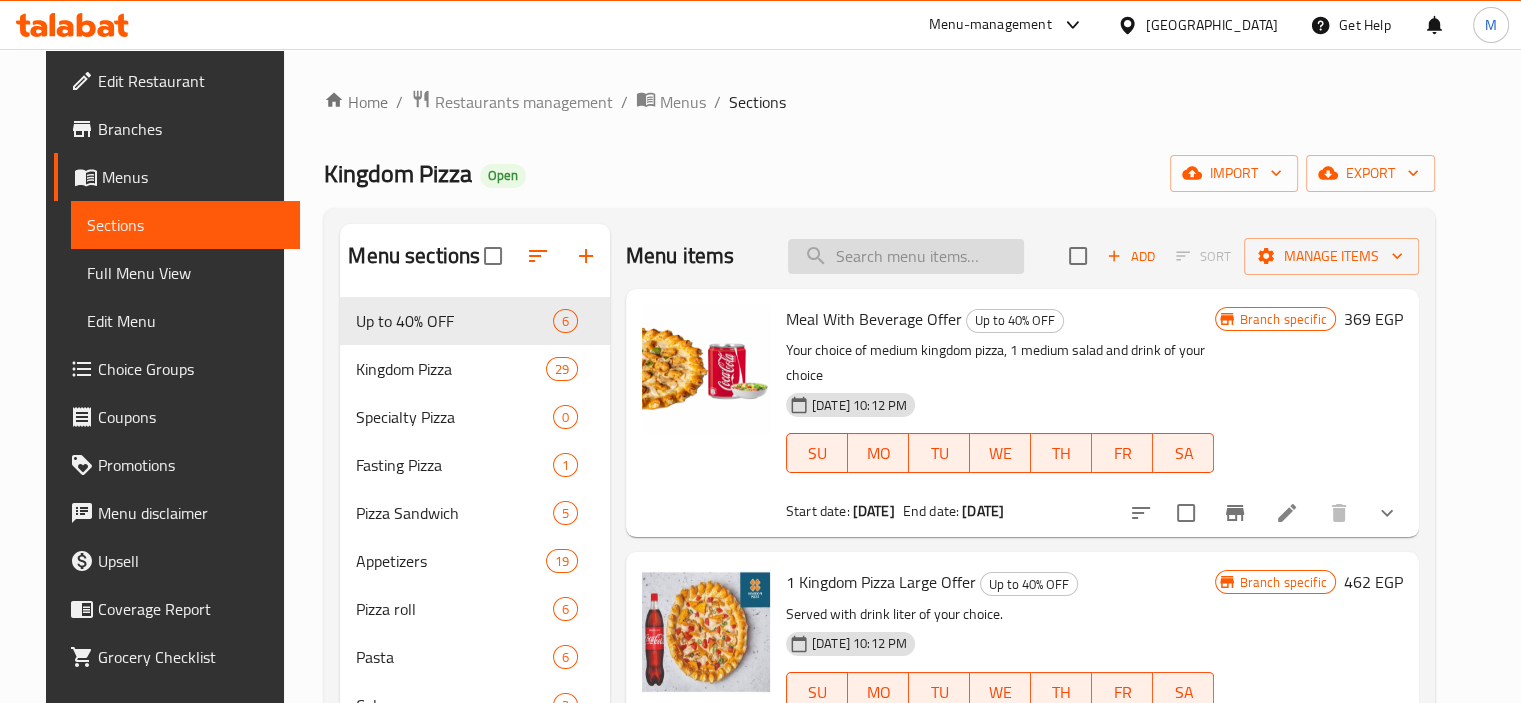 click at bounding box center (906, 256) 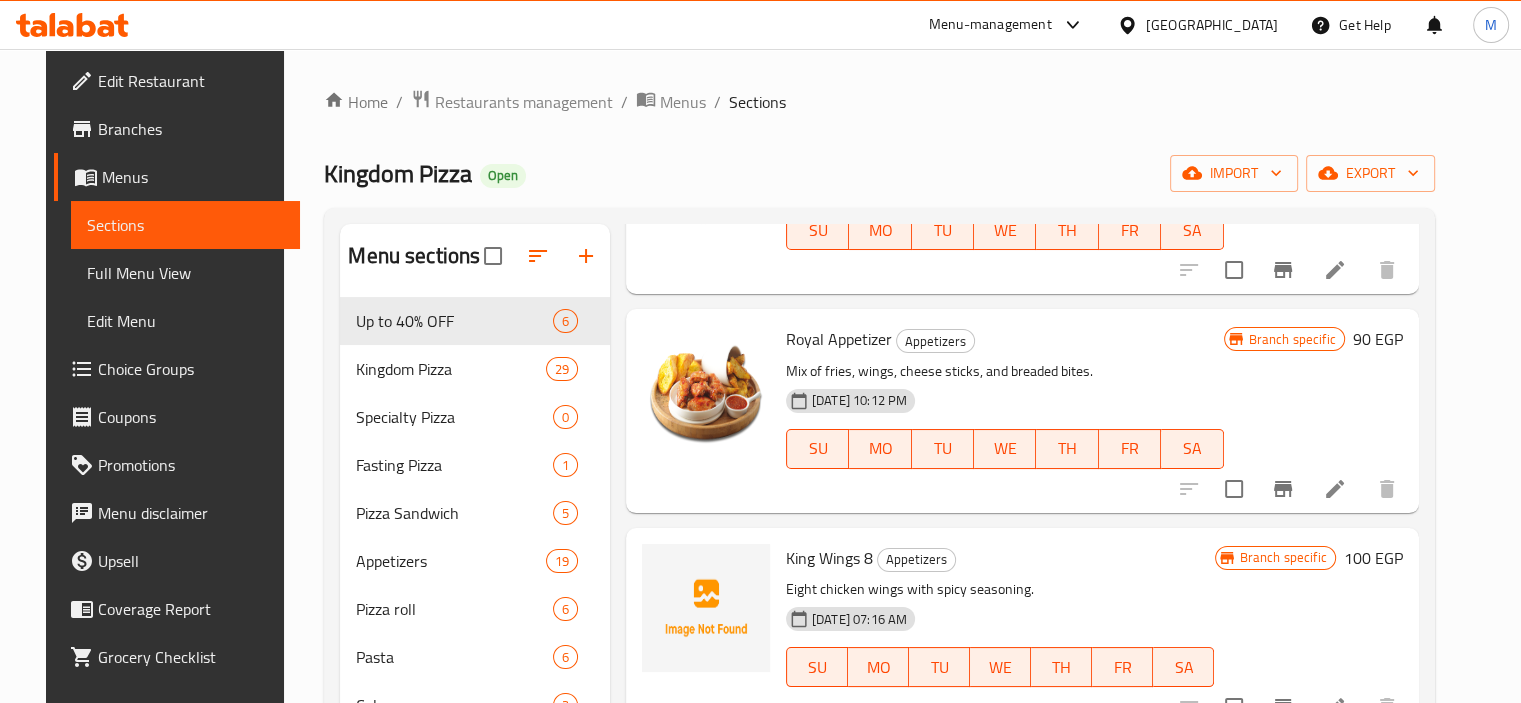 scroll, scrollTop: 700, scrollLeft: 0, axis: vertical 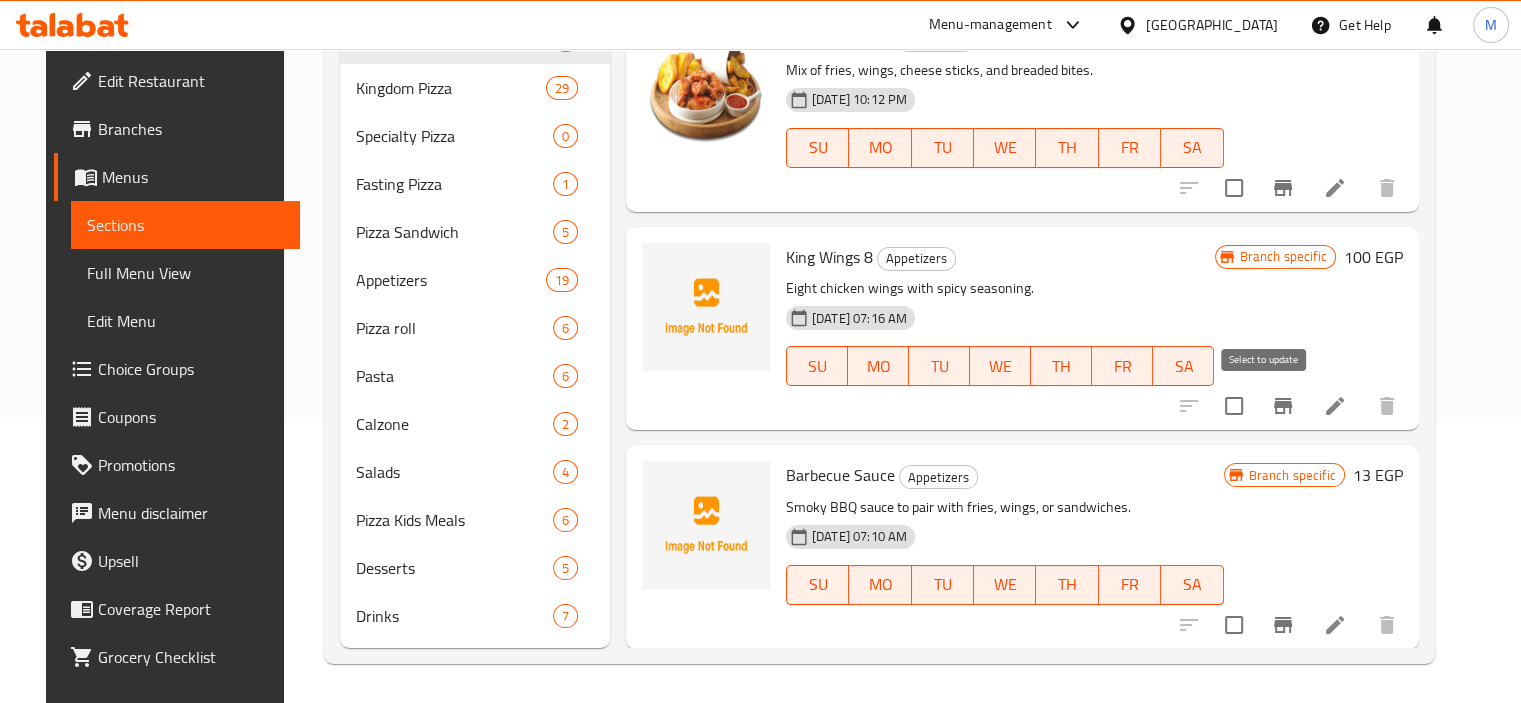 click 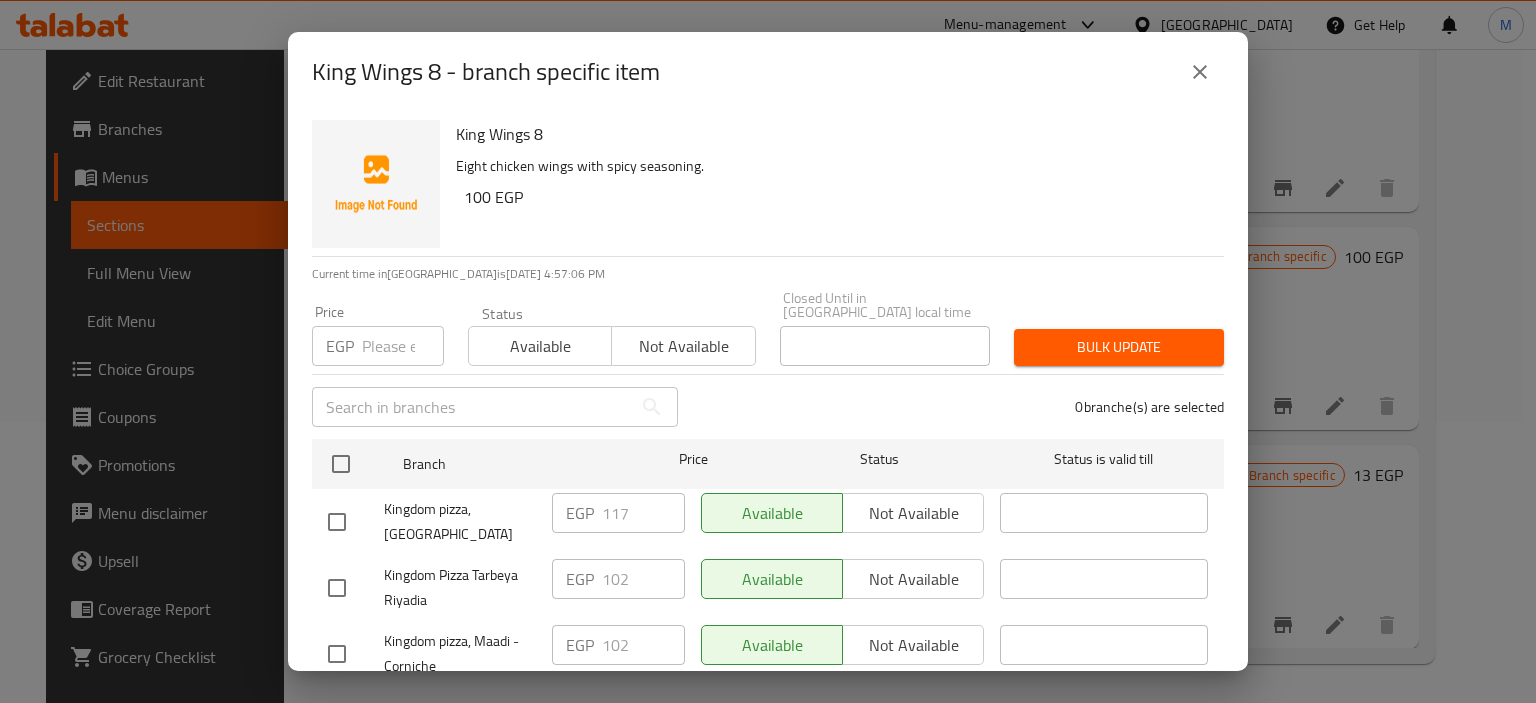 click at bounding box center (1200, 72) 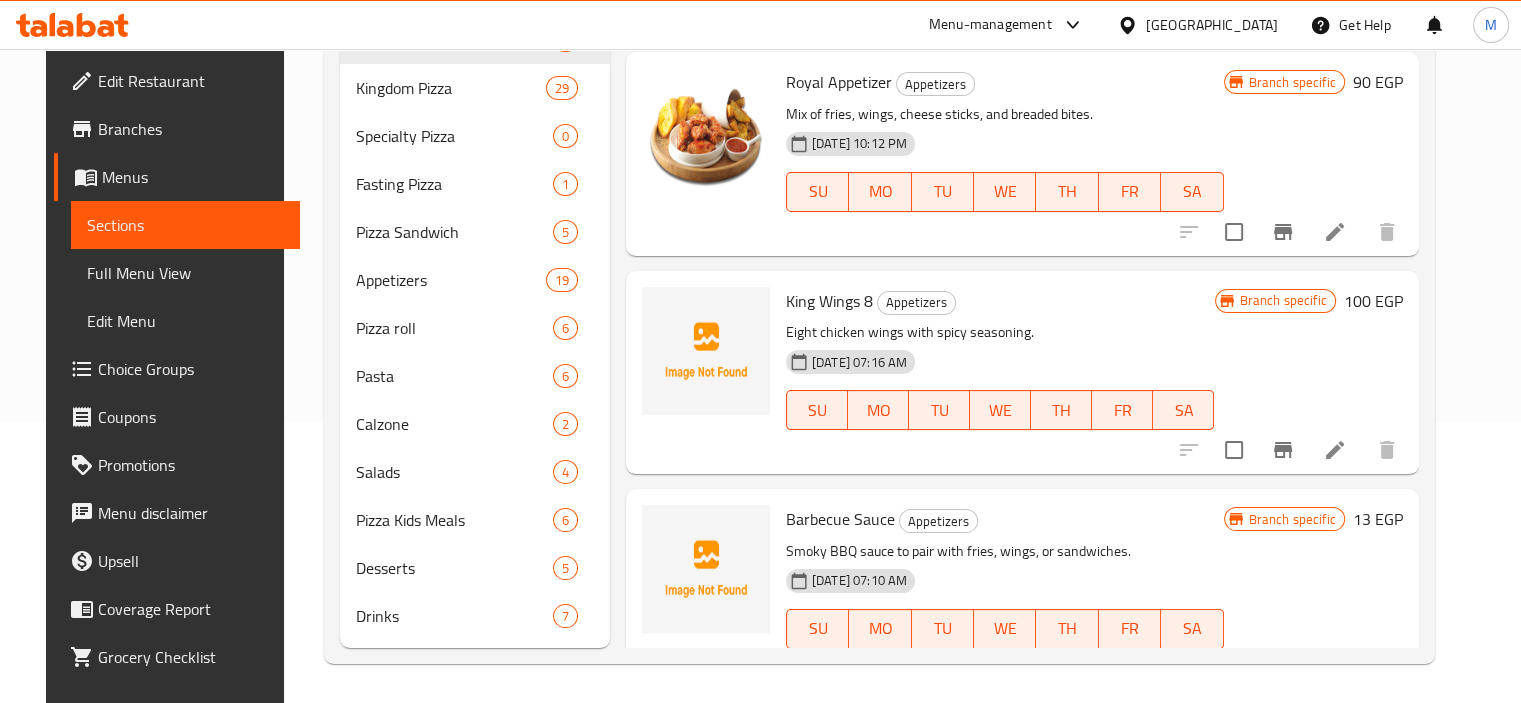 scroll, scrollTop: 651, scrollLeft: 0, axis: vertical 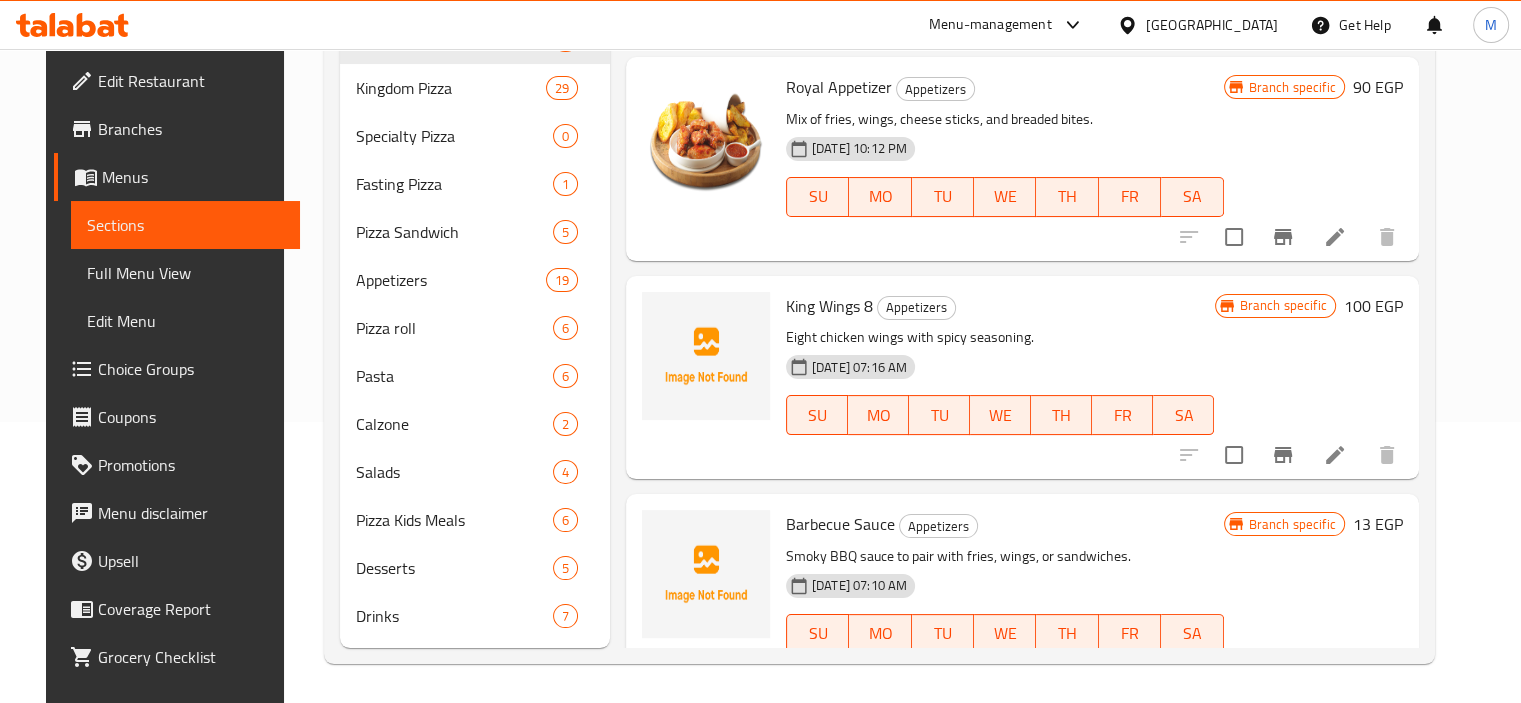 click at bounding box center [1283, 455] 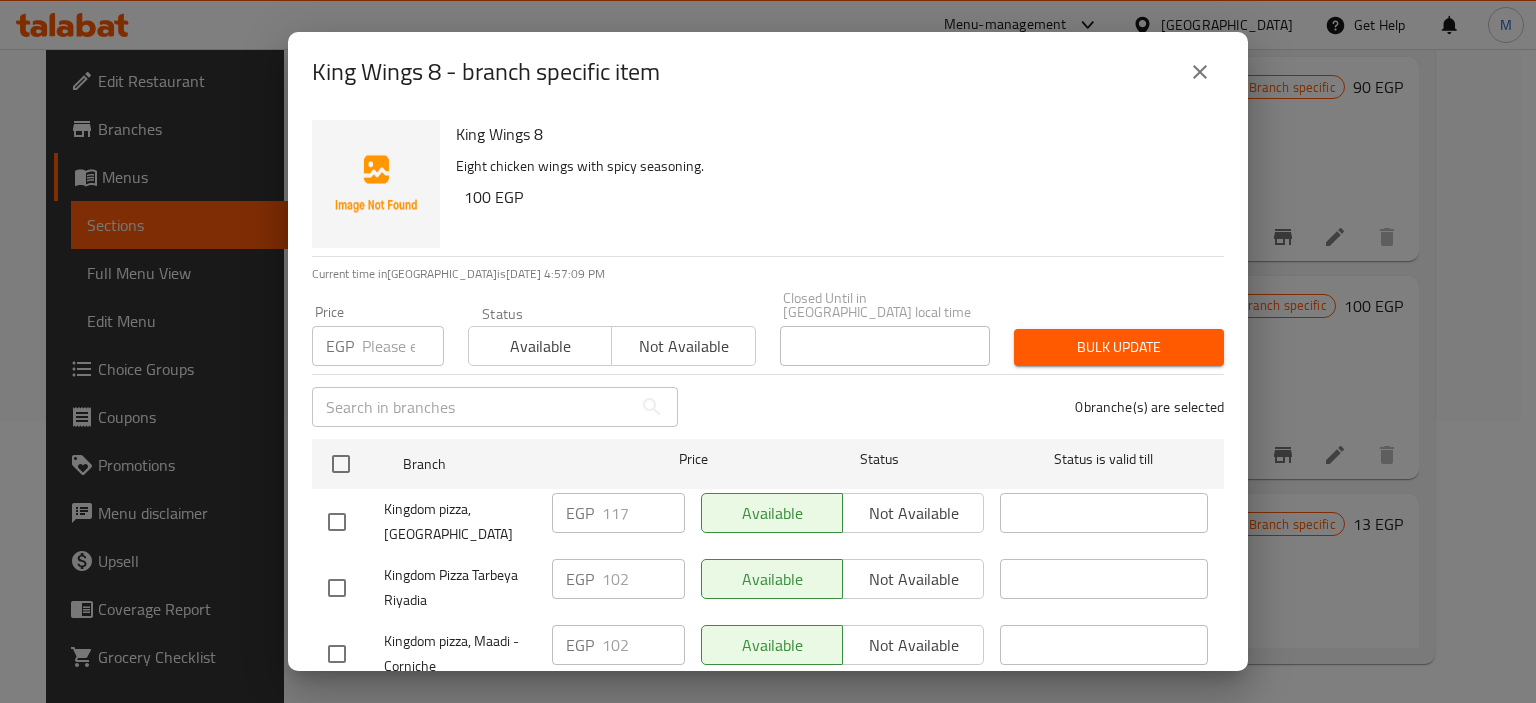 click on "King Wings 8 - branch specific item" at bounding box center (768, 72) 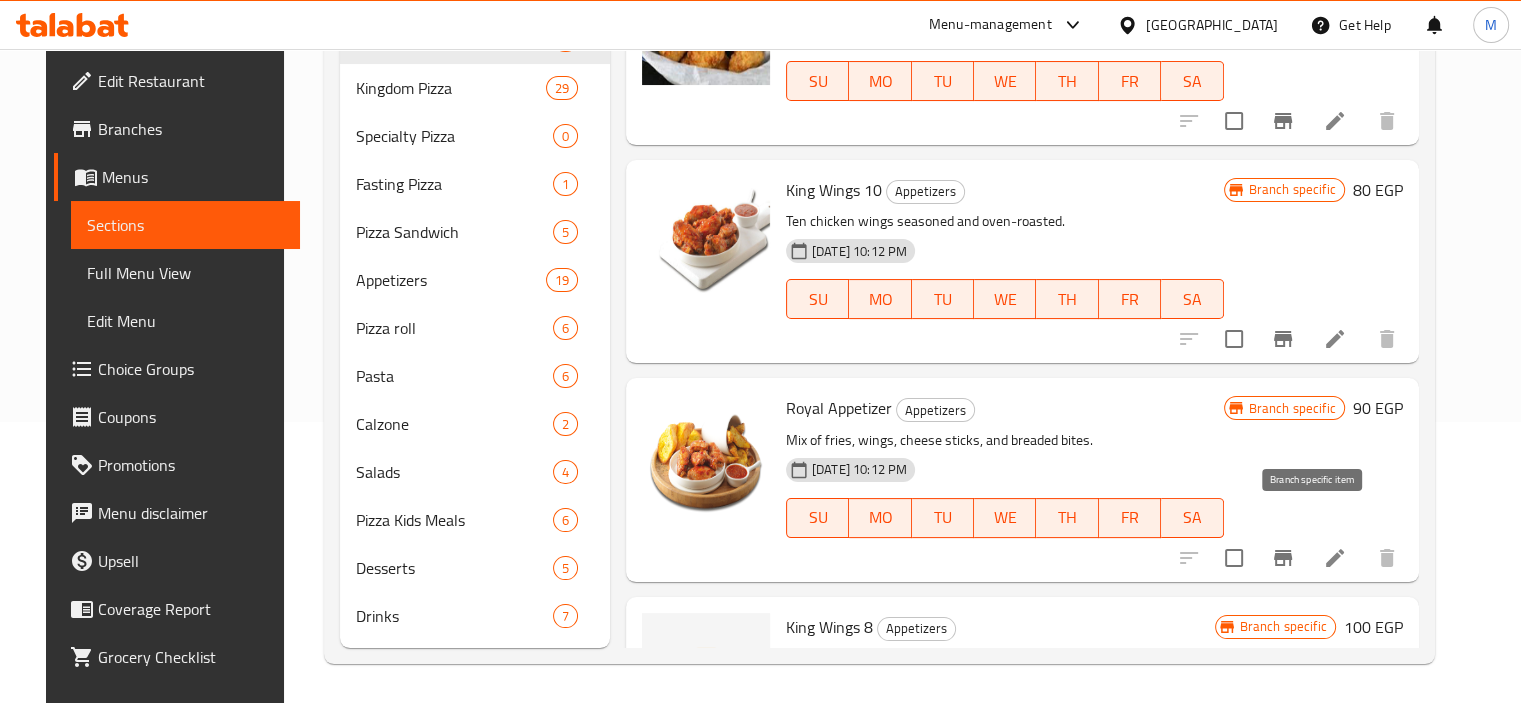 scroll, scrollTop: 325, scrollLeft: 0, axis: vertical 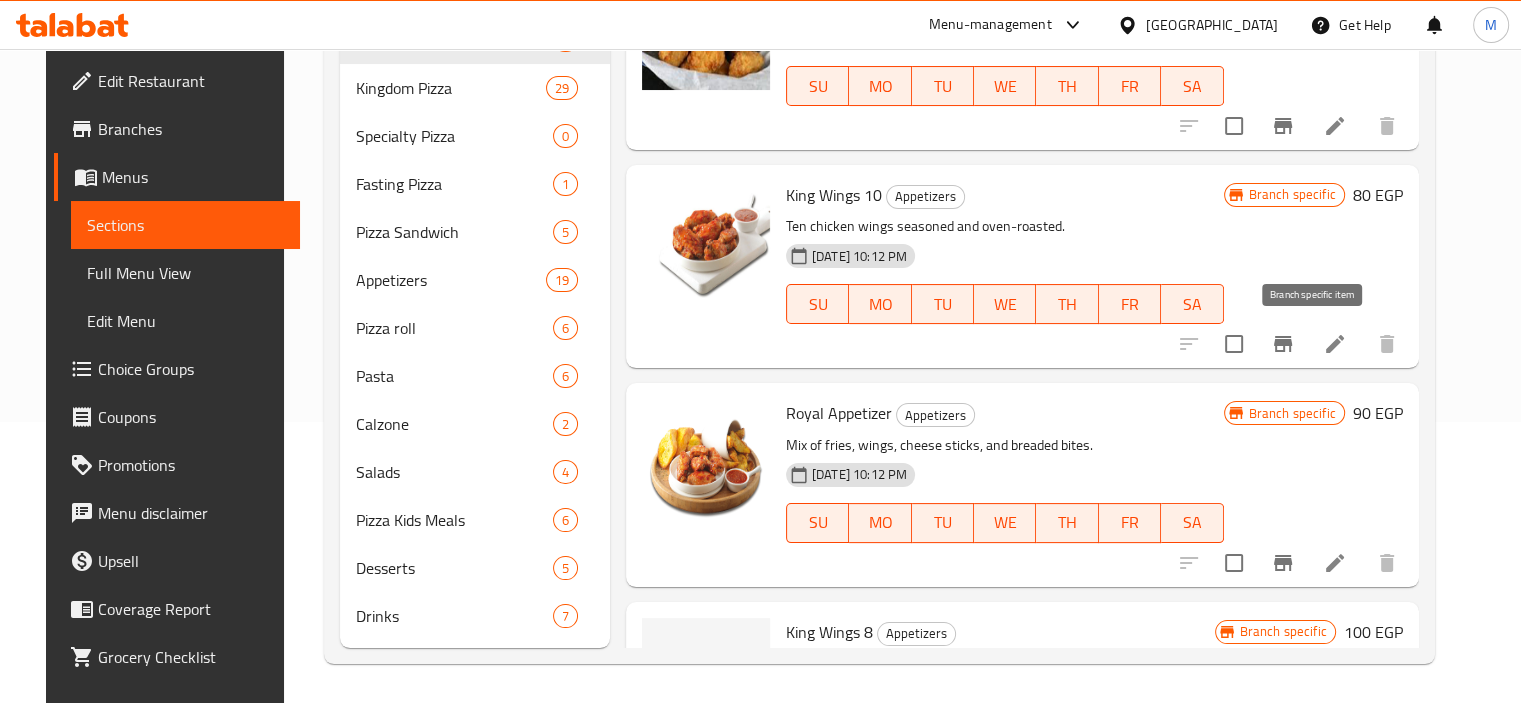 click at bounding box center (1283, 344) 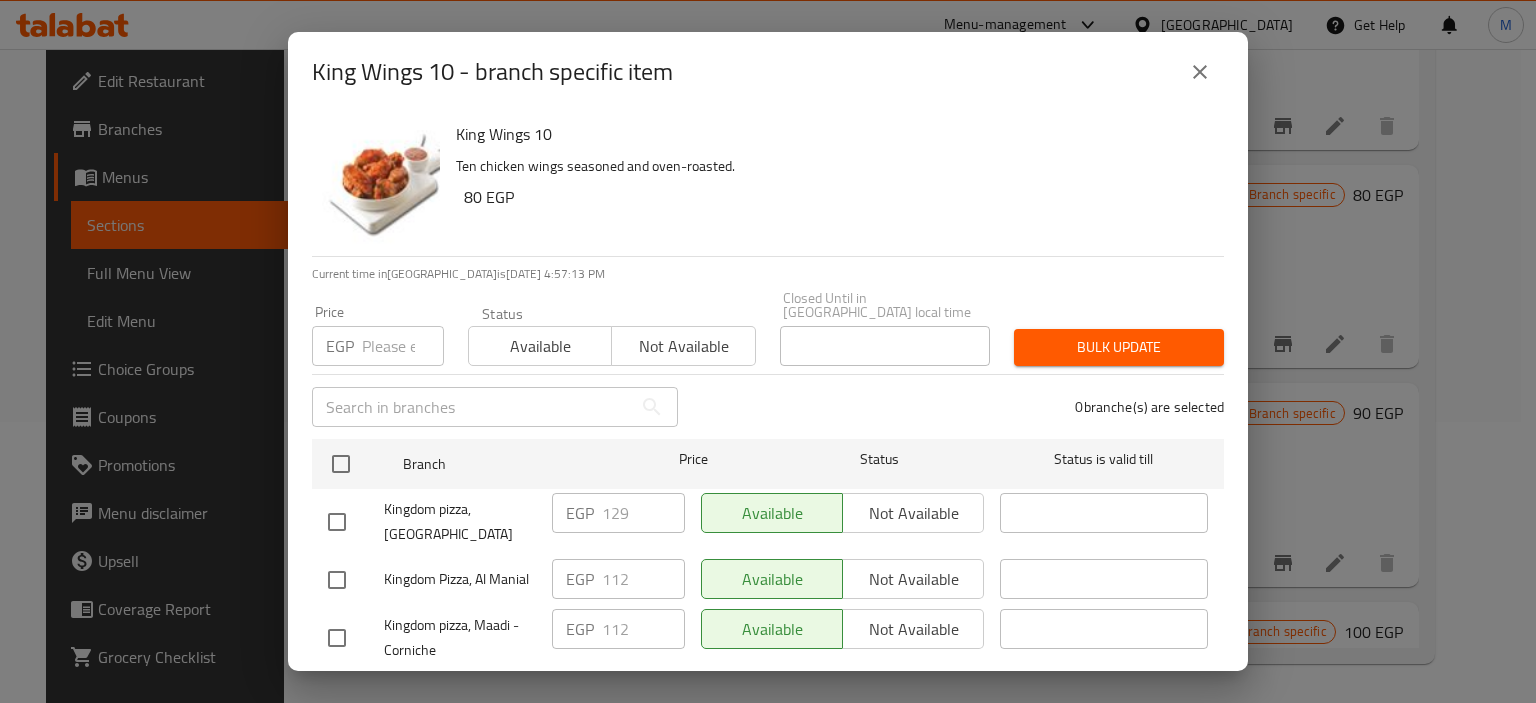 click 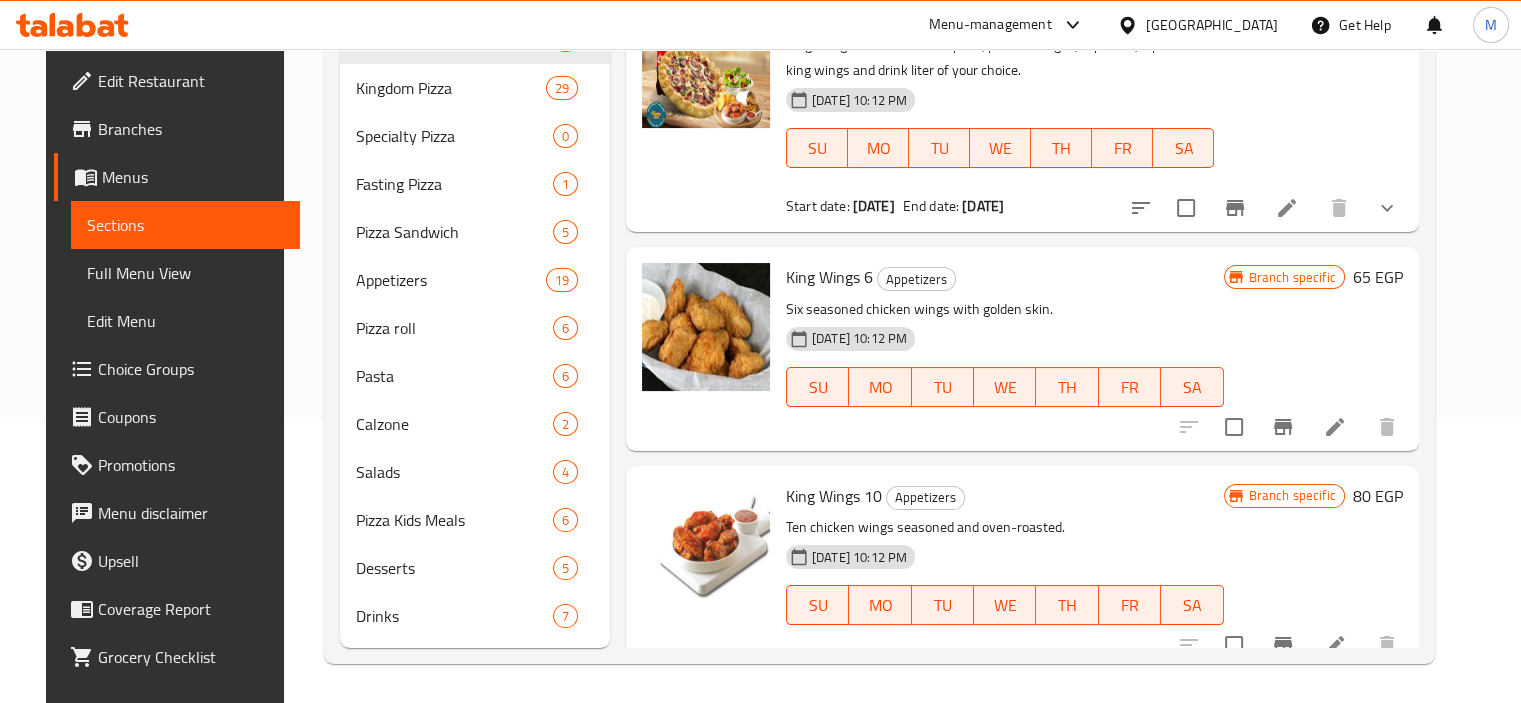 scroll, scrollTop: 0, scrollLeft: 0, axis: both 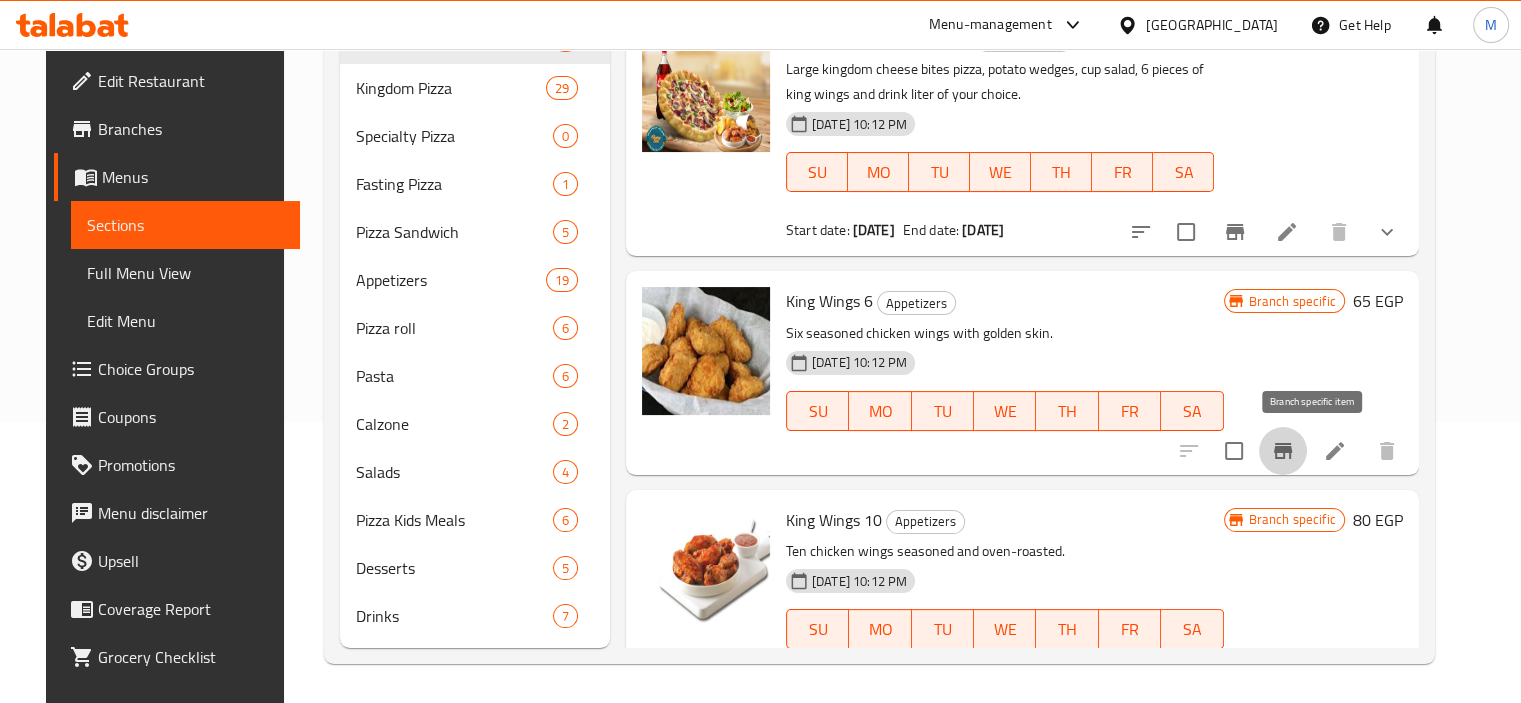 click at bounding box center [1283, 451] 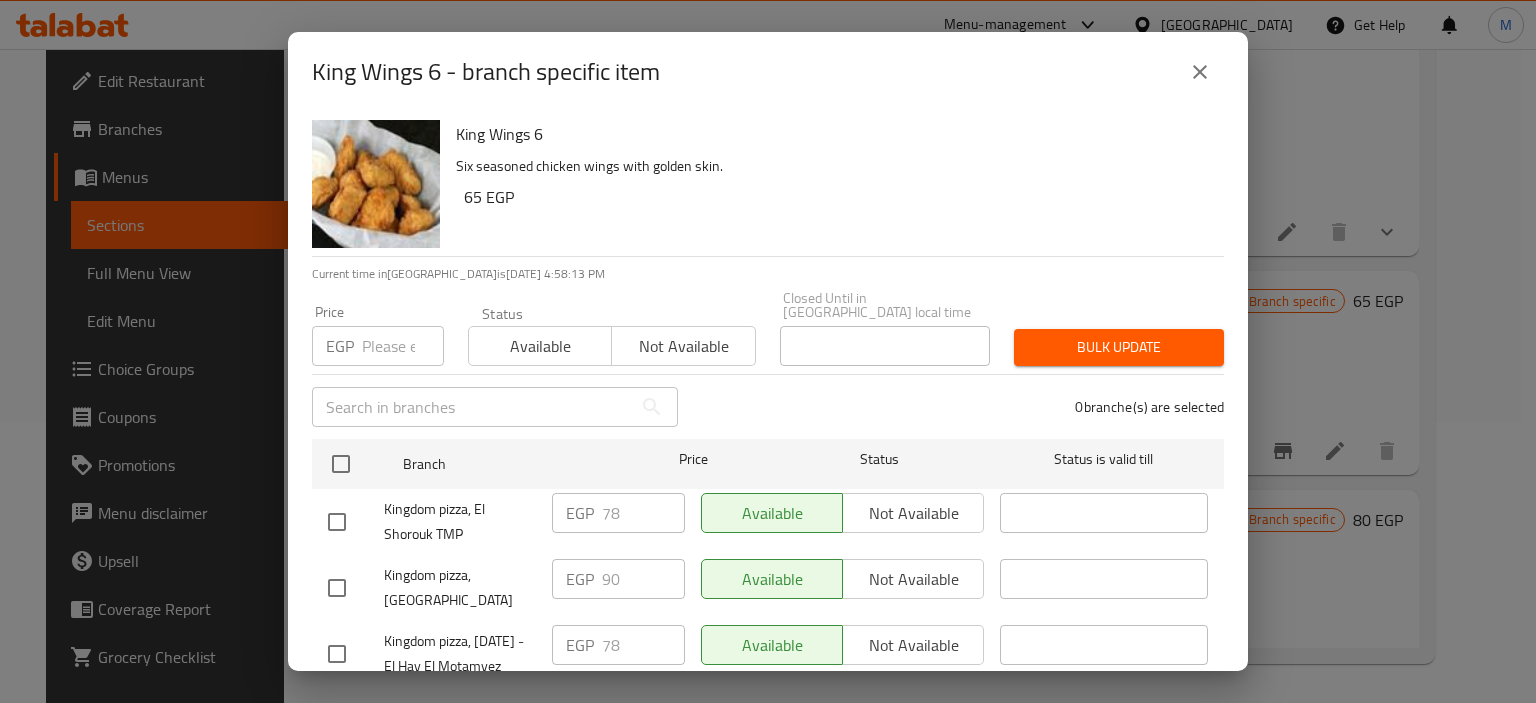 click on "King Wings 6 - branch specific item King Wings 6 Six seasoned chicken wings with golden skin. 65   EGP Current time in  Egypt  is  13 Jul 2025   4:58:13 PM Price EGP Price Status Available Not available Closed Until in Egypt local time Closed Until in Egypt local time Bulk update ​ 0  branche(s) are selected Branch Price Status Status is valid till Kingdom pizza, El Shorouk TMP EGP 78 ​ Available Not available ​ Kingdom pizza, Marina Valley EGP 90 ​ Available Not available ​ Kingdom pizza, 6th of October - El Hay El Motamyez EGP 78 ​ Available Not available ​ Kingdom pizza, Tagammoa 5 - 90 St. Companies EGP 78 ​ Available Not available ​ Kingdom Pizza, Al Manial EGP 78 ​ Available Not available ​ Kingdom Pizza, 6th of October - 1st District EGP 78 ​ Available Not available ​ Kingdom Pizza, Nasr City - Abbas El Akkad EGP 78 ​ Available Not available ​ Kingdom Pizza, Shobra EGP 78 ​ Available Not available ​ Kingdom Pizza, Haram - El Ta'awun EGP 78 ​ Available Not available" at bounding box center (768, 351) 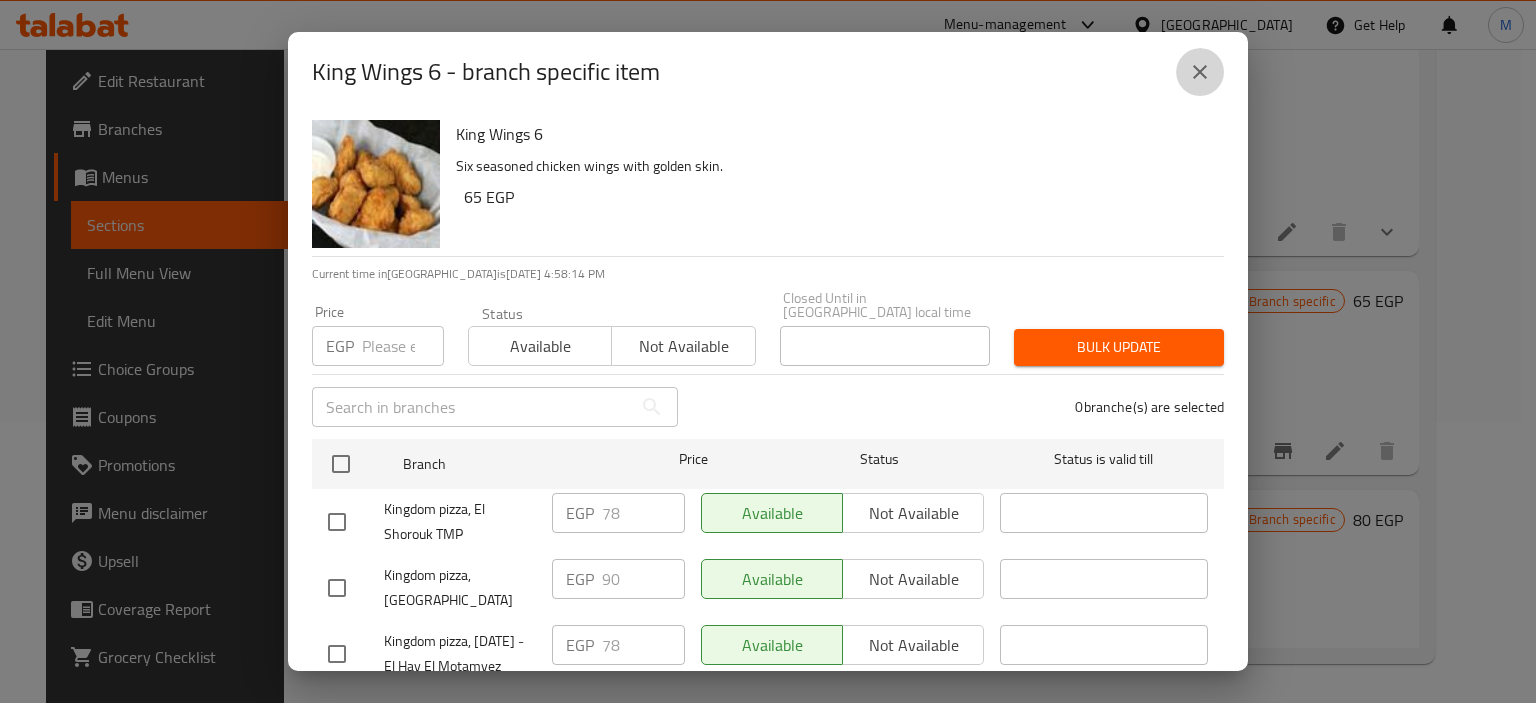 click at bounding box center [1200, 72] 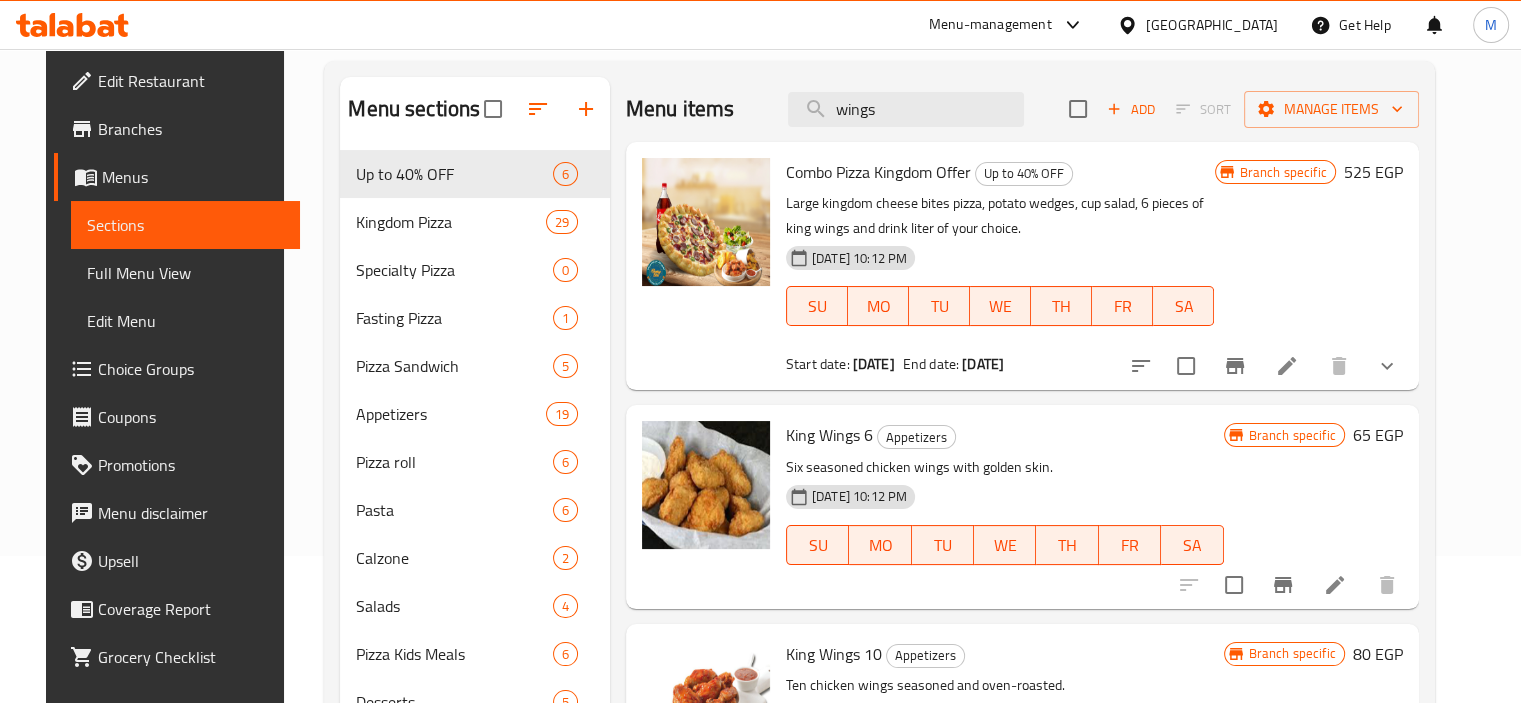 scroll, scrollTop: 0, scrollLeft: 0, axis: both 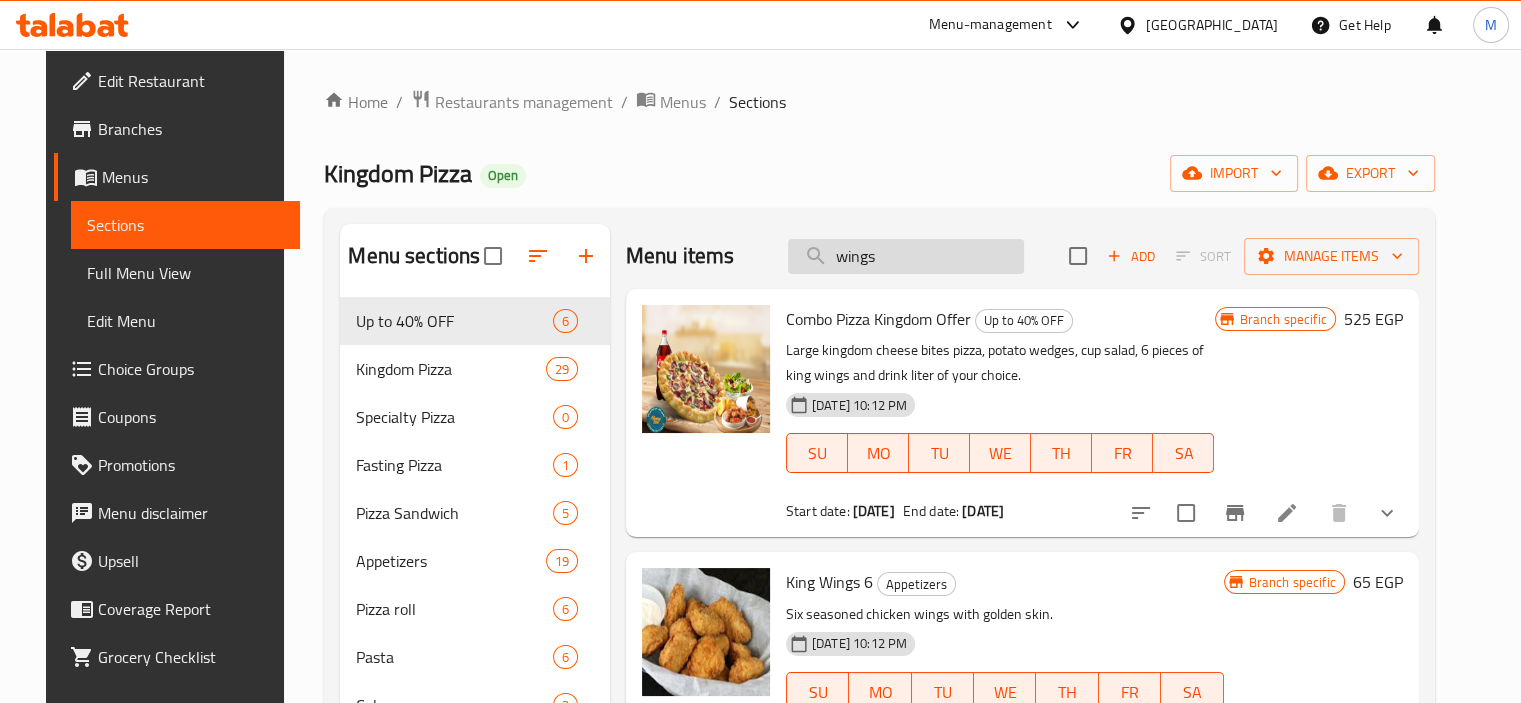 click on "wings" at bounding box center (906, 256) 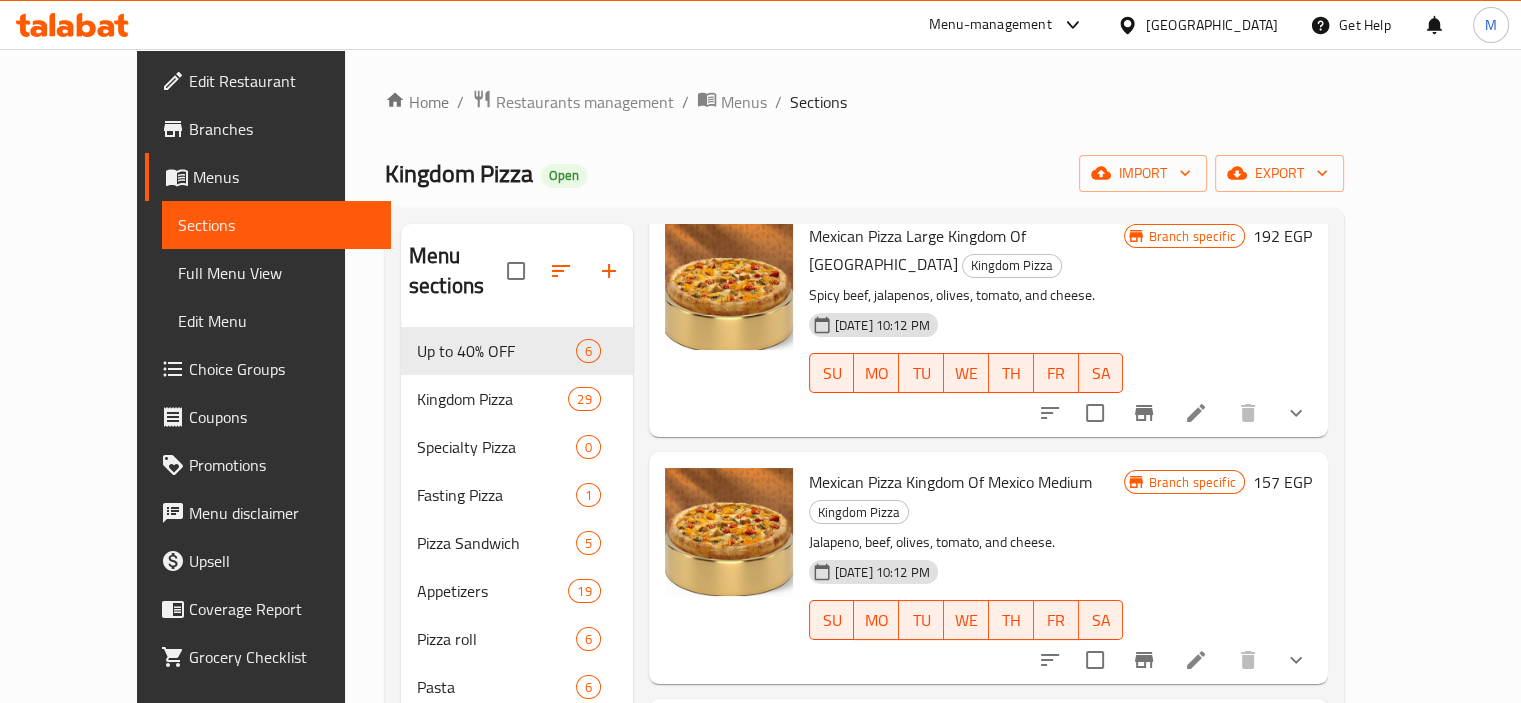 scroll, scrollTop: 437, scrollLeft: 0, axis: vertical 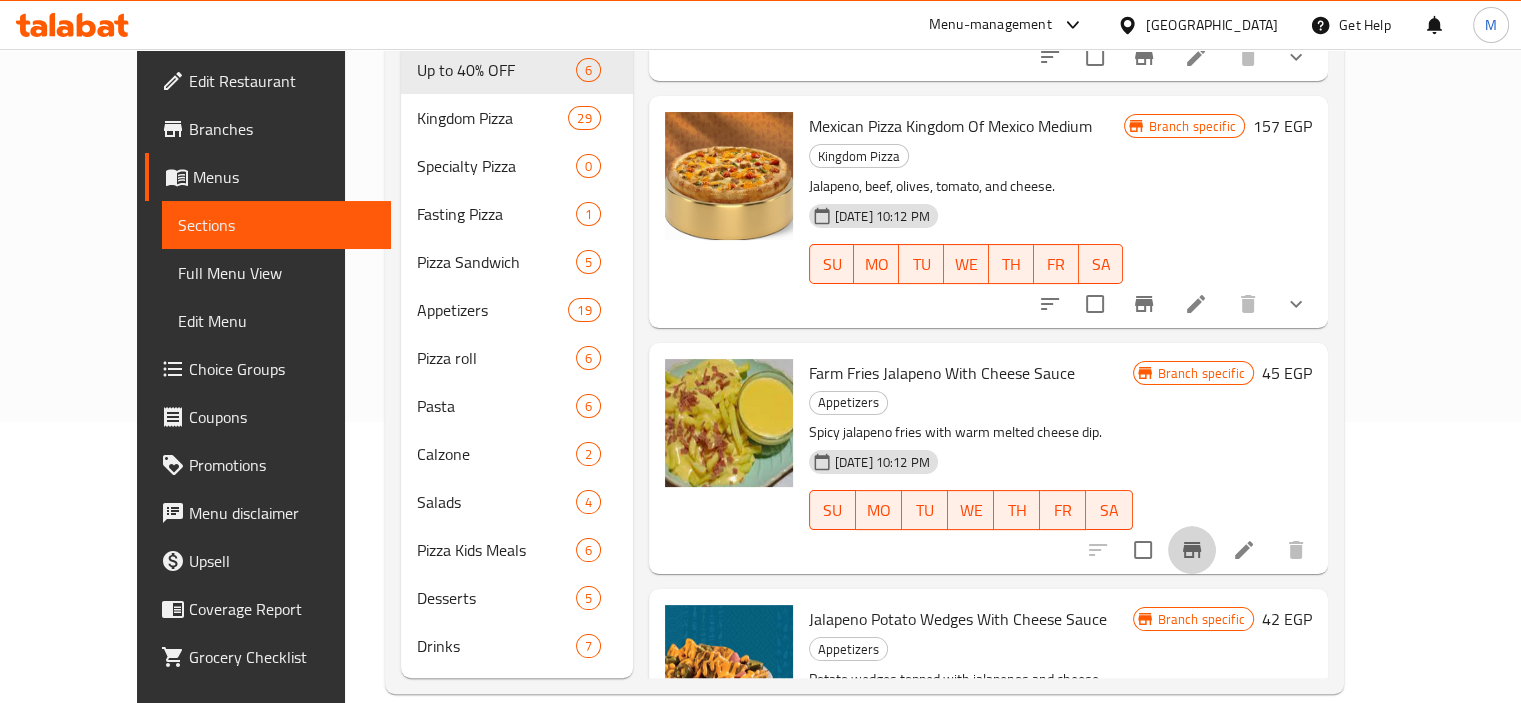 click 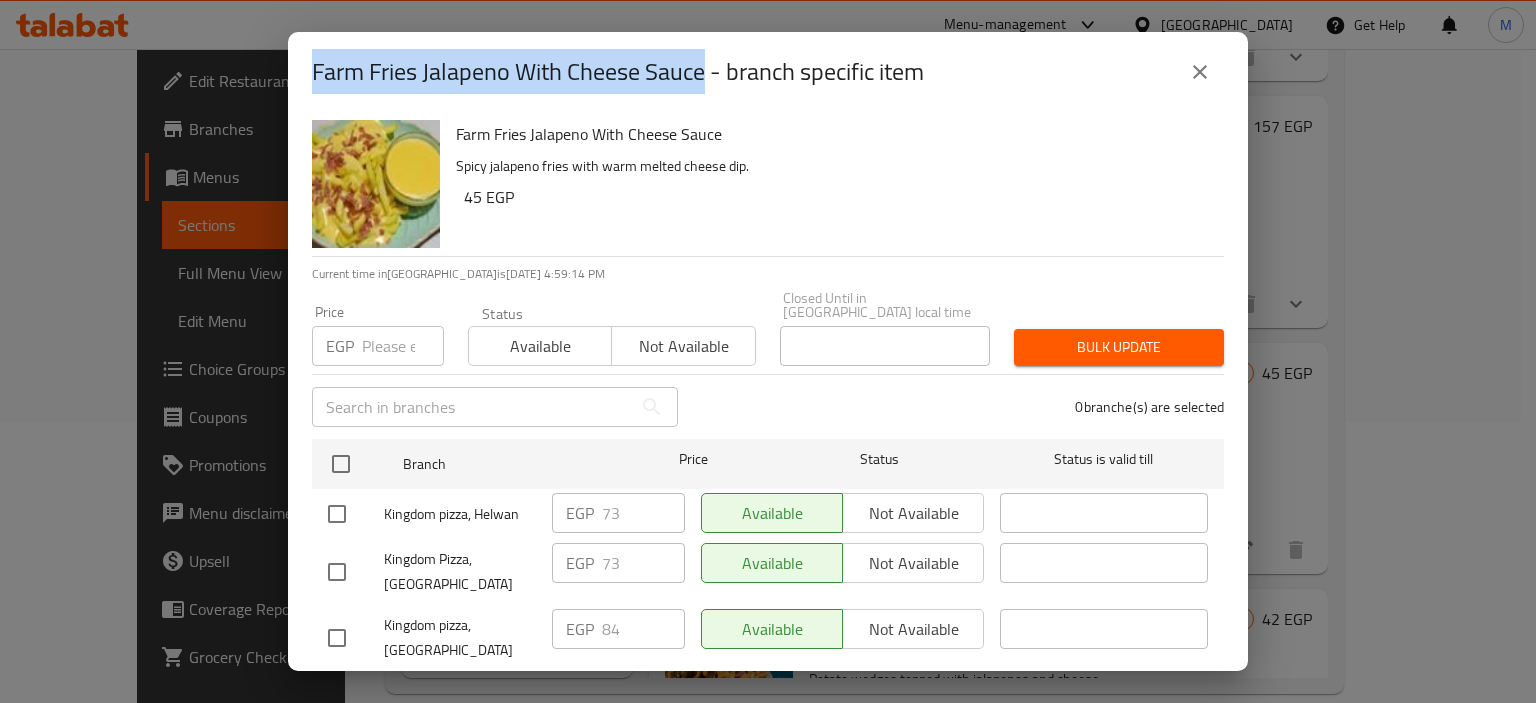 drag, startPoint x: 708, startPoint y: 72, endPoint x: 304, endPoint y: 64, distance: 404.0792 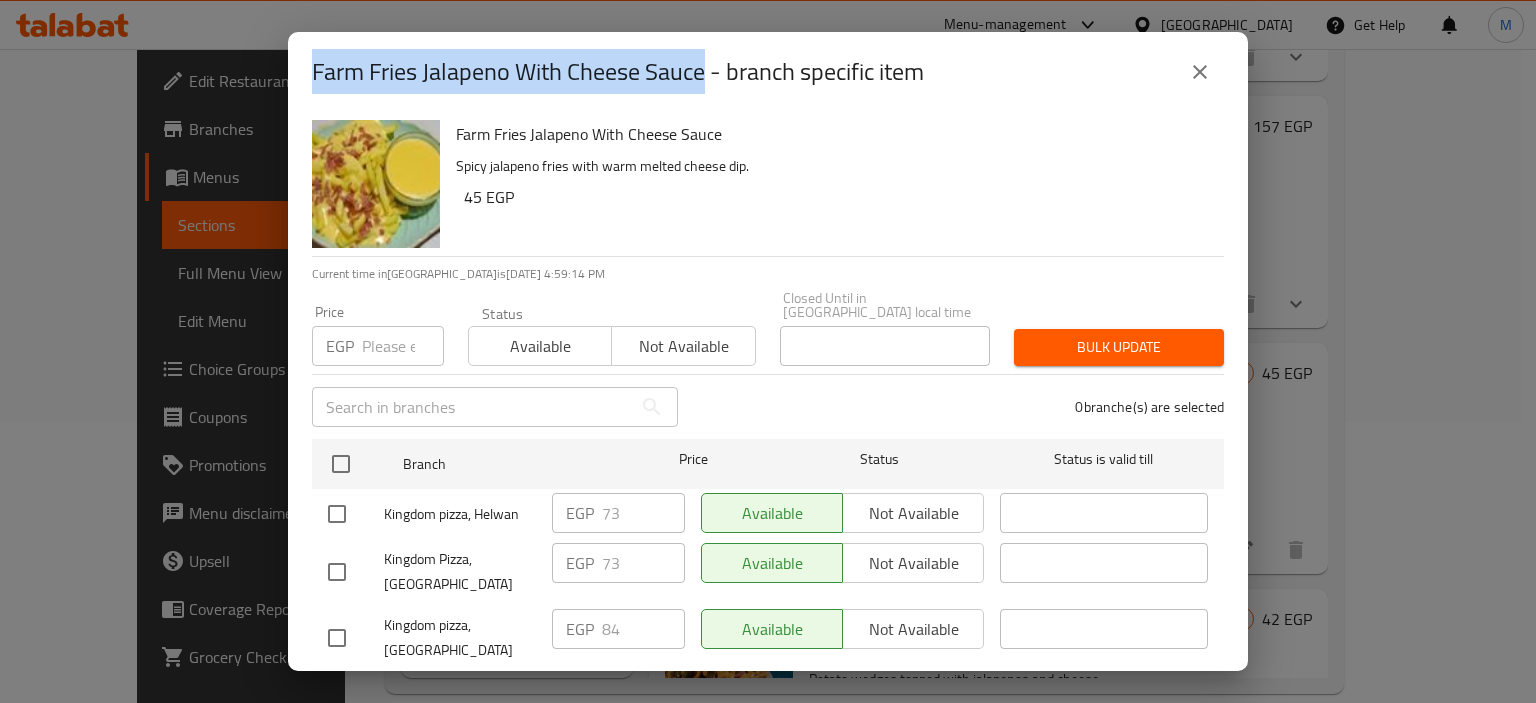 copy on "Farm Fries Jalapeno With Cheese Sauce" 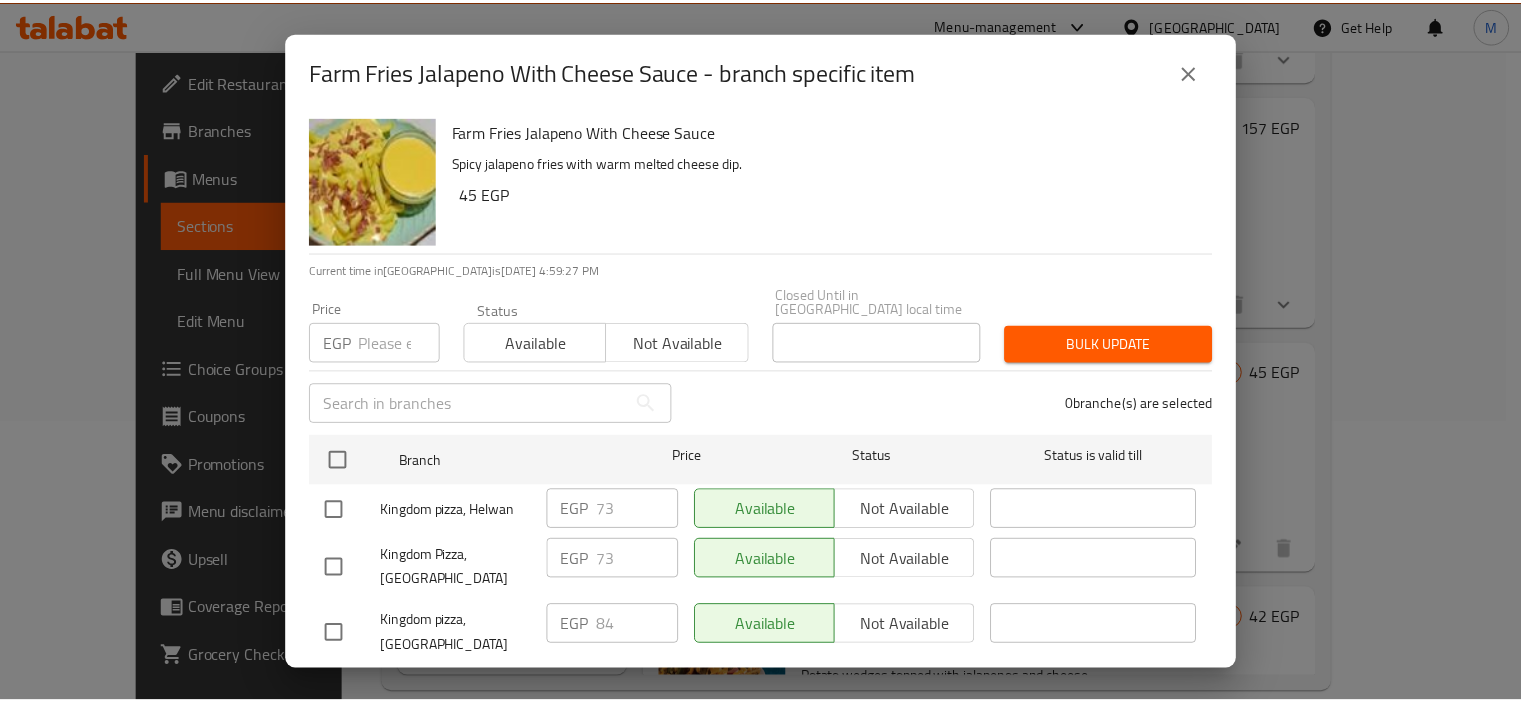 scroll, scrollTop: 0, scrollLeft: 0, axis: both 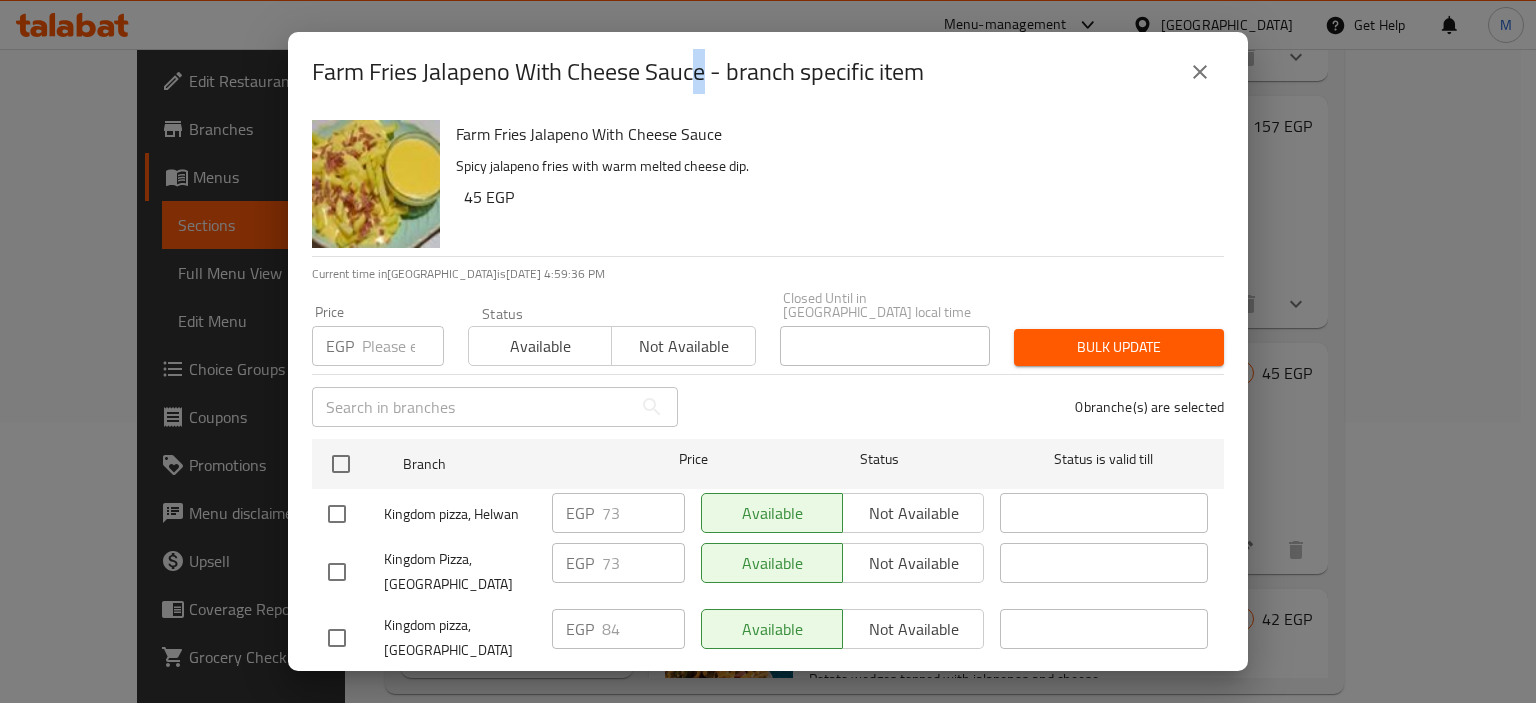 click on "Farm Fries Jalapeno With Cheese Sauce - branch specific item" at bounding box center [618, 72] 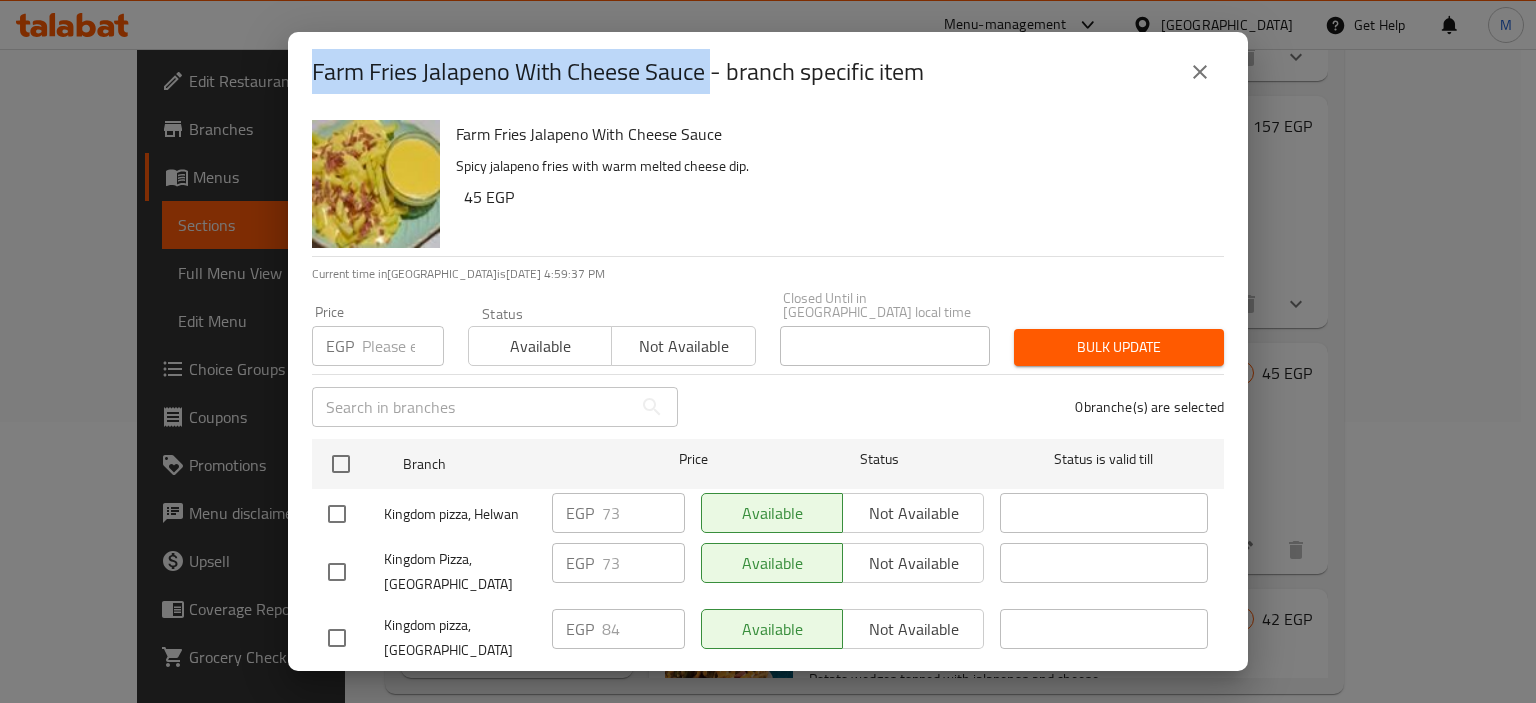 drag, startPoint x: 705, startPoint y: 75, endPoint x: 316, endPoint y: 72, distance: 389.01157 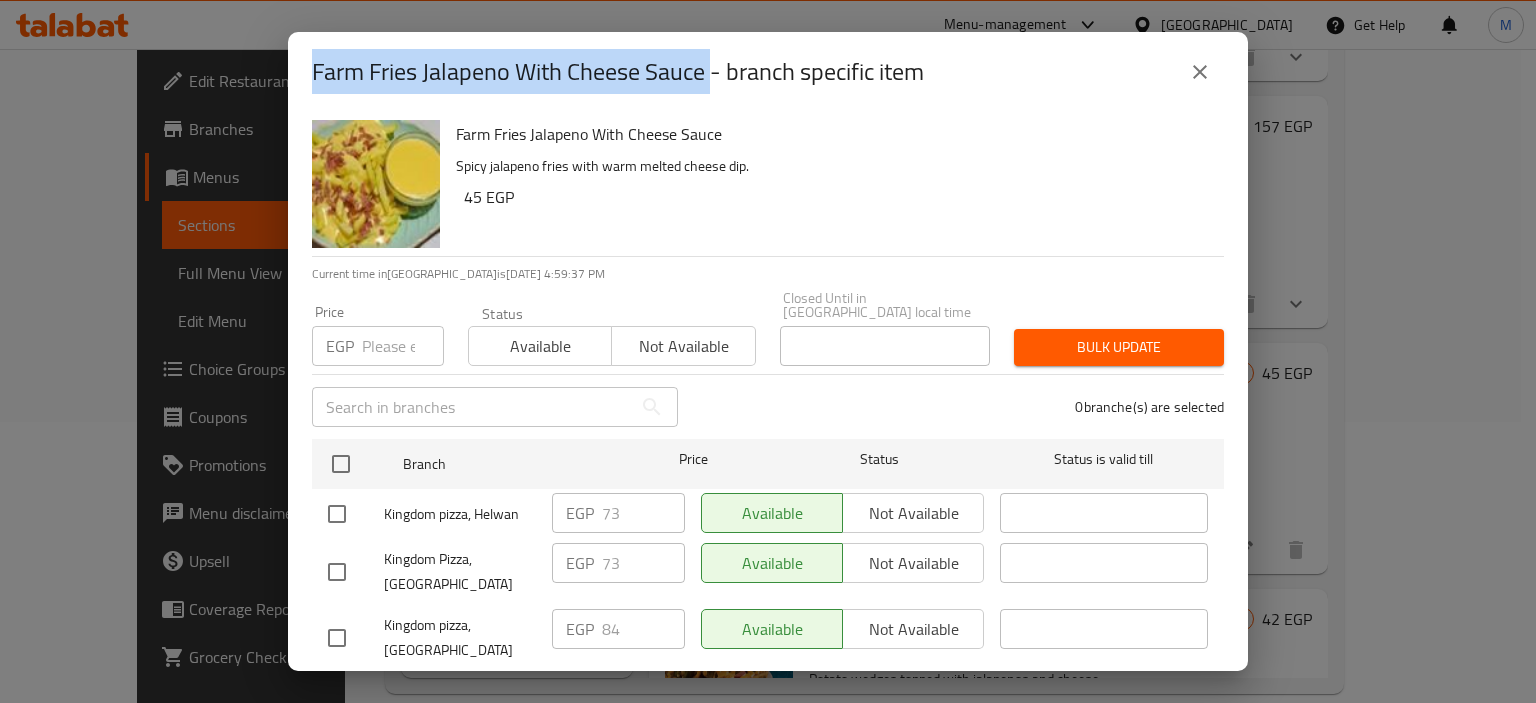 click on "Farm Fries Jalapeno With Cheese Sauce - branch specific item" at bounding box center [618, 72] 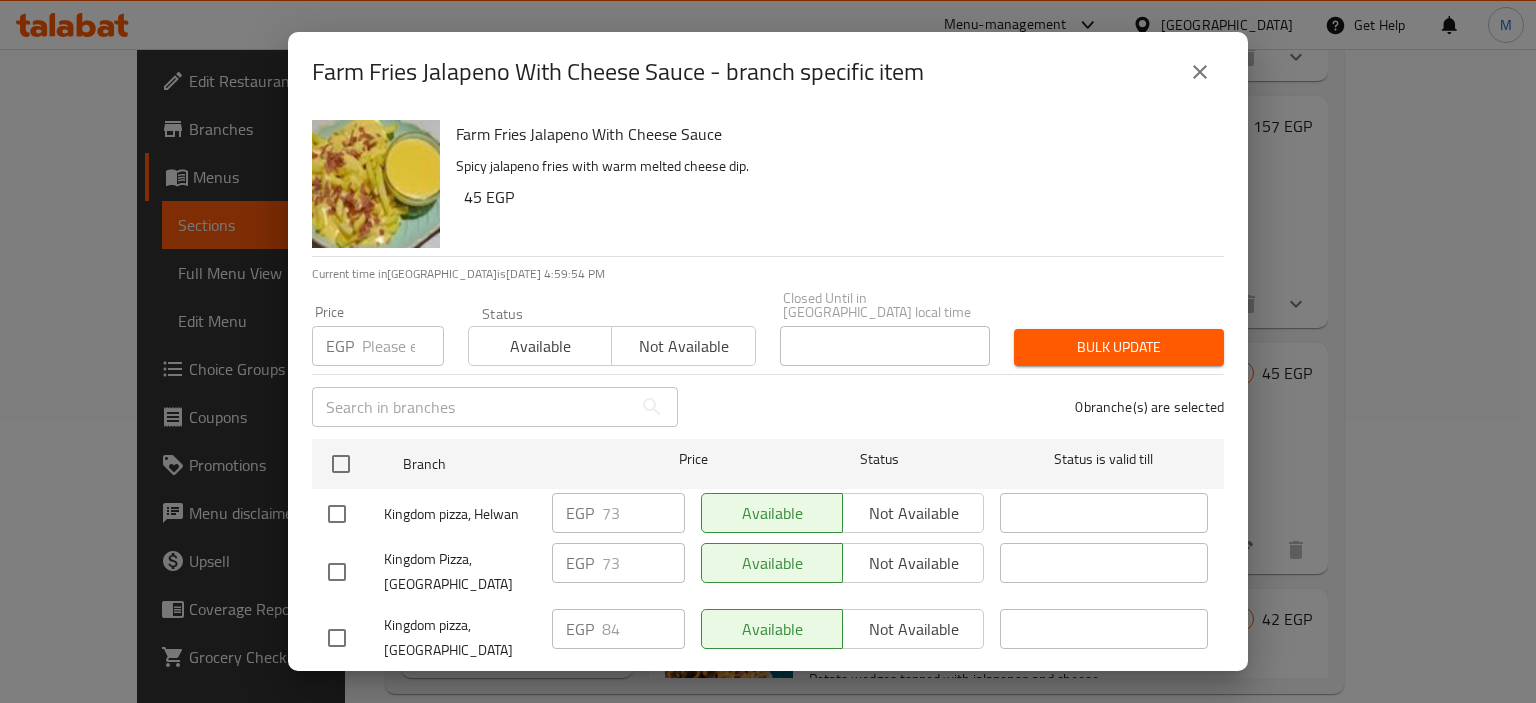 click on "Farm Fries Jalapeno With Cheese Sauce - branch specific item Farm Fries Jalapeno With Cheese Sauce Spicy jalapeno fries with warm melted cheese dip. 45   EGP Current time in  Egypt  is  13 Jul 2025   4:59:54 PM Price EGP Price Status Available Not available Closed Until in Egypt local time Closed Until in Egypt local time Bulk update ​ 0  branche(s) are selected Branch Price Status Status is valid till Kingdom pizza, Helwan  EGP 73 ​ Available Not available ​ Kingdom Pizza, Obour City EGP 73 ​ Available Not available ​ Kingdom pizza, Marina Valley EGP 84 ​ Available Not available ​ Kingdom pizza, El Mashaya EGP 73 ​ Available Not available ​ Kingdom Pizza, New Maadi - Taqseem Laselky EGP 73 ​ Available Not available ​ Kingdom pizza, Tagammoa 5 - 90 St. Companies EGP 73 ​ Available Not available ​ Kingdom Pizza - Maadi-Zahraa EGP 73 ​ Available Not available ​ Kingdom Pizza, Al Manial EGP 73 ​ Available Not available ​ Kingdom Pizza - Shams Club EGP 73 ​ Available ​ EGP 73" at bounding box center [768, 351] 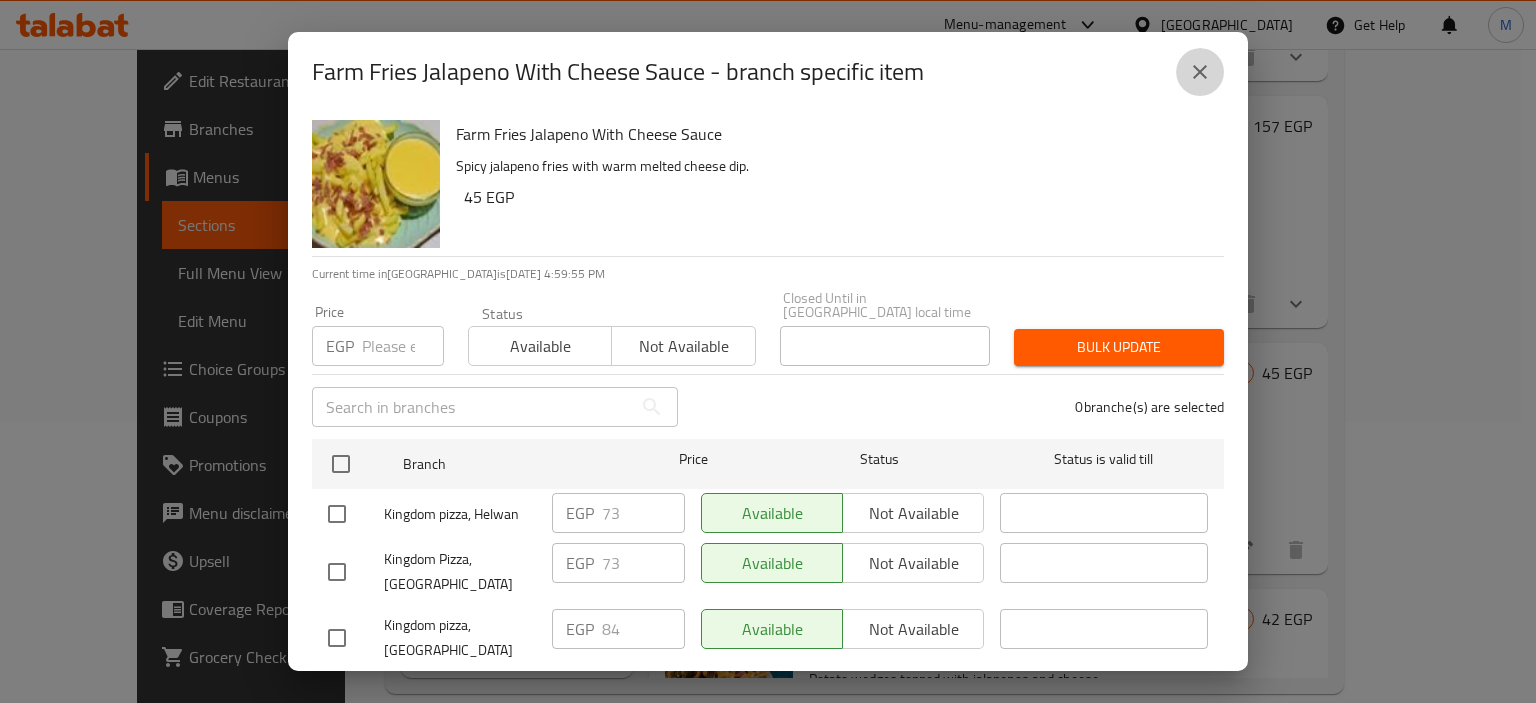 click 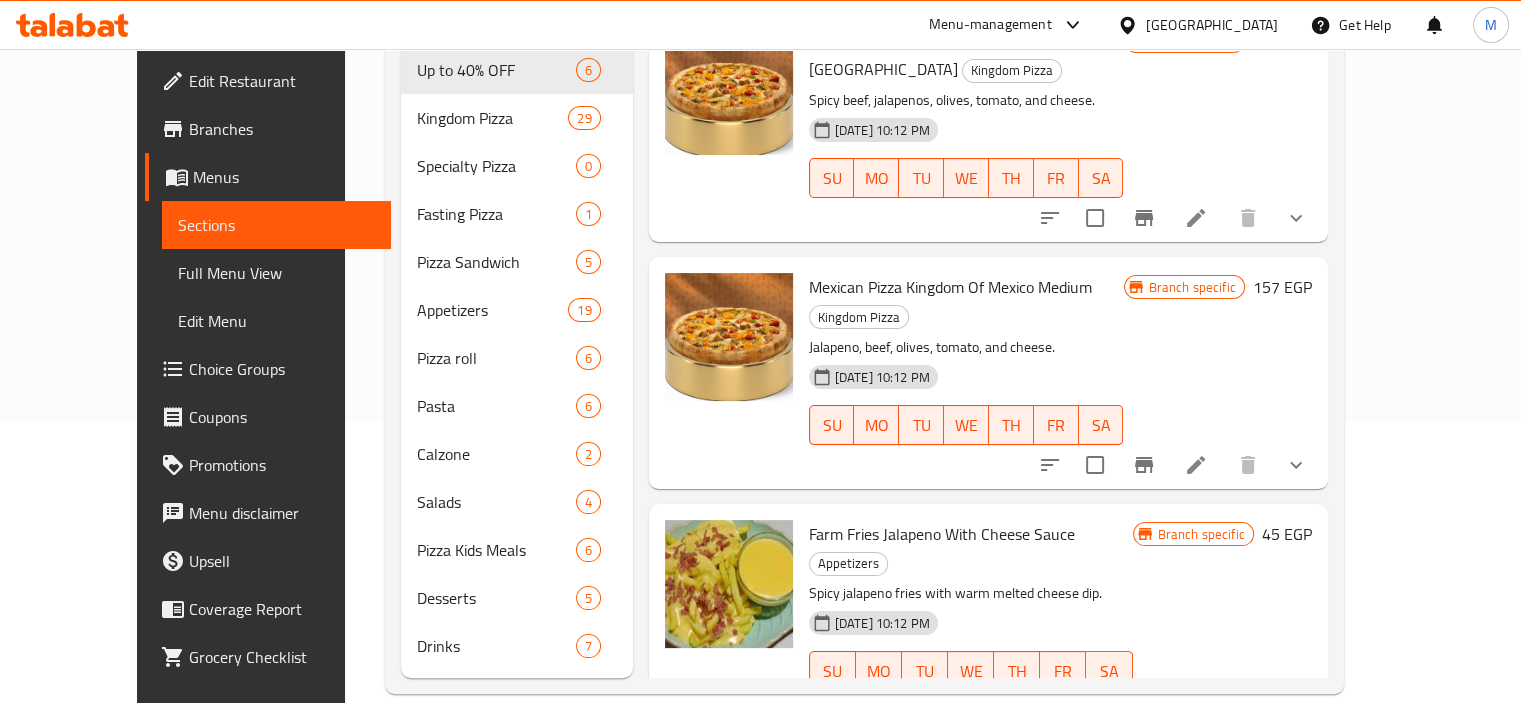 scroll, scrollTop: 0, scrollLeft: 0, axis: both 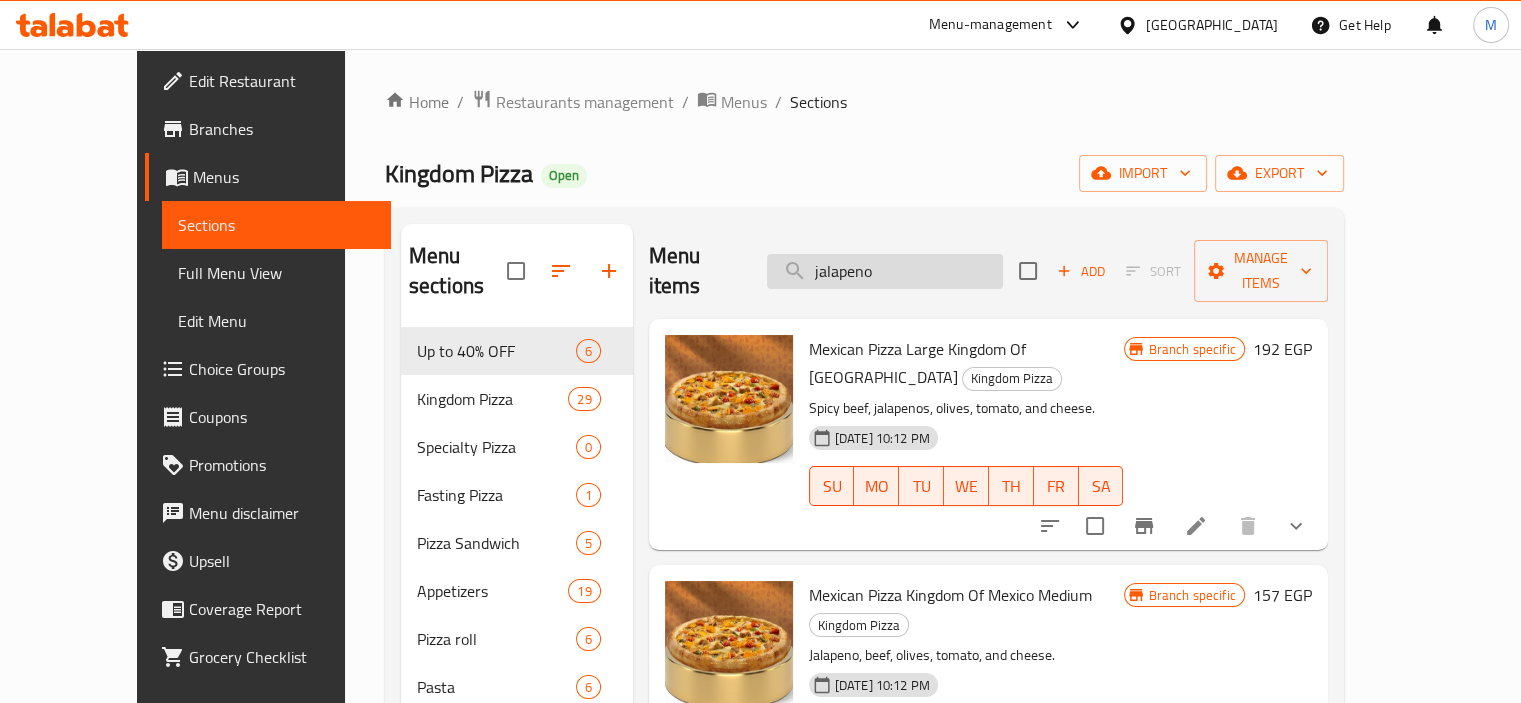 click on "jalapeno" at bounding box center (885, 271) 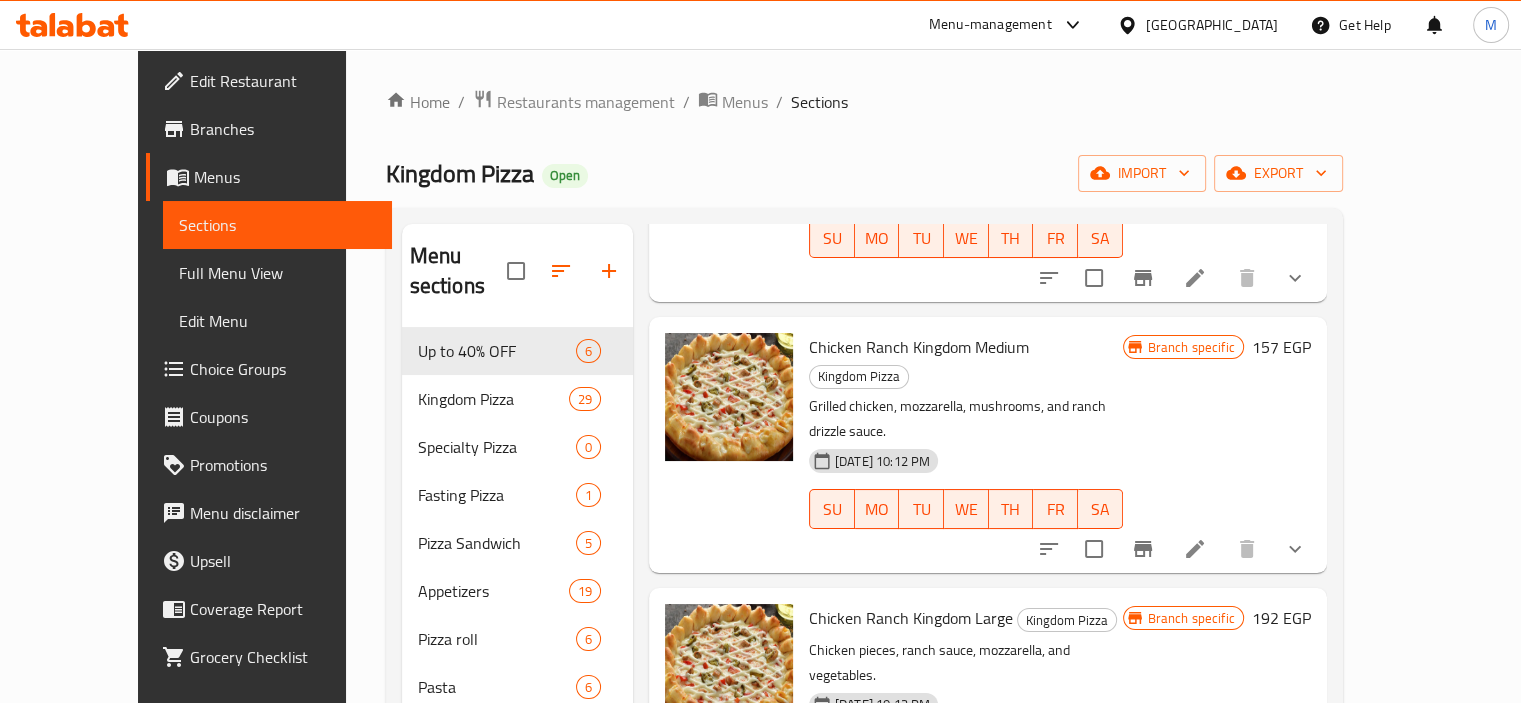 scroll, scrollTop: 656, scrollLeft: 0, axis: vertical 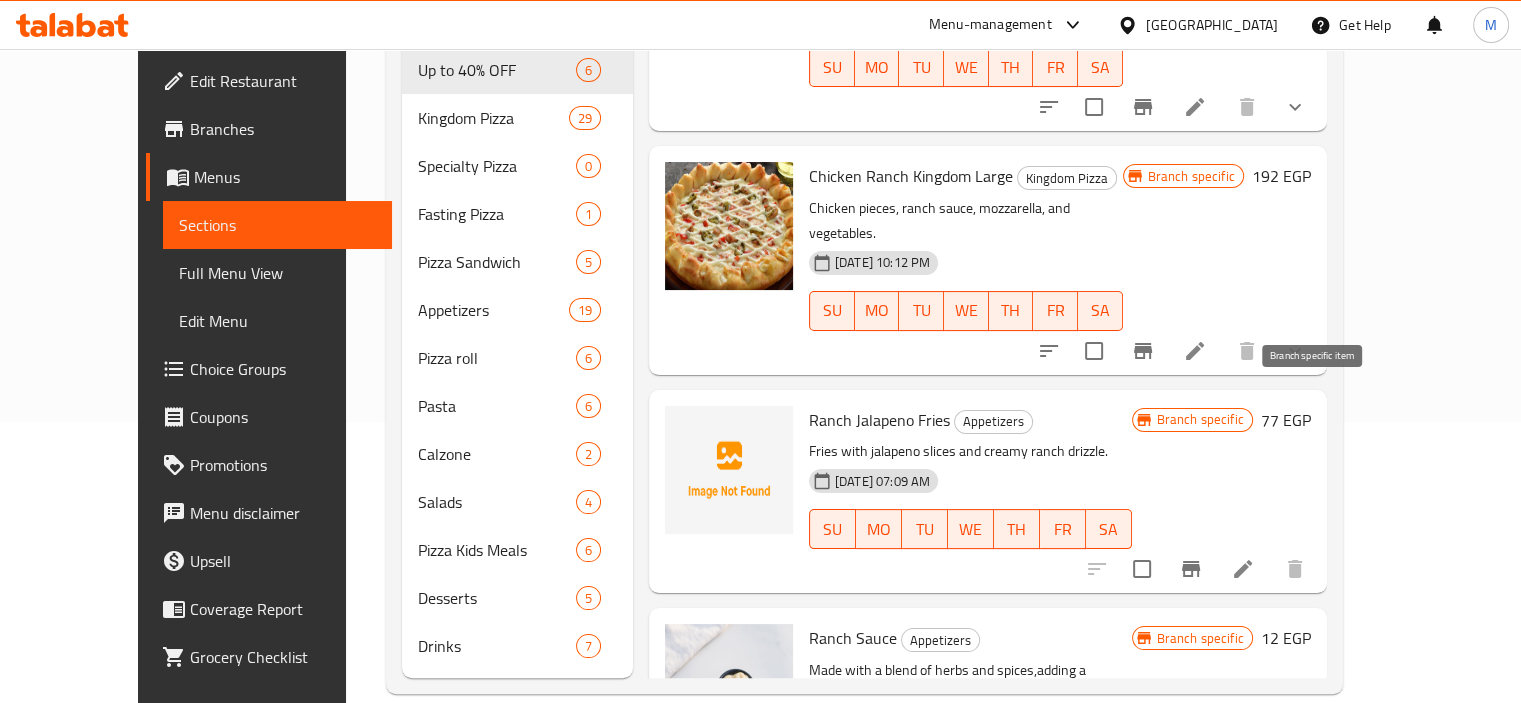 click 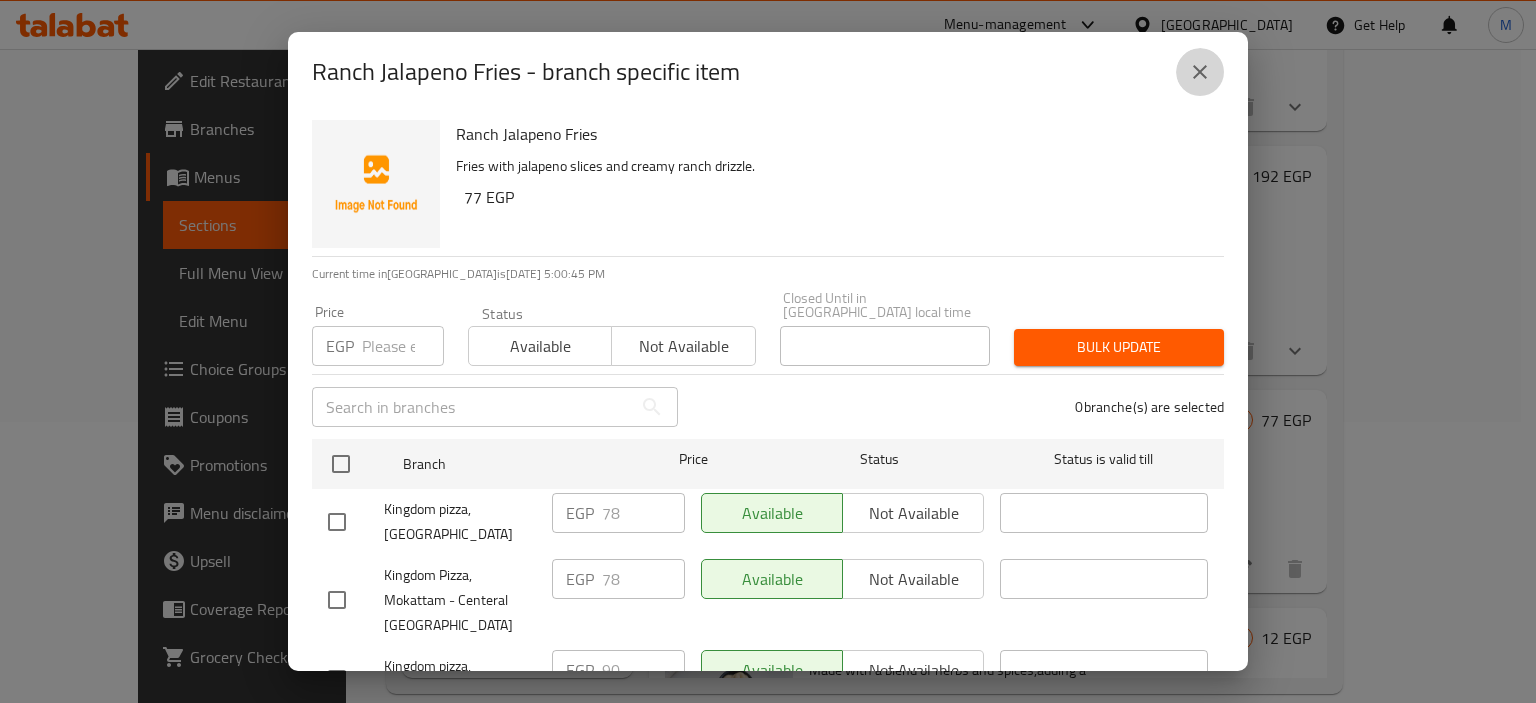 click 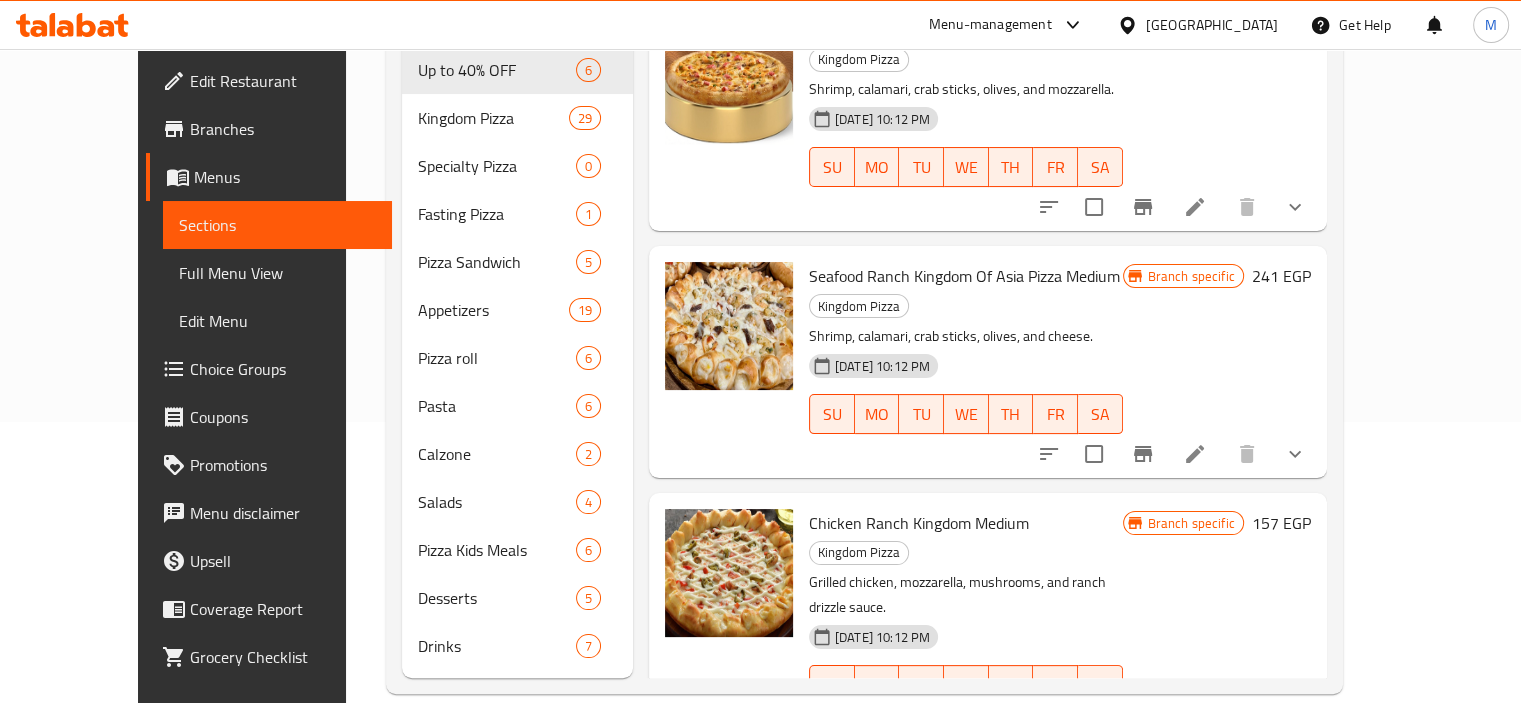 scroll, scrollTop: 0, scrollLeft: 0, axis: both 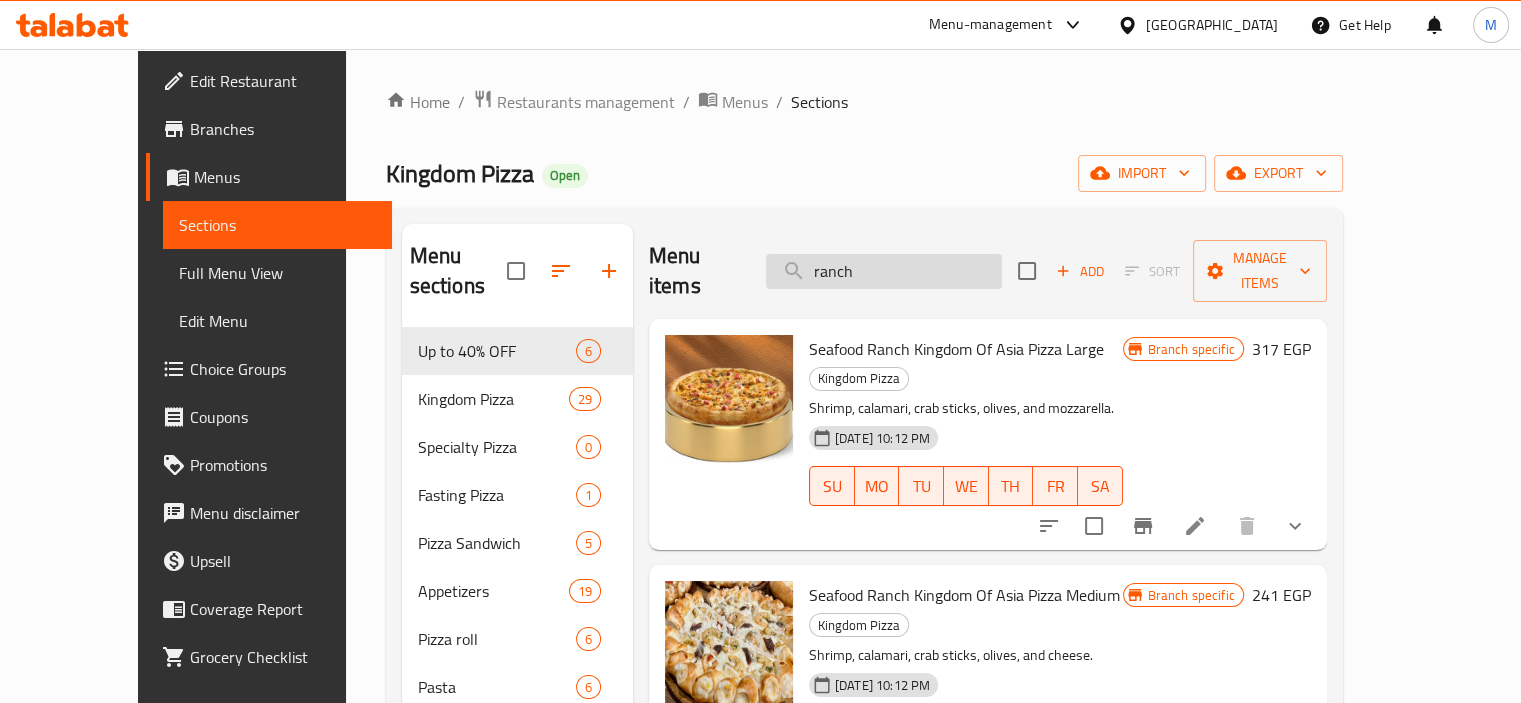 click on "ranch" at bounding box center [884, 271] 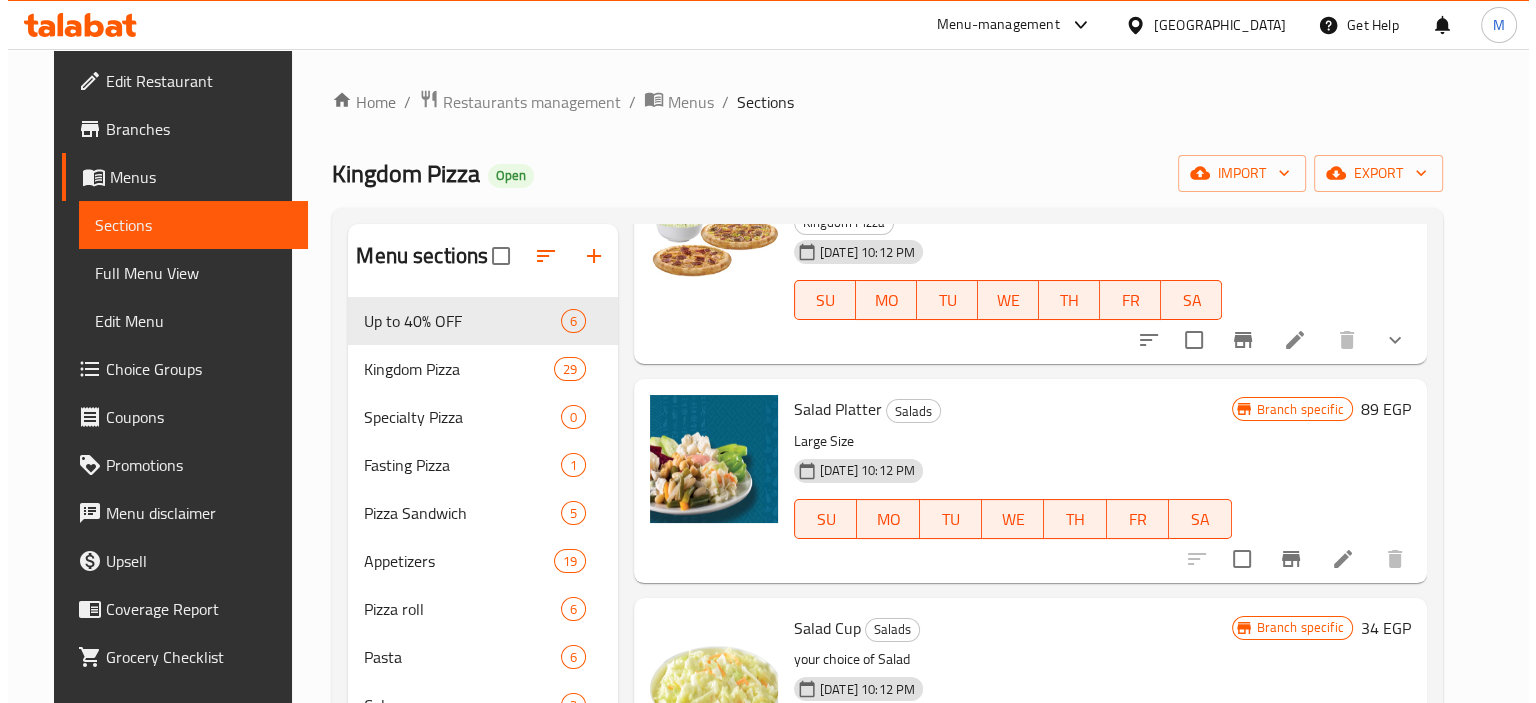 scroll, scrollTop: 1188, scrollLeft: 0, axis: vertical 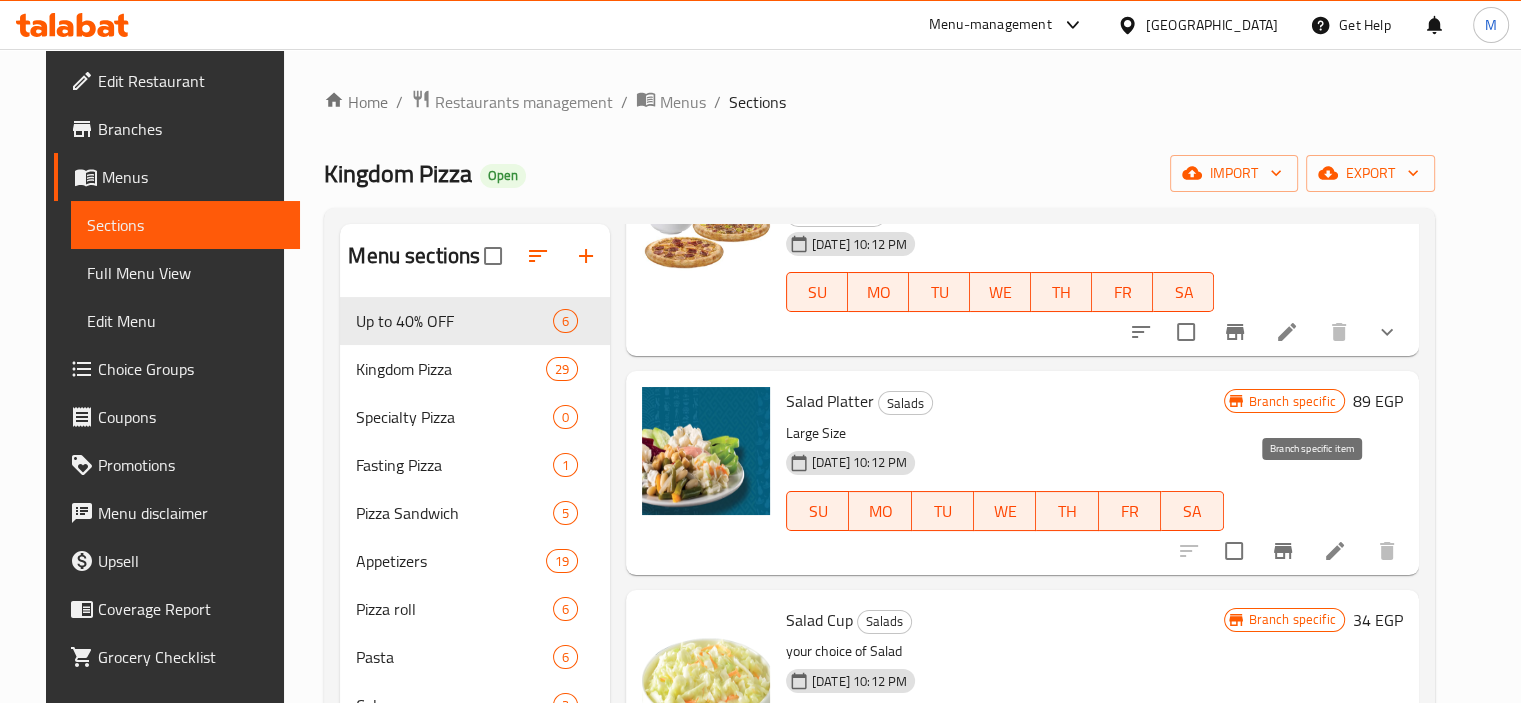 click 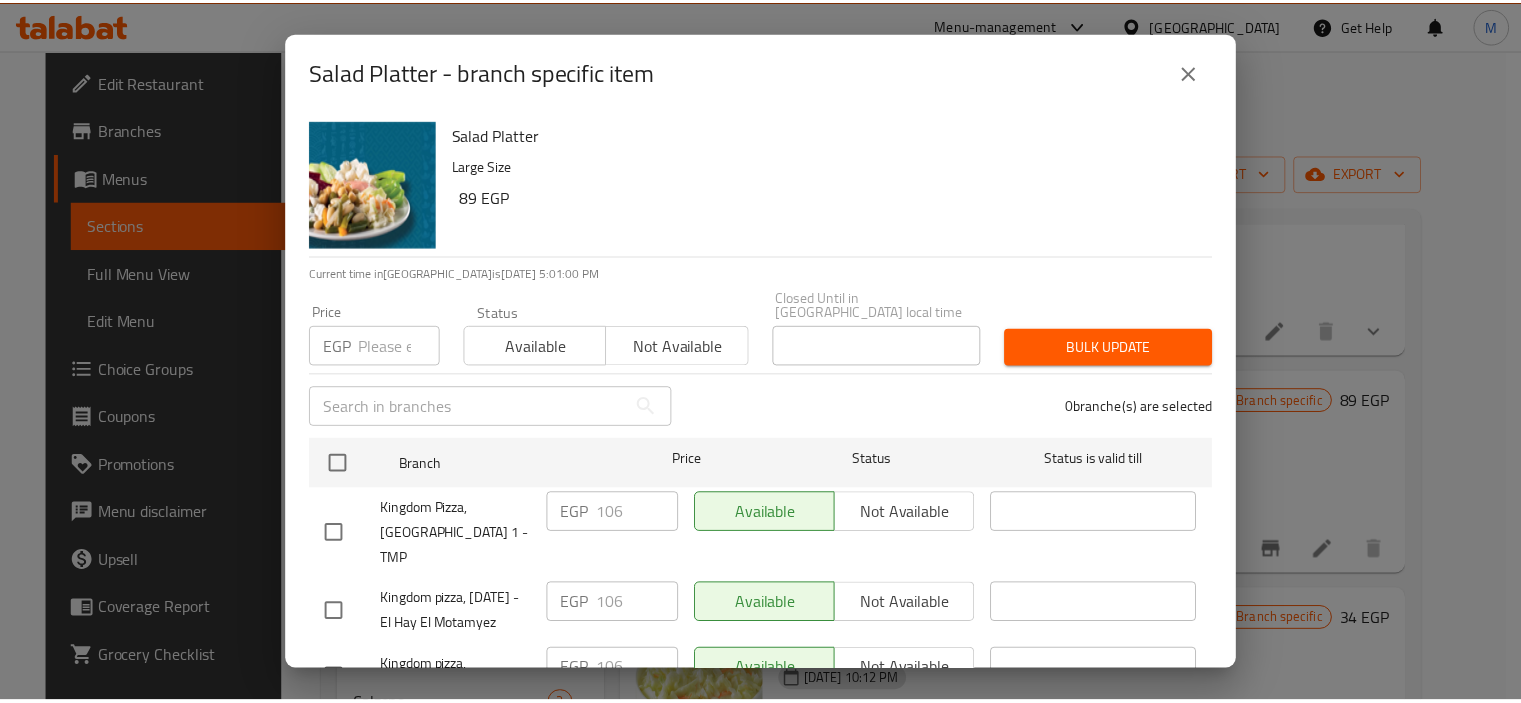 scroll, scrollTop: 1614, scrollLeft: 0, axis: vertical 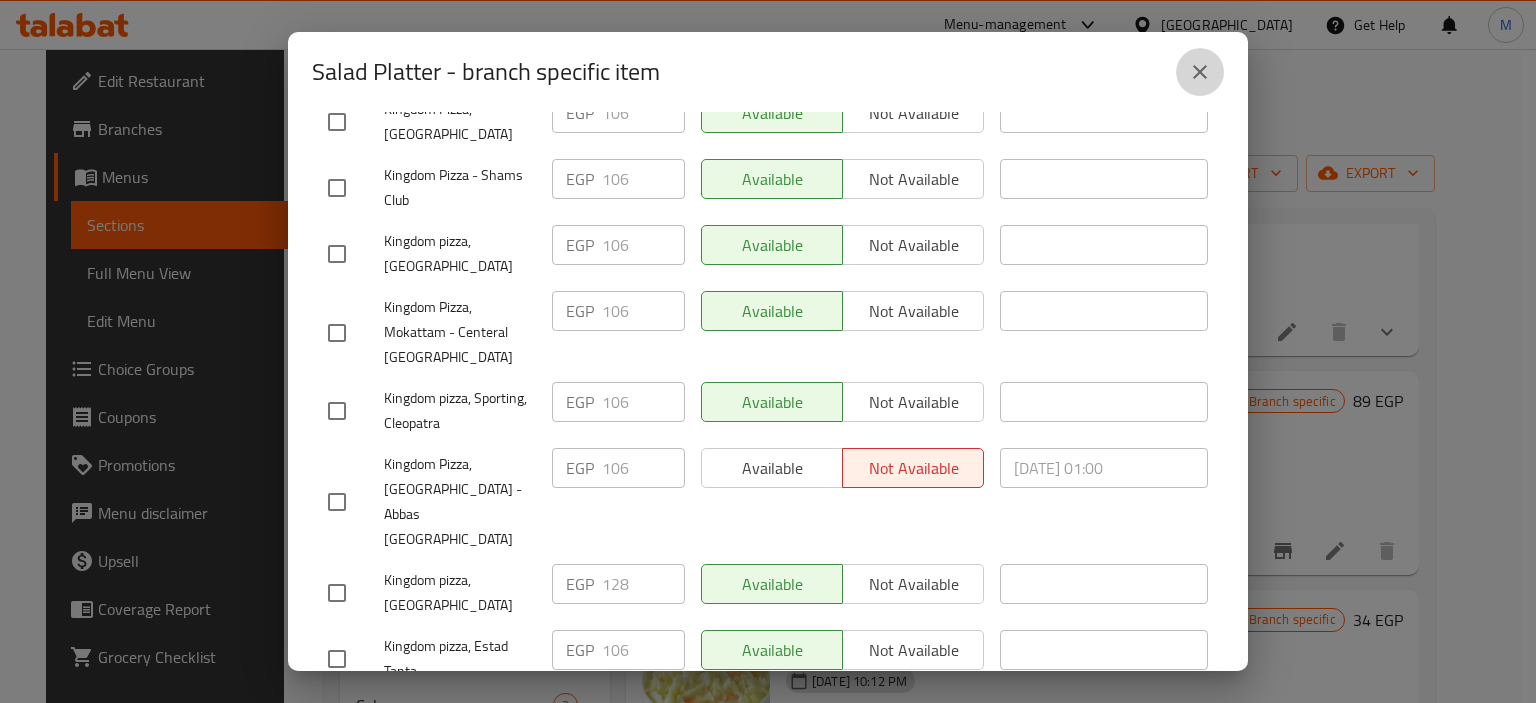 click at bounding box center (1200, 72) 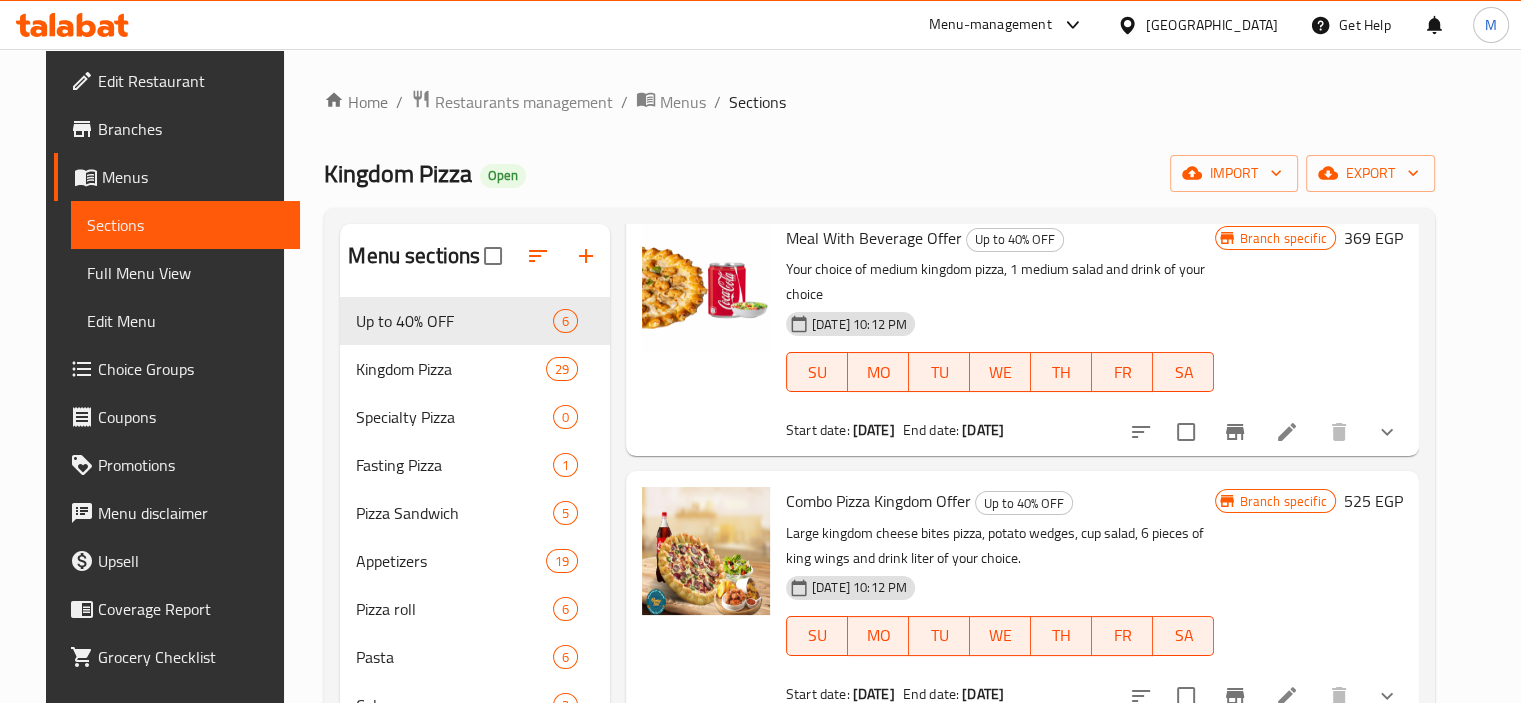 scroll, scrollTop: 0, scrollLeft: 0, axis: both 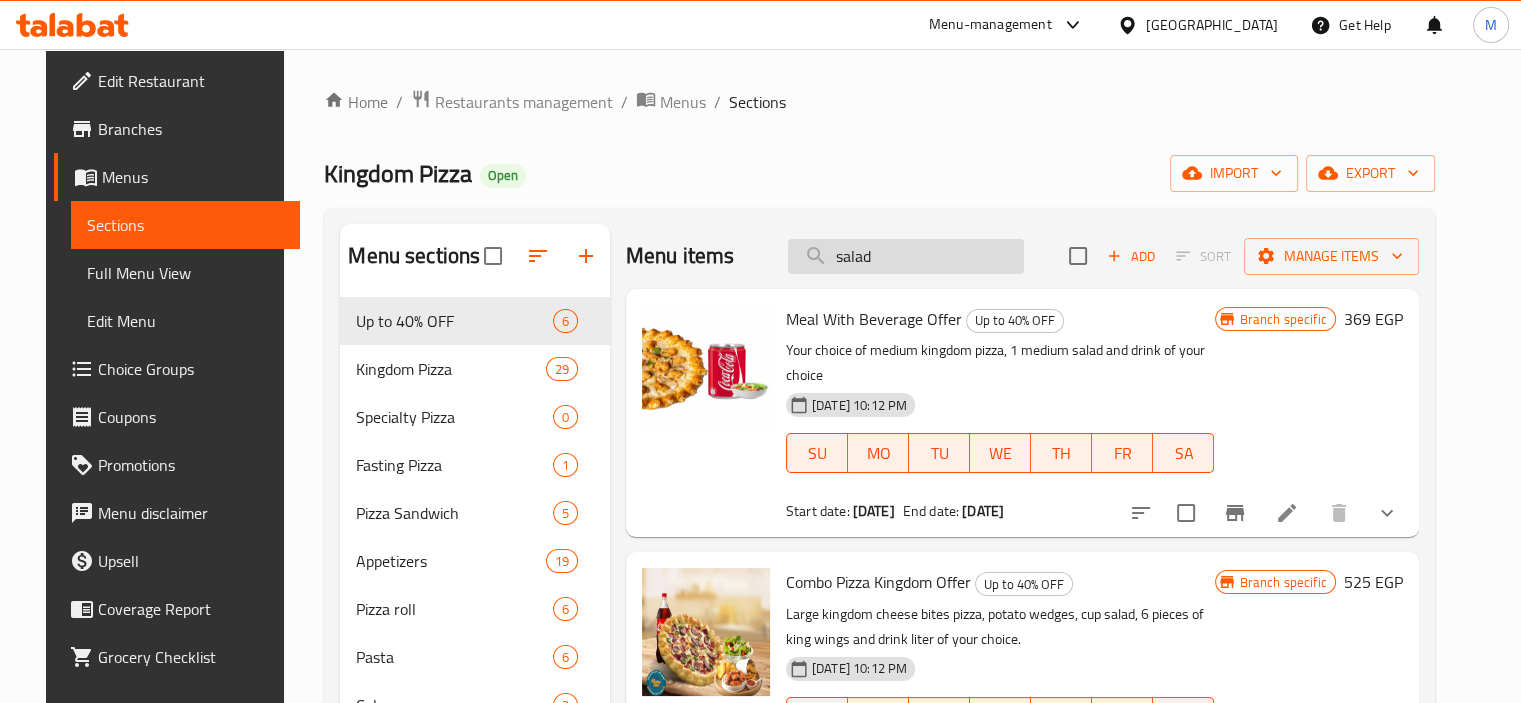 click on "salad" at bounding box center (906, 256) 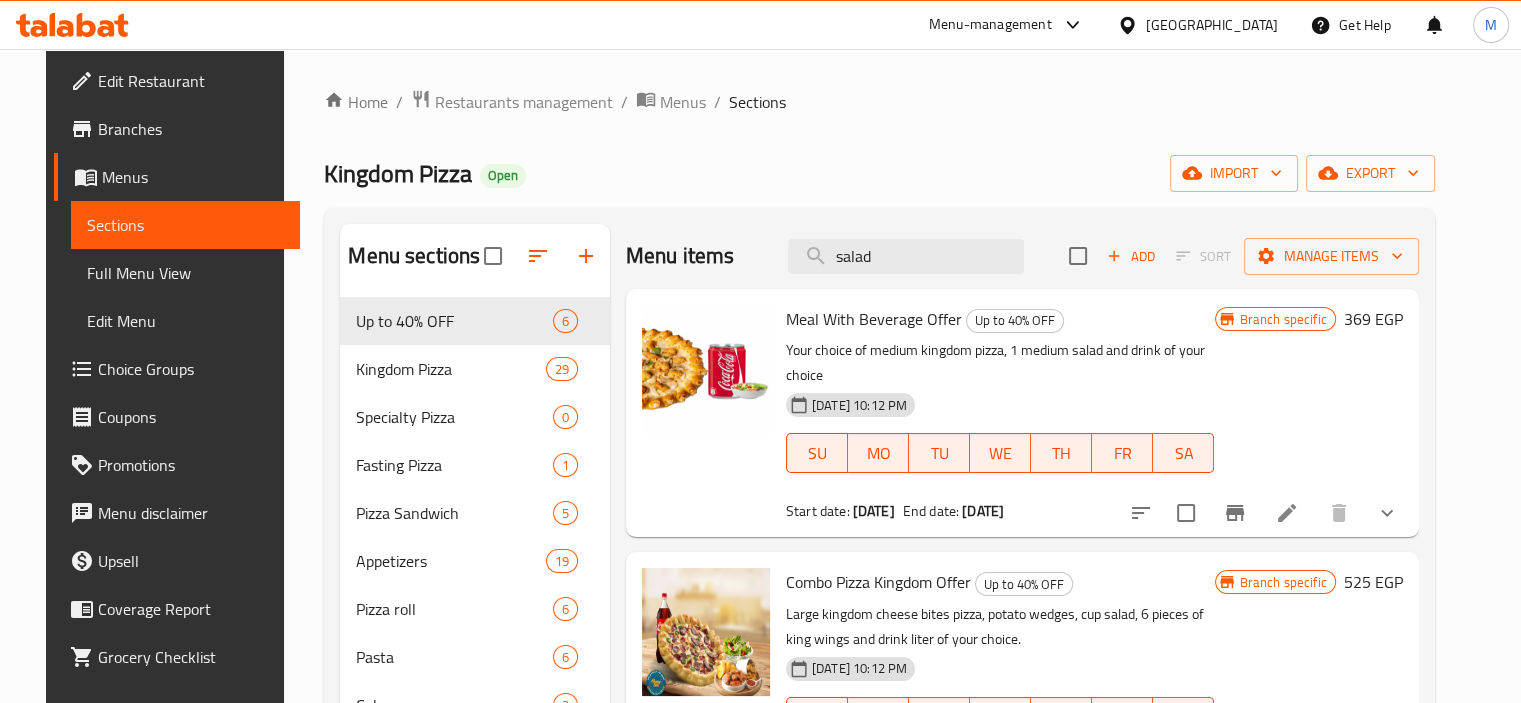 paste on "Farm Fries Jalapeno With Cheese Sauce" 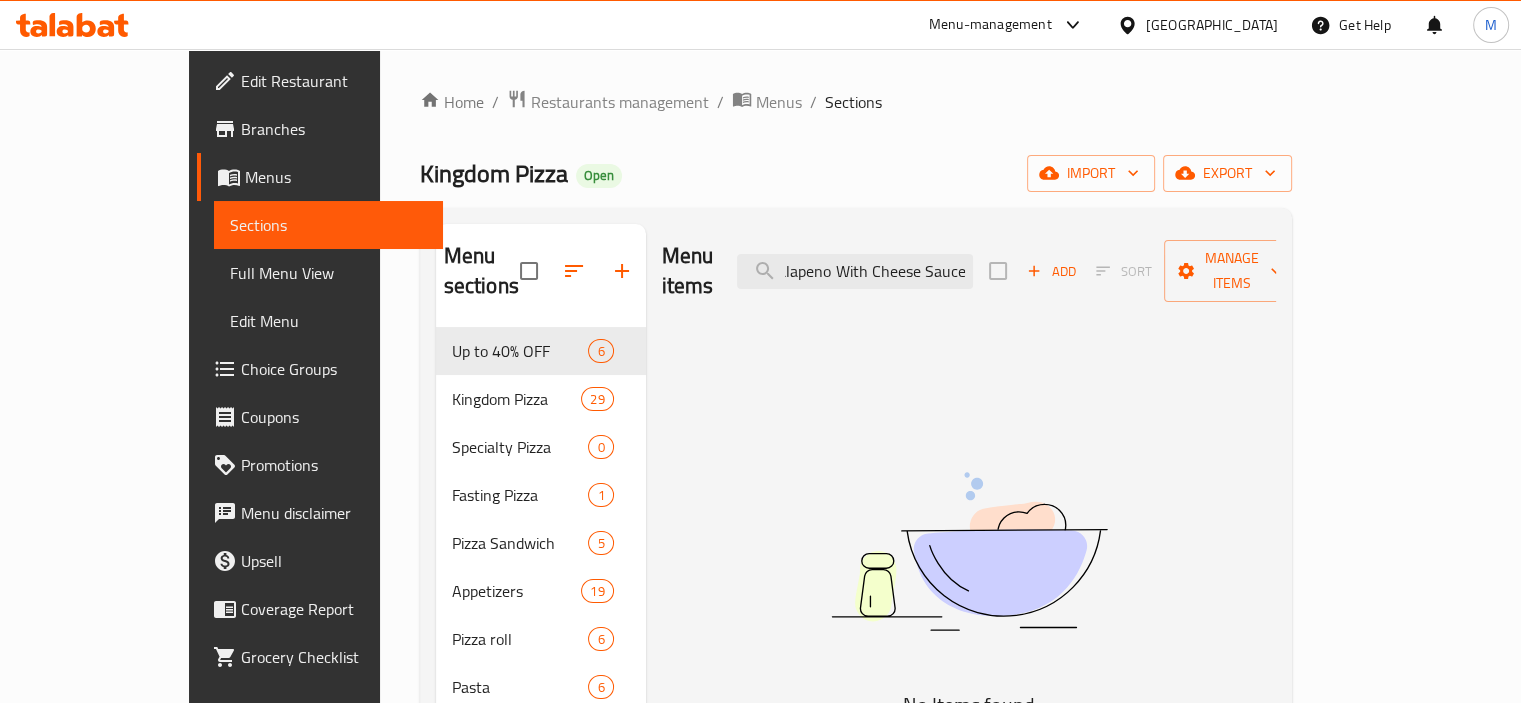scroll, scrollTop: 0, scrollLeft: 84, axis: horizontal 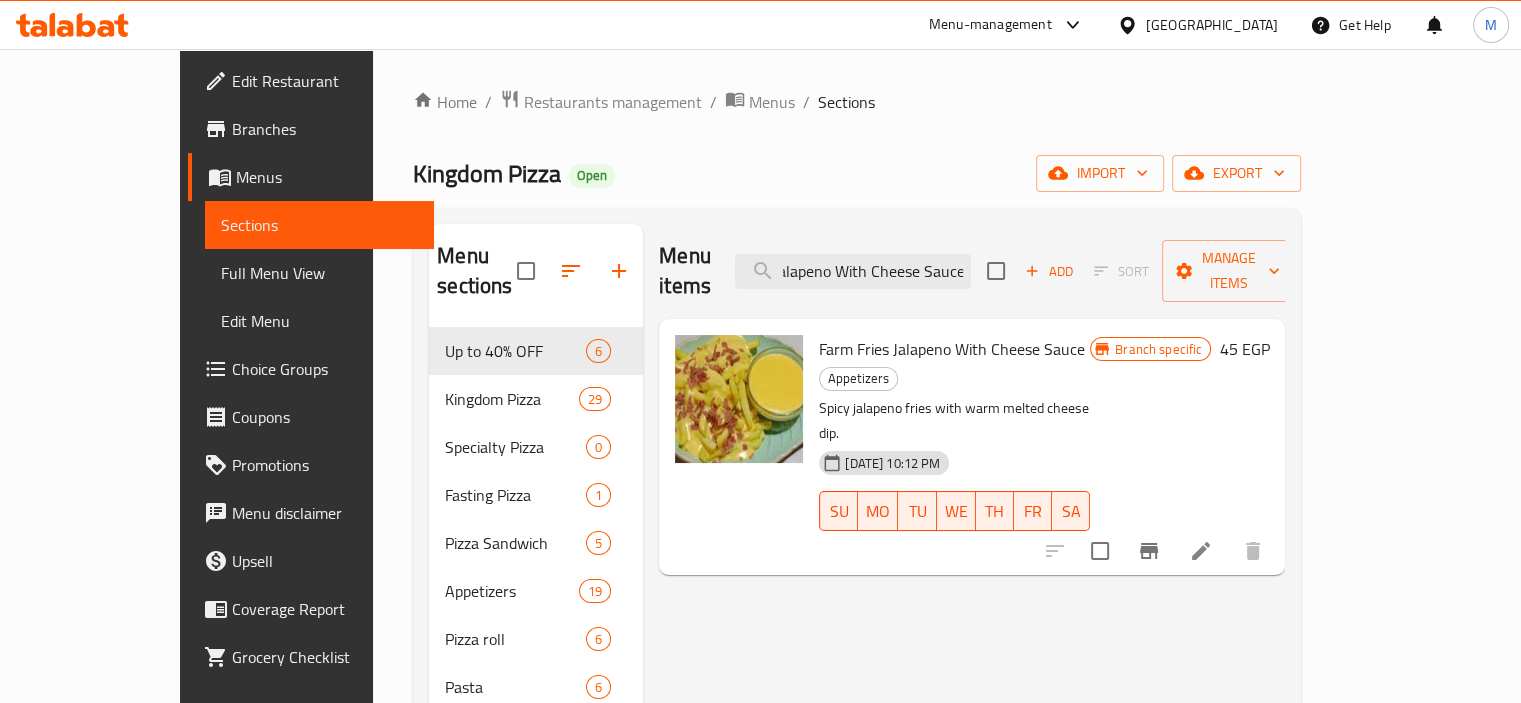 type on "Farm Fries Jalapeno With Cheese Sauce" 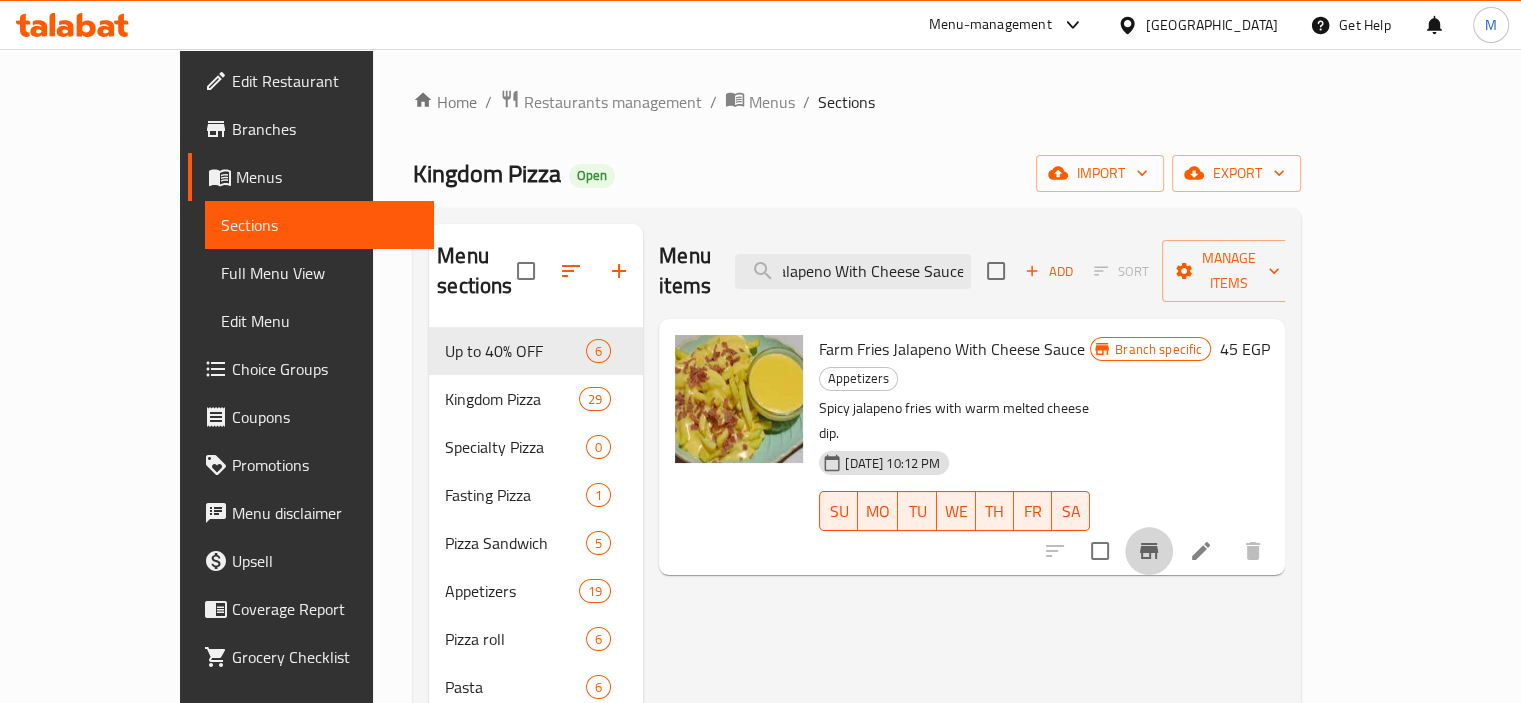 click 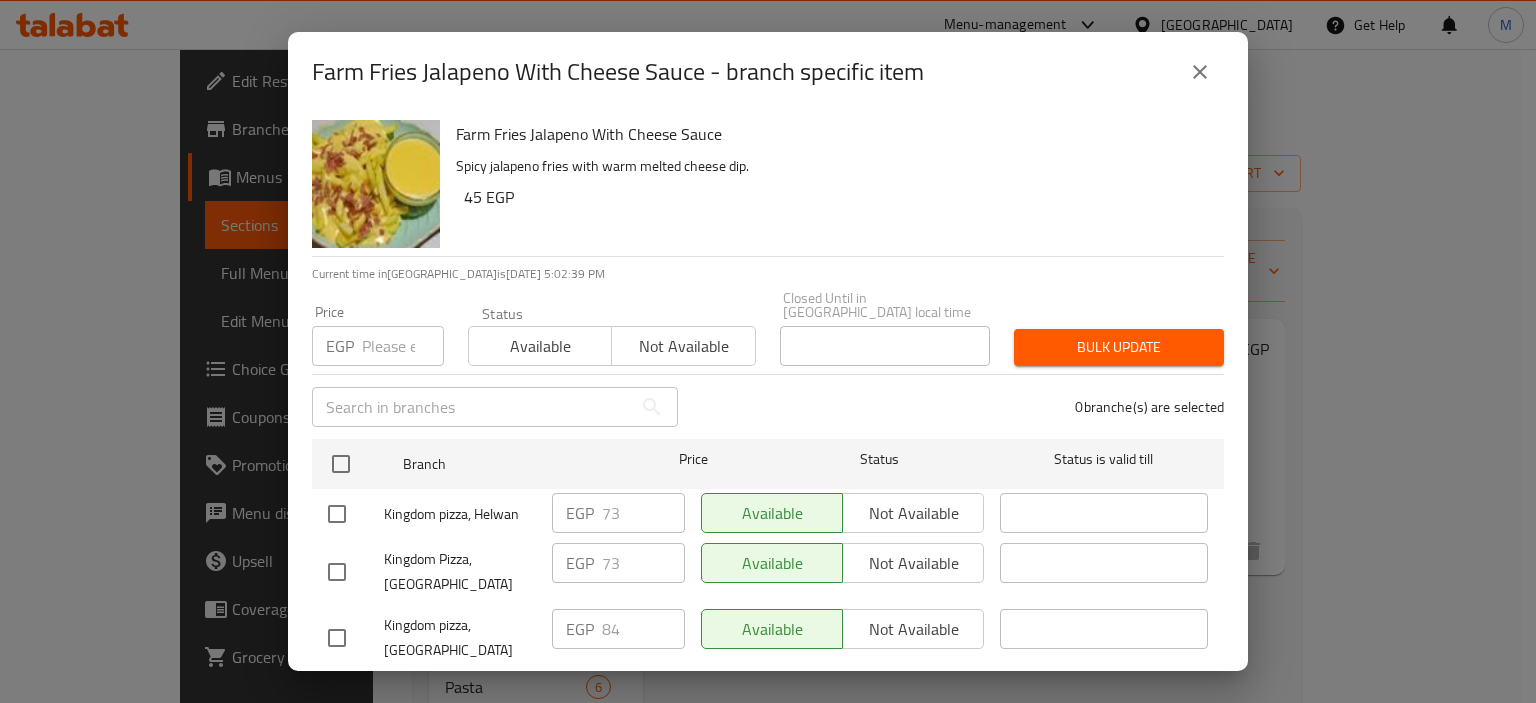 click on "Farm Fries Jalapeno With Cheese Sauce - branch specific item Farm Fries Jalapeno With Cheese Sauce Spicy jalapeno fries with warm melted cheese dip. 45   EGP Current time in  Egypt  is  13 Jul 2025   5:02:39 PM Price EGP Price Status Available Not available Closed Until in Egypt local time Closed Until in Egypt local time Bulk update ​ 0  branche(s) are selected Branch Price Status Status is valid till Kingdom pizza, Helwan  EGP 73 ​ Available Not available ​ Kingdom Pizza, Obour City EGP 73 ​ Available Not available ​ Kingdom pizza, Marina Valley EGP 84 ​ Available Not available ​ Kingdom pizza, El Mashaya EGP 73 ​ Available Not available ​ Kingdom Pizza, New Maadi - Taqseem Laselky EGP 73 ​ Available Not available ​ Kingdom pizza, Tagammoa 5 - 90 St. Companies EGP 73 ​ Available Not available ​ Kingdom Pizza - Maadi-Zahraa EGP 73 ​ Available Not available ​ Kingdom Pizza, Al Manial EGP 73 ​ Available Not available ​ Kingdom Pizza - Shams Club EGP 73 ​ Available ​ EGP 73" at bounding box center (768, 351) 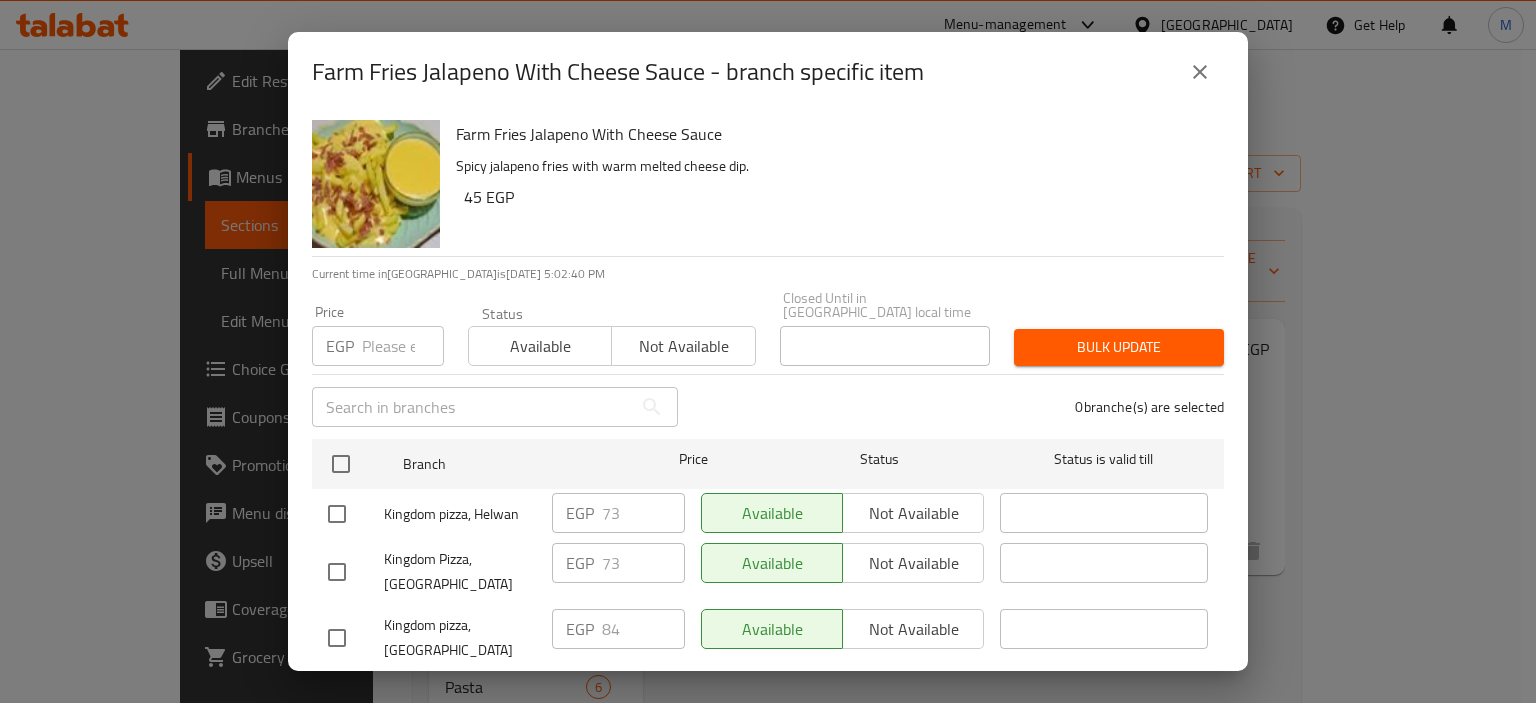 click 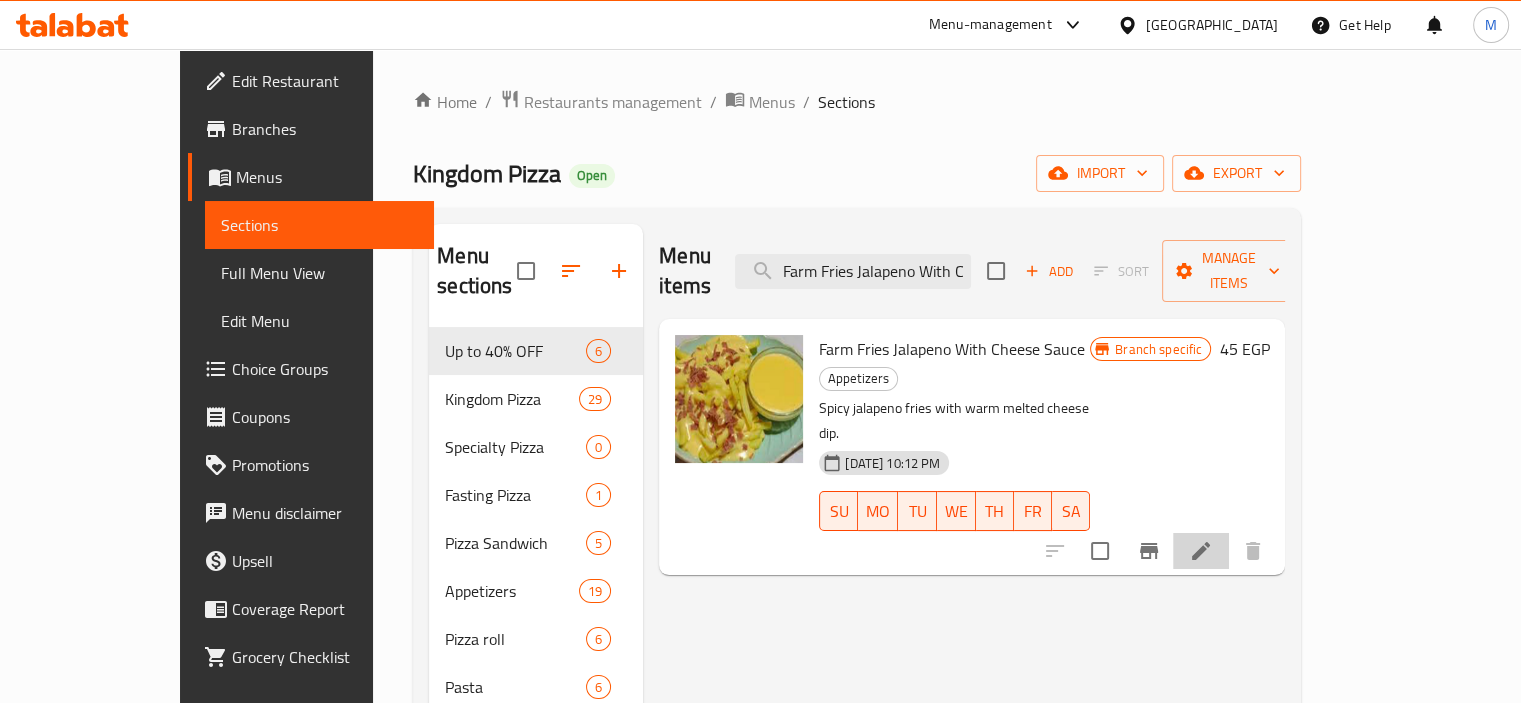 click 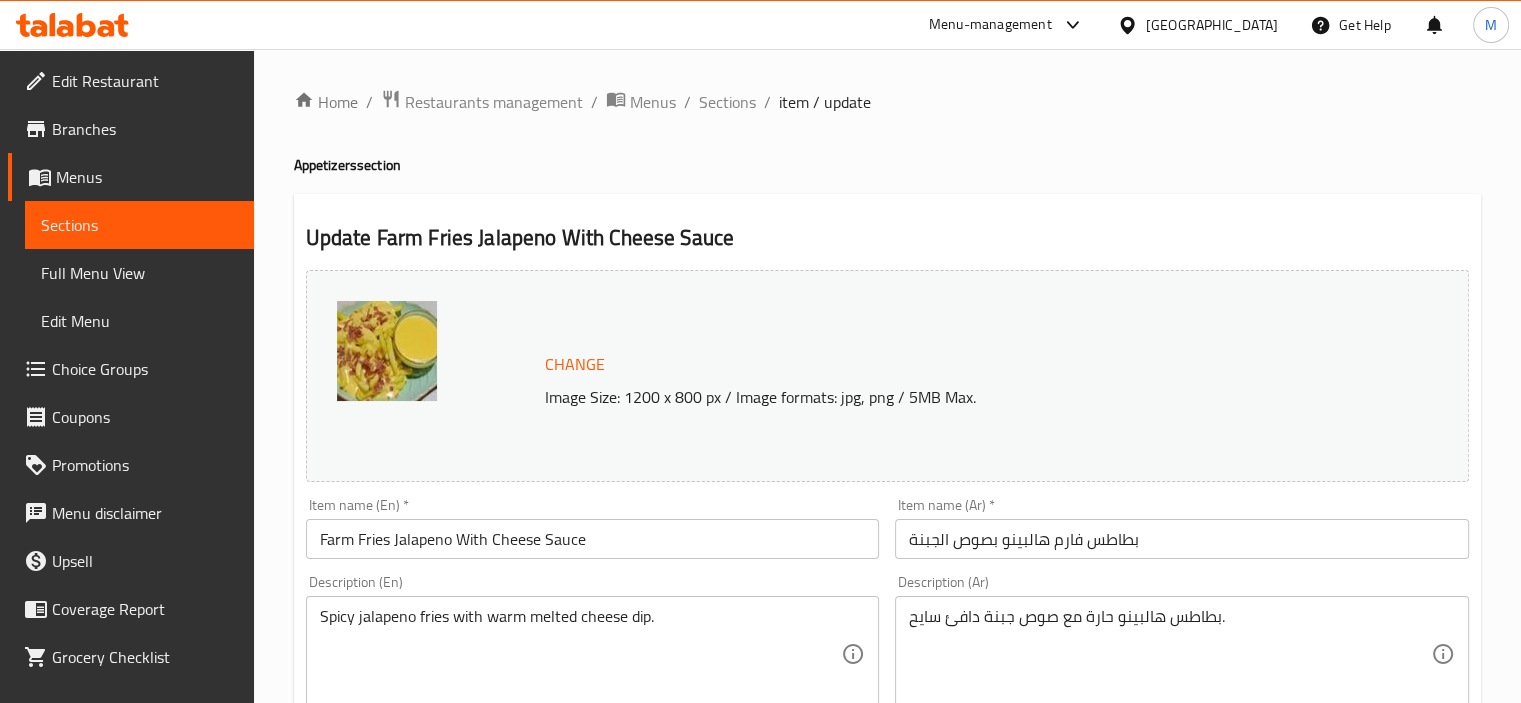 click on "Home / Restaurants management / Menus / Sections / item / update" at bounding box center (887, 102) 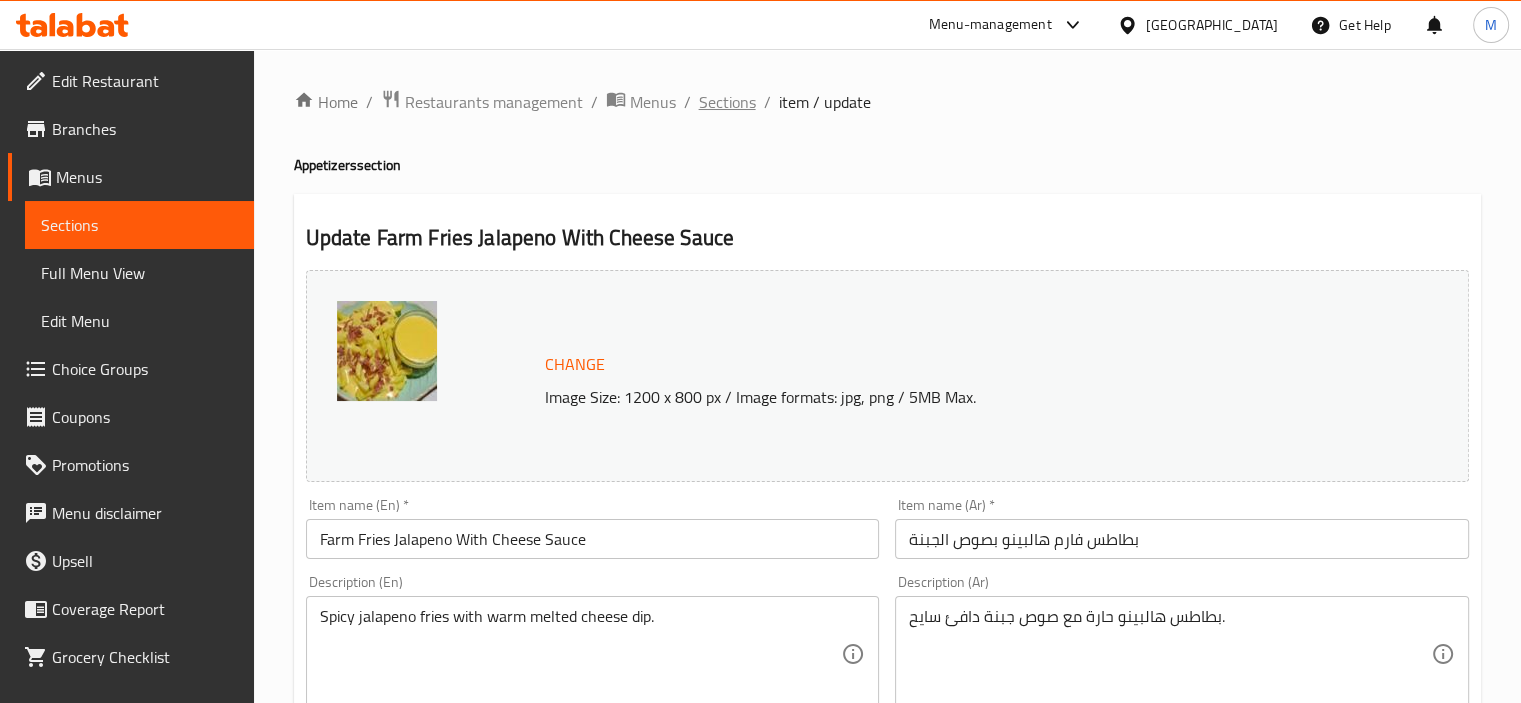 click on "Sections" at bounding box center [727, 102] 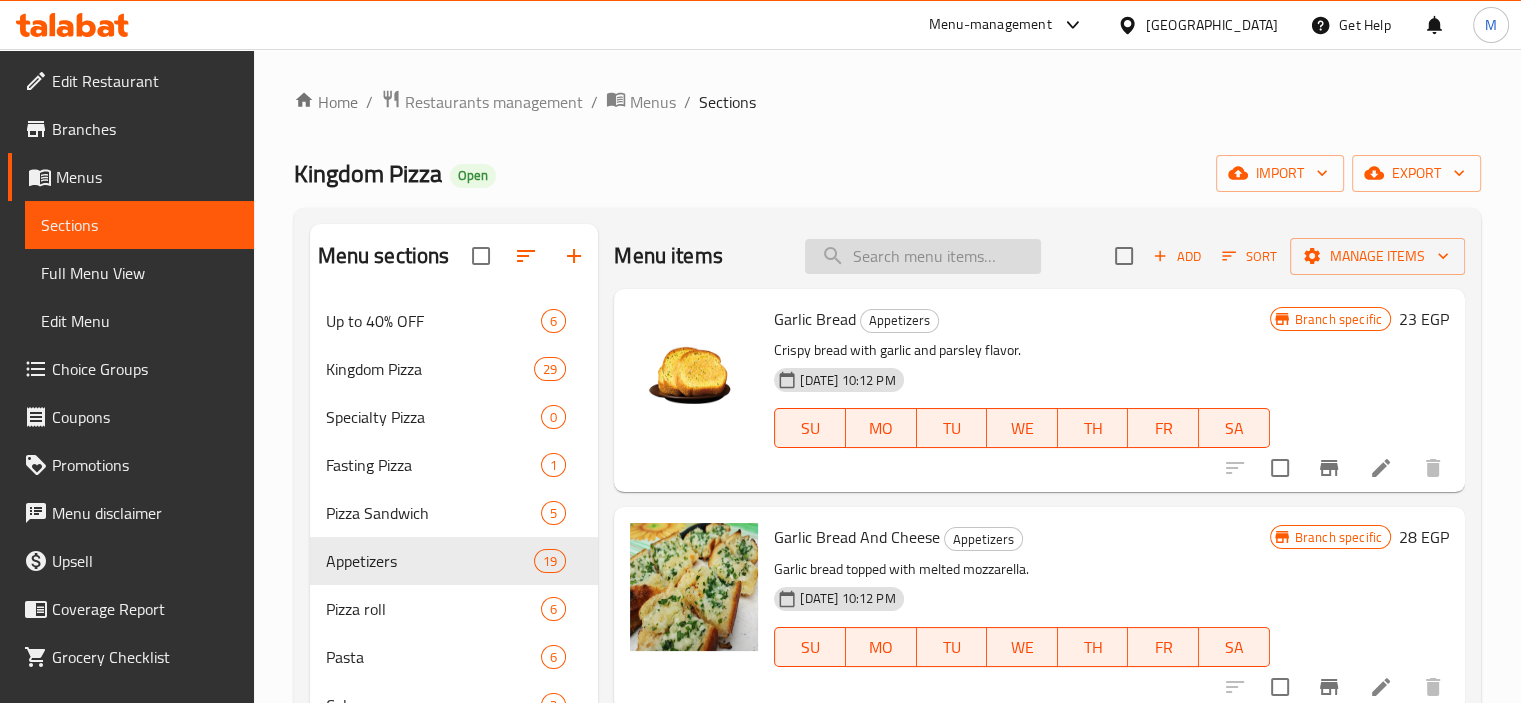 click at bounding box center [923, 256] 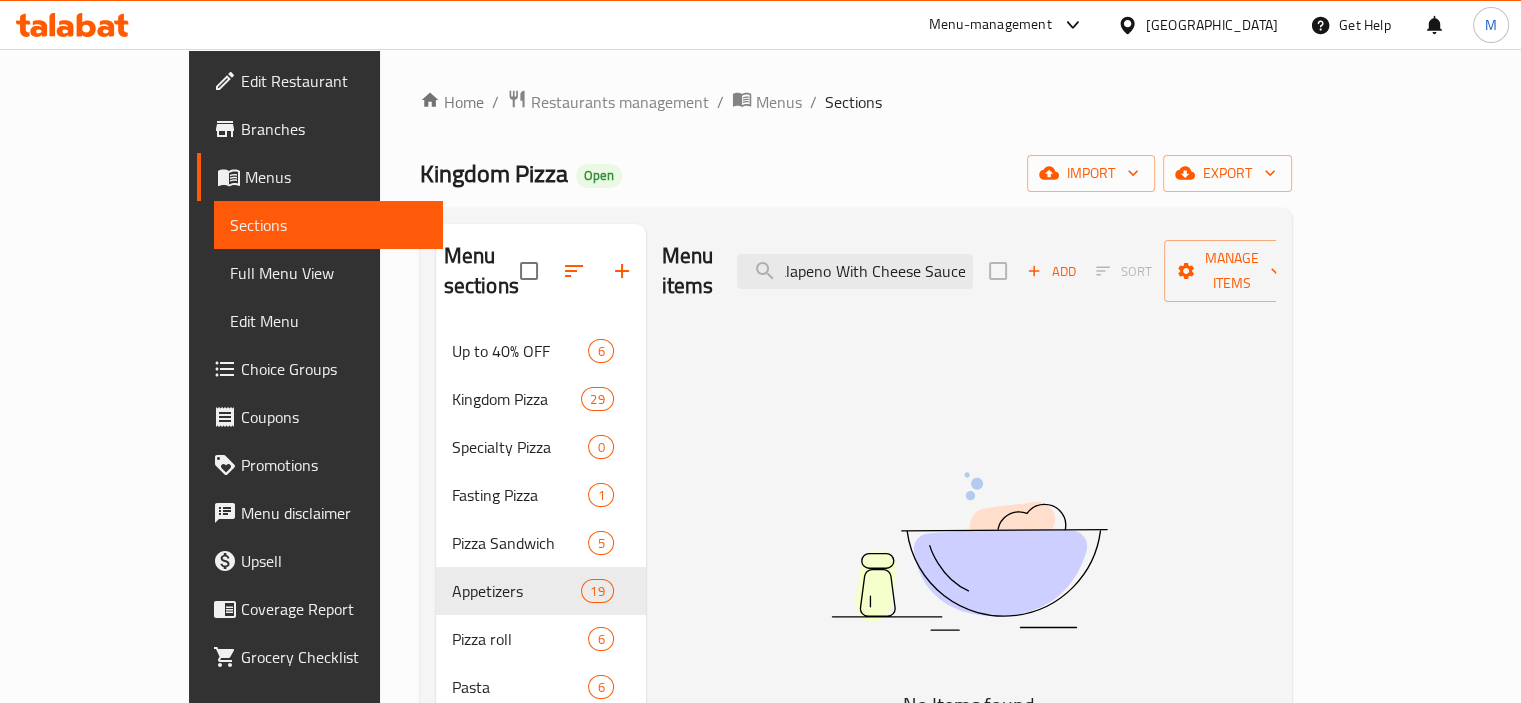 scroll, scrollTop: 0, scrollLeft: 84, axis: horizontal 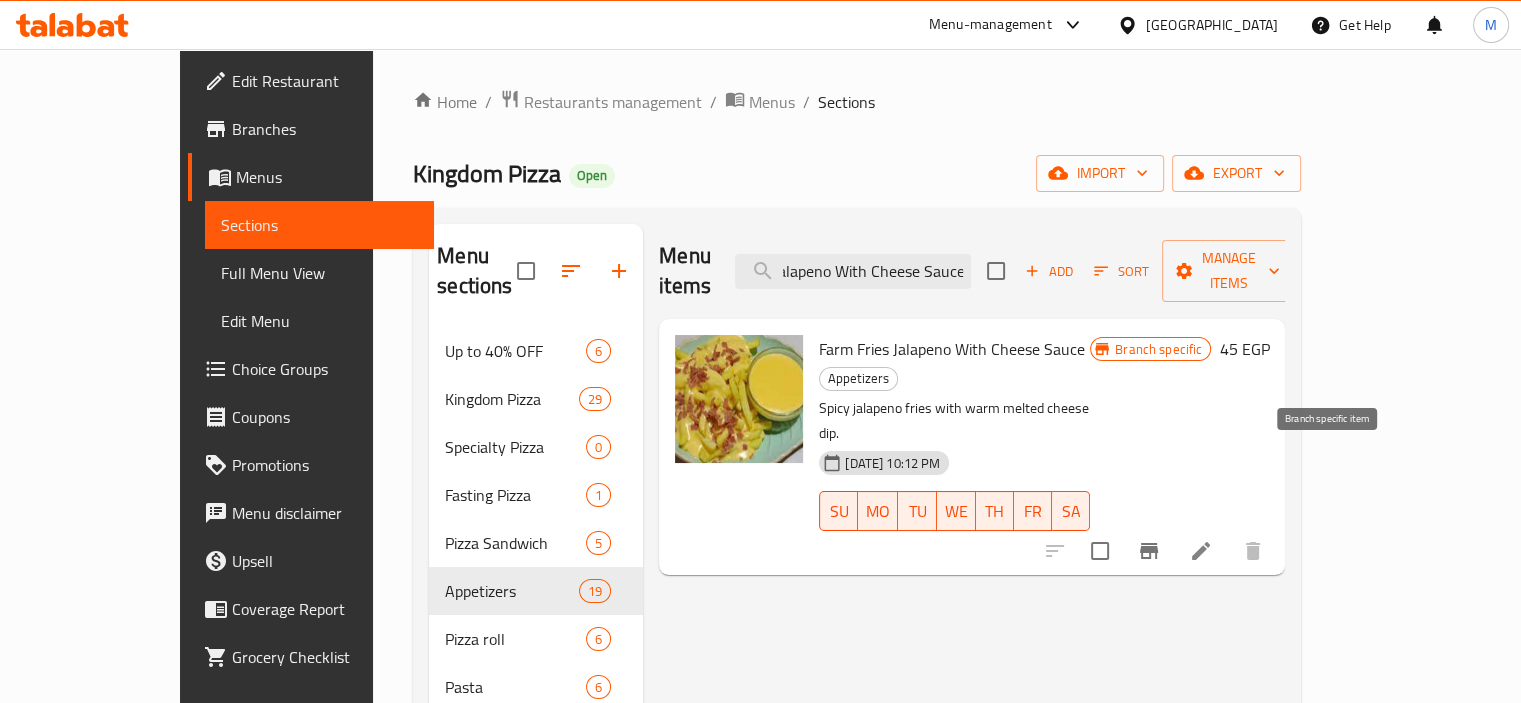type on "Farm Fries Jalapeno With Cheese Sauce" 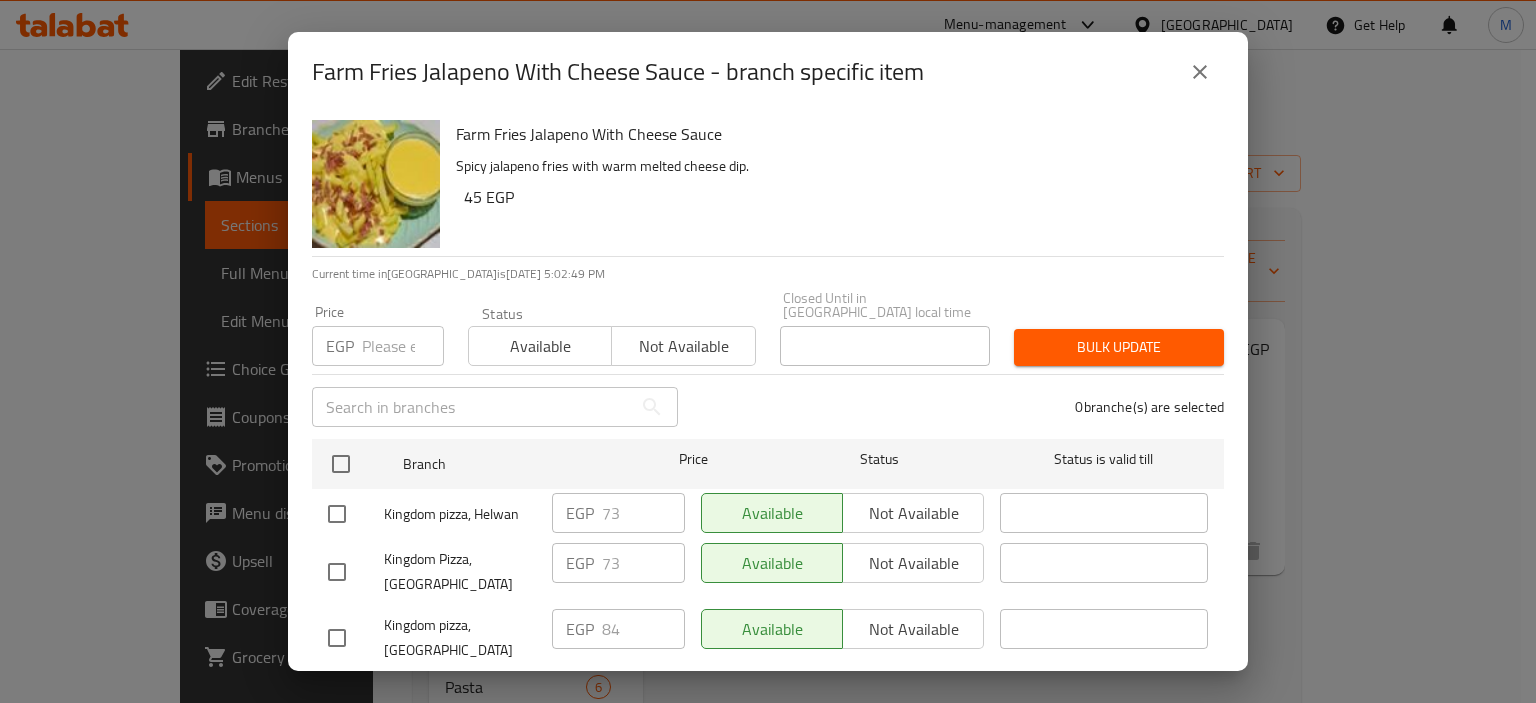 click at bounding box center (337, 638) 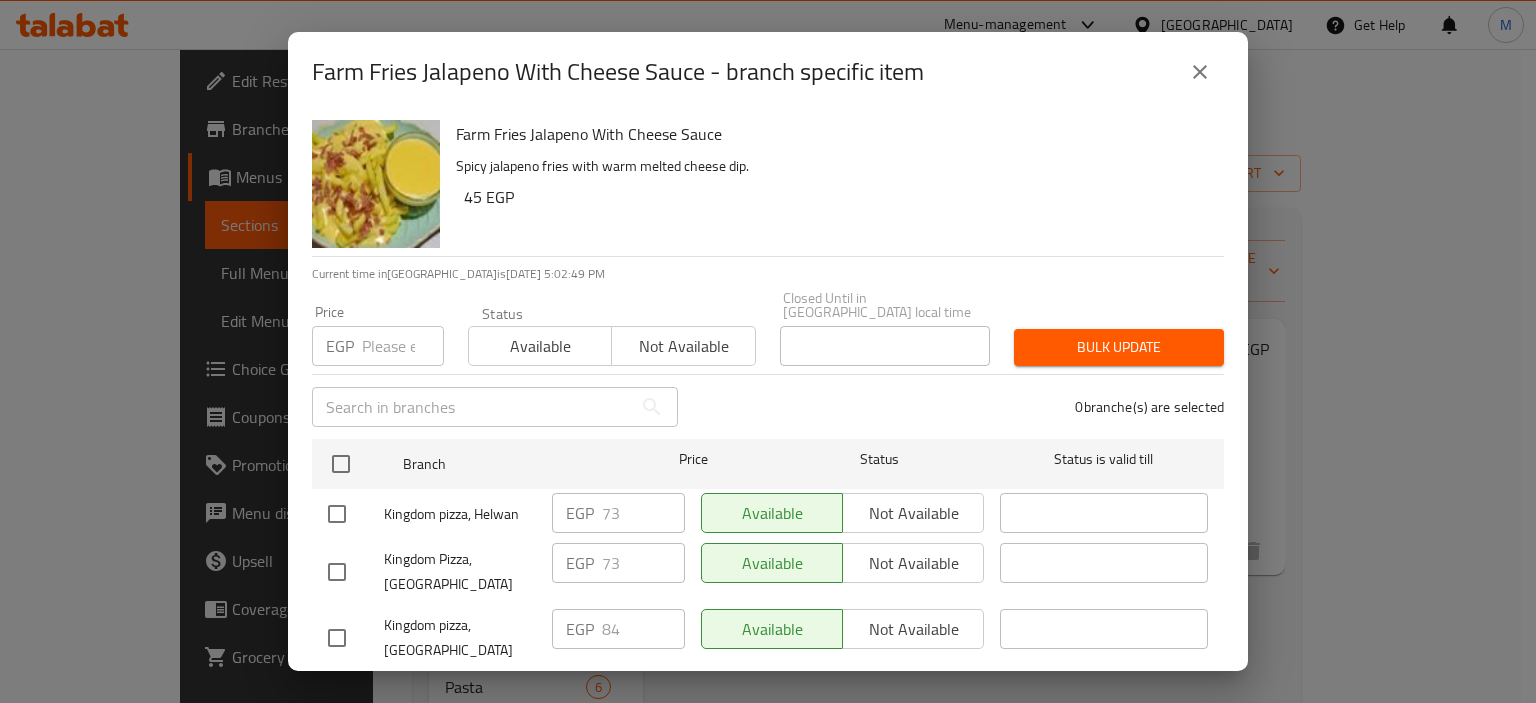 checkbox on "true" 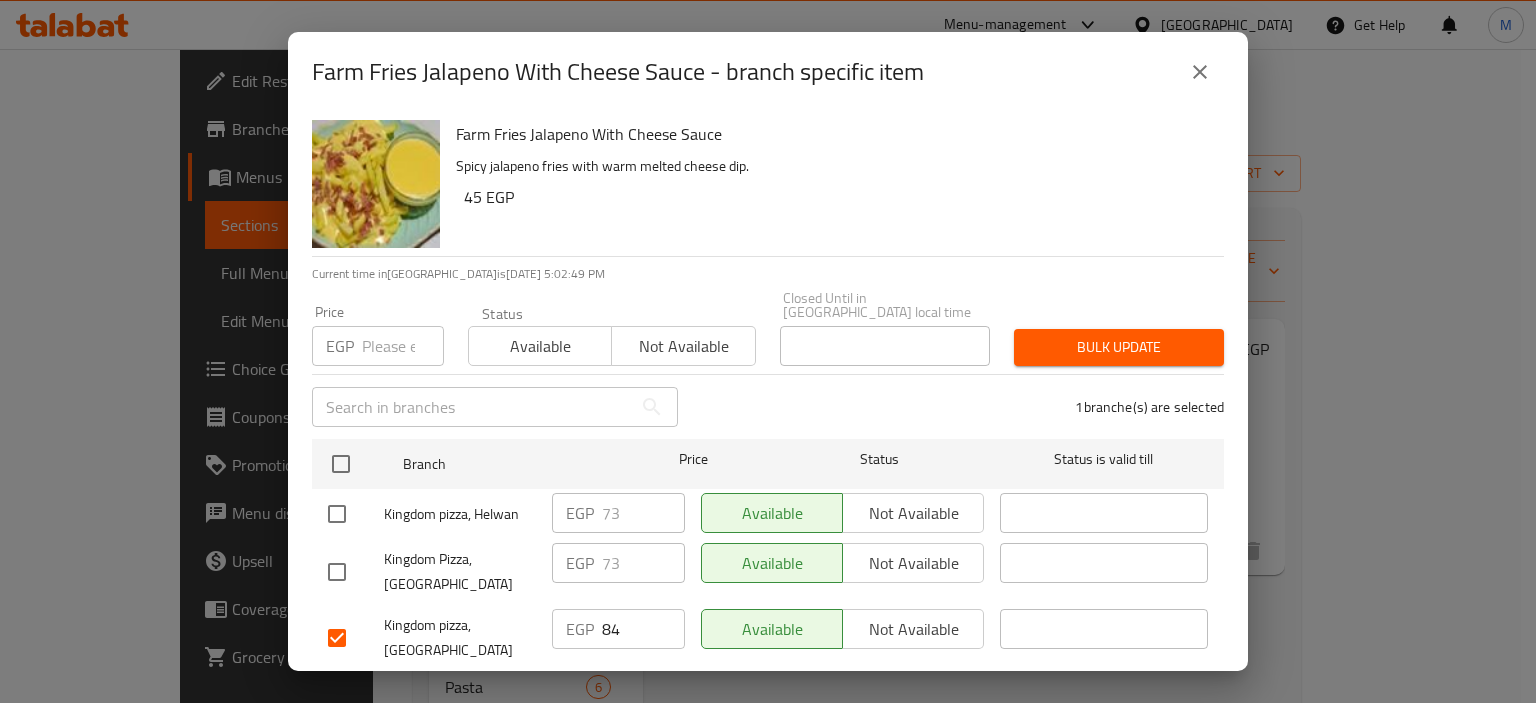 click on "84" at bounding box center (643, 629) 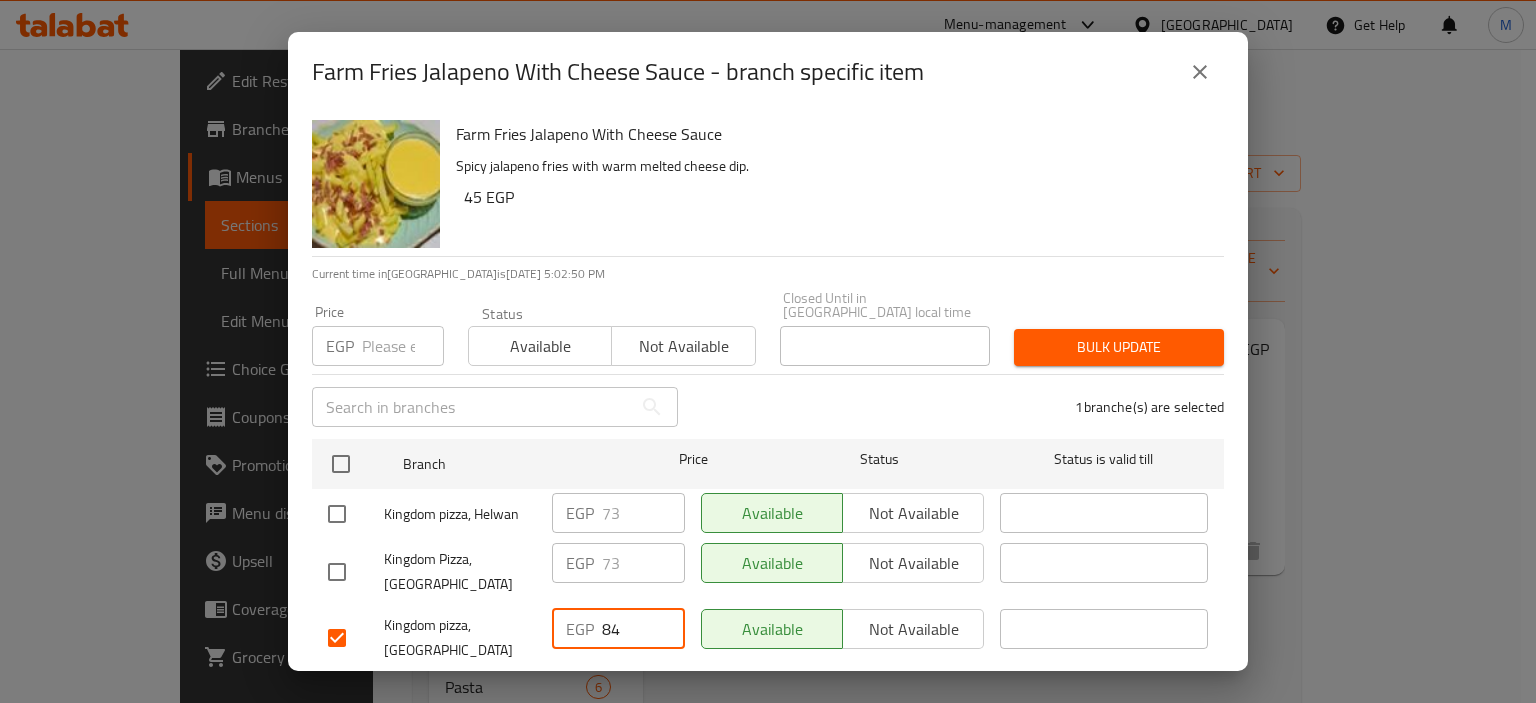 click on "84" at bounding box center (643, 629) 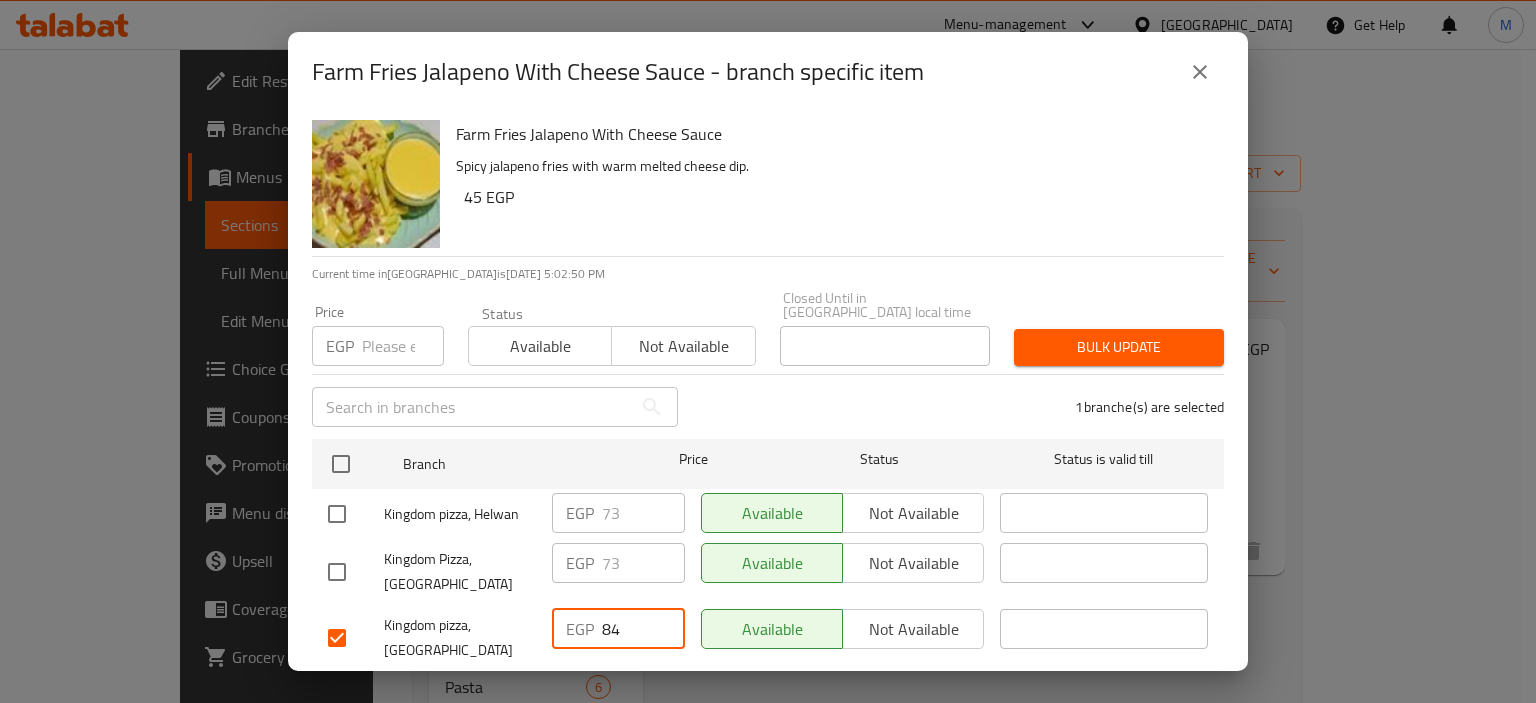 click on "84" at bounding box center [643, 629] 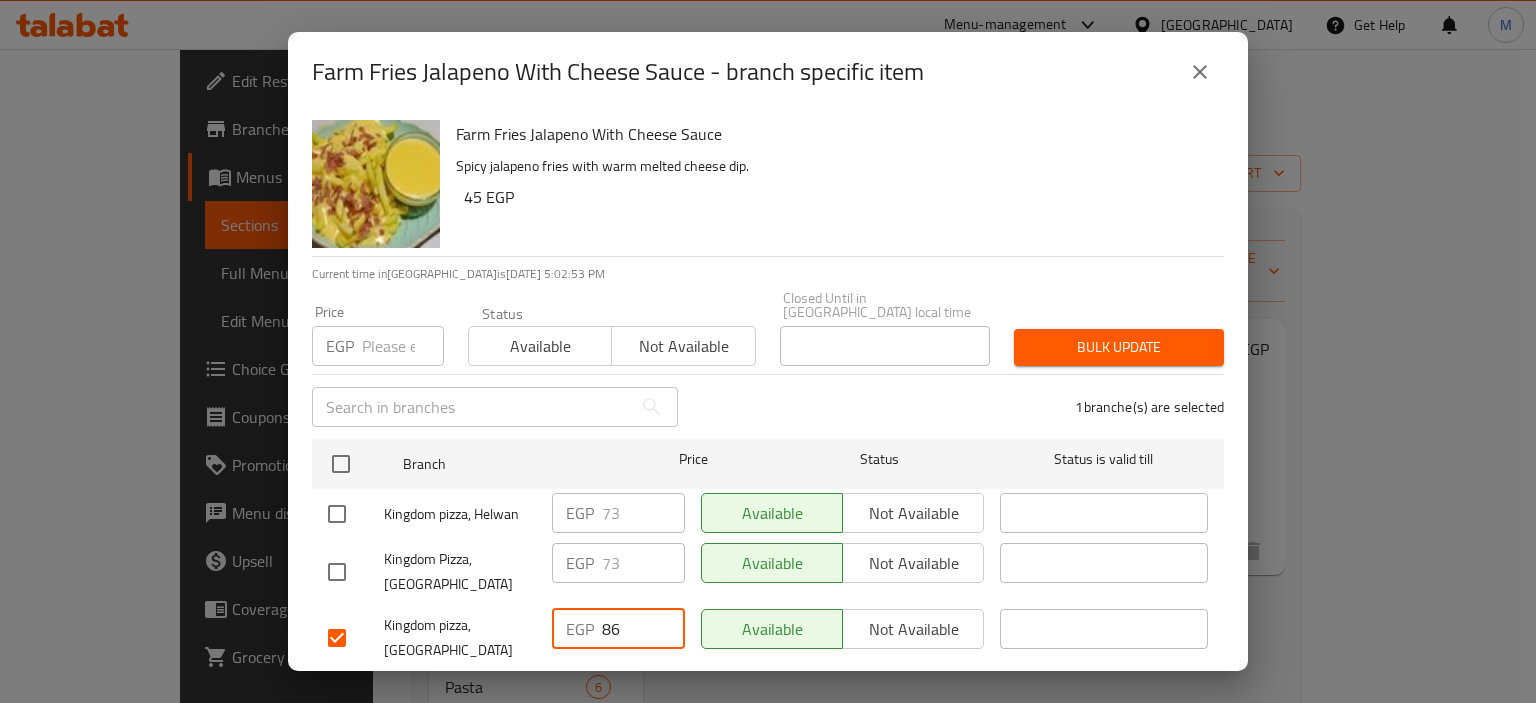 type on "86" 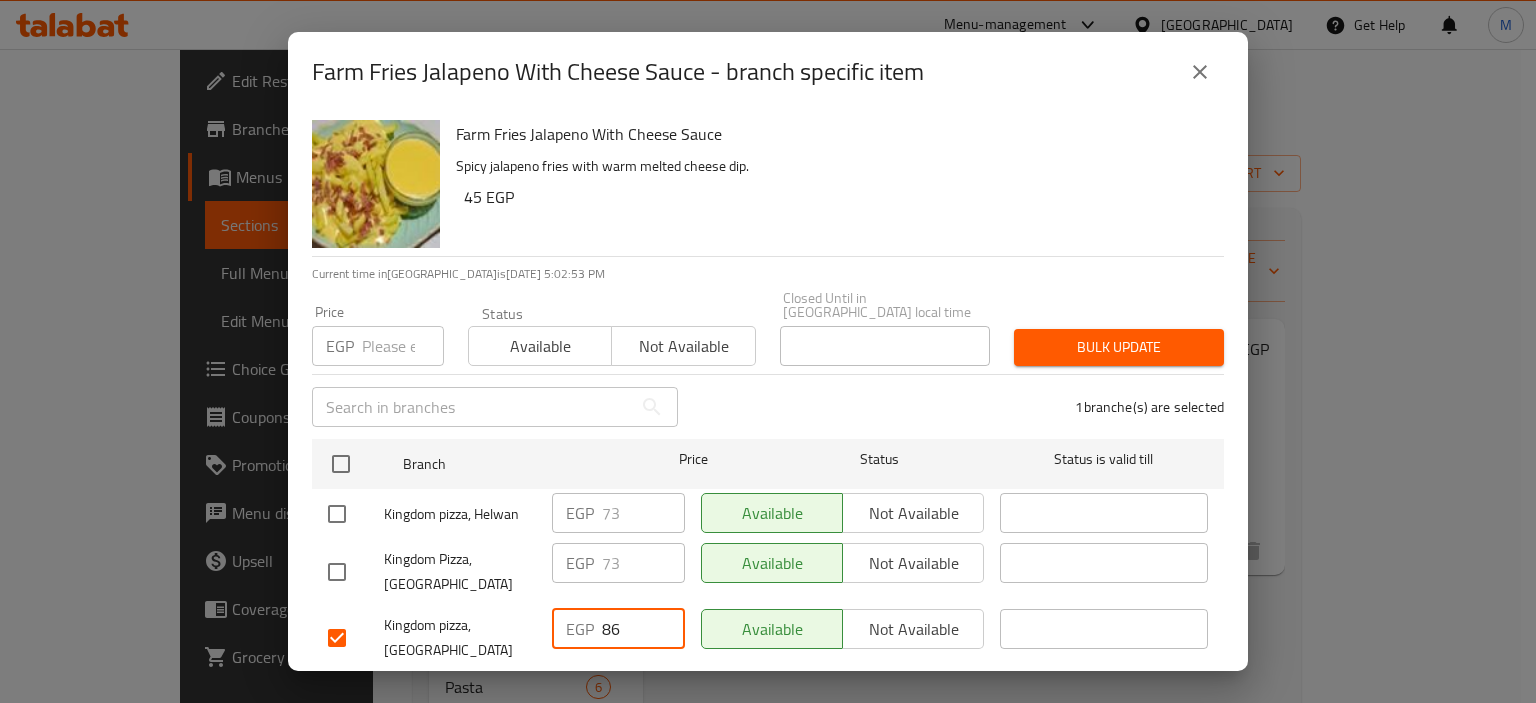 click on "Bulk update" at bounding box center (1119, 347) 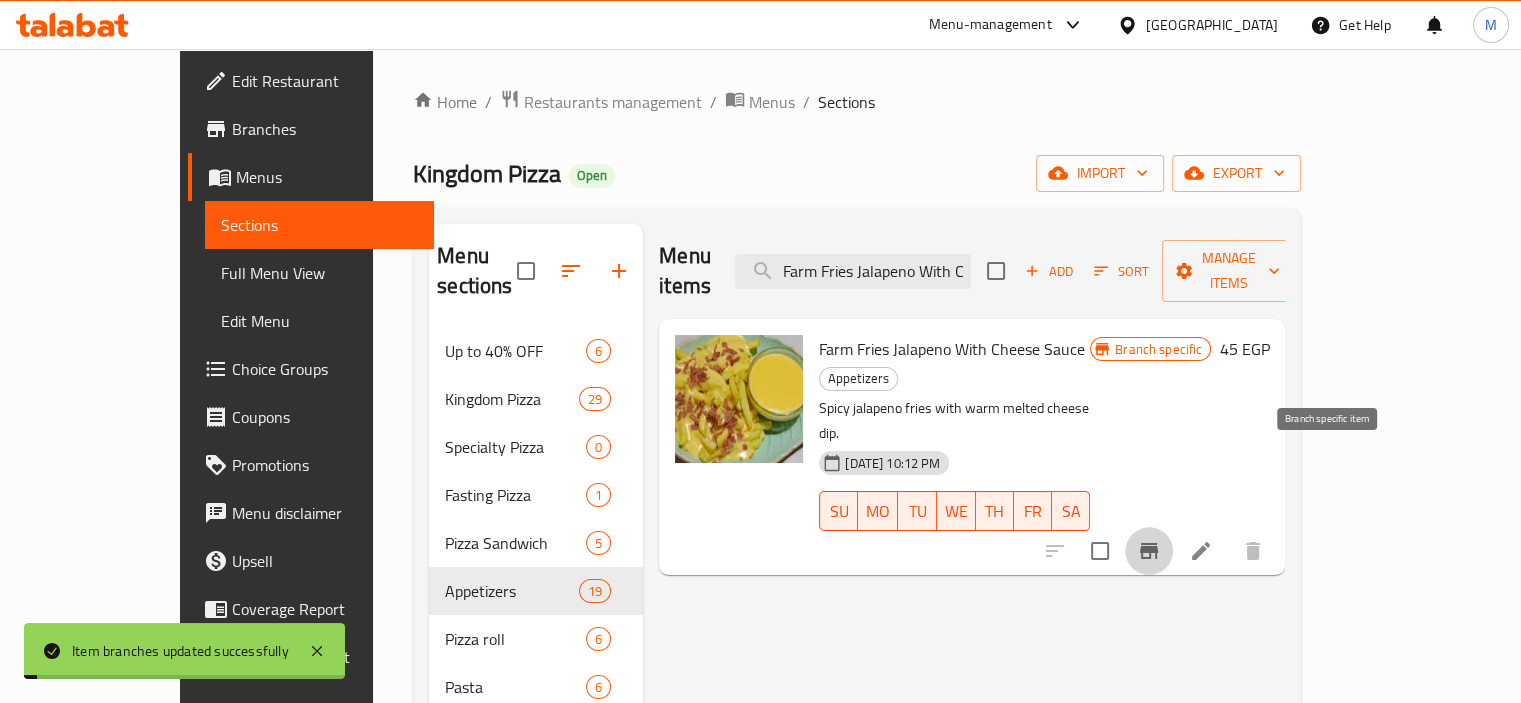 click 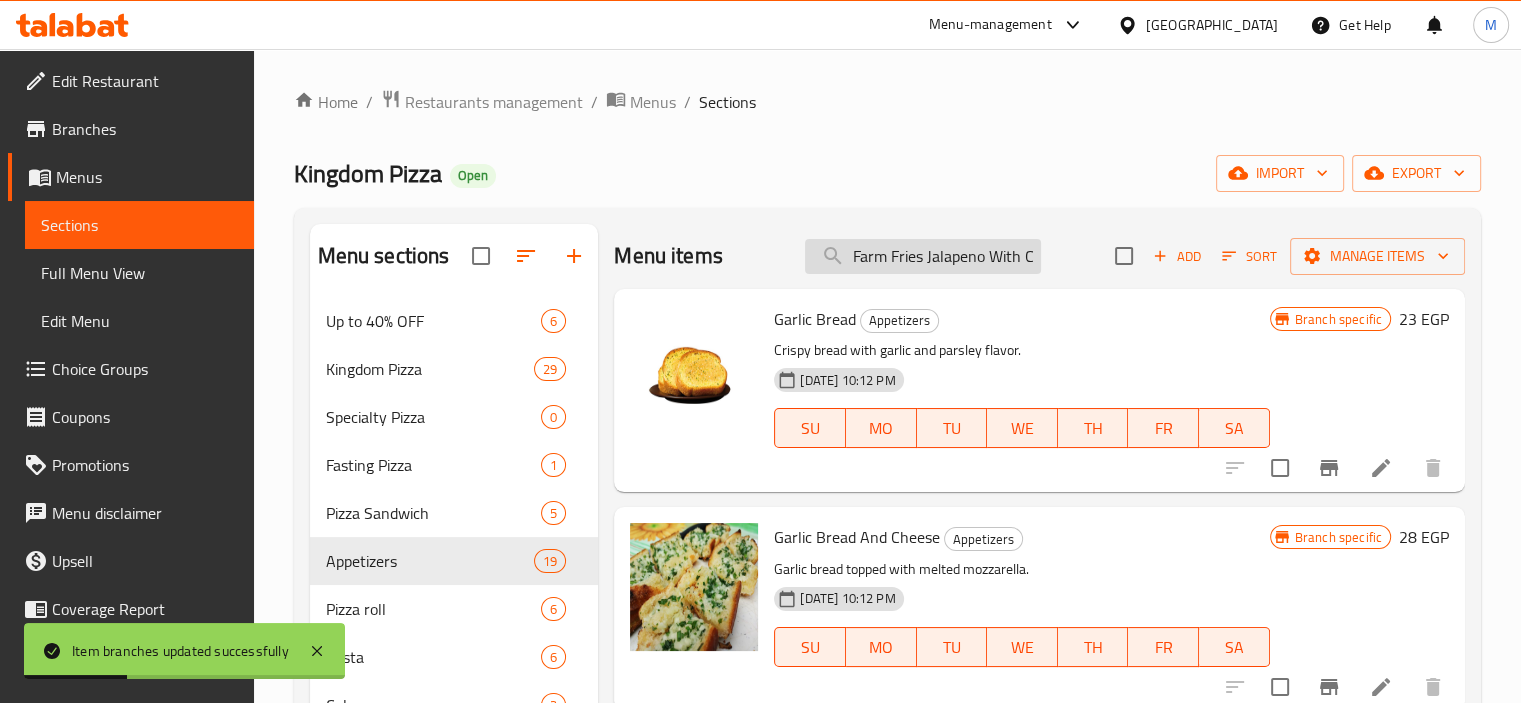 click on "Farm Fries Jalapeno With Cheese Sauce" at bounding box center [923, 256] 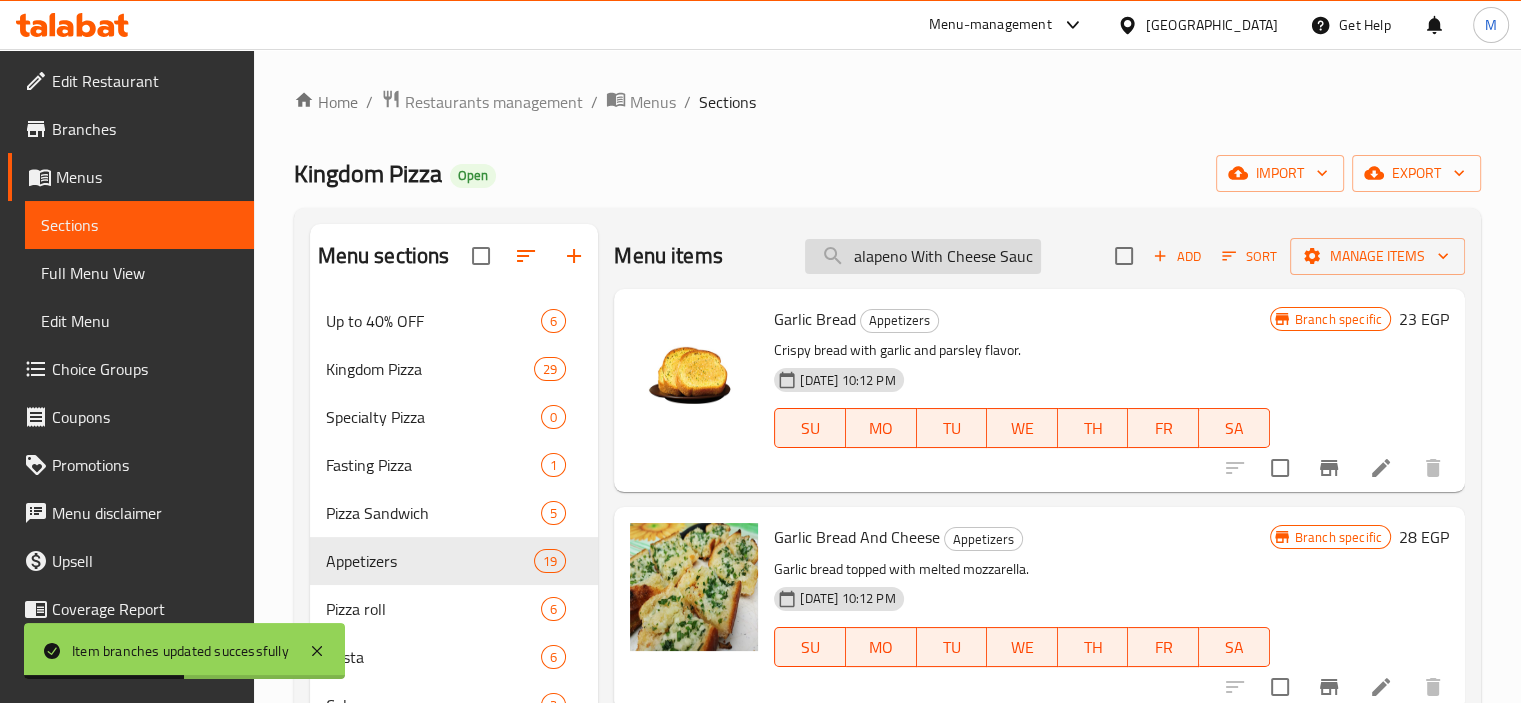 scroll, scrollTop: 0, scrollLeft: 76, axis: horizontal 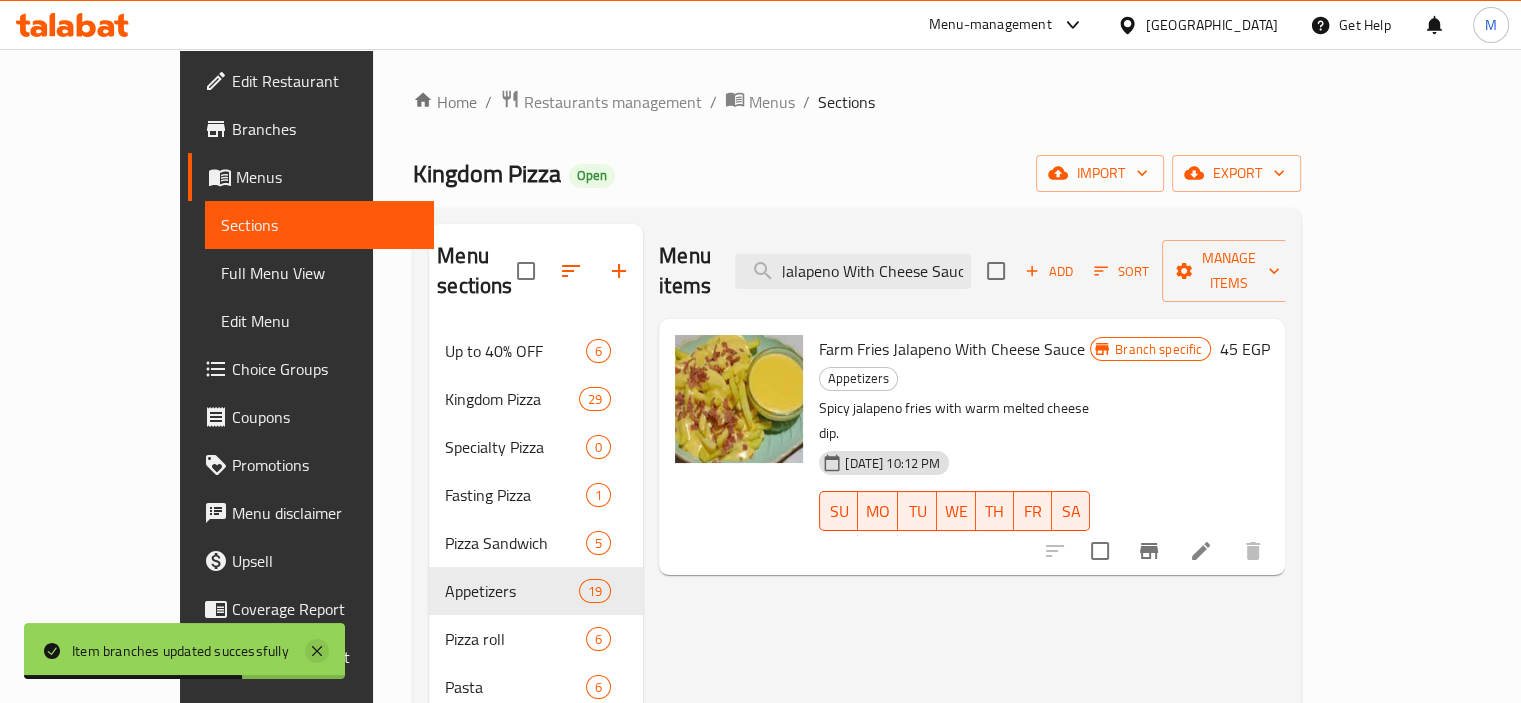 type on "Farm Fries Jalapeno With Cheese Sauc" 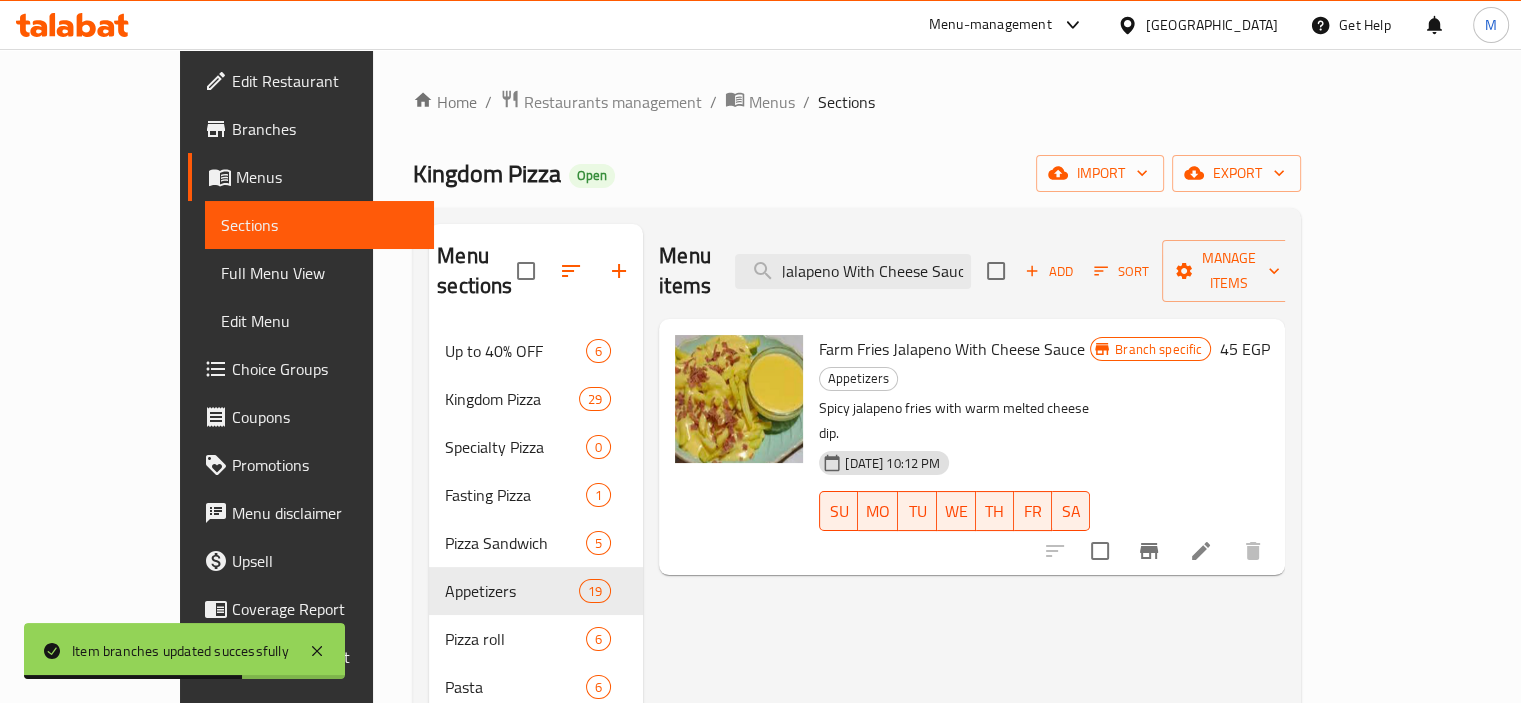 drag, startPoint x: 312, startPoint y: 650, endPoint x: 343, endPoint y: 645, distance: 31.400637 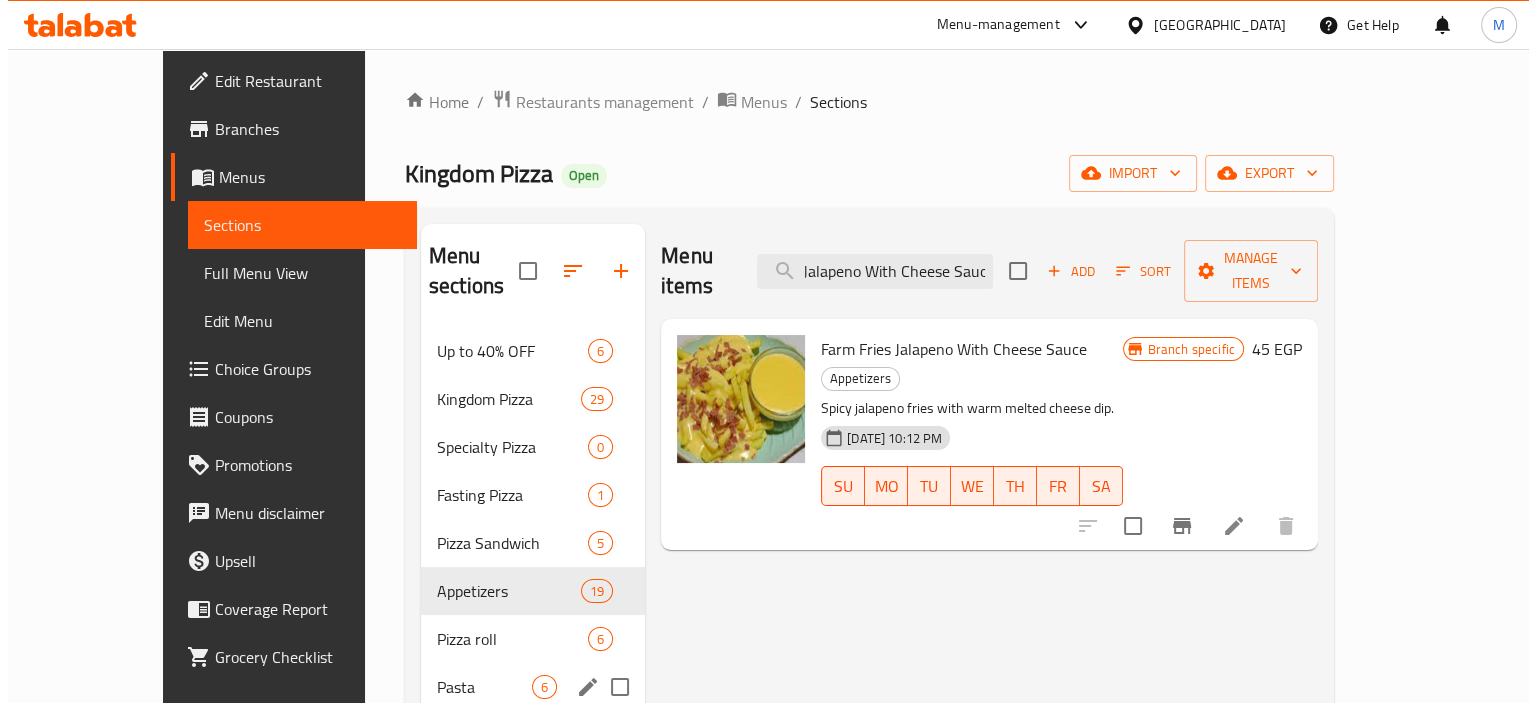 scroll, scrollTop: 0, scrollLeft: 0, axis: both 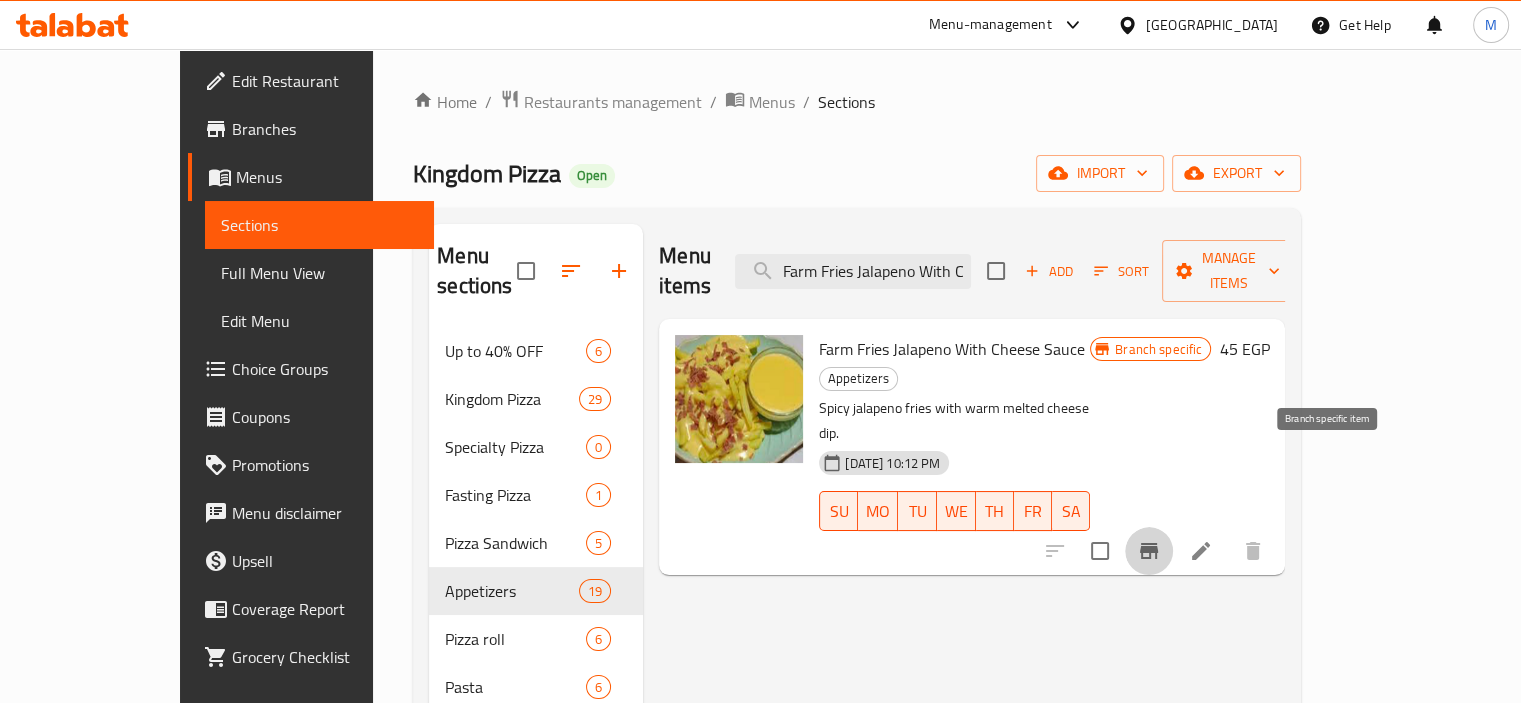 click 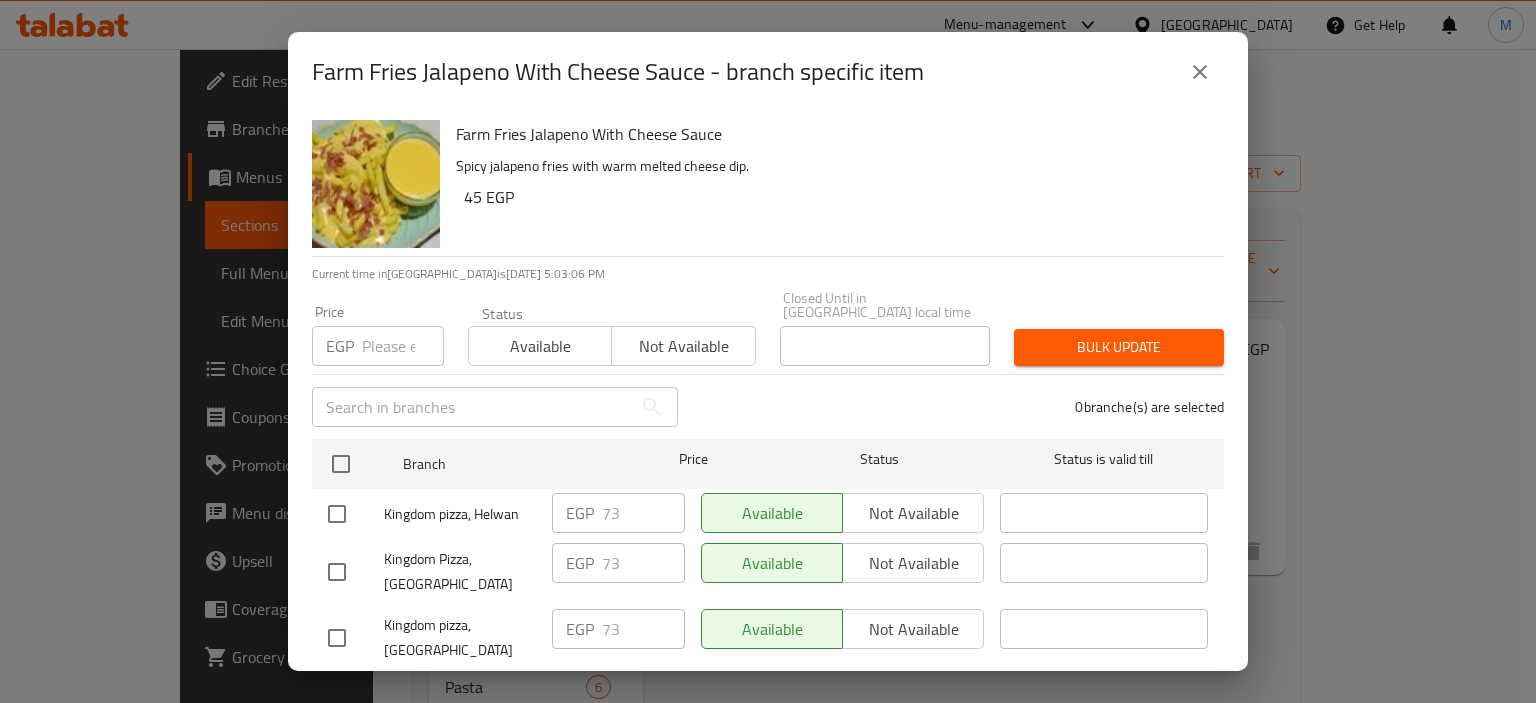 scroll, scrollTop: 1830, scrollLeft: 0, axis: vertical 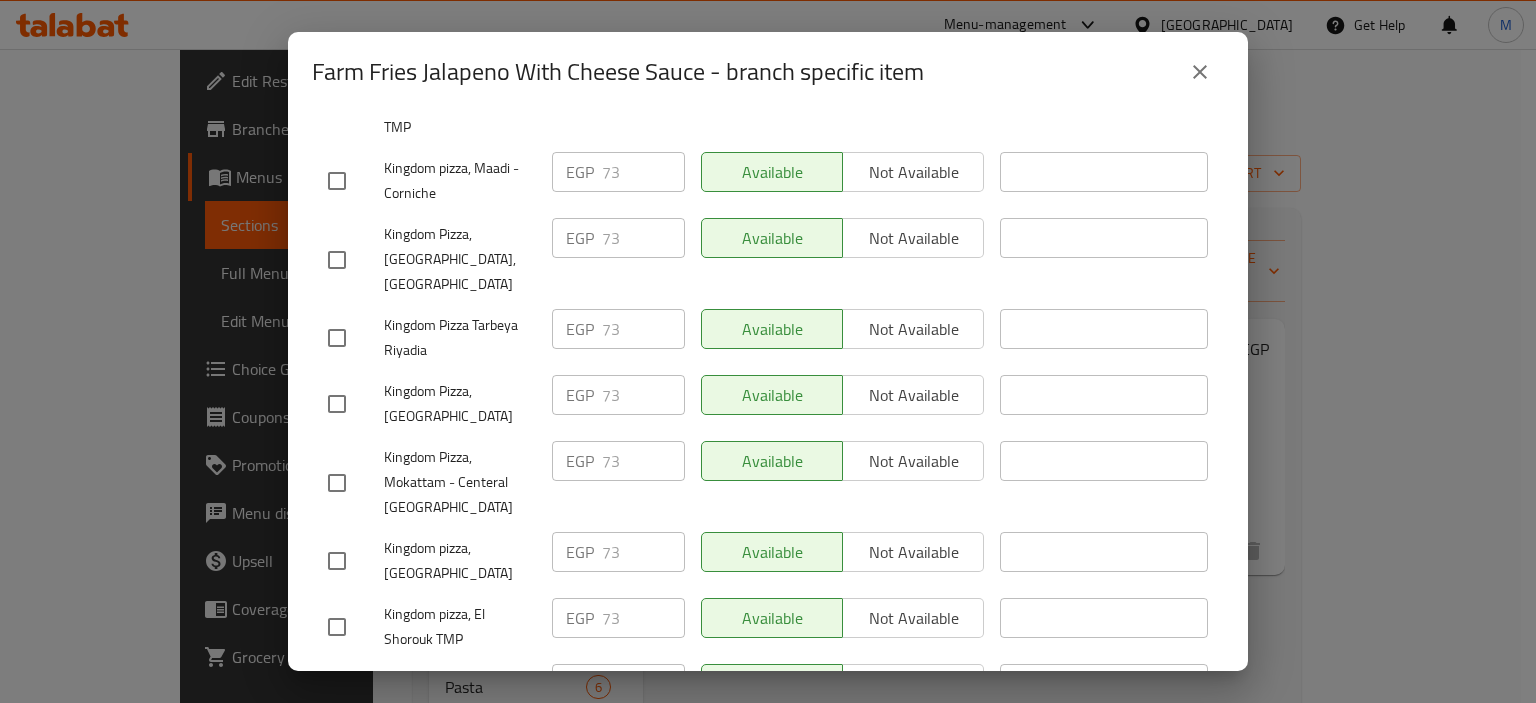 click at bounding box center (337, 693) 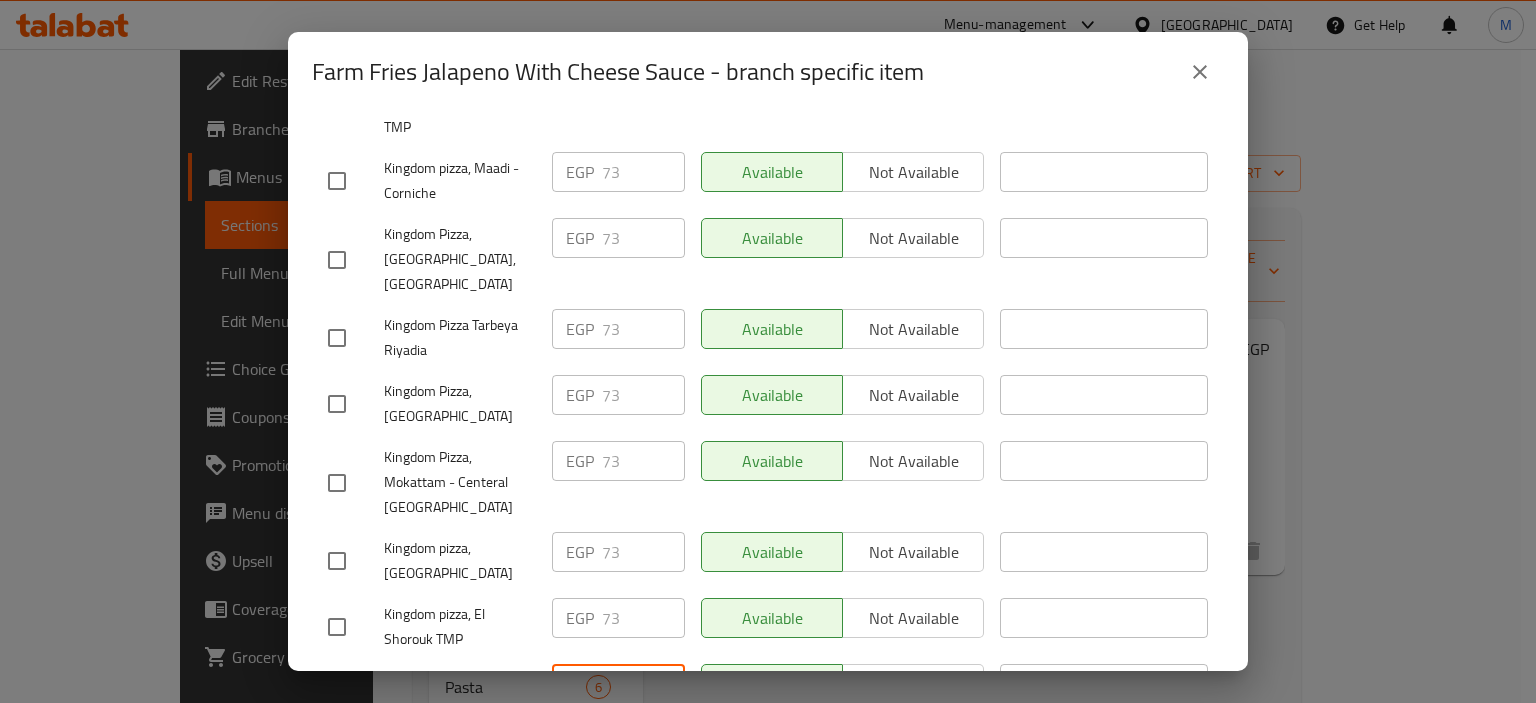 click at bounding box center [643, 684] 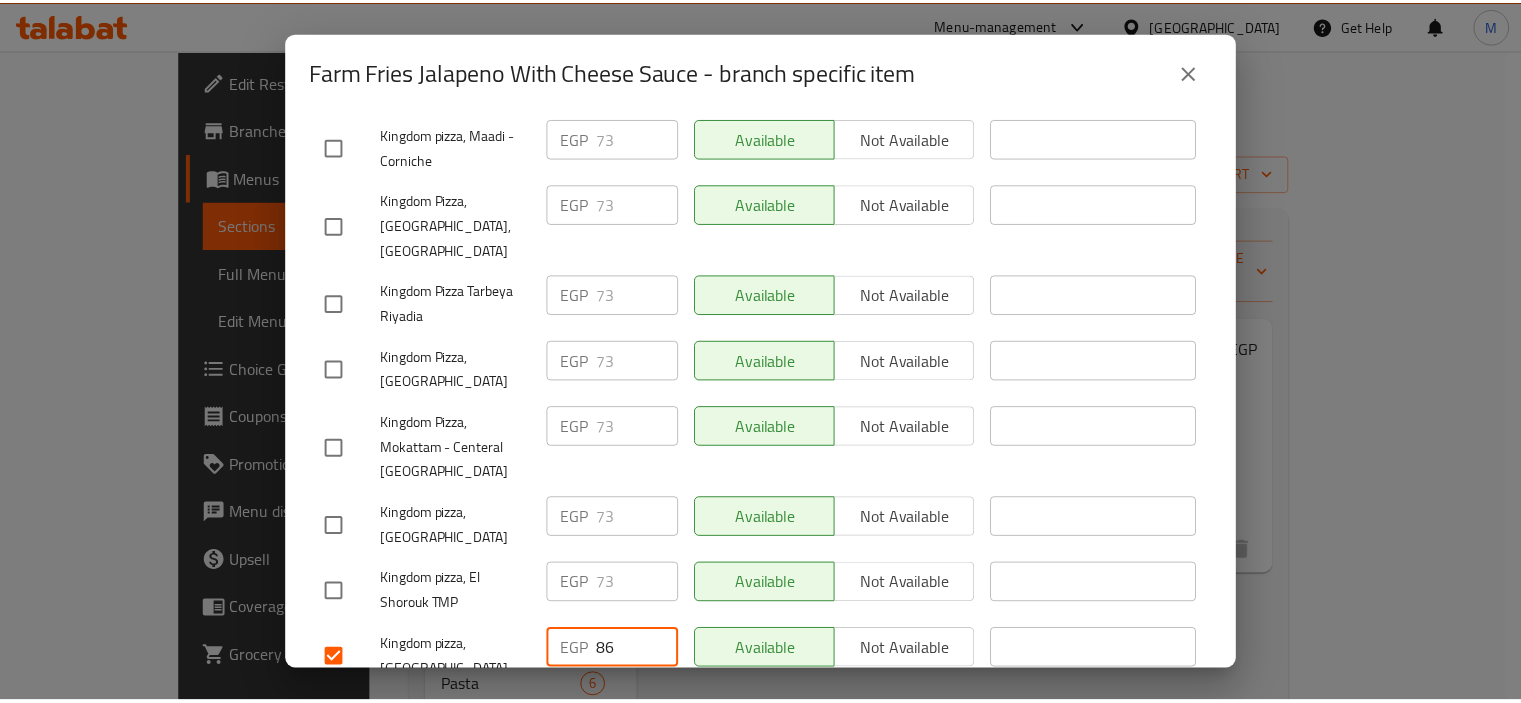 scroll, scrollTop: 1979, scrollLeft: 0, axis: vertical 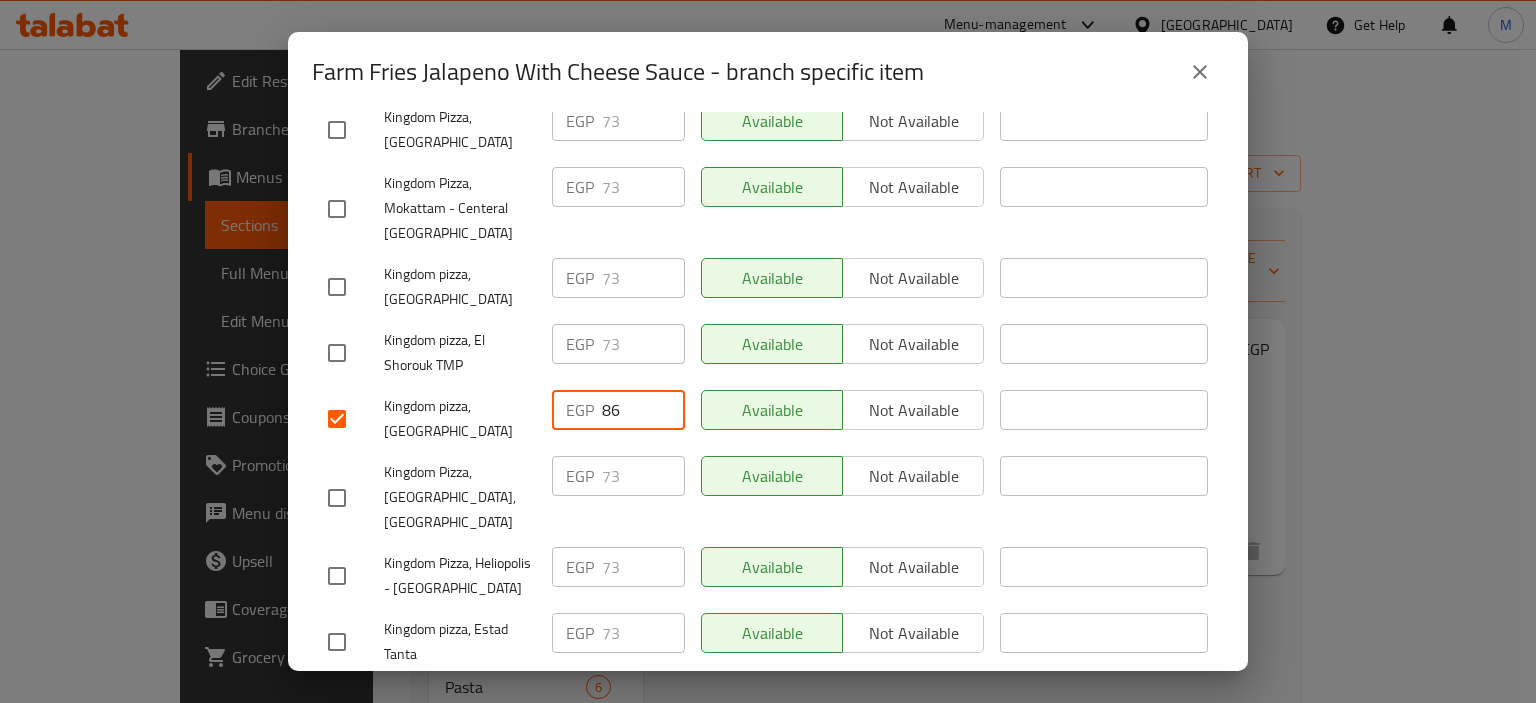 type on "86" 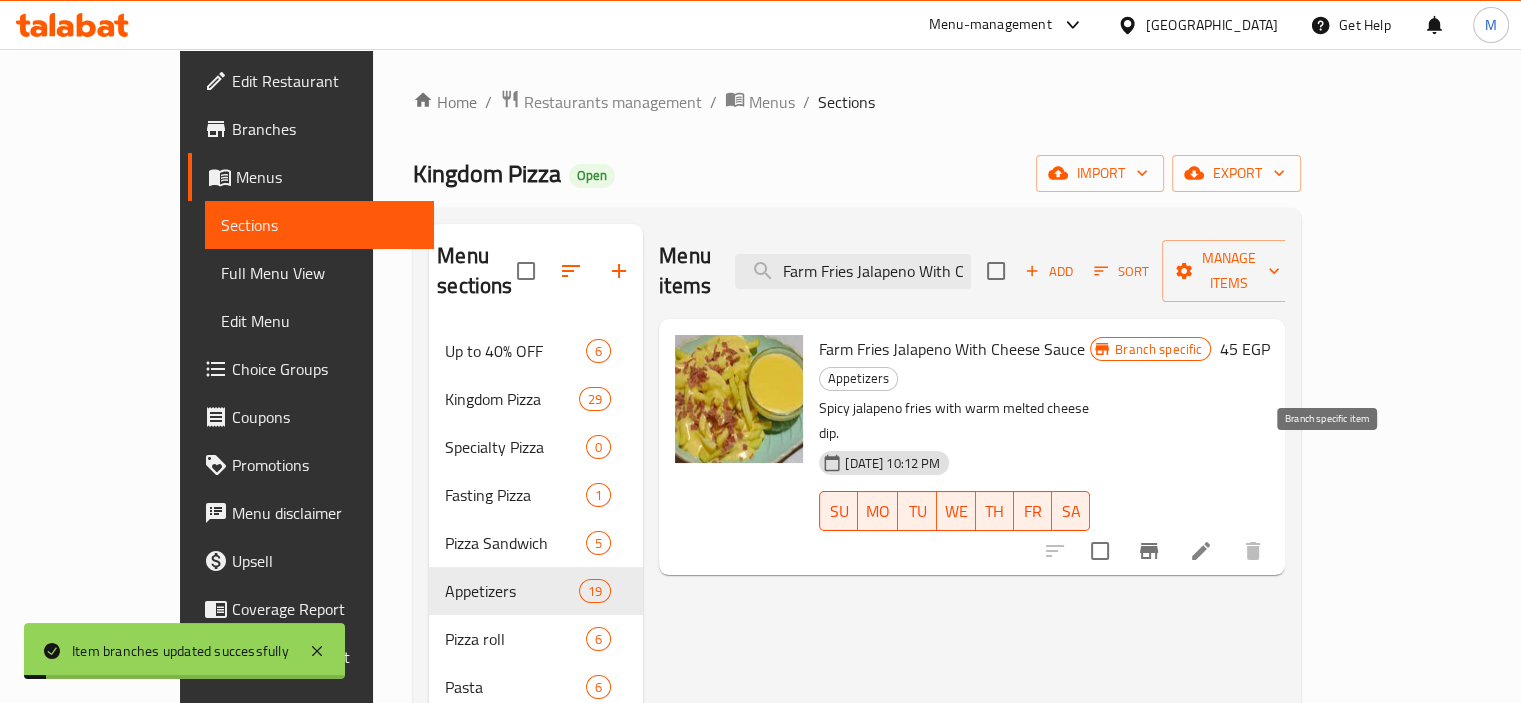 click 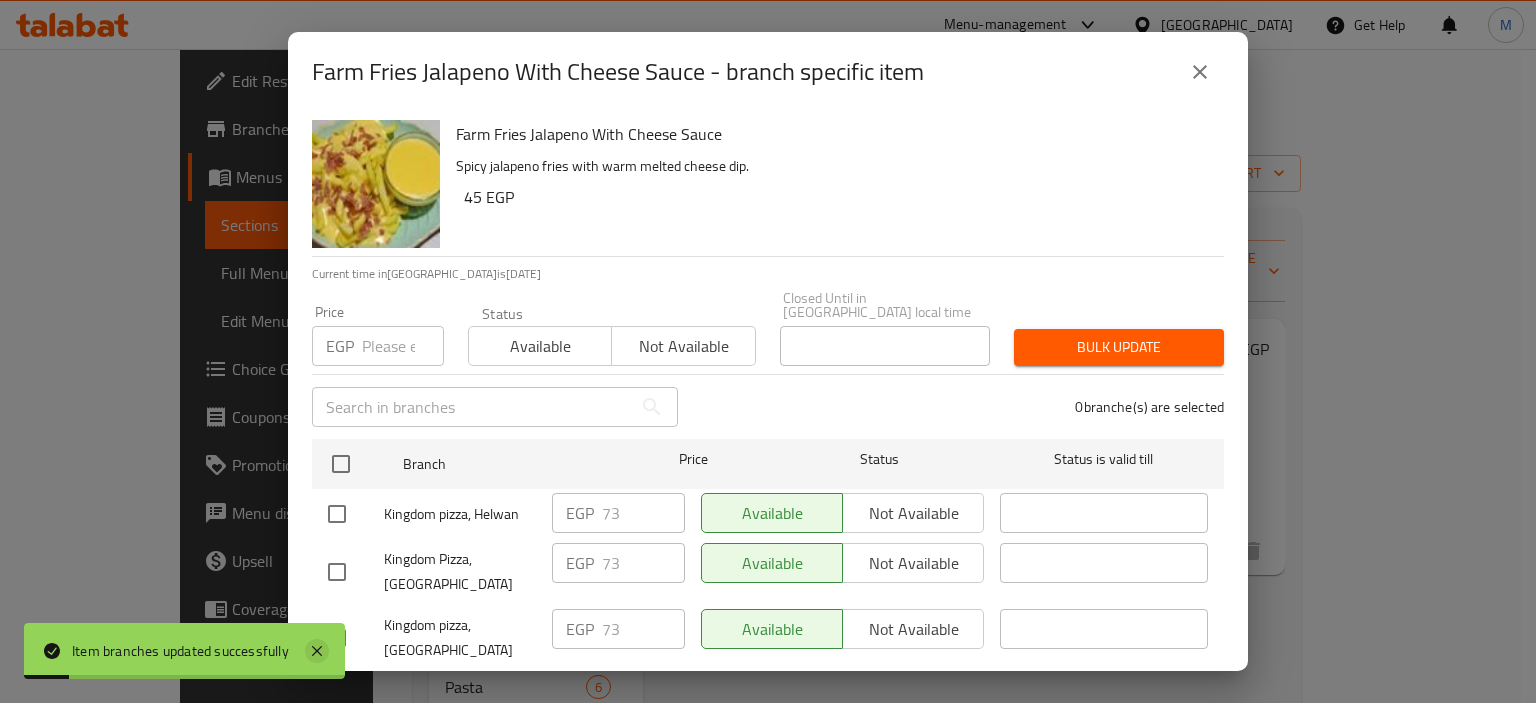 click 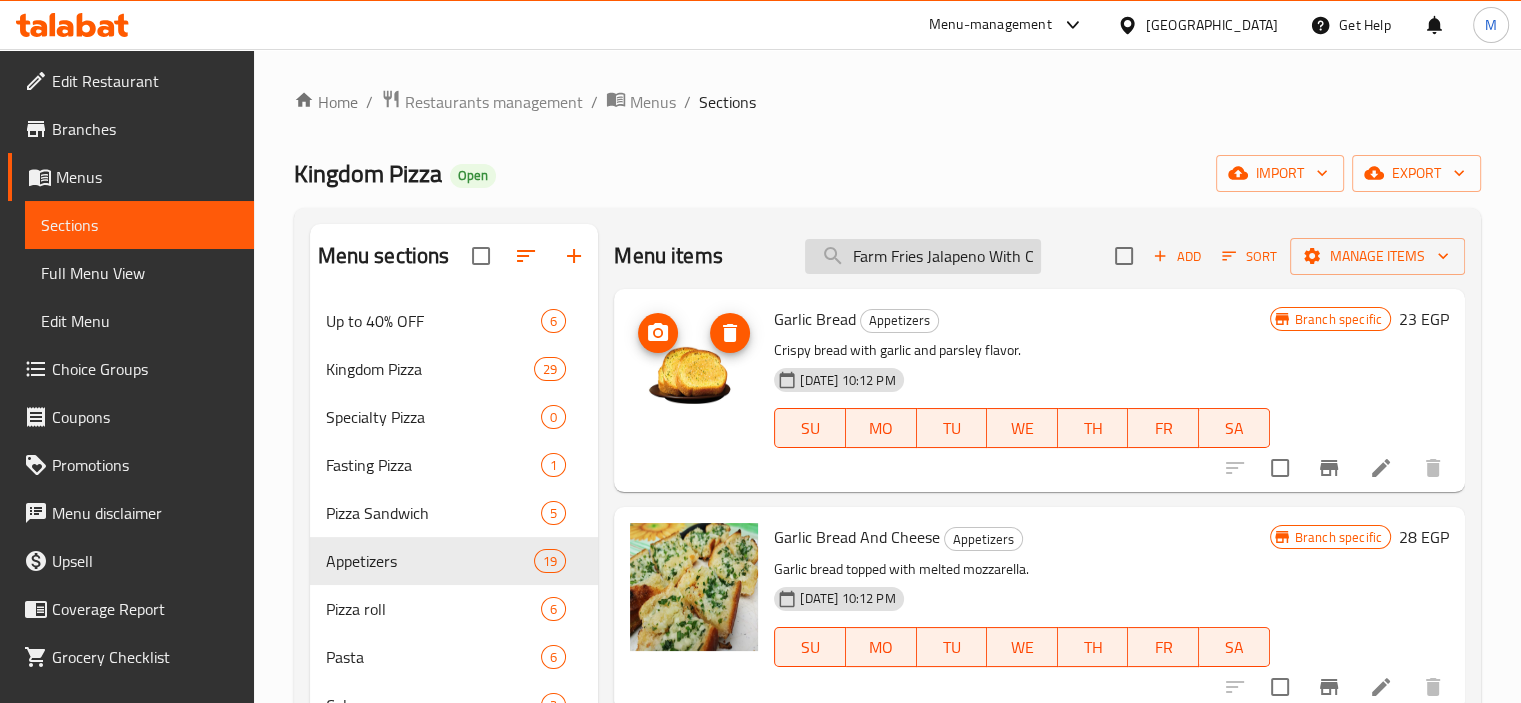click on "Farm Fries Jalapeno With Cheese Sauc" at bounding box center [923, 256] 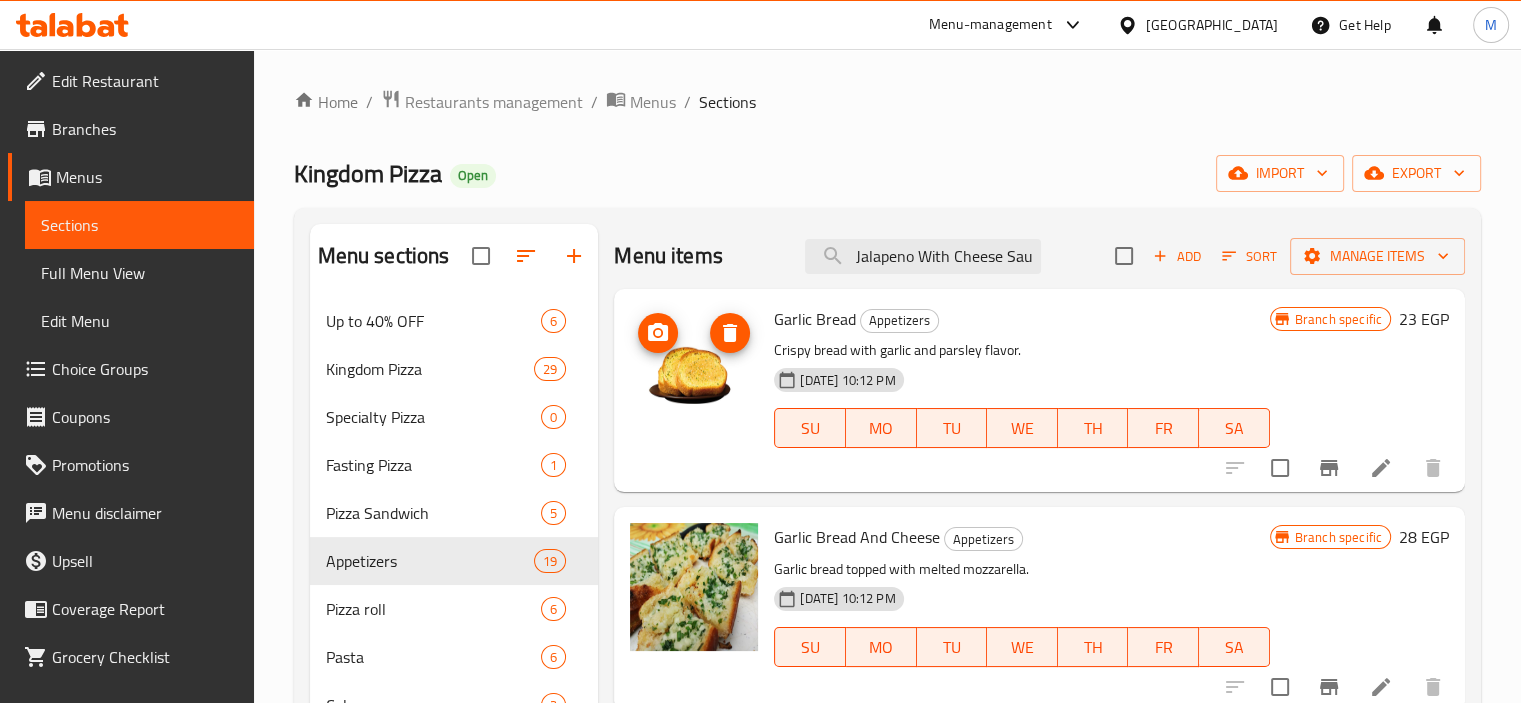 scroll, scrollTop: 0, scrollLeft: 69, axis: horizontal 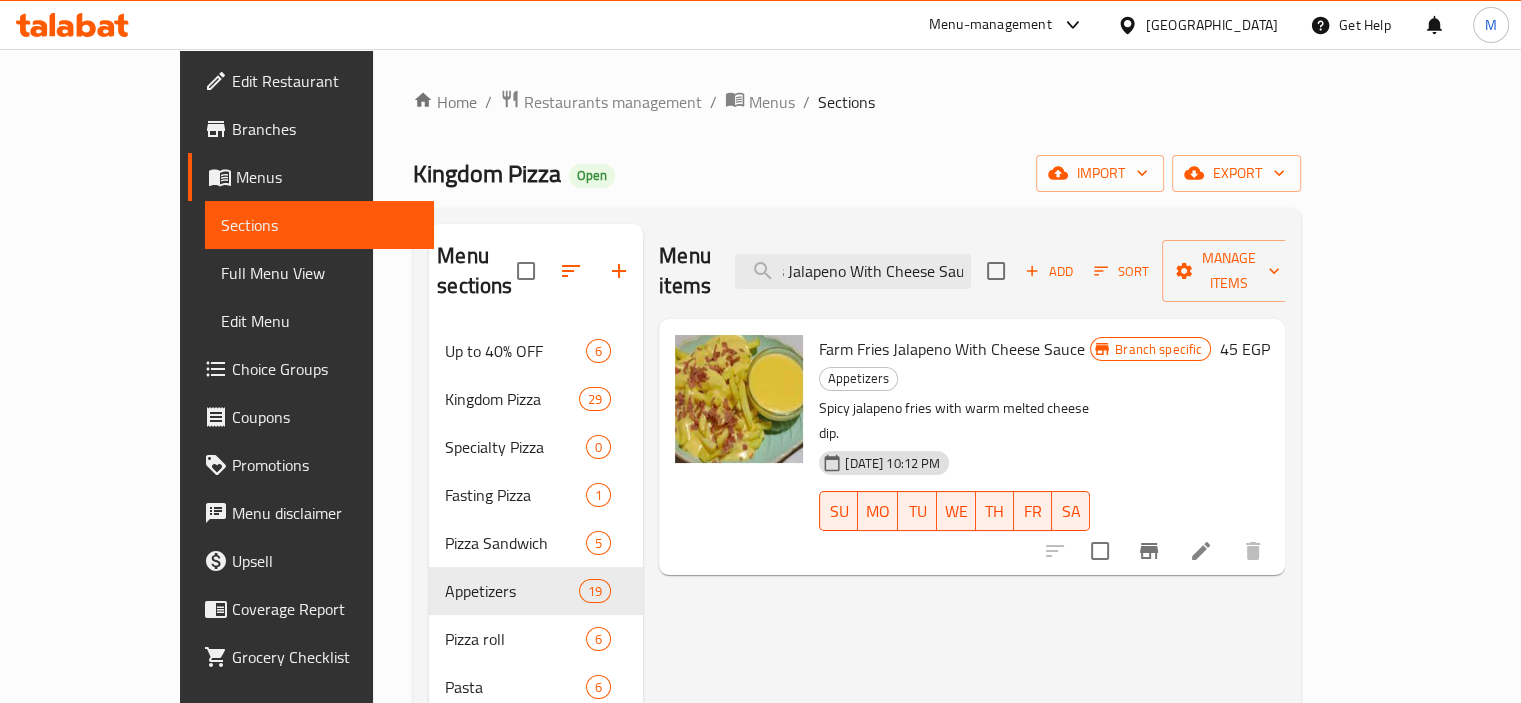click at bounding box center [1154, 551] 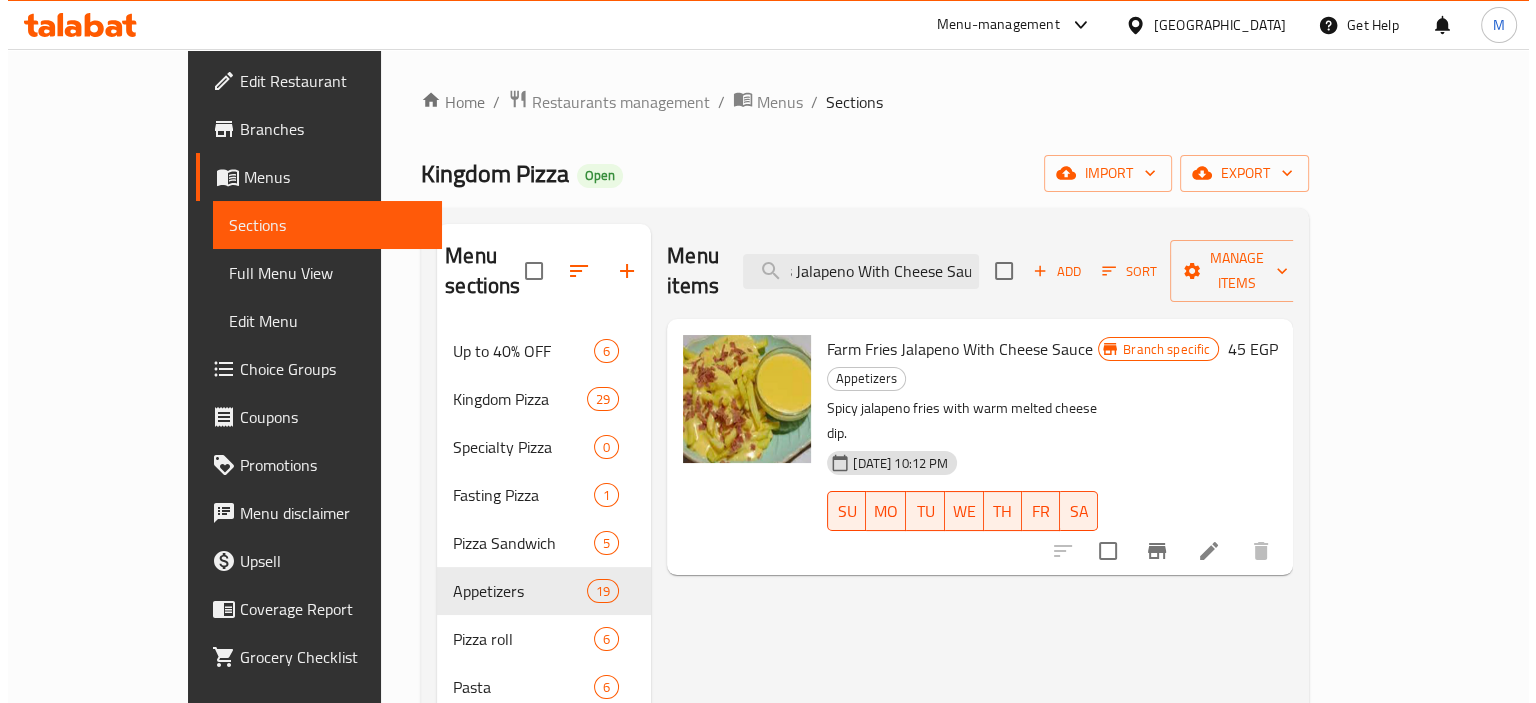 scroll, scrollTop: 0, scrollLeft: 0, axis: both 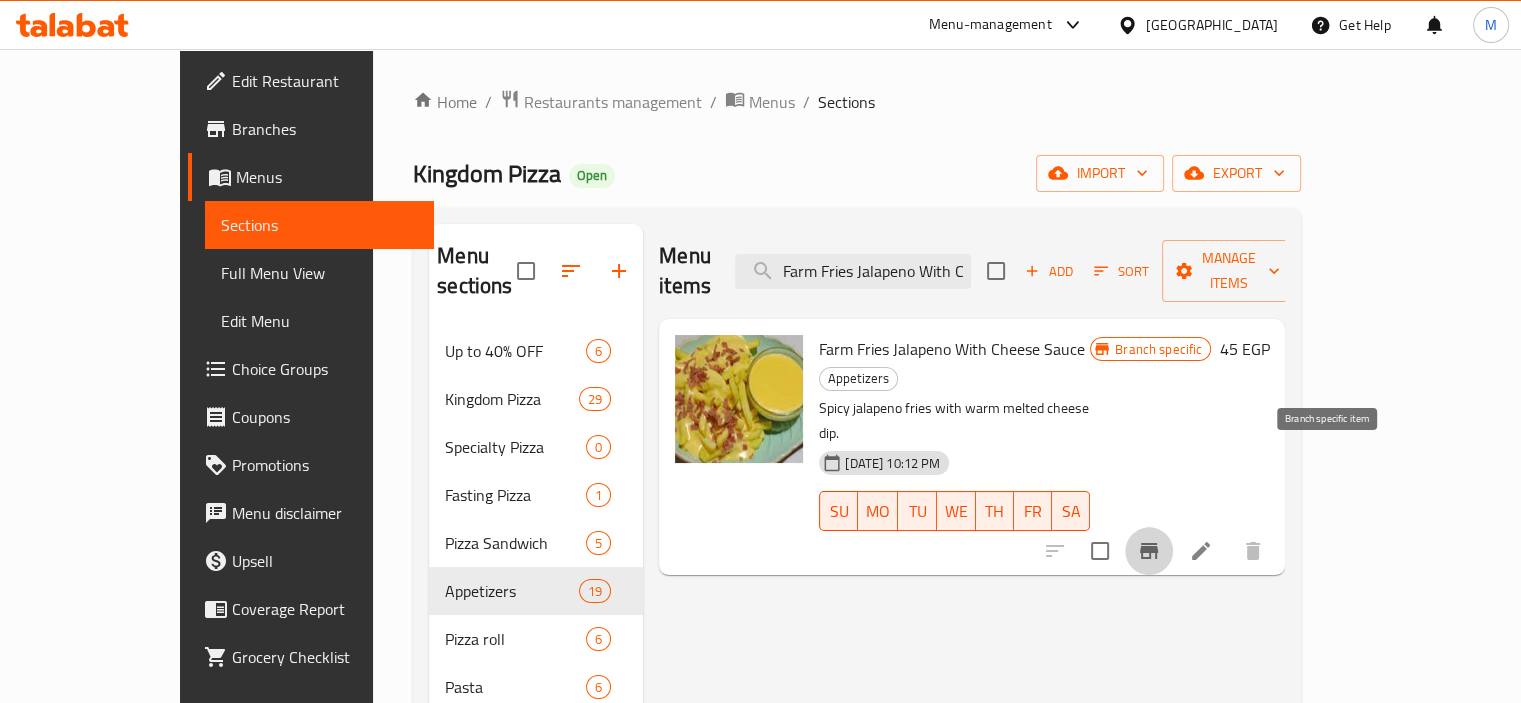 click at bounding box center [1149, 551] 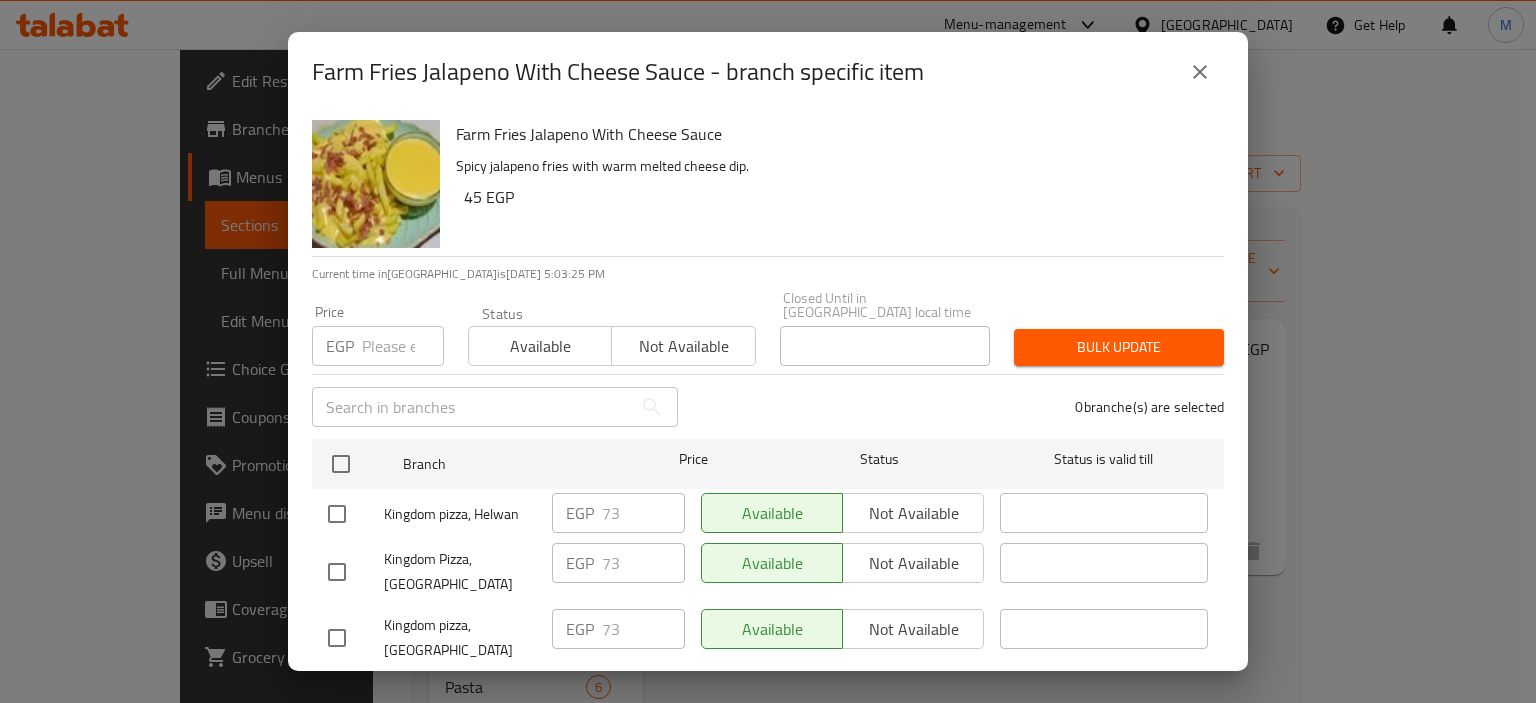 scroll, scrollTop: 1830, scrollLeft: 0, axis: vertical 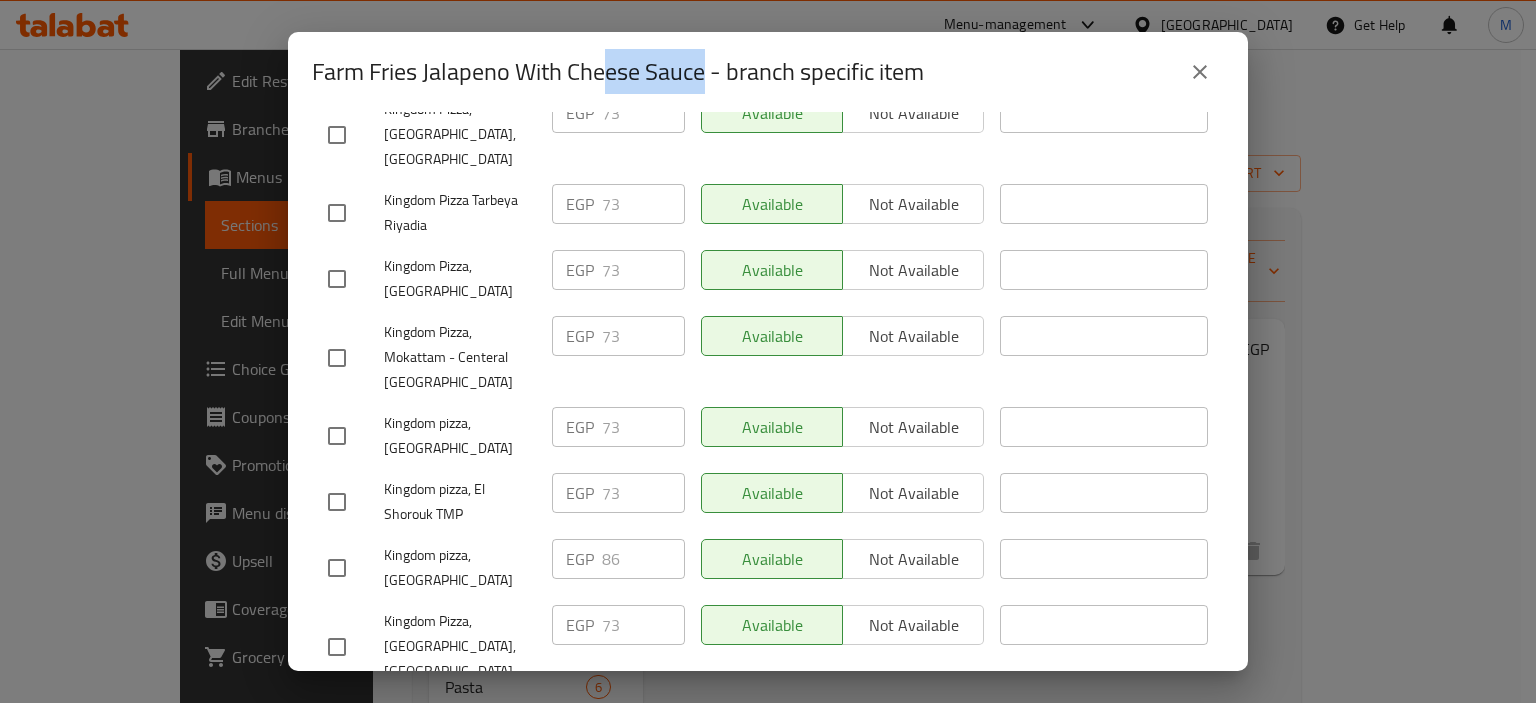 drag, startPoint x: 703, startPoint y: 67, endPoint x: 612, endPoint y: 79, distance: 91.787796 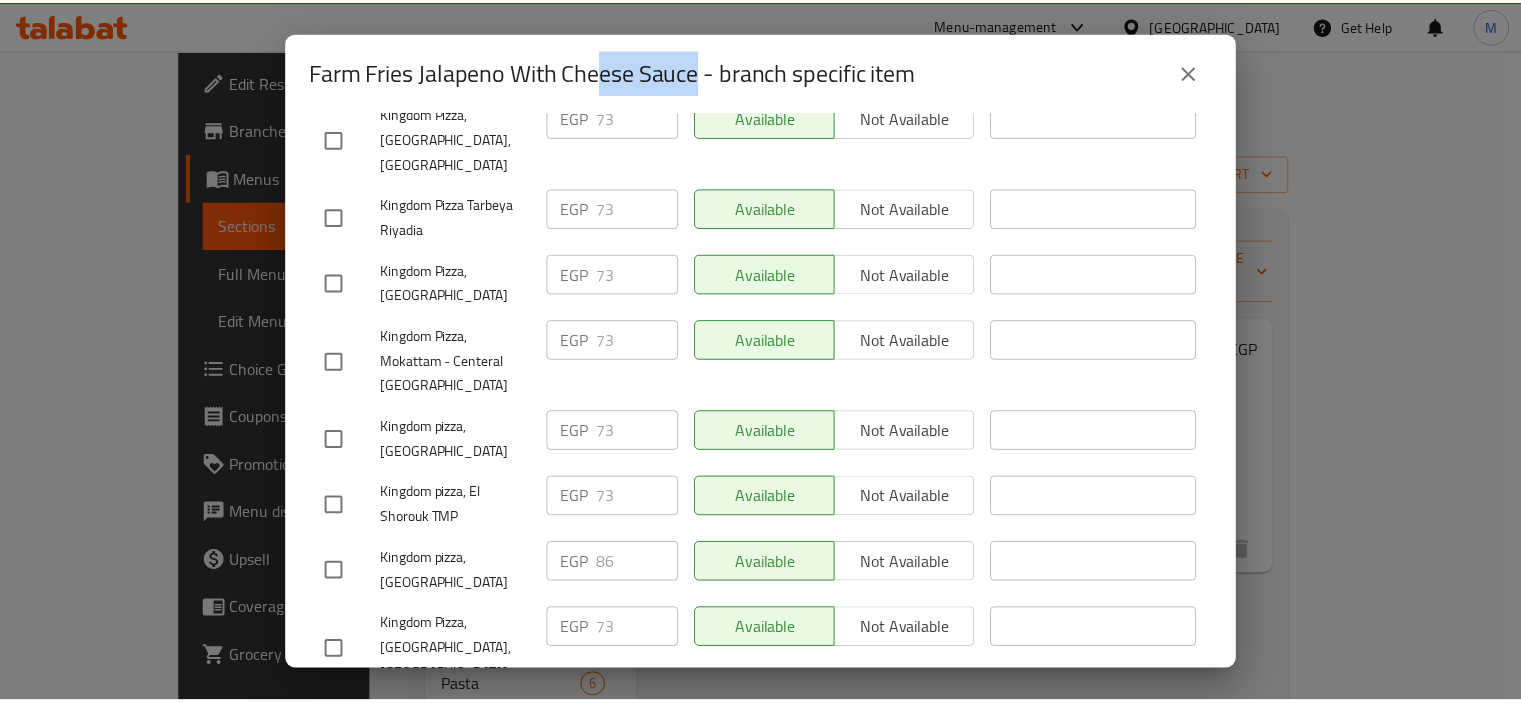 scroll, scrollTop: 1830, scrollLeft: 0, axis: vertical 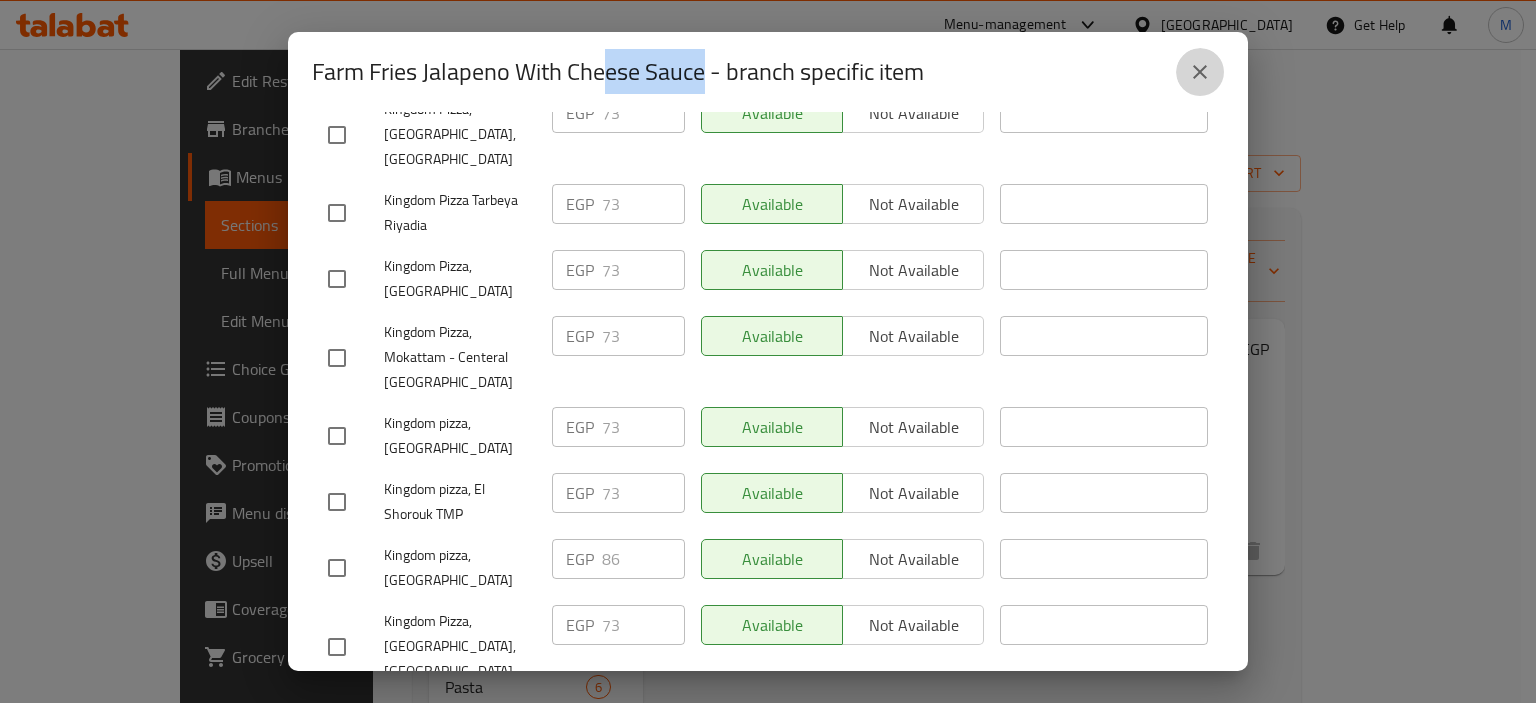 click 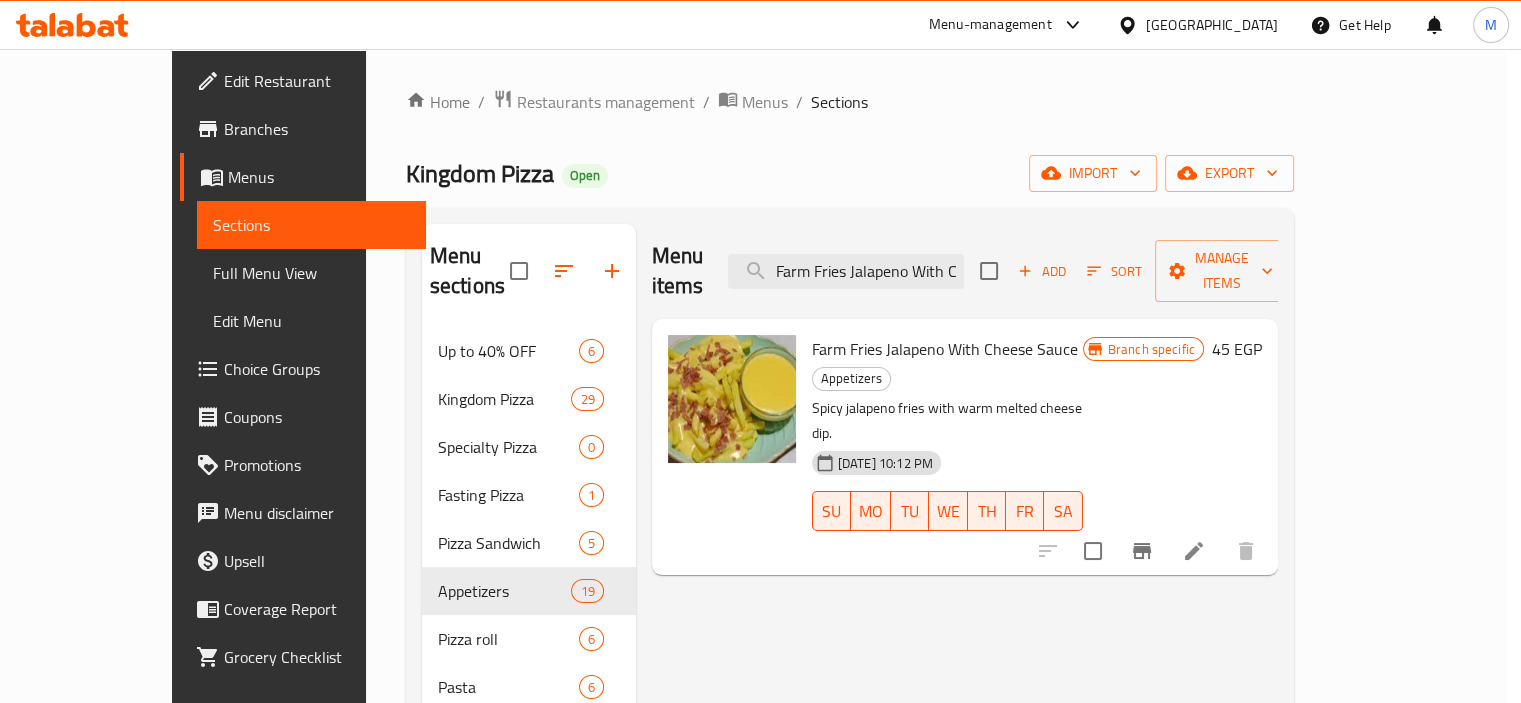 scroll, scrollTop: 0, scrollLeft: 0, axis: both 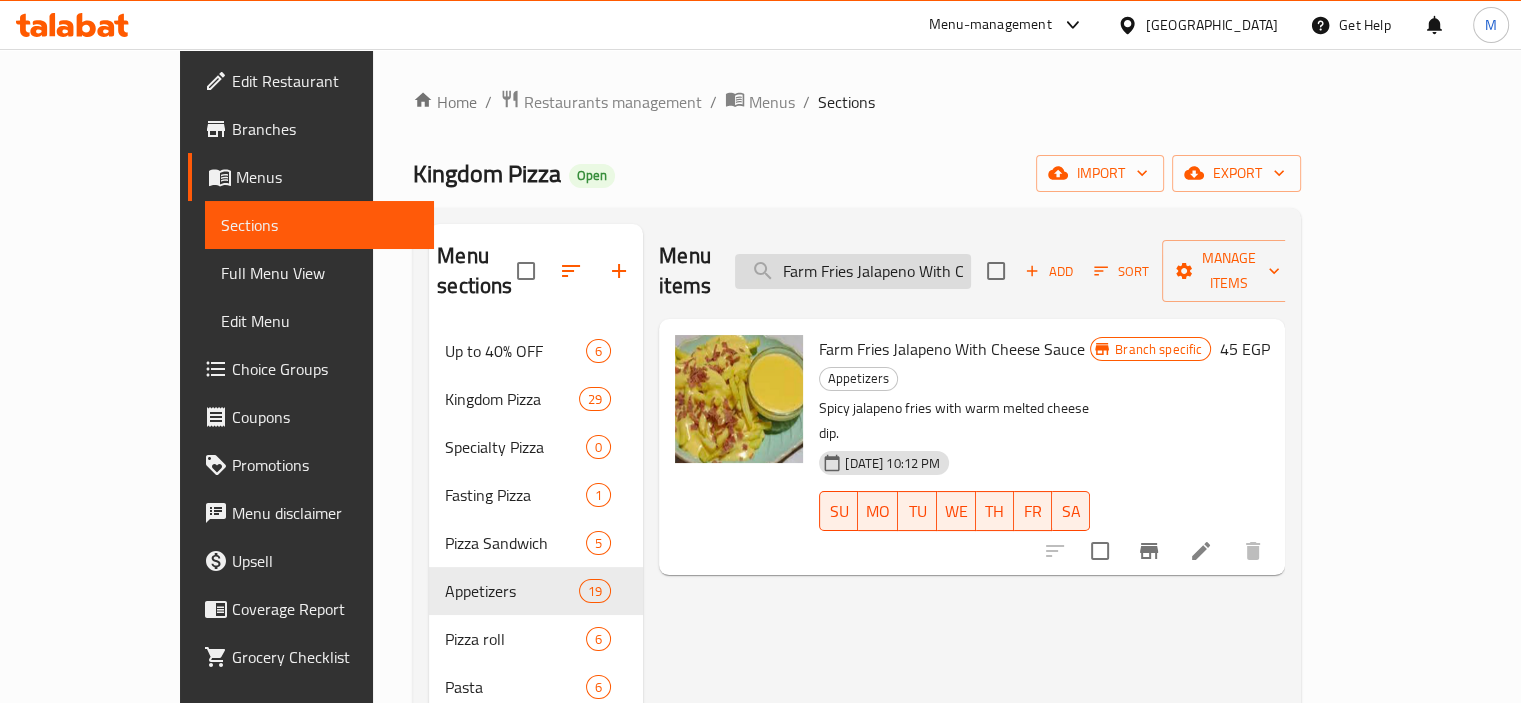 click on "Farm Fries Jalapeno With Cheese Sau" at bounding box center [853, 271] 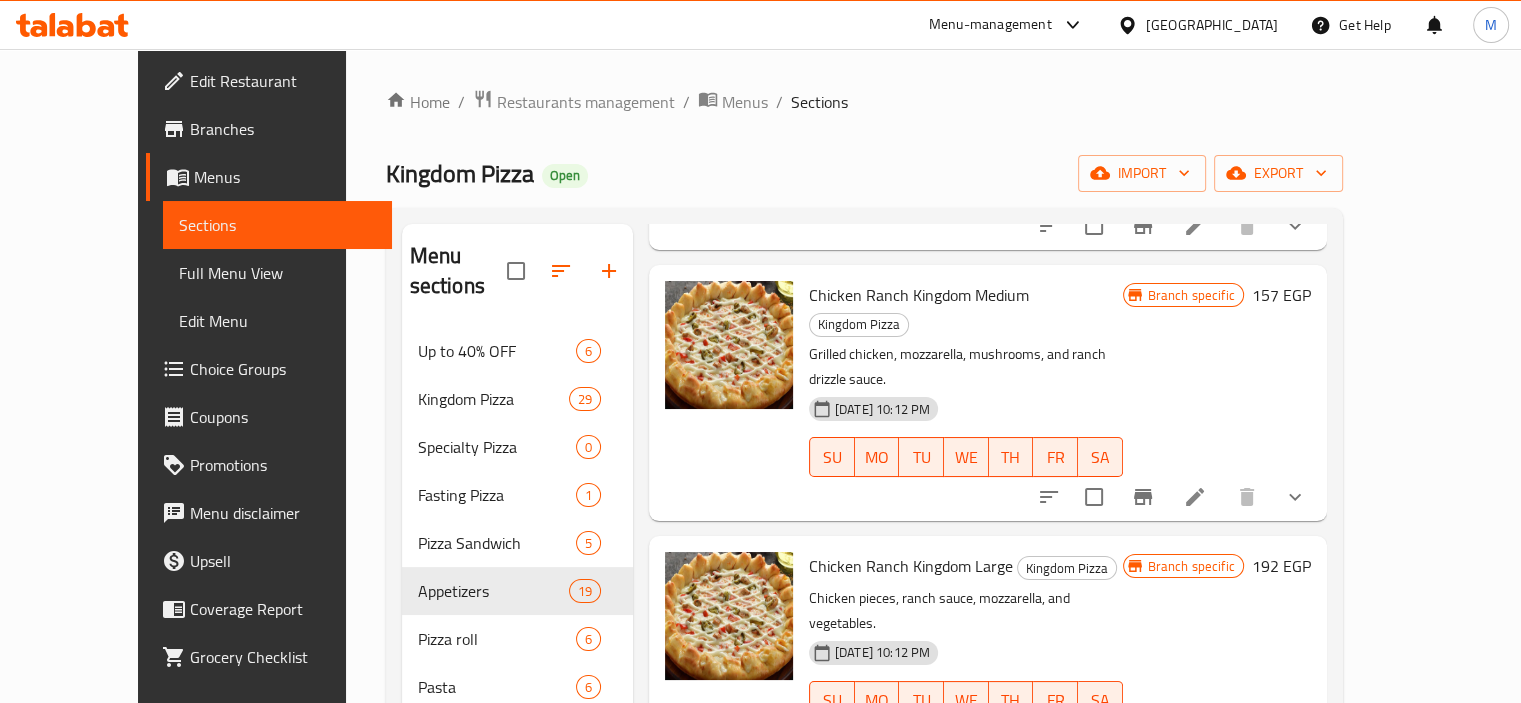 scroll, scrollTop: 656, scrollLeft: 0, axis: vertical 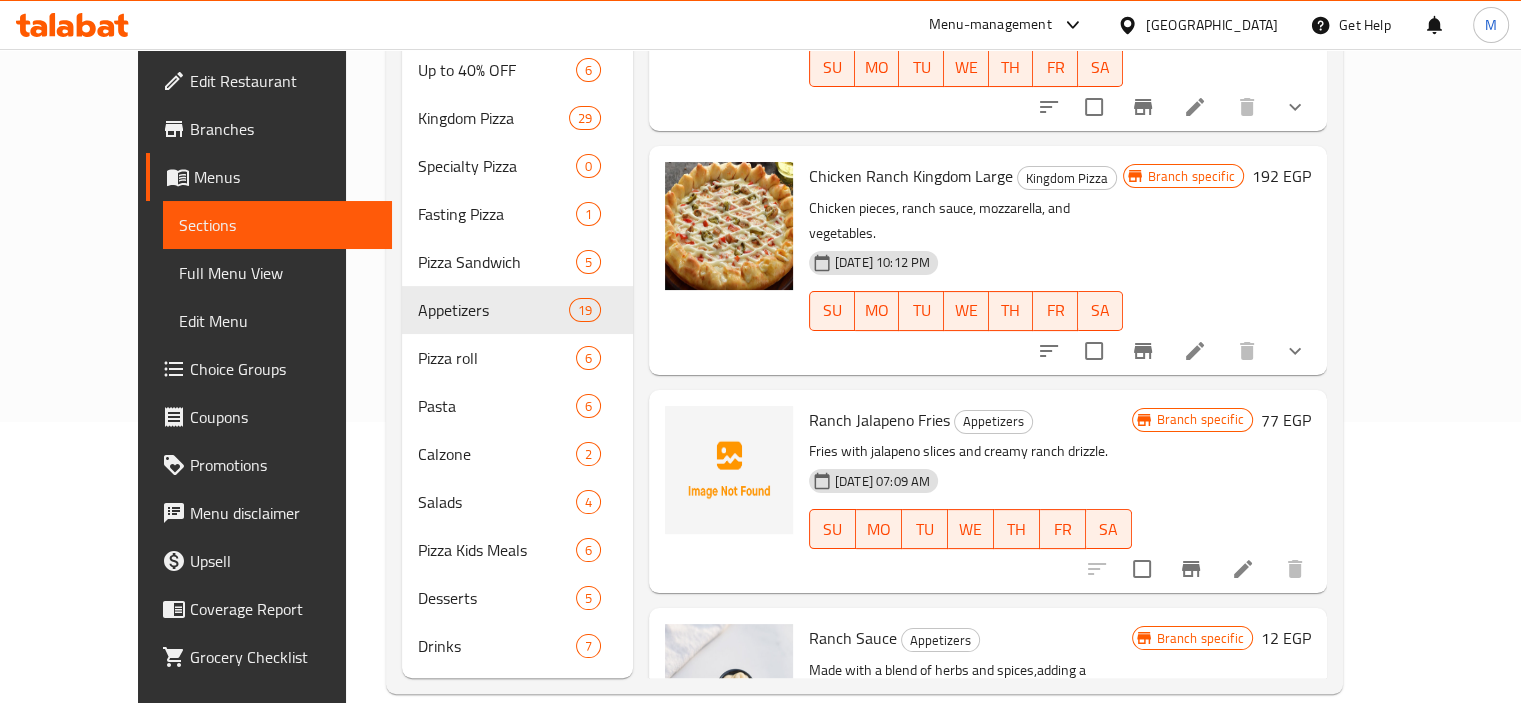 type on "ranch" 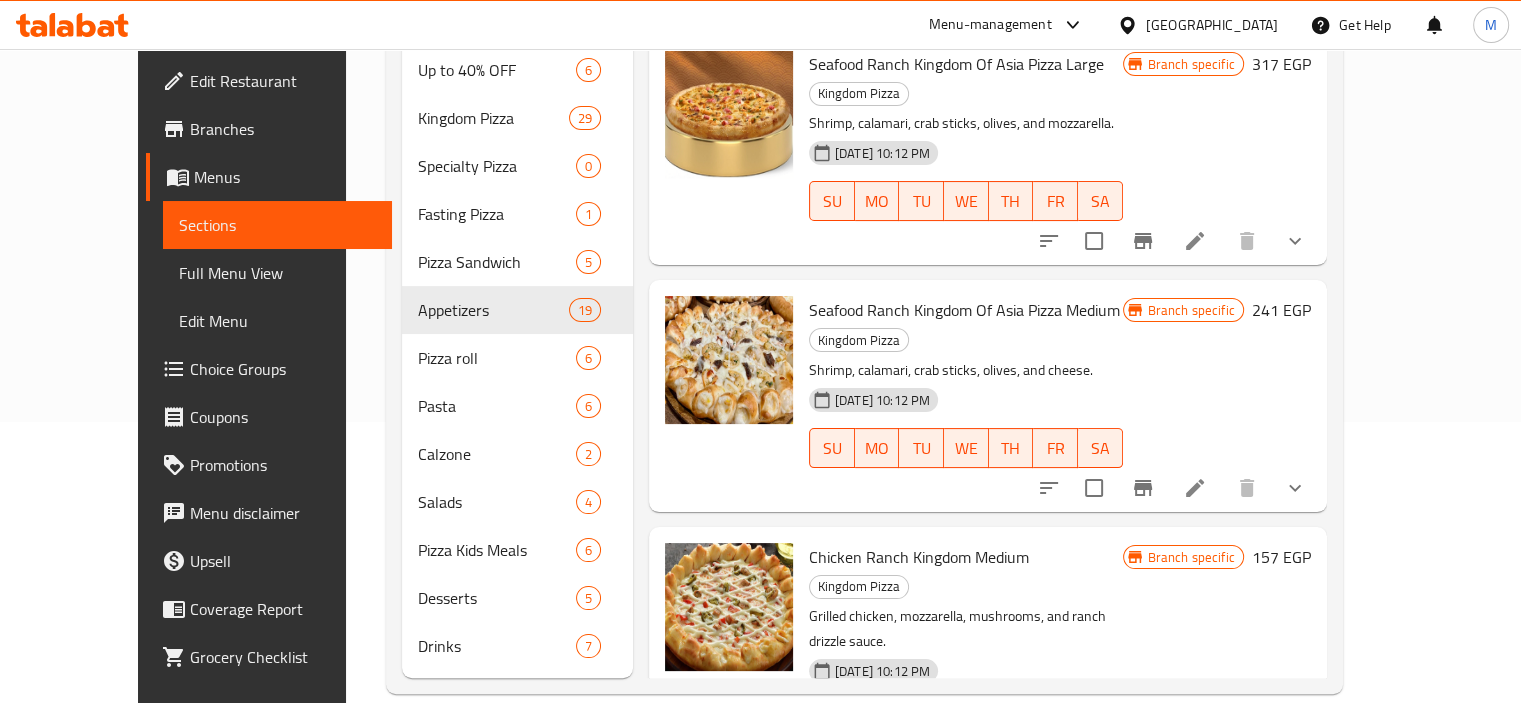 scroll, scrollTop: 0, scrollLeft: 0, axis: both 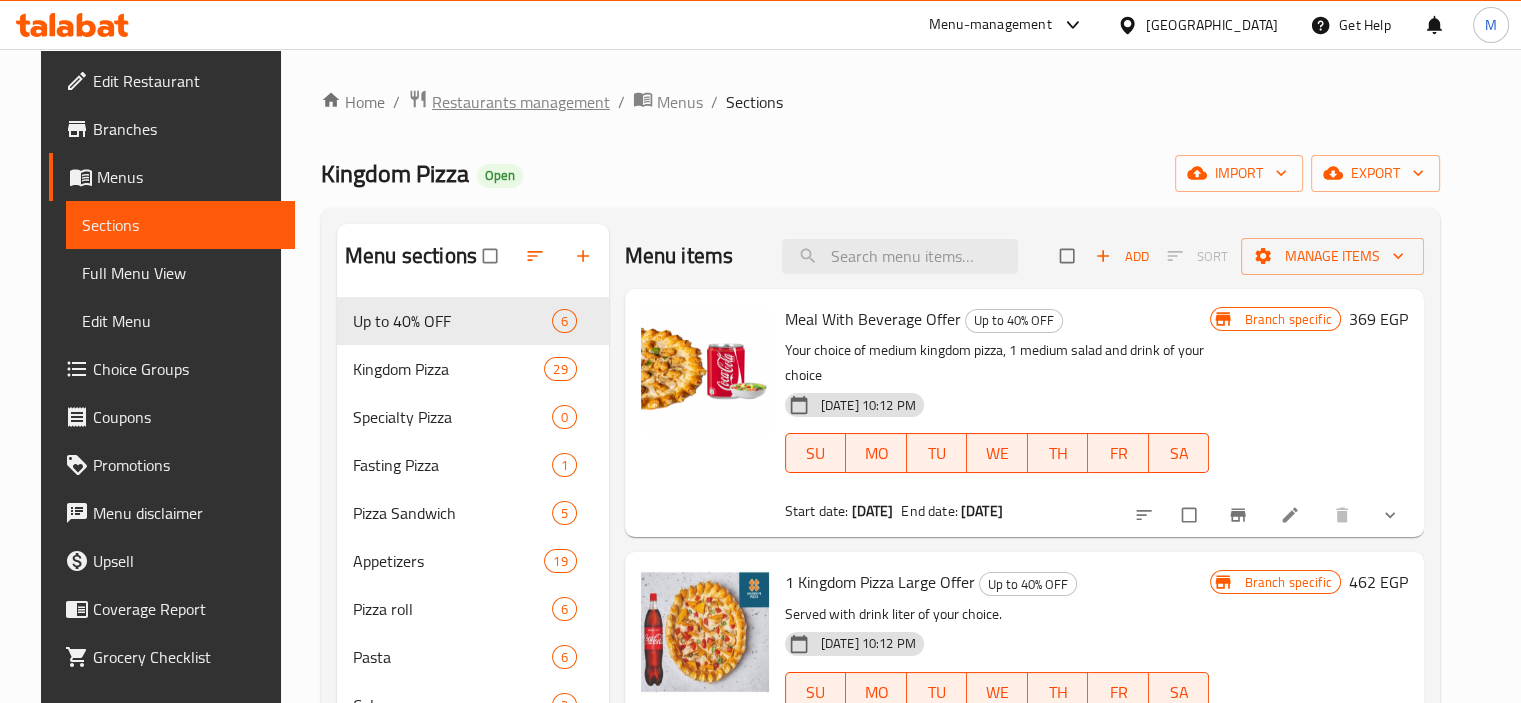 click on "Restaurants management" at bounding box center [521, 102] 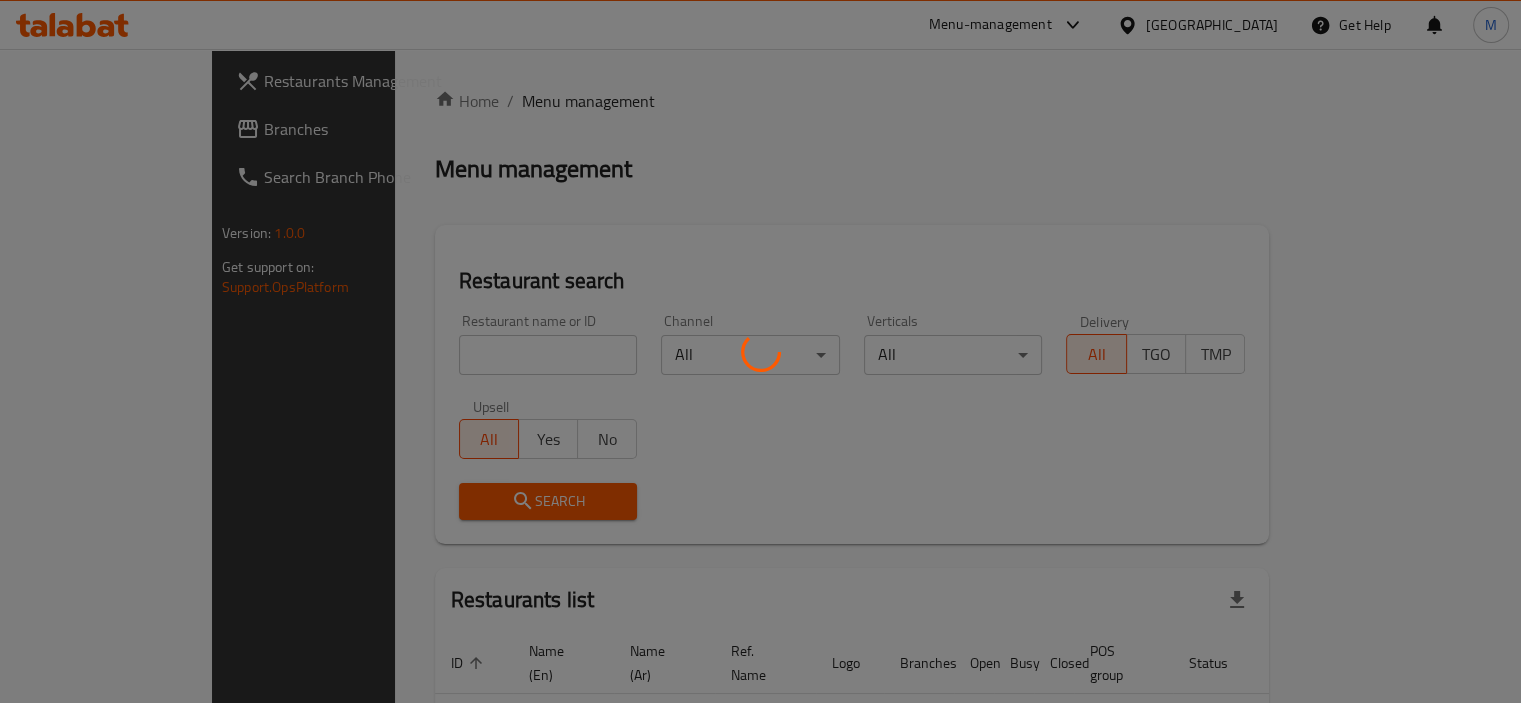 drag, startPoint x: 104, startPoint y: 143, endPoint x: 98, endPoint y: 130, distance: 14.3178215 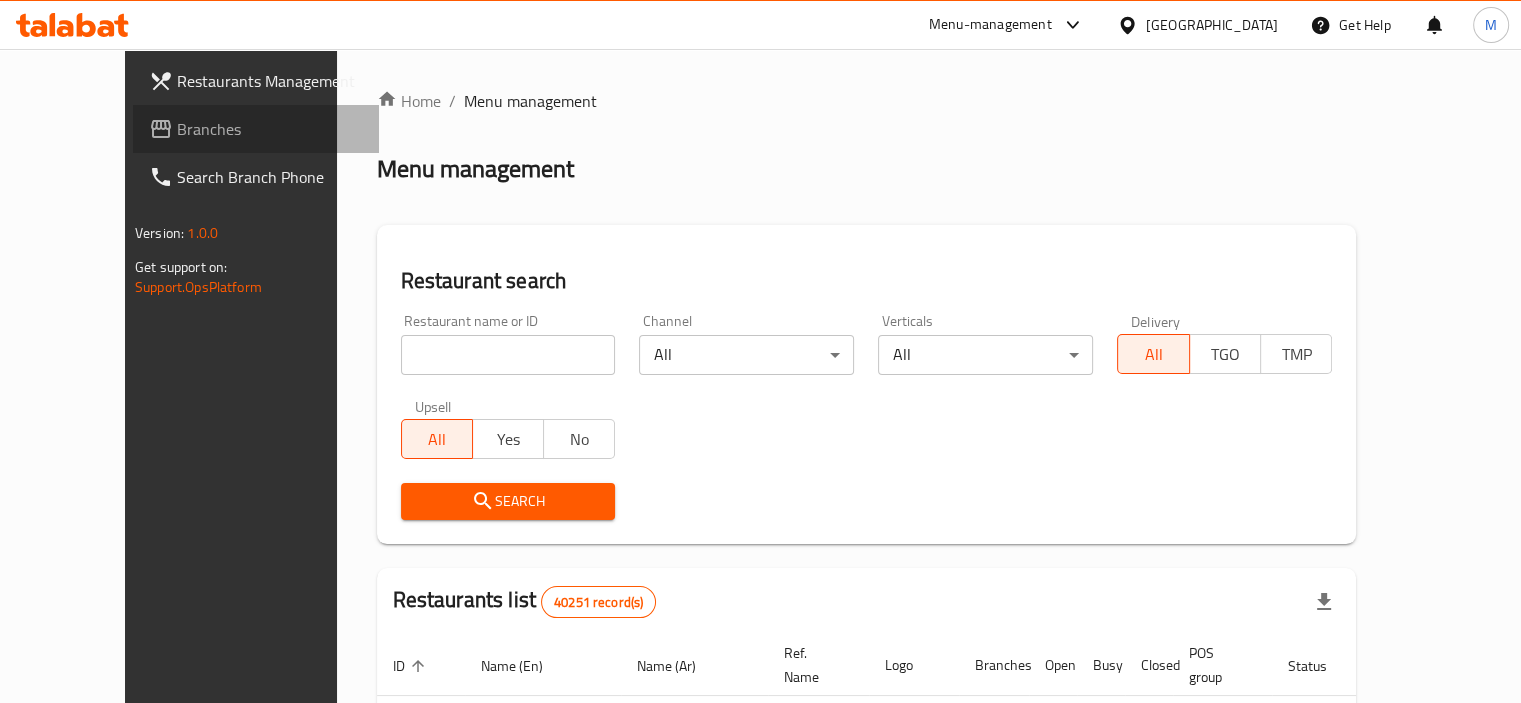 click on "Branches" at bounding box center [270, 129] 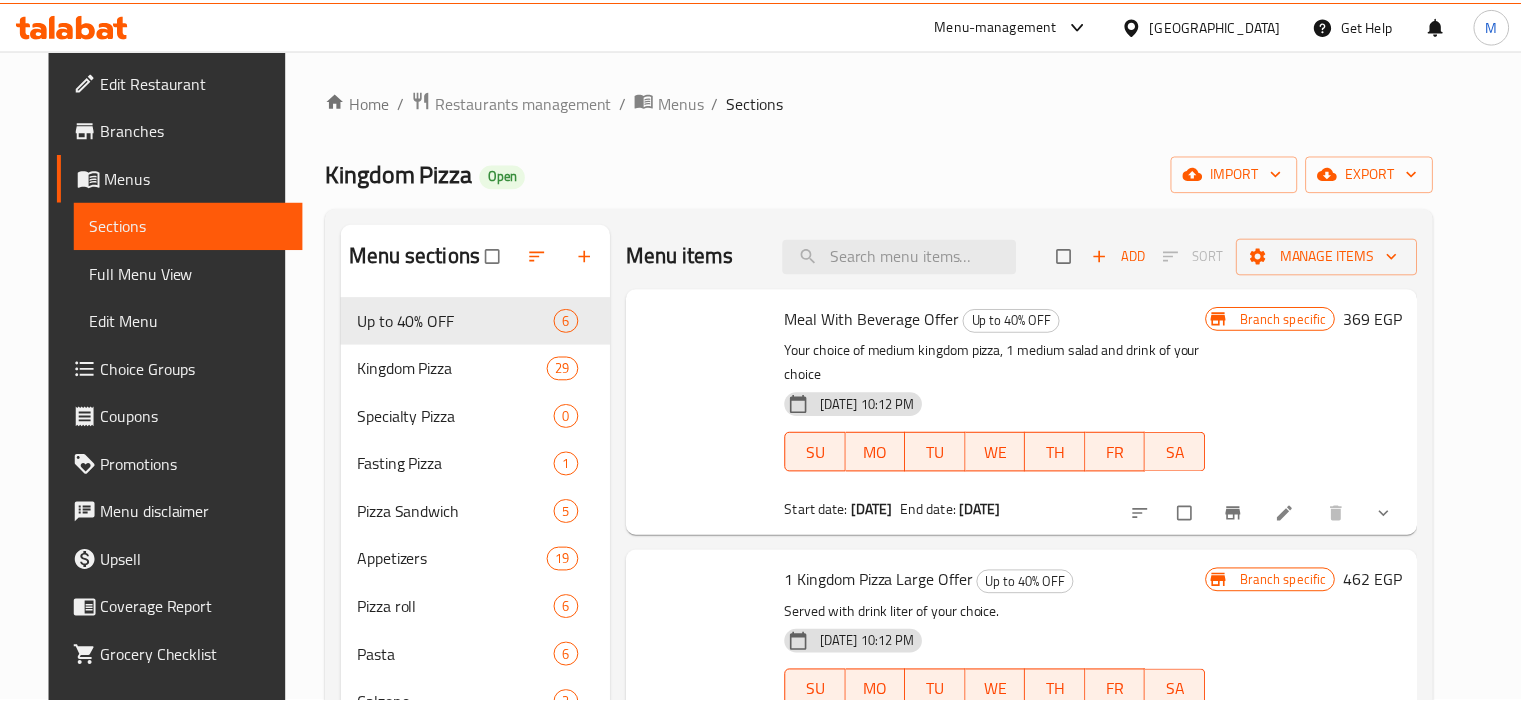 scroll, scrollTop: 0, scrollLeft: 0, axis: both 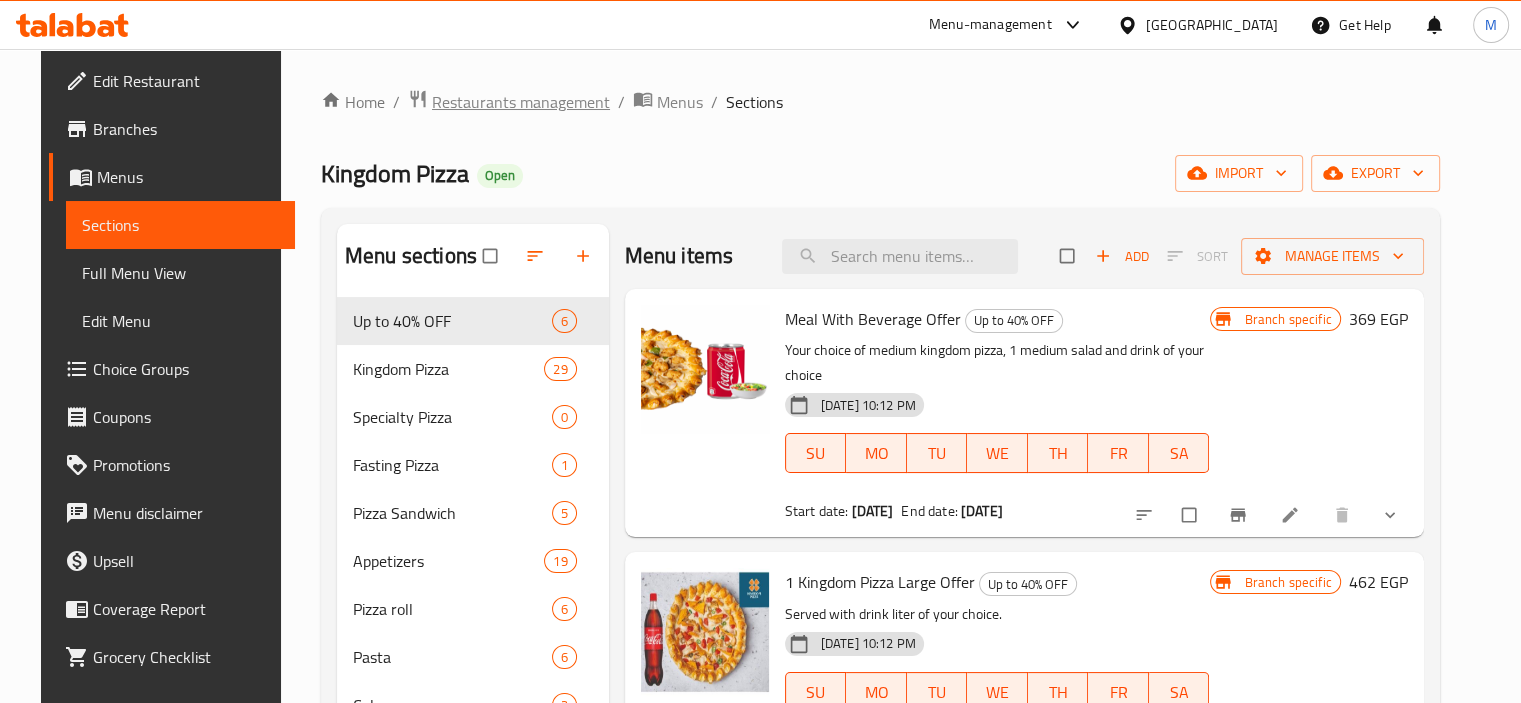 click on "Restaurants management" at bounding box center [521, 102] 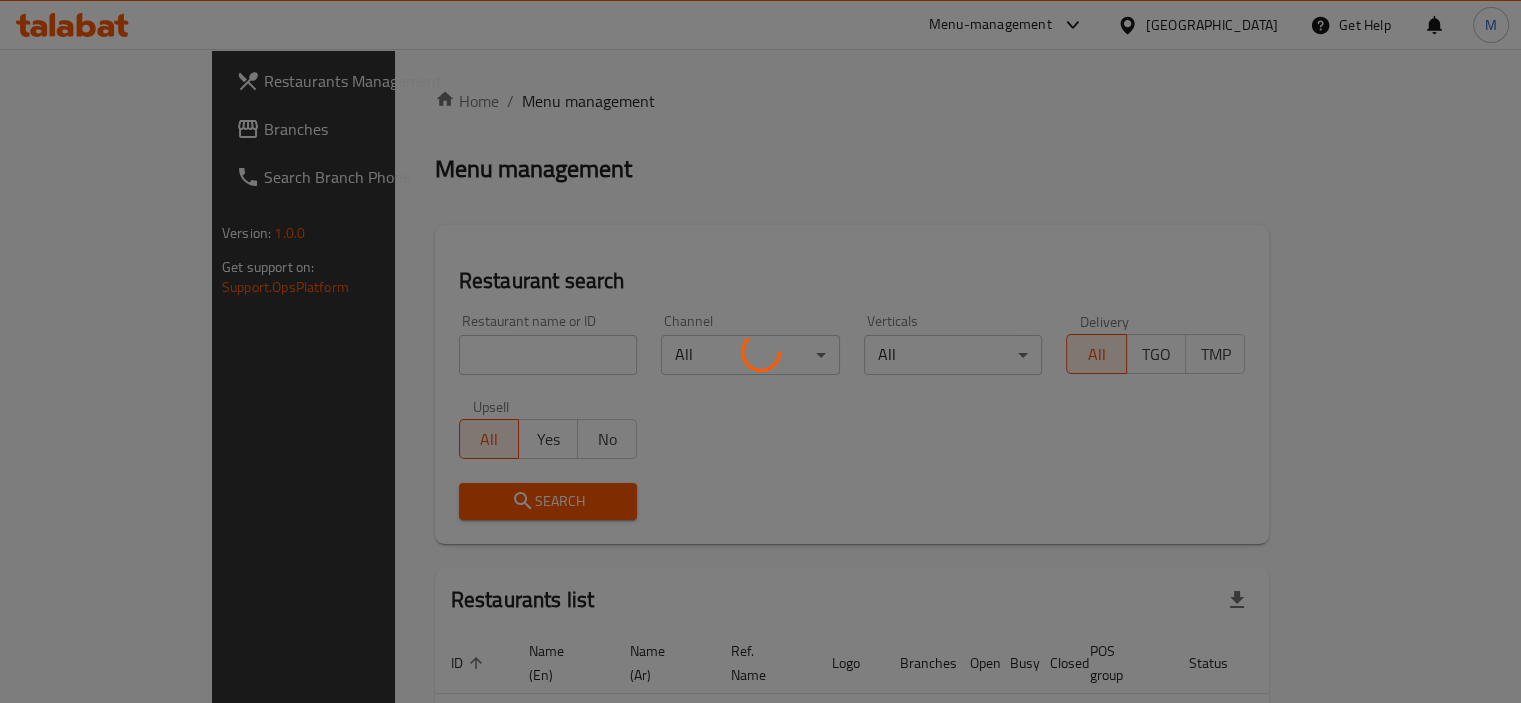 click at bounding box center [760, 351] 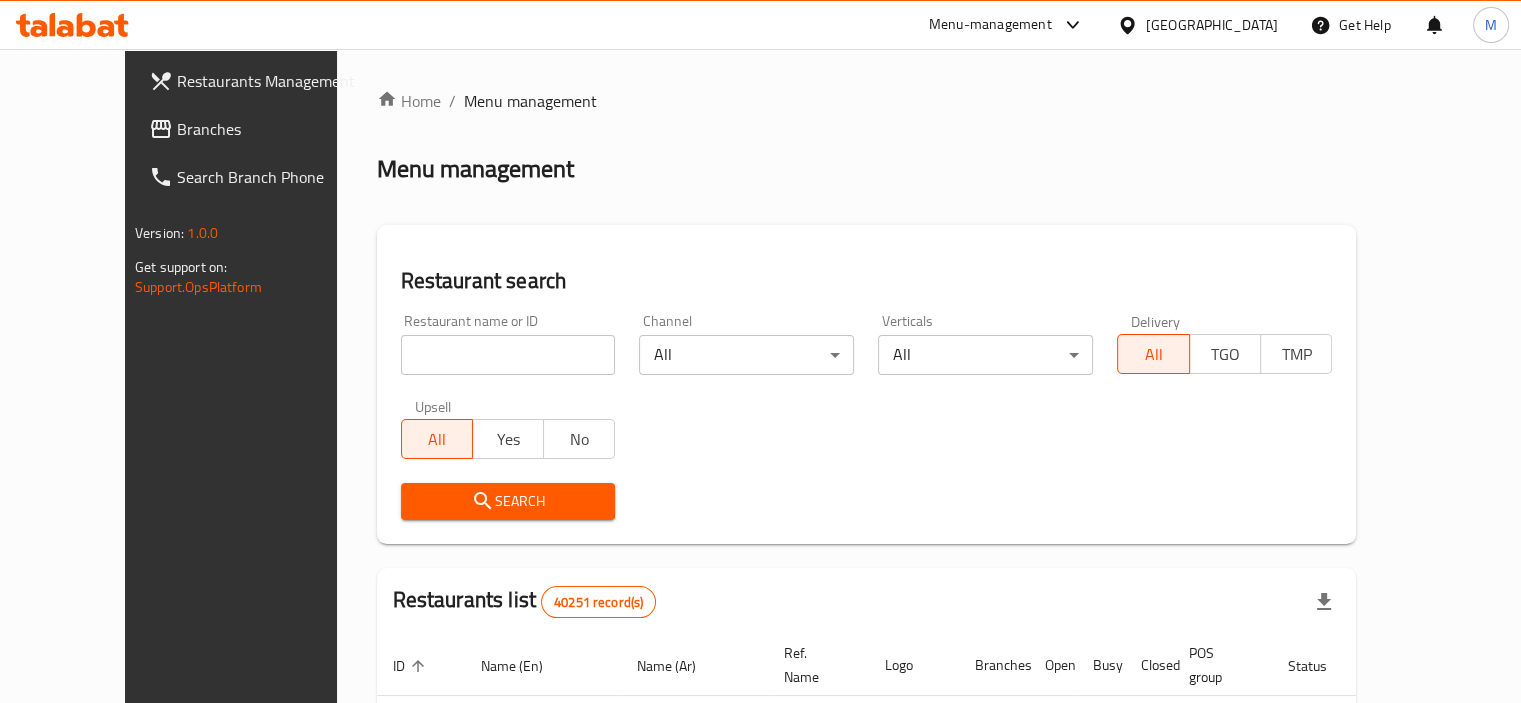 click on "Branches" at bounding box center [270, 129] 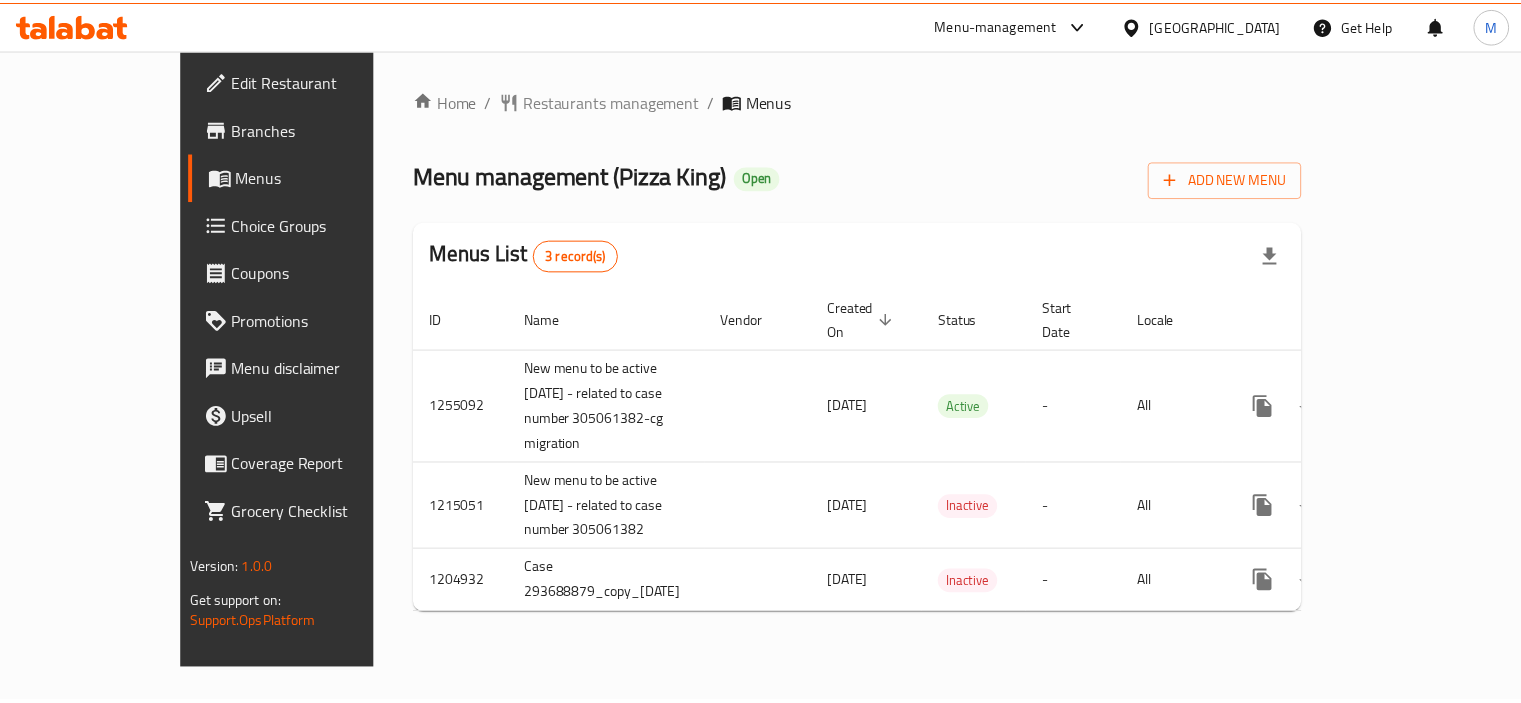 scroll, scrollTop: 0, scrollLeft: 0, axis: both 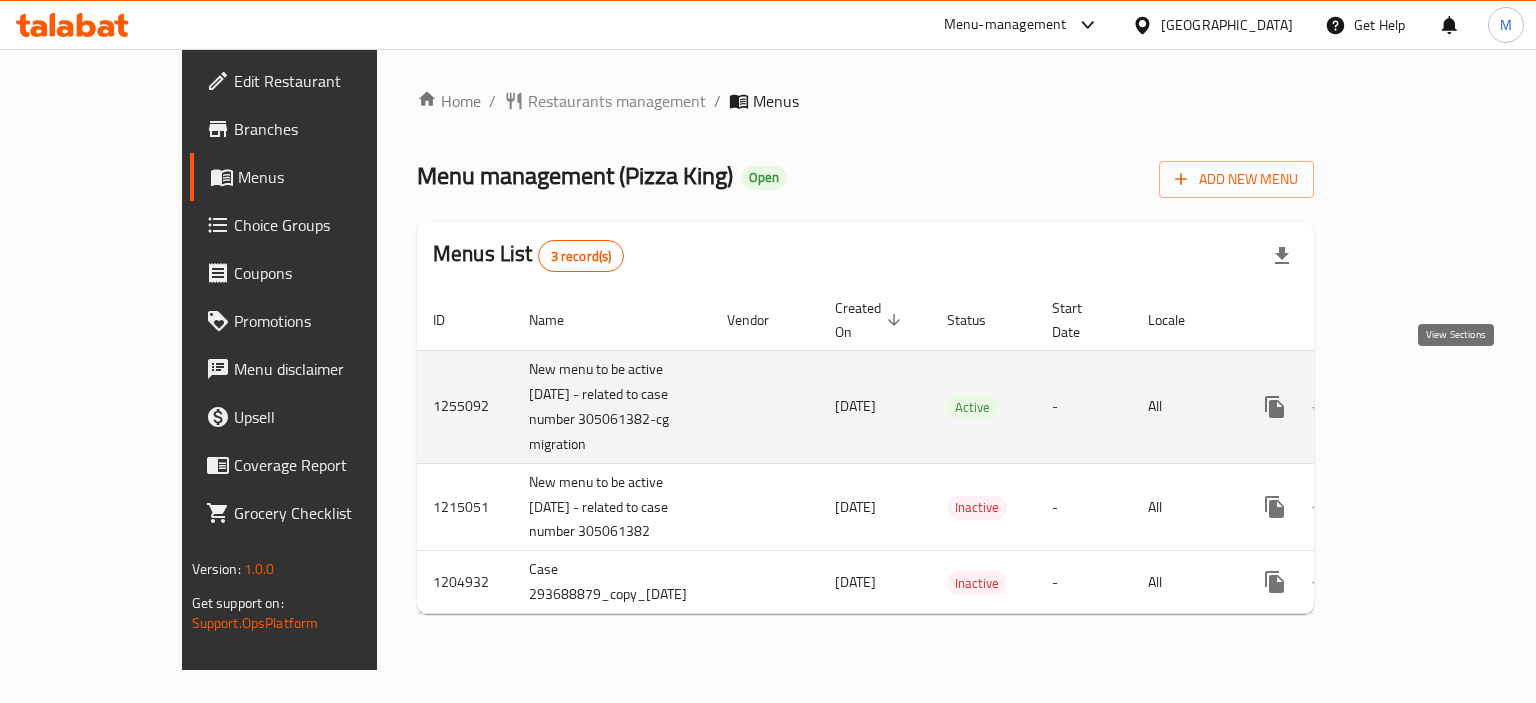click 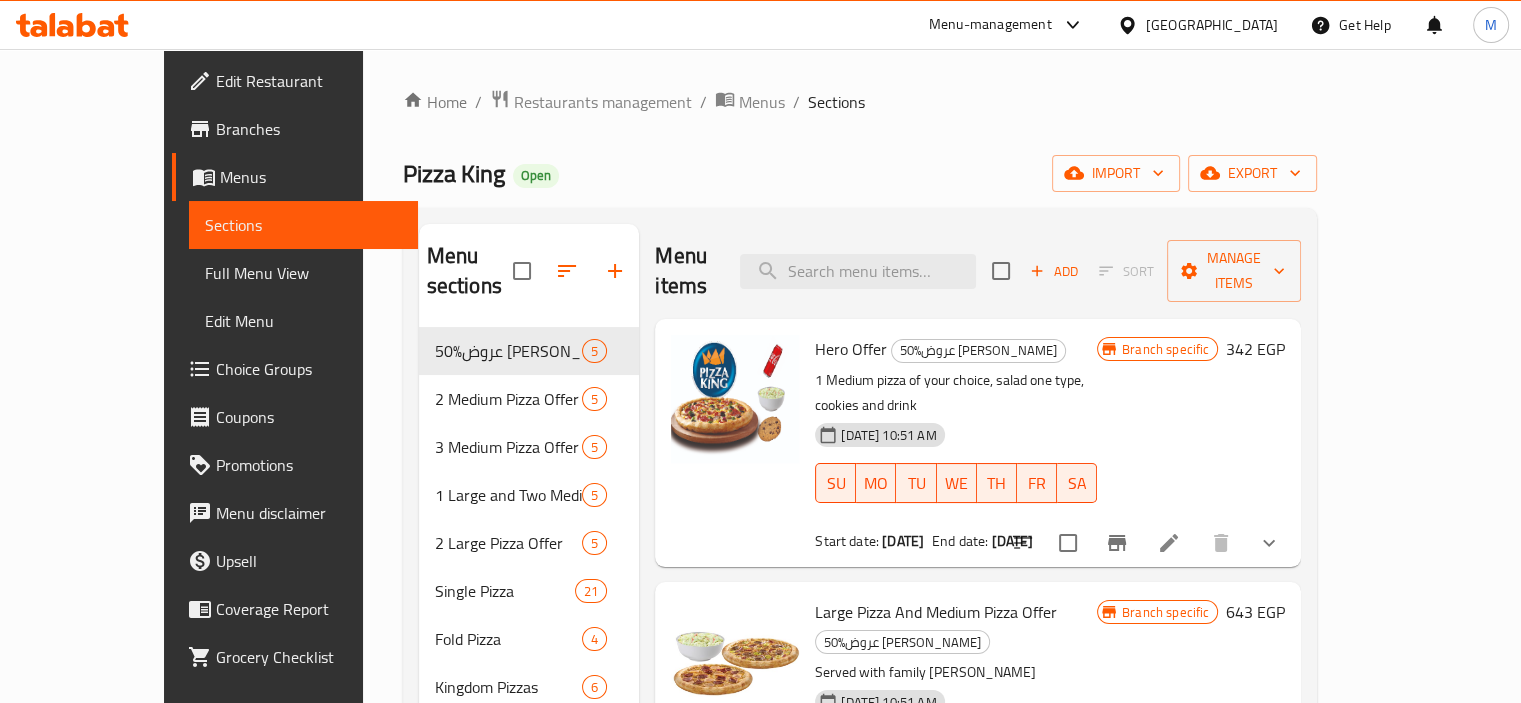 click on "Menu items Add Sort Manage items" at bounding box center (978, 271) 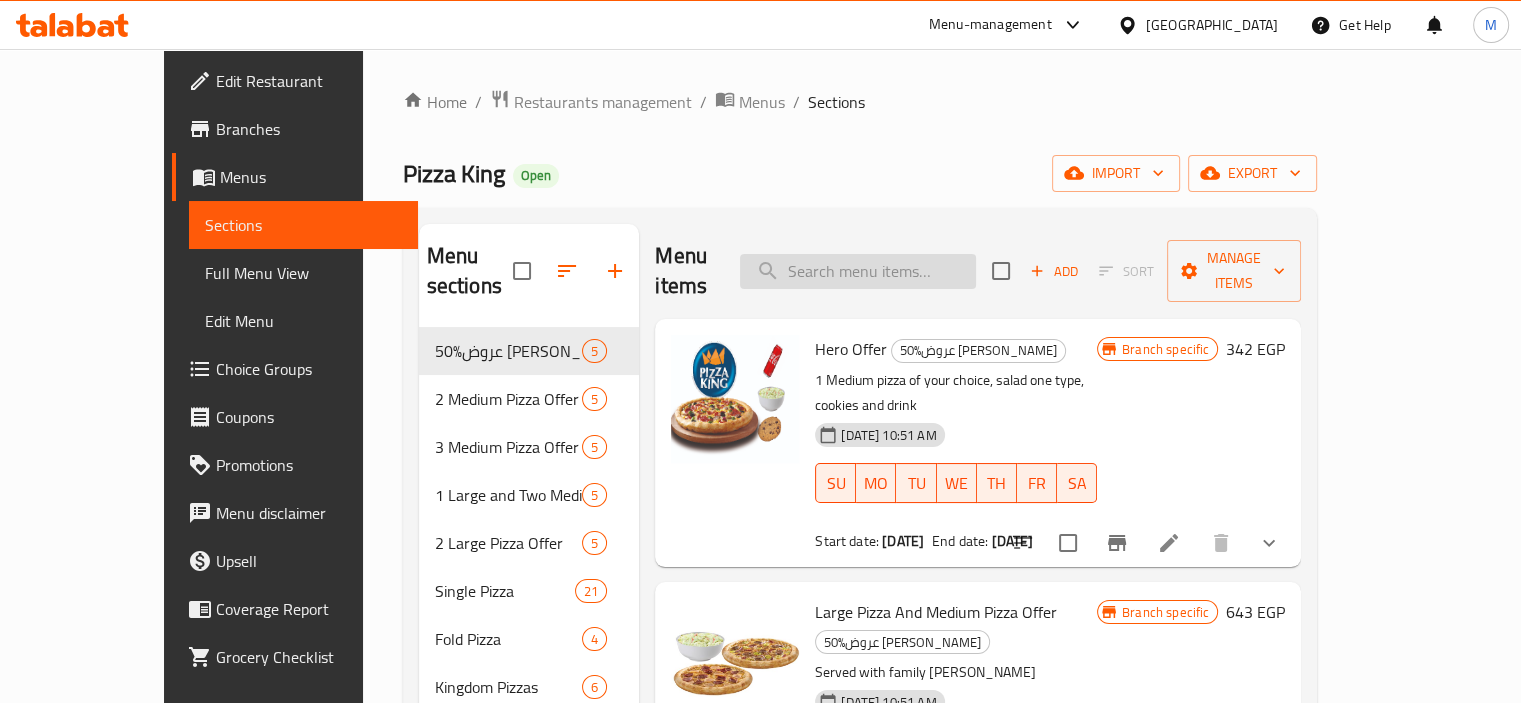 click at bounding box center (858, 271) 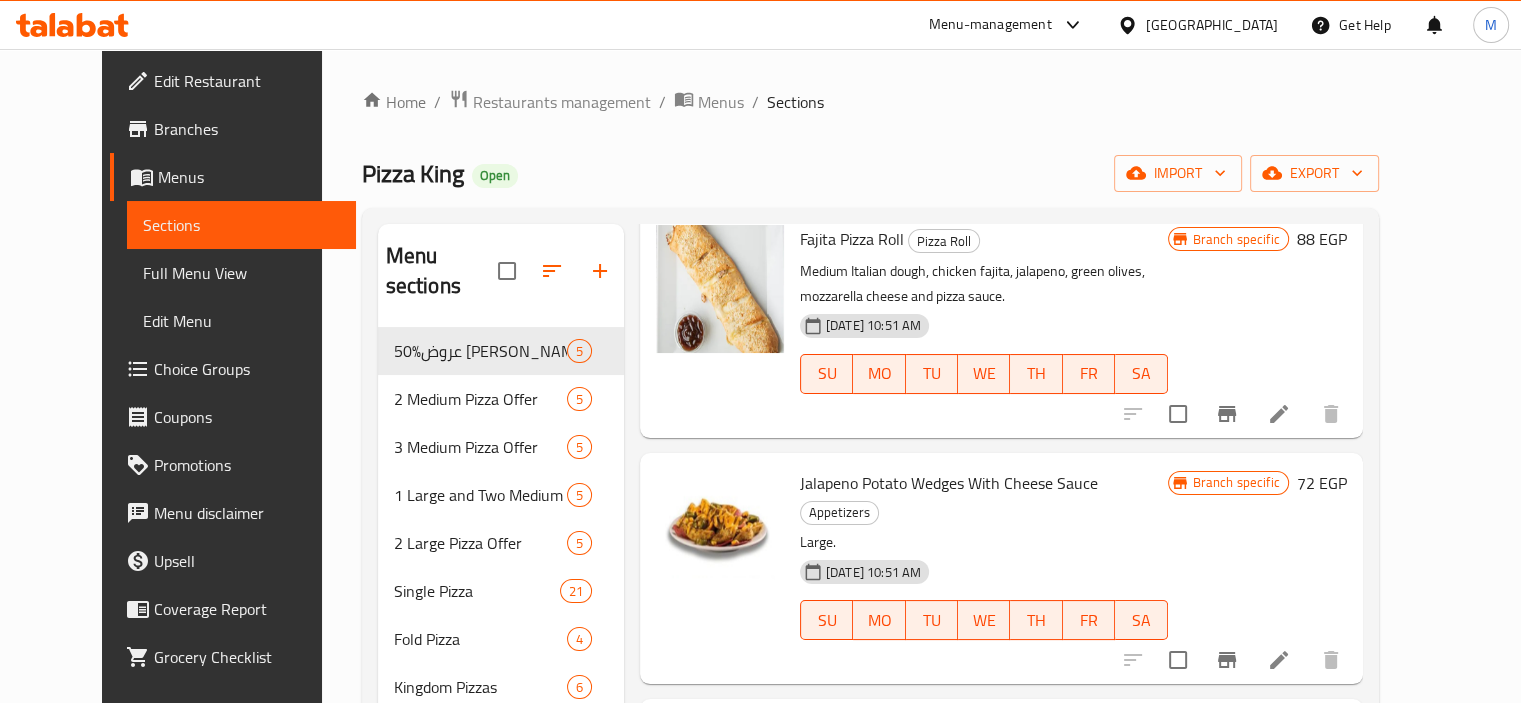 scroll, scrollTop: 963, scrollLeft: 0, axis: vertical 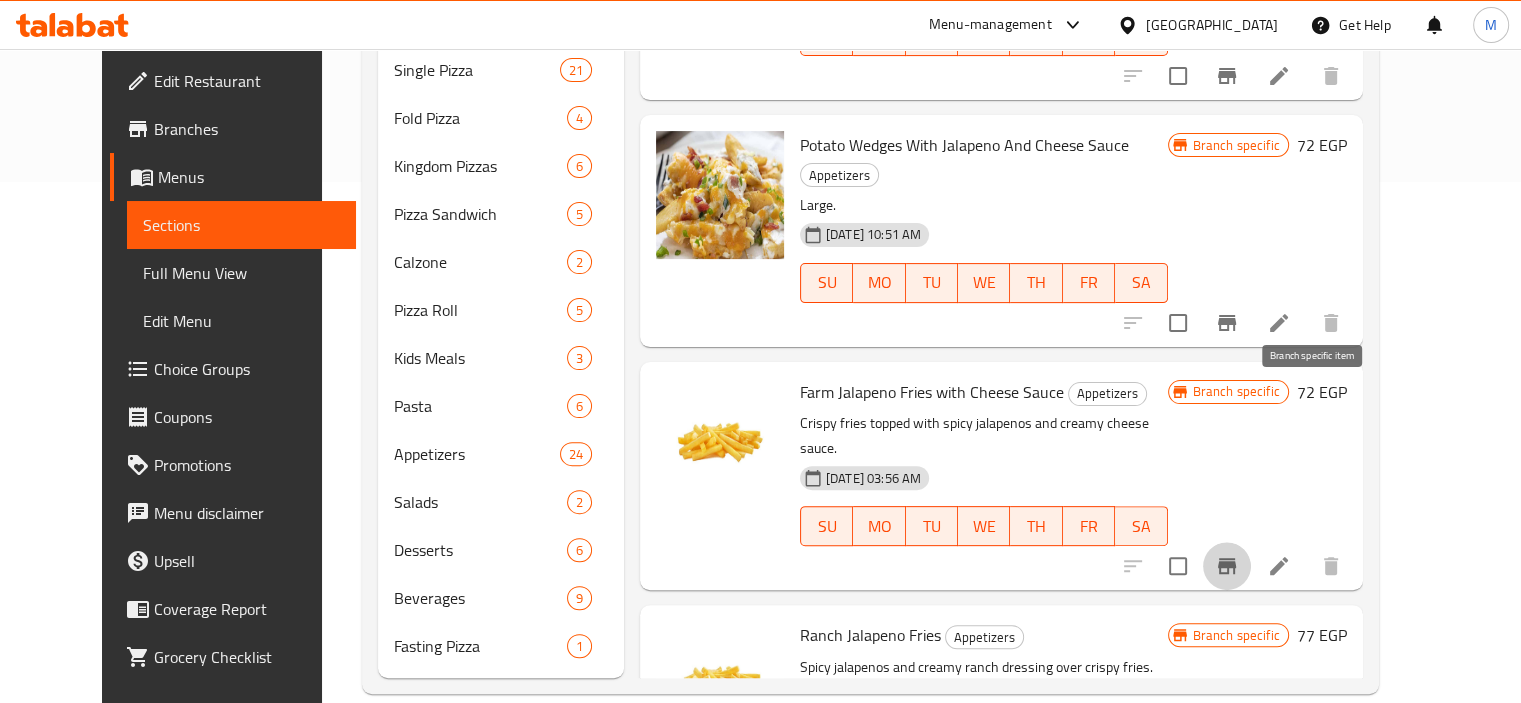 click 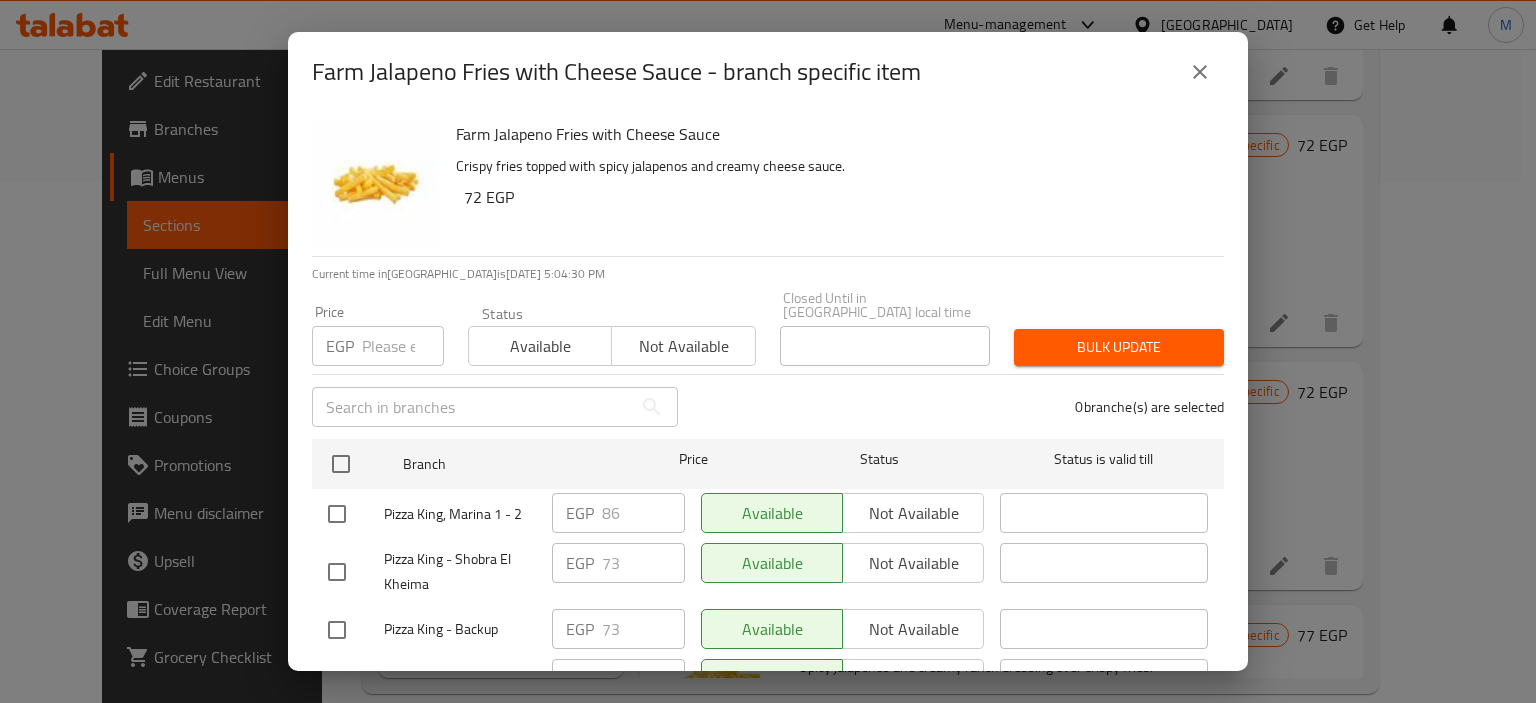 scroll, scrollTop: 0, scrollLeft: 0, axis: both 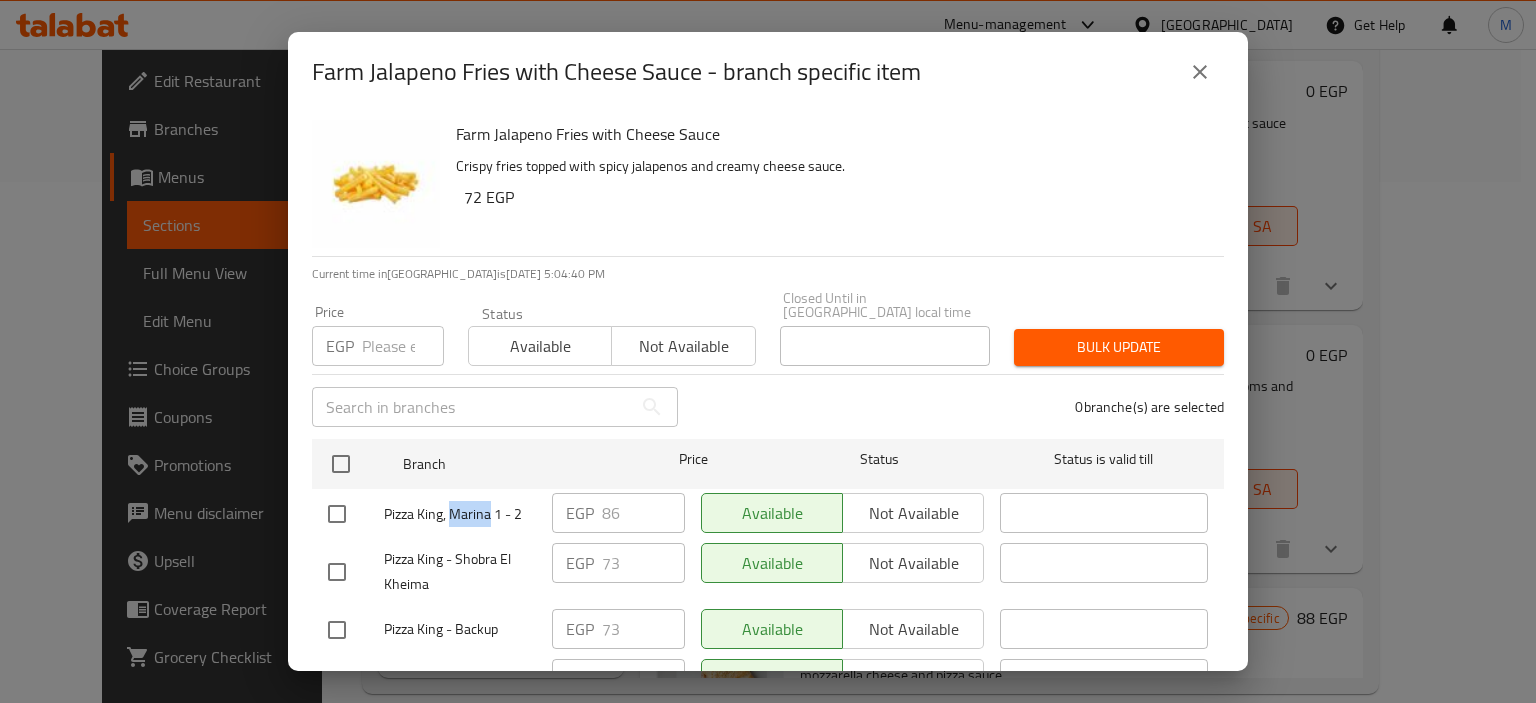 click 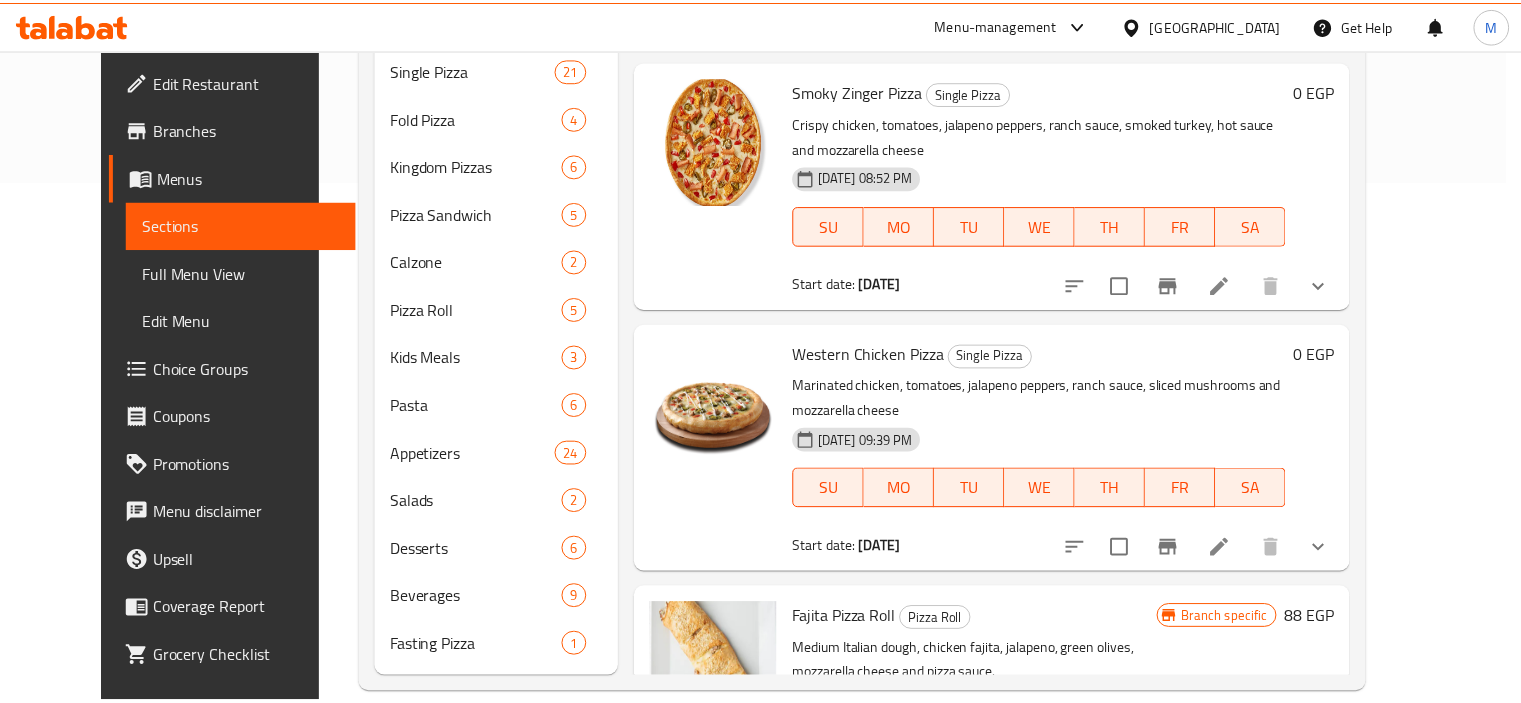 scroll, scrollTop: 963, scrollLeft: 0, axis: vertical 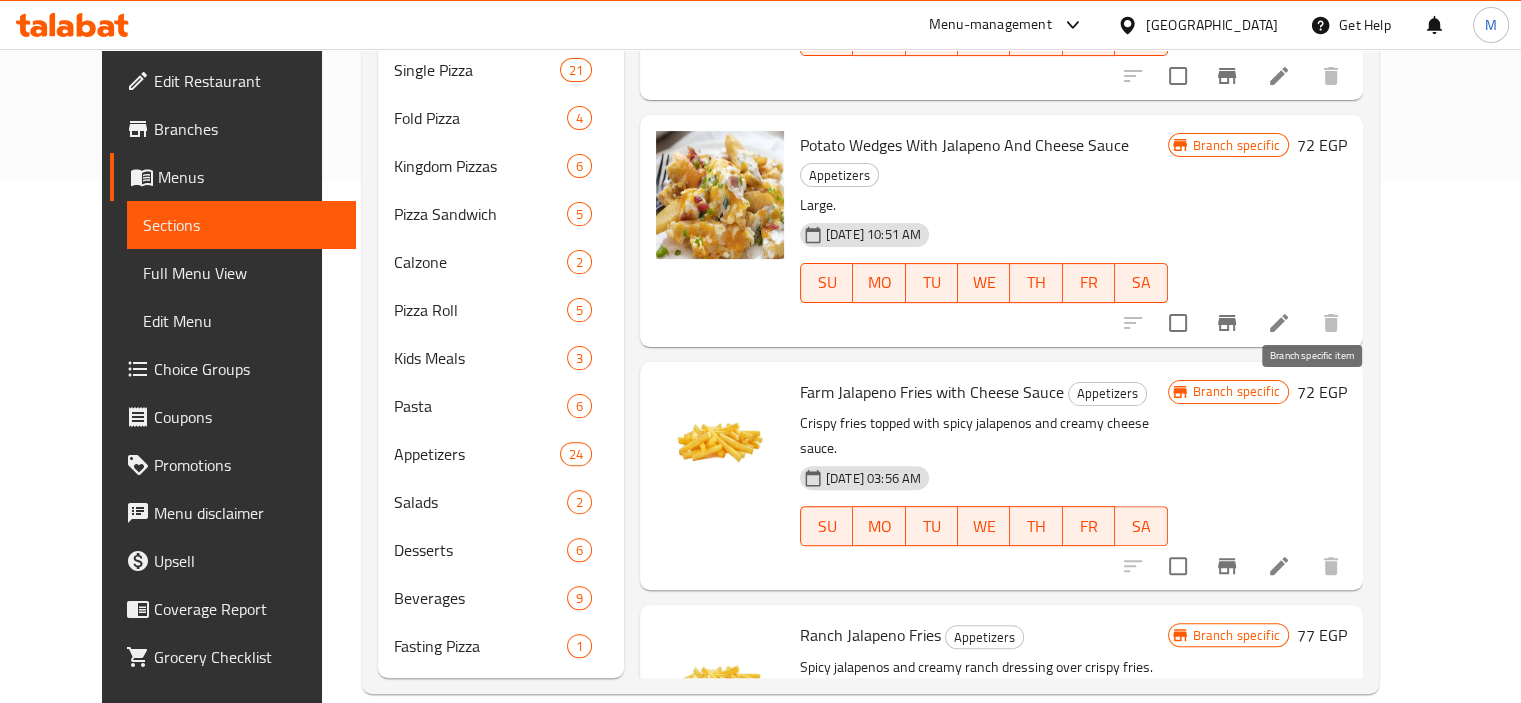 click at bounding box center [1227, 566] 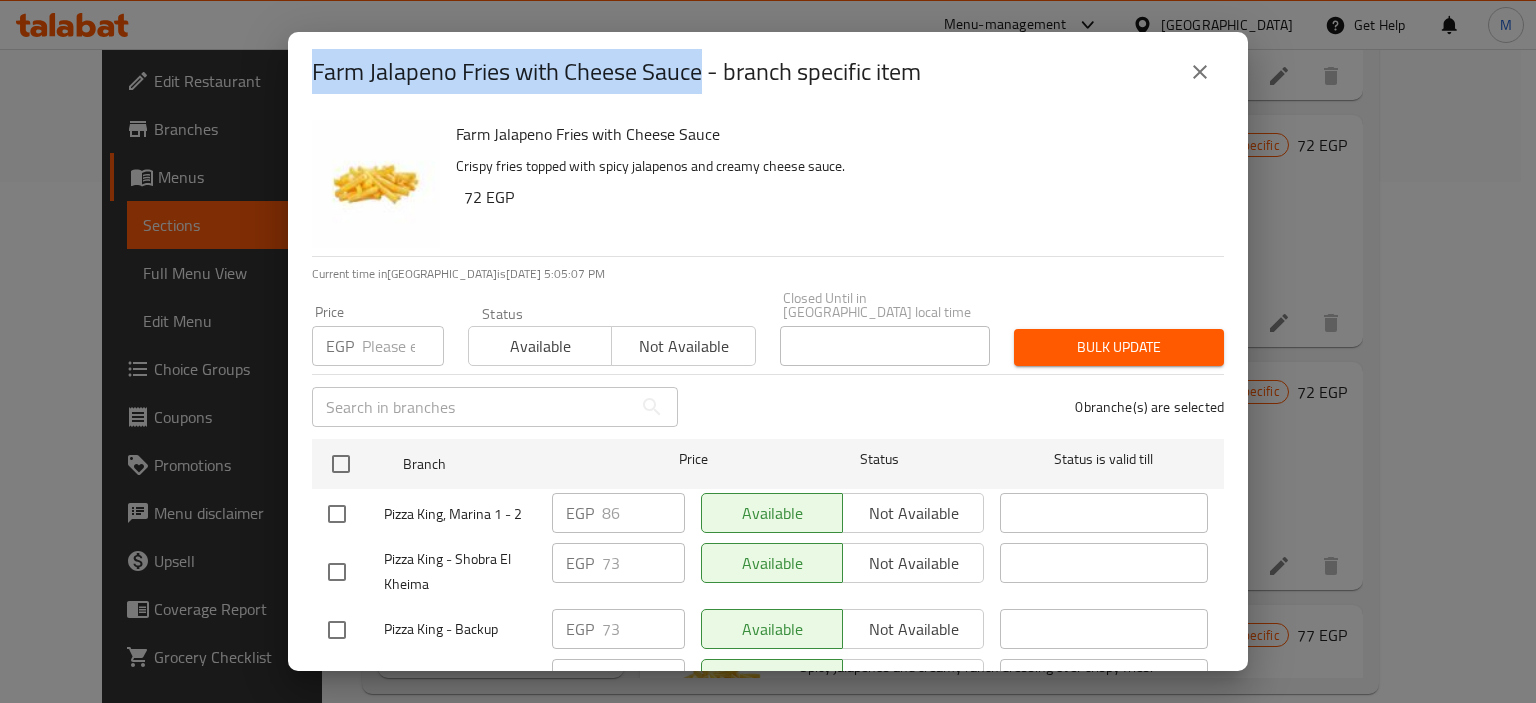 drag, startPoint x: 698, startPoint y: 75, endPoint x: 304, endPoint y: 55, distance: 394.5073 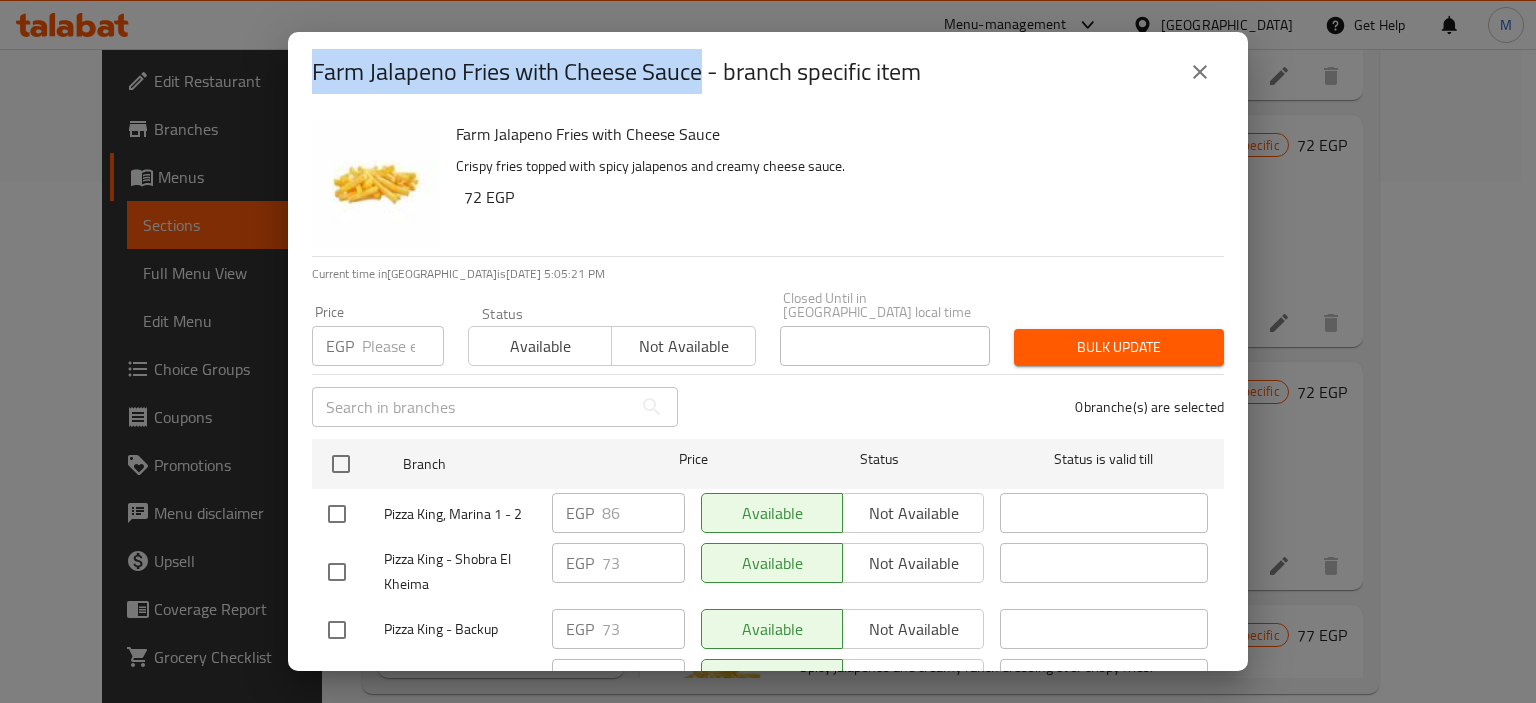 click at bounding box center [1200, 72] 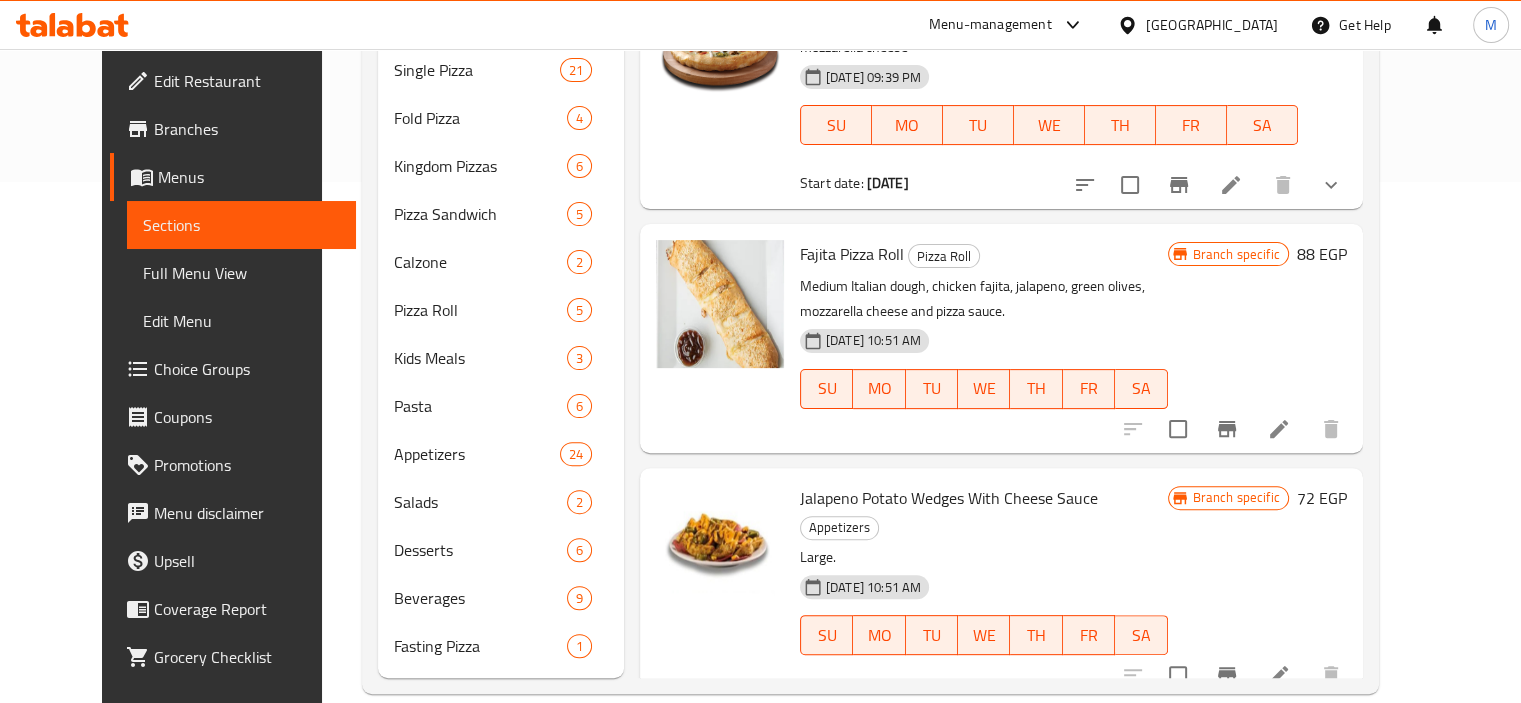 scroll, scrollTop: 0, scrollLeft: 0, axis: both 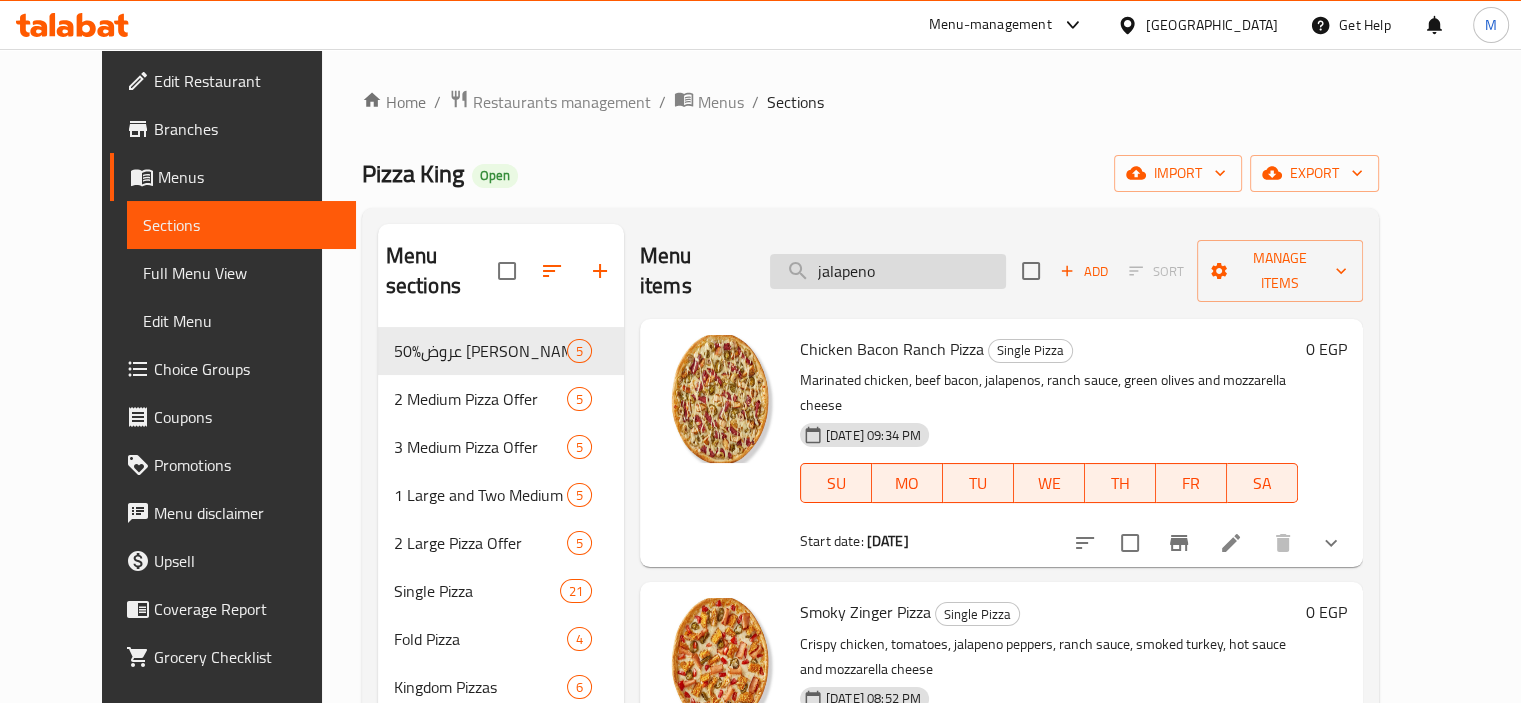 click on "Menu items jalapeno Add Sort Manage items" at bounding box center [1001, 271] 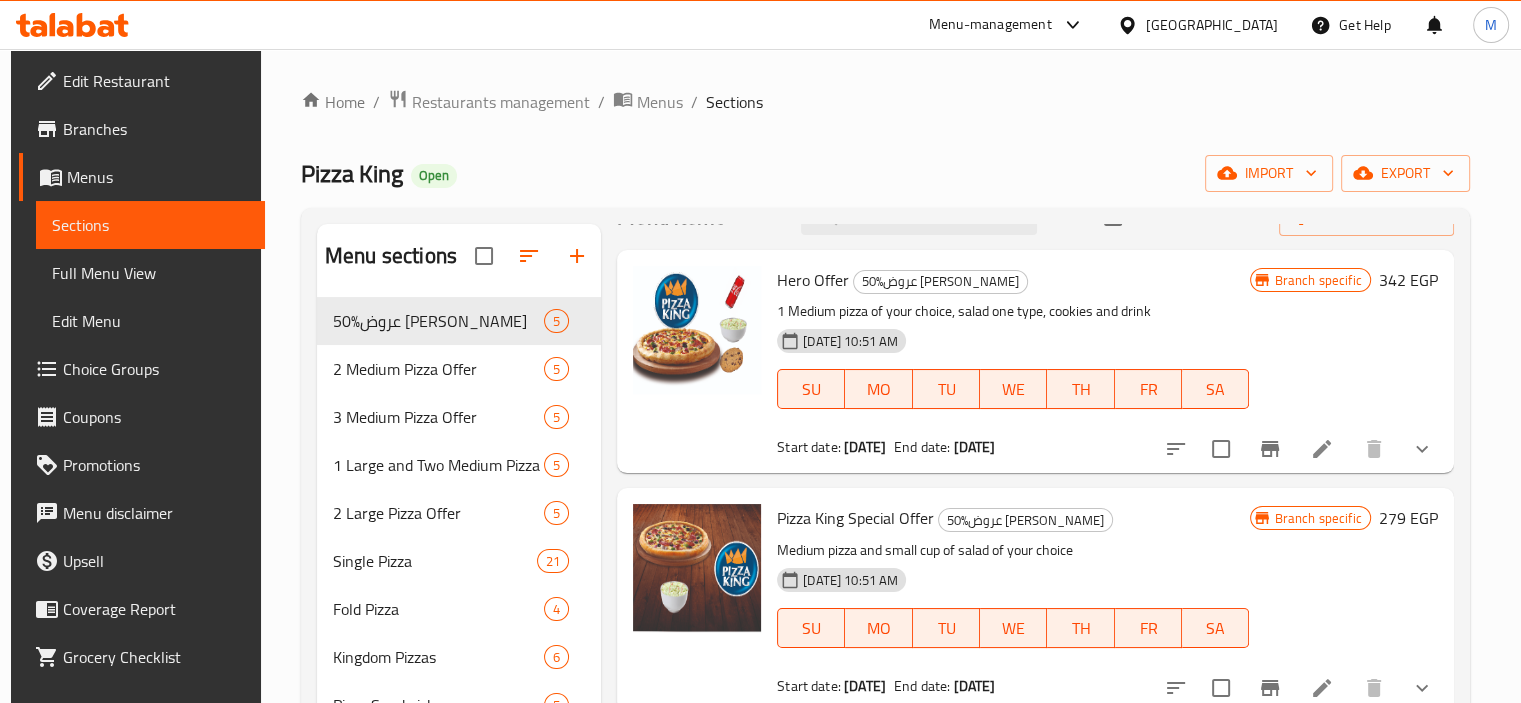 scroll, scrollTop: 84, scrollLeft: 0, axis: vertical 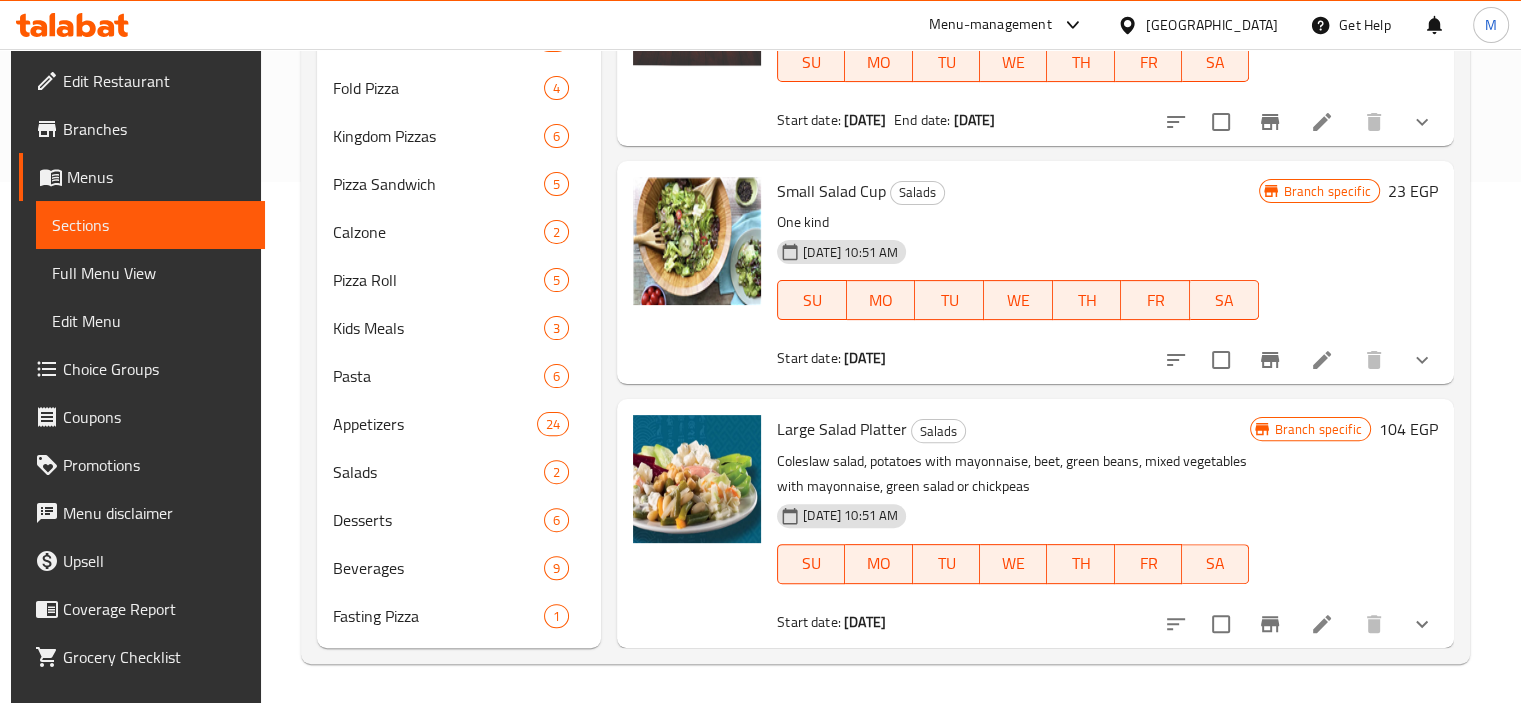 type on "salad" 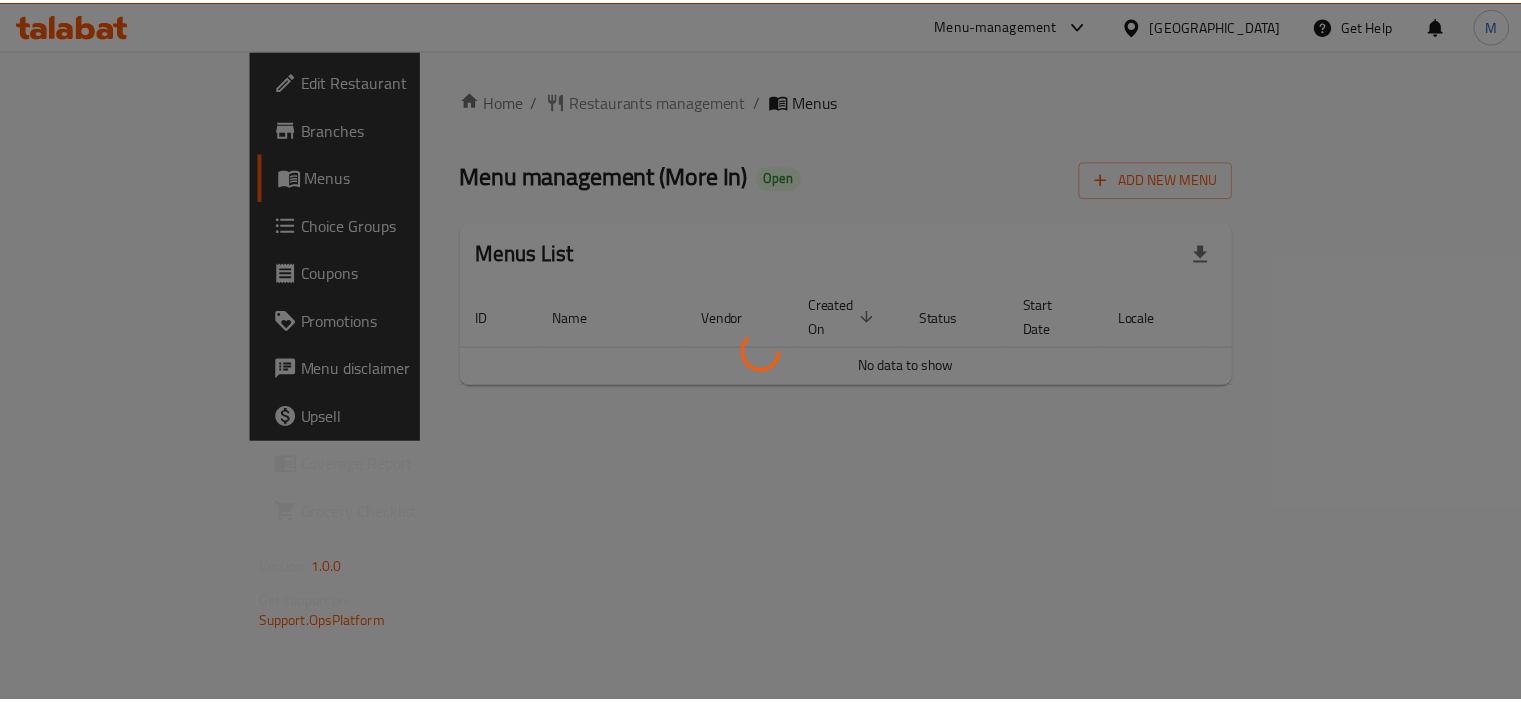 scroll, scrollTop: 0, scrollLeft: 0, axis: both 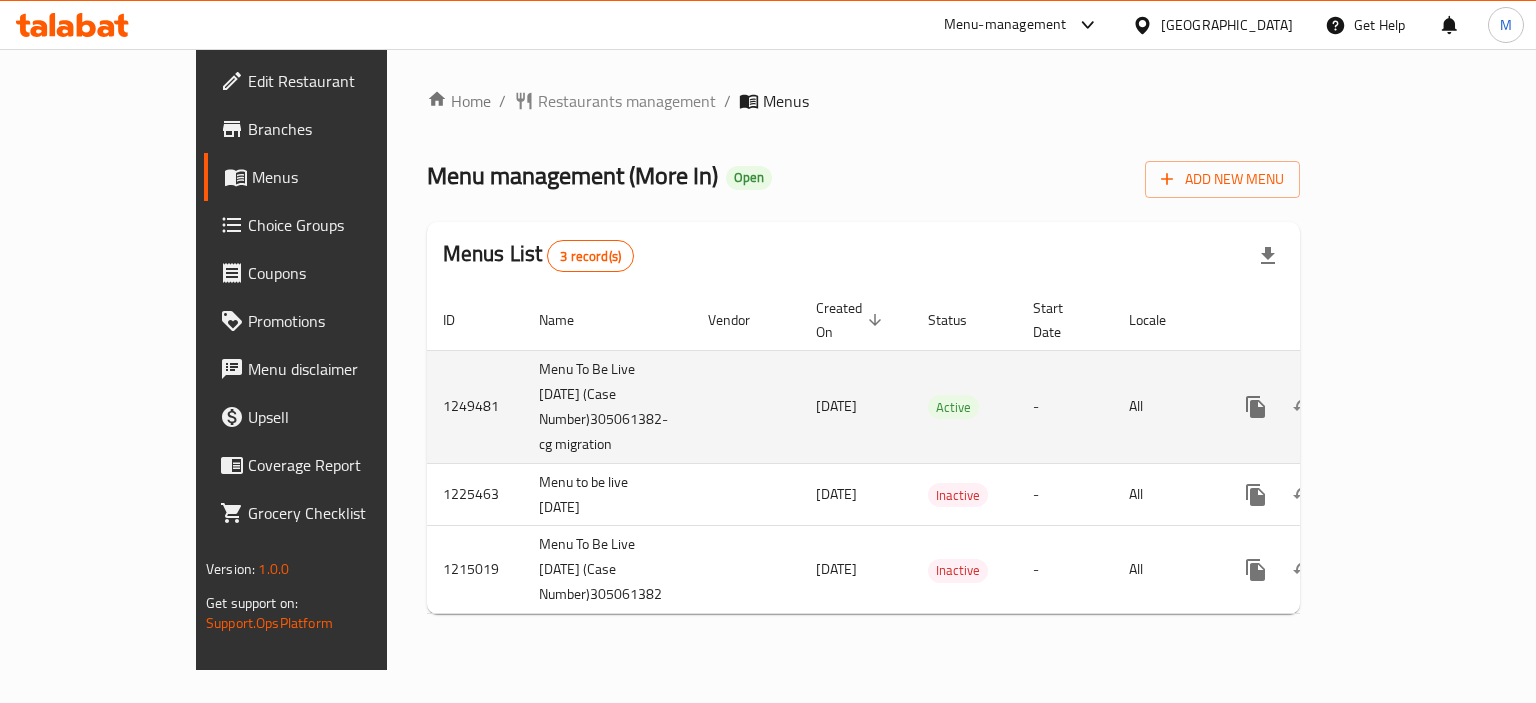click at bounding box center [1400, 407] 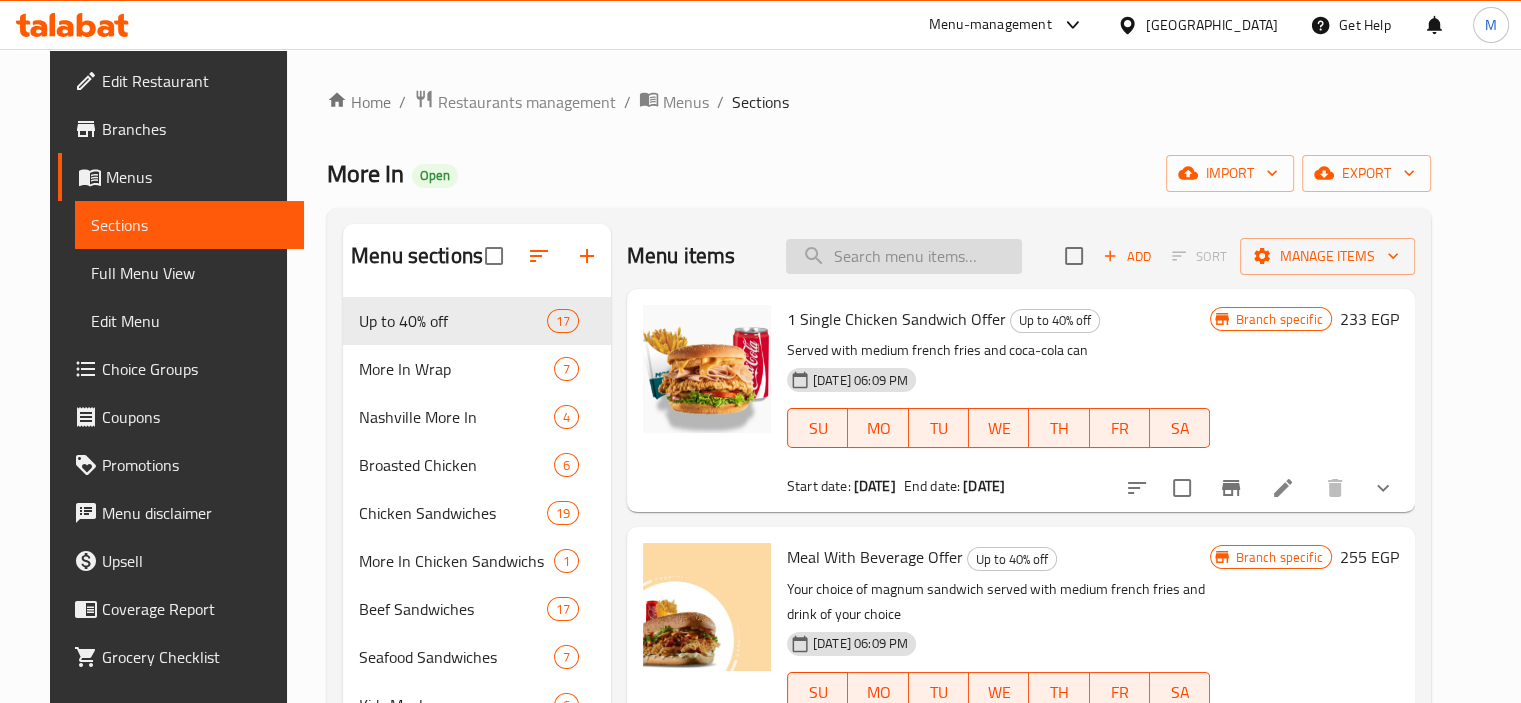 click at bounding box center (904, 256) 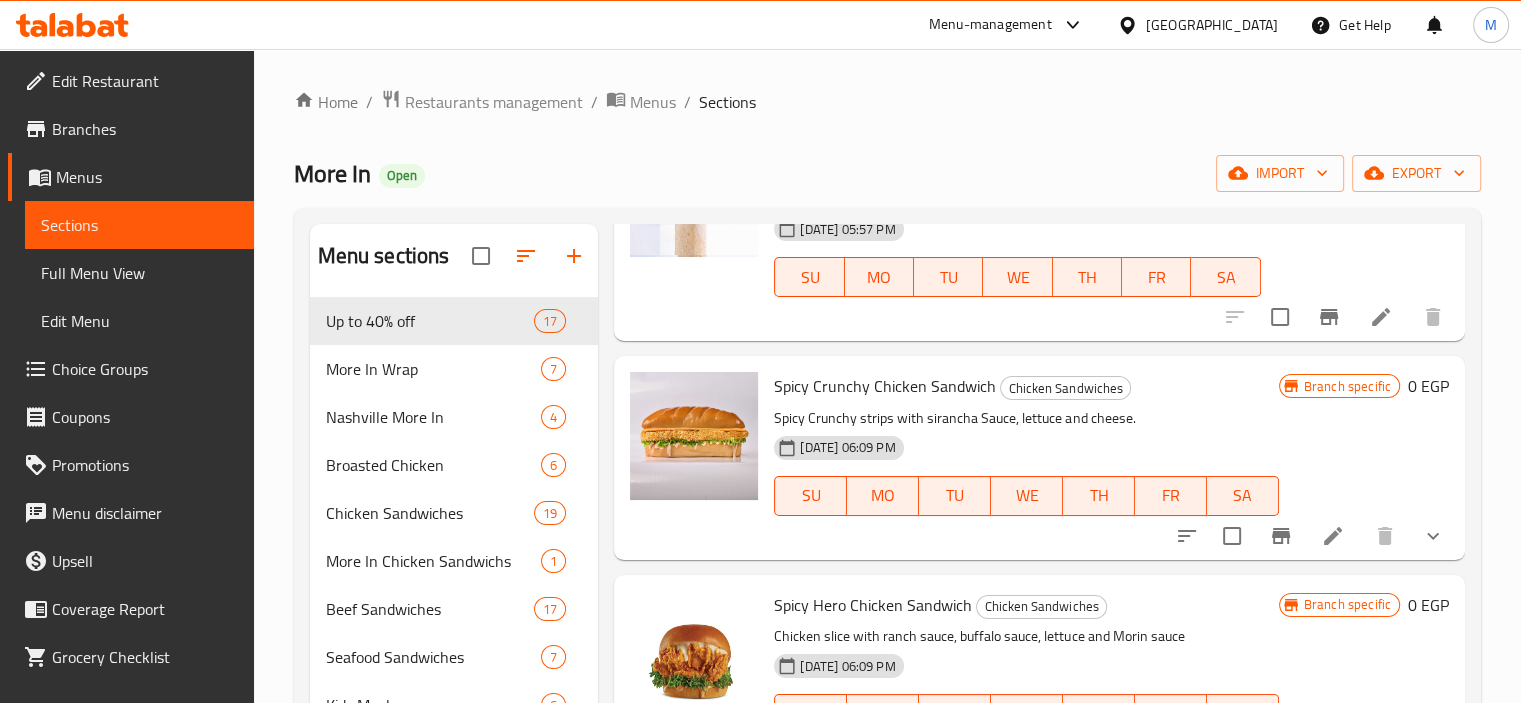 scroll, scrollTop: 561, scrollLeft: 0, axis: vertical 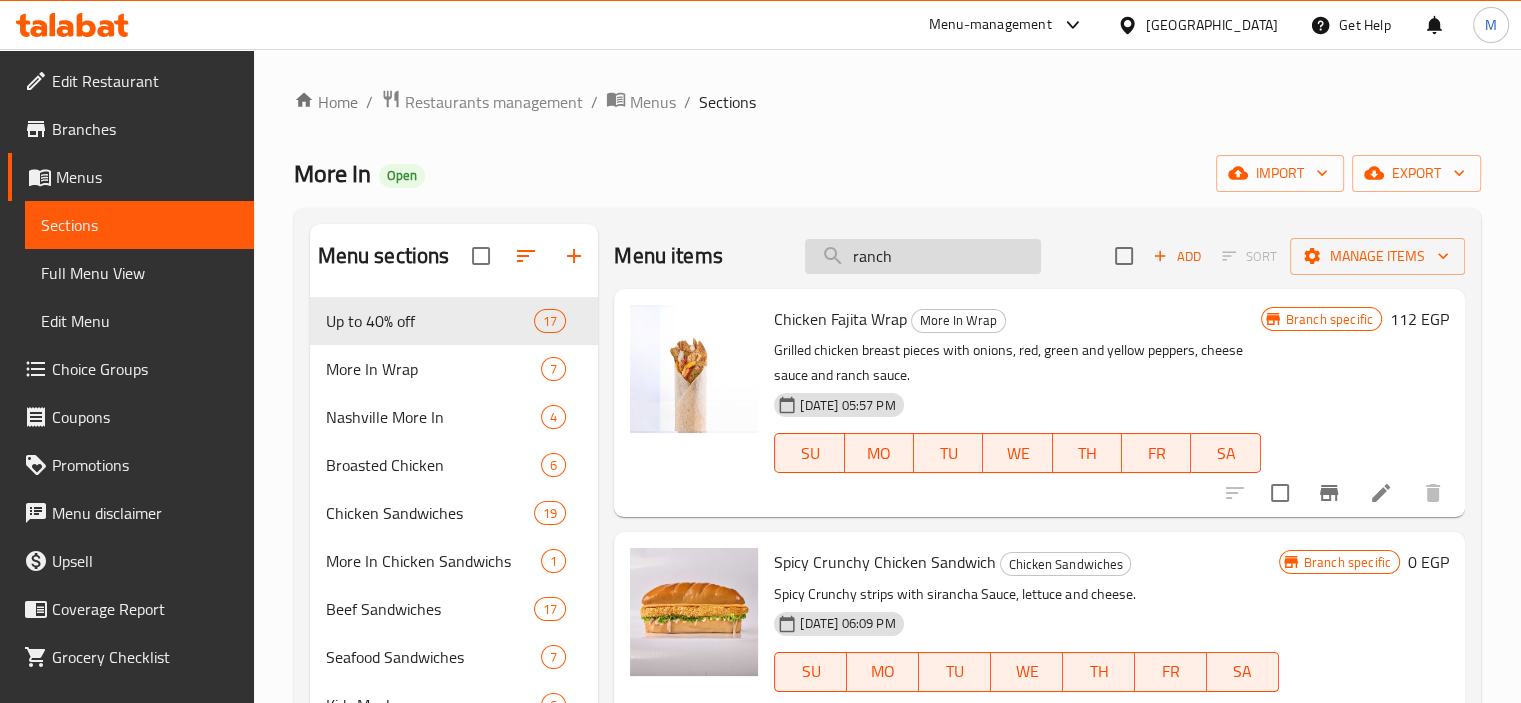 click on "ranch" at bounding box center (923, 256) 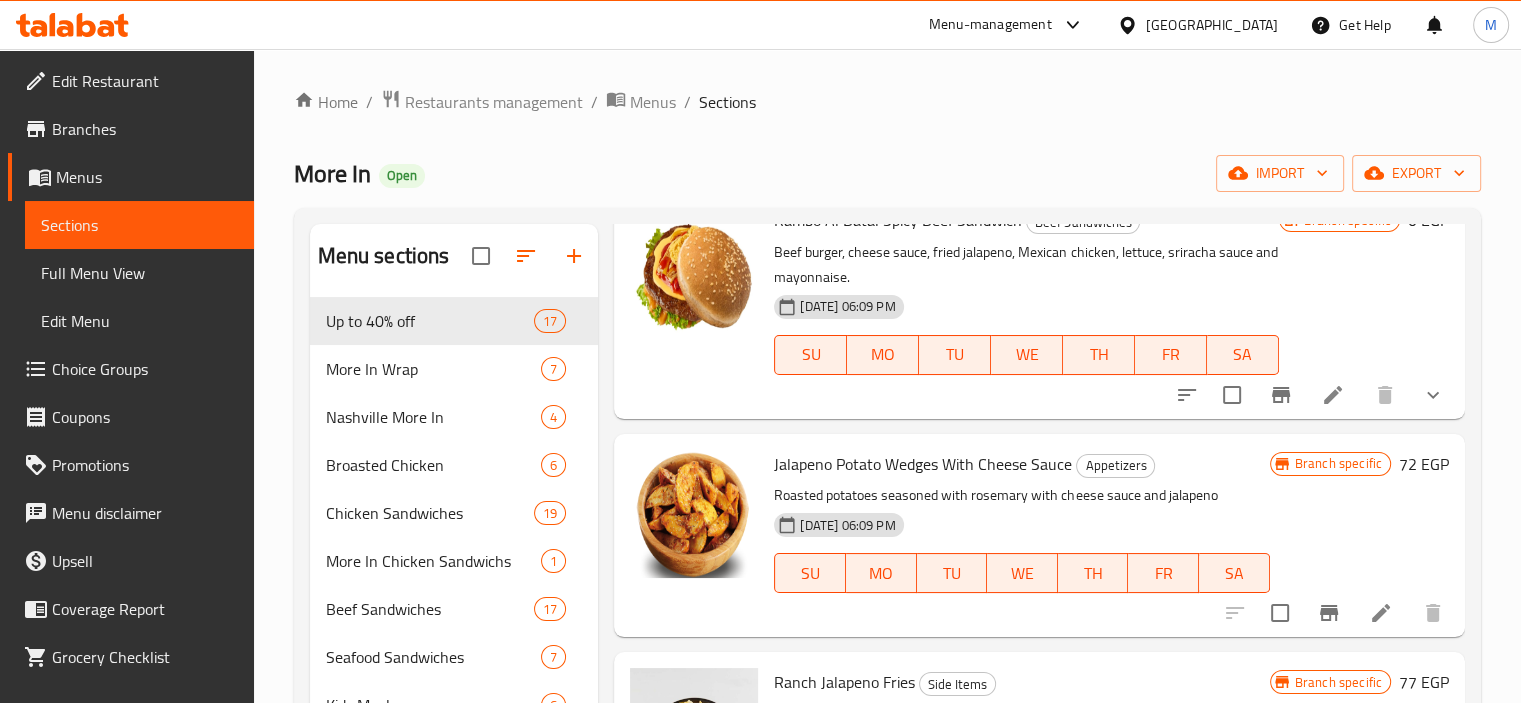 scroll, scrollTop: 1267, scrollLeft: 0, axis: vertical 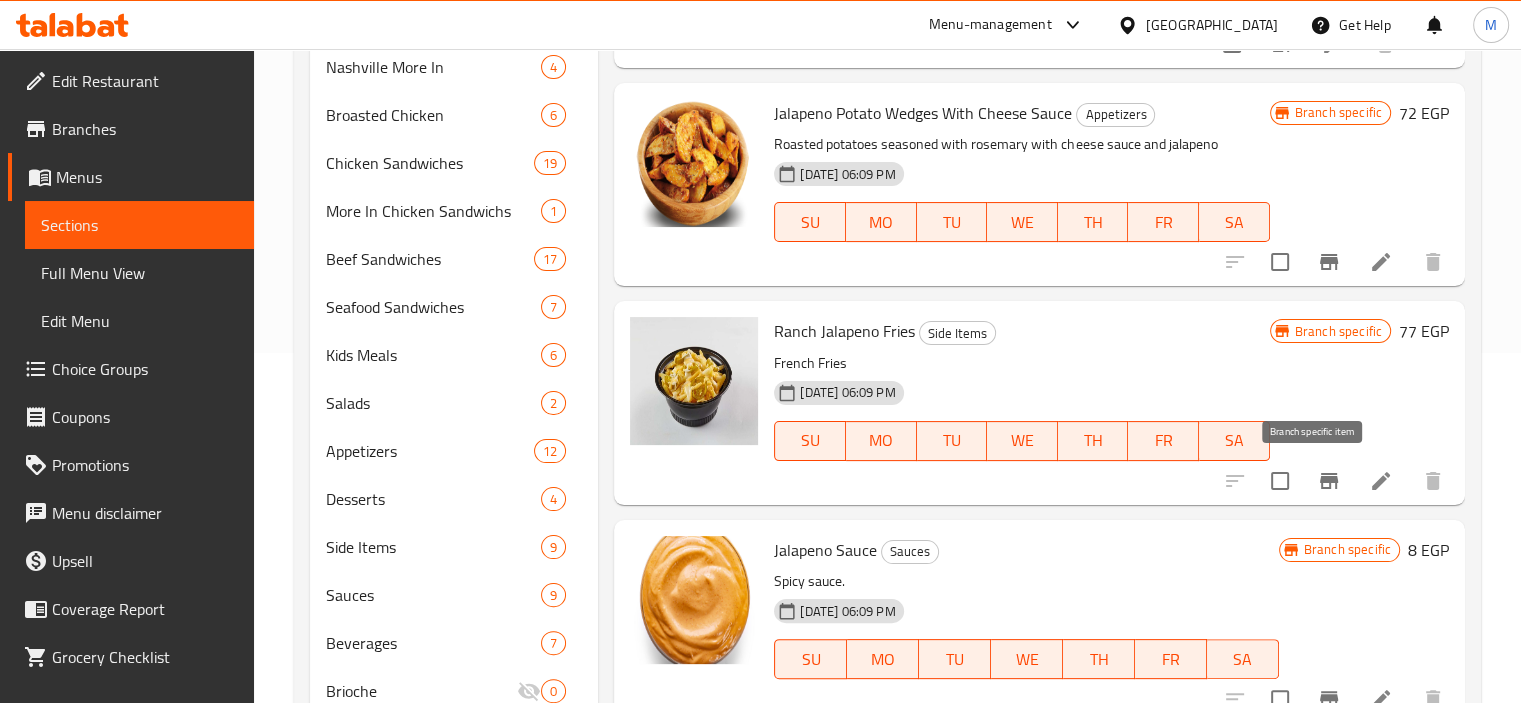 click at bounding box center (1329, 481) 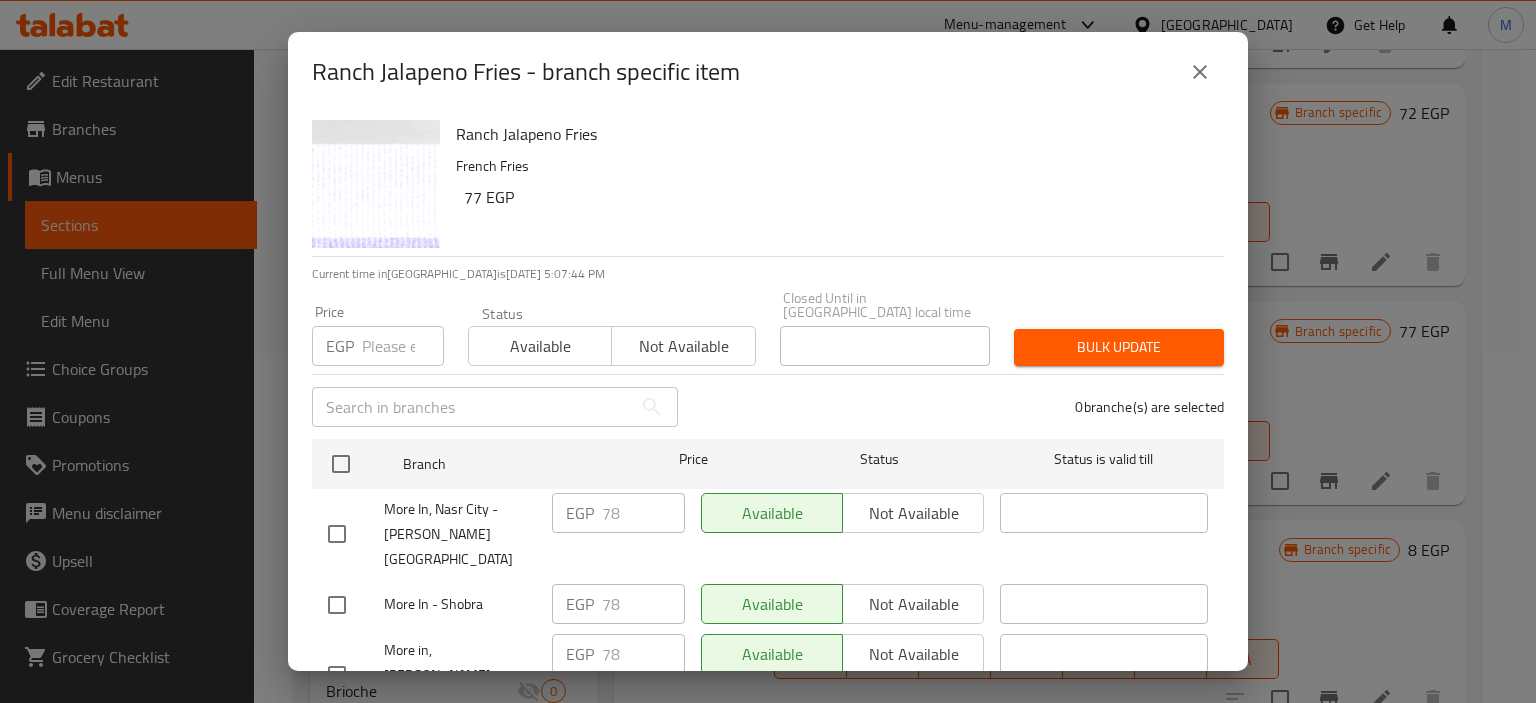 click on "Ranch Jalapeno Fries" at bounding box center (832, 134) 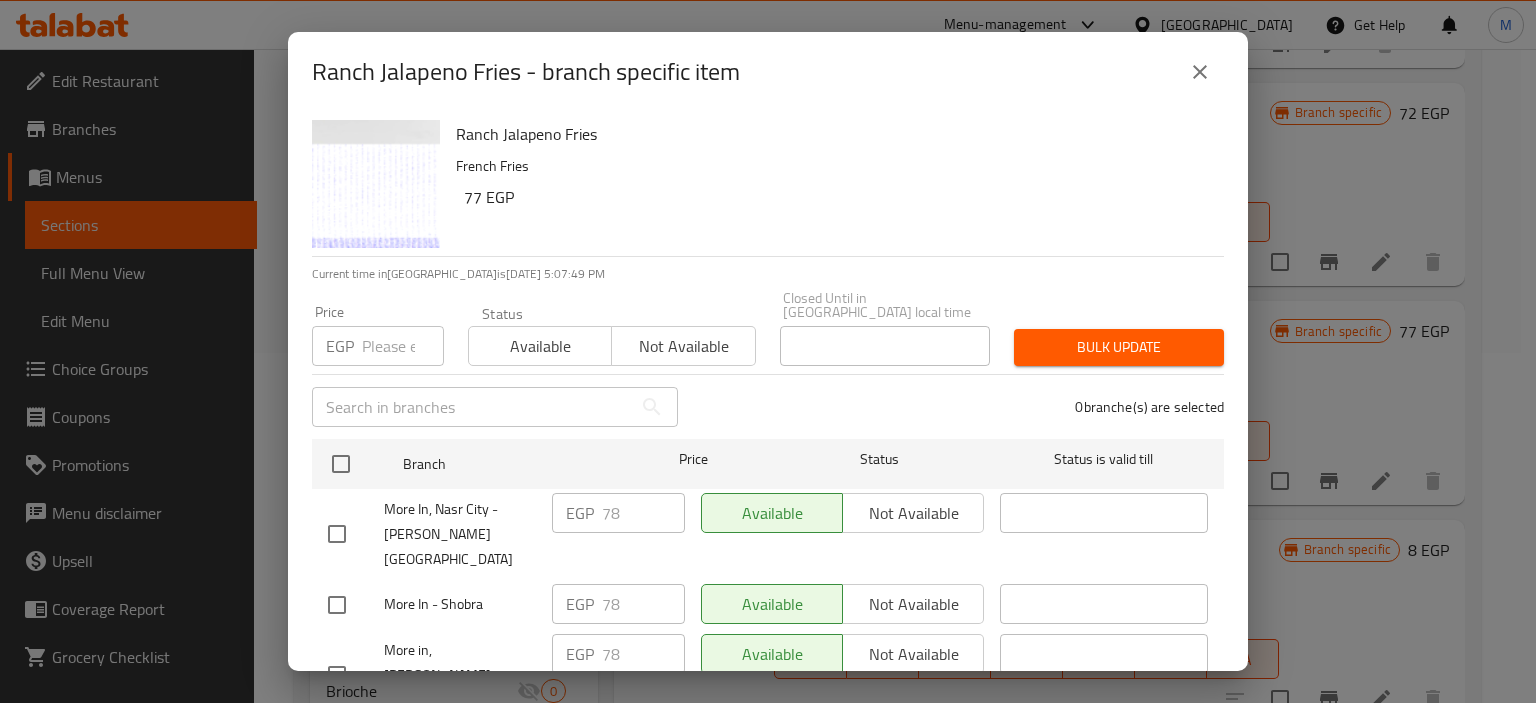 scroll, scrollTop: 1532, scrollLeft: 0, axis: vertical 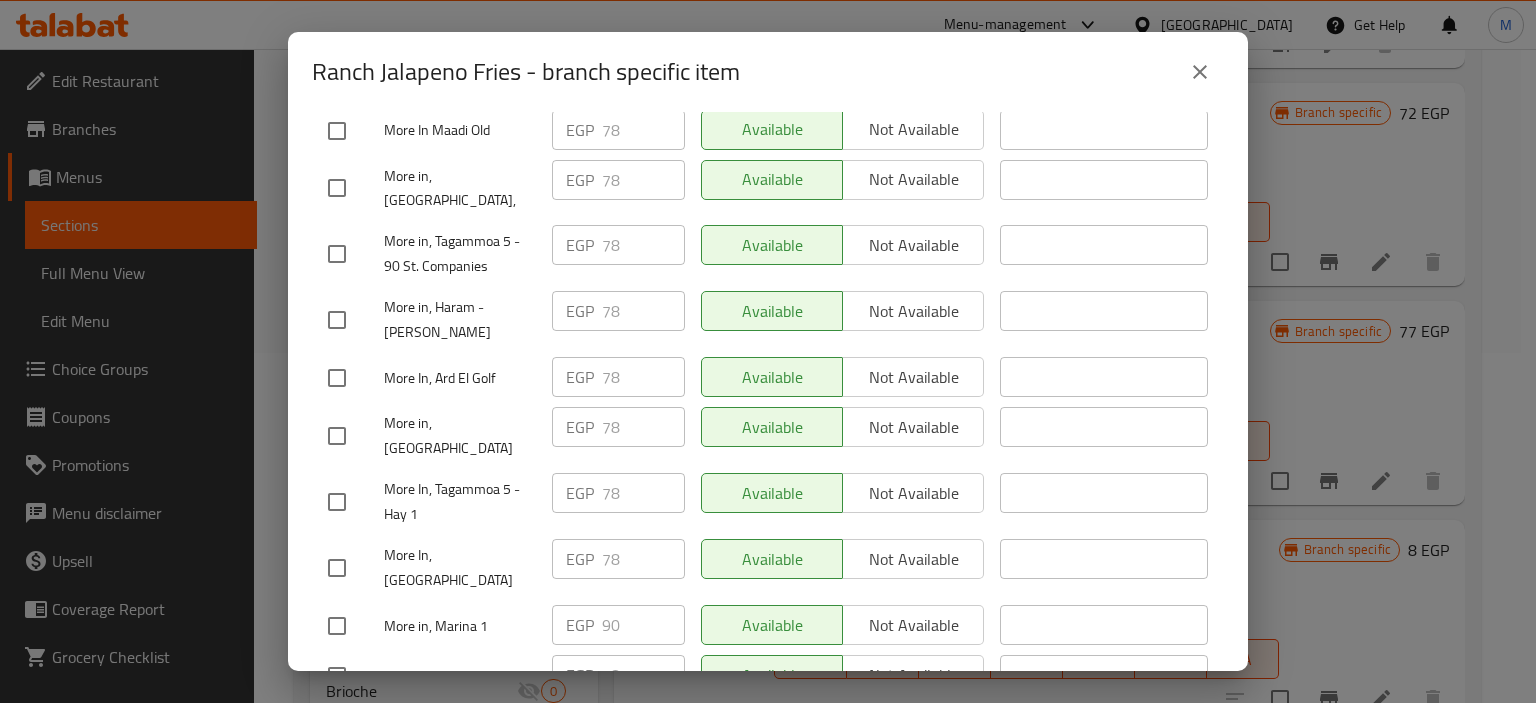 click at bounding box center (1200, 72) 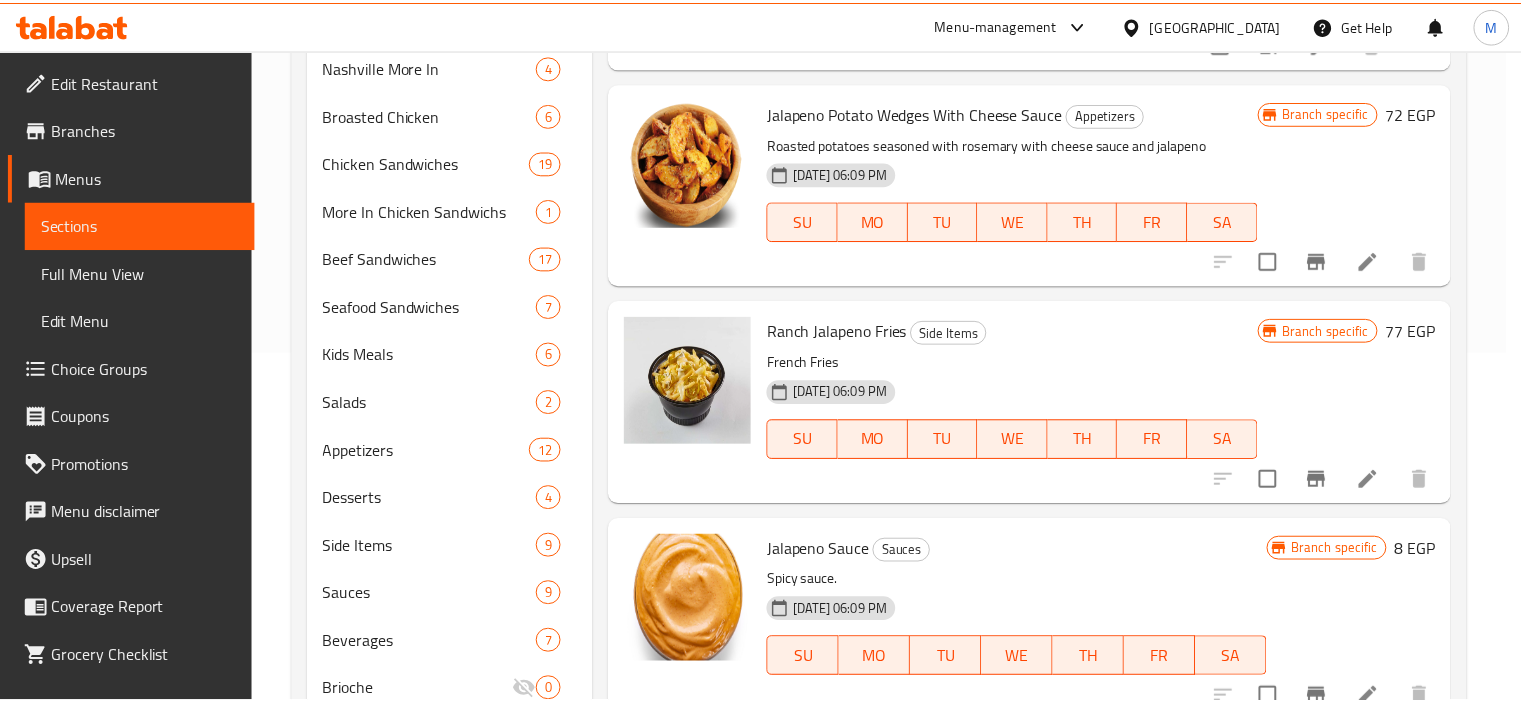 scroll, scrollTop: 0, scrollLeft: 0, axis: both 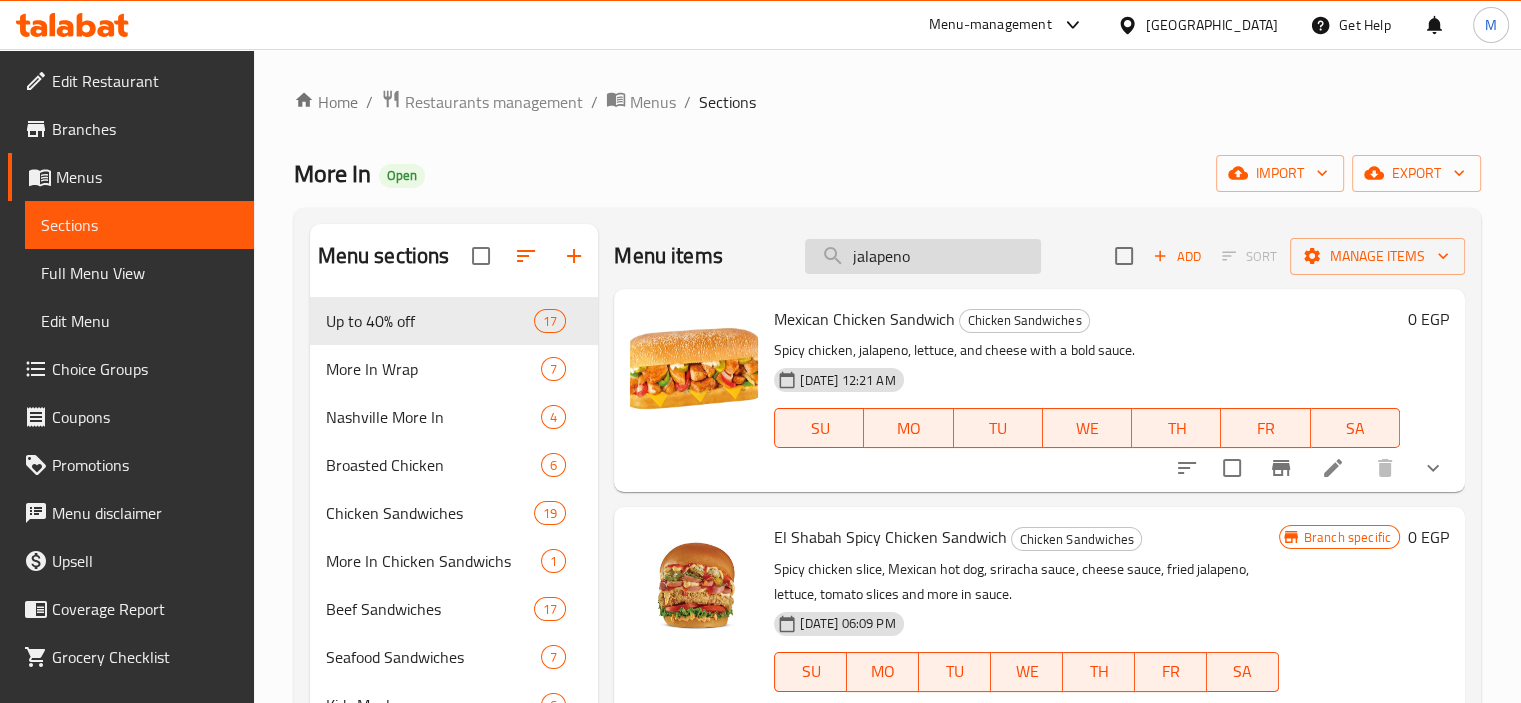 click on "jalapeno" at bounding box center [923, 256] 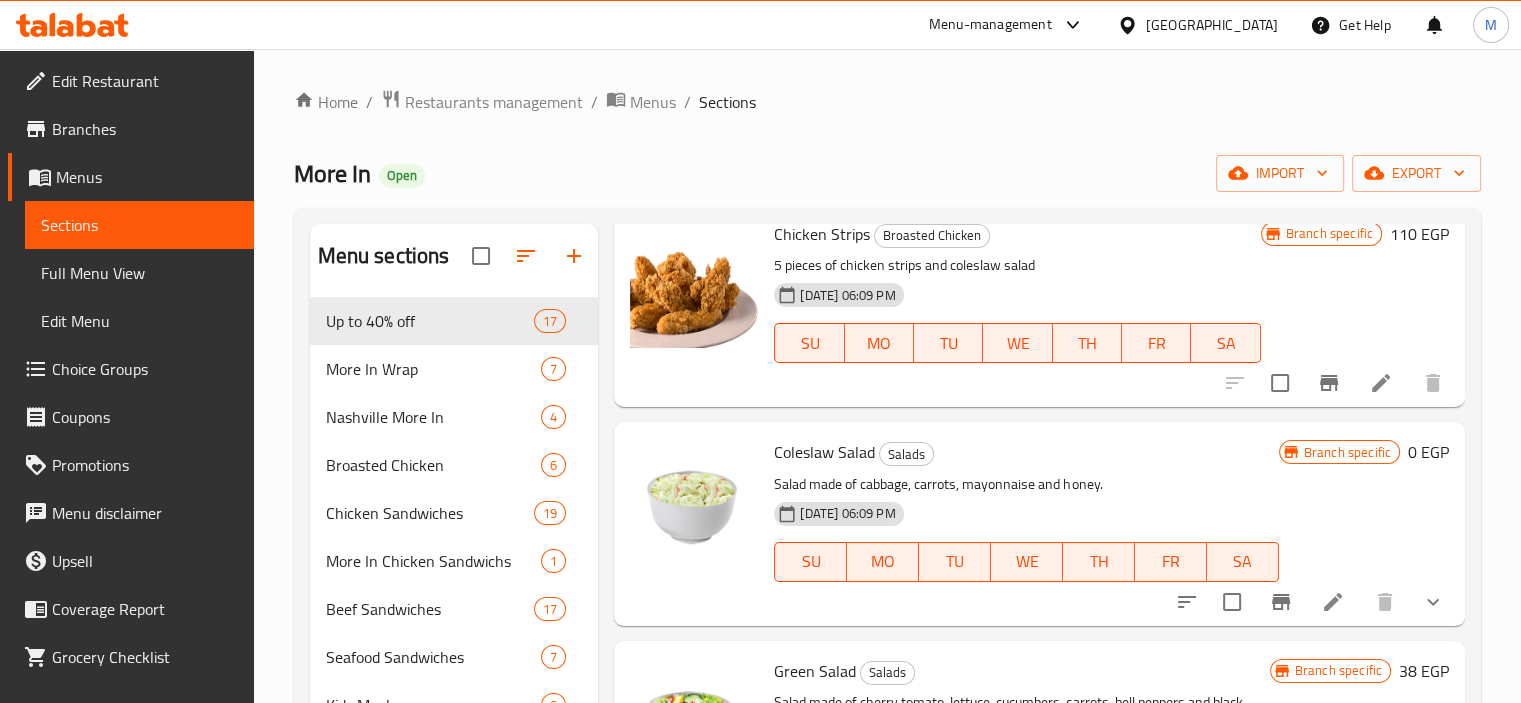 scroll, scrollTop: 1073, scrollLeft: 0, axis: vertical 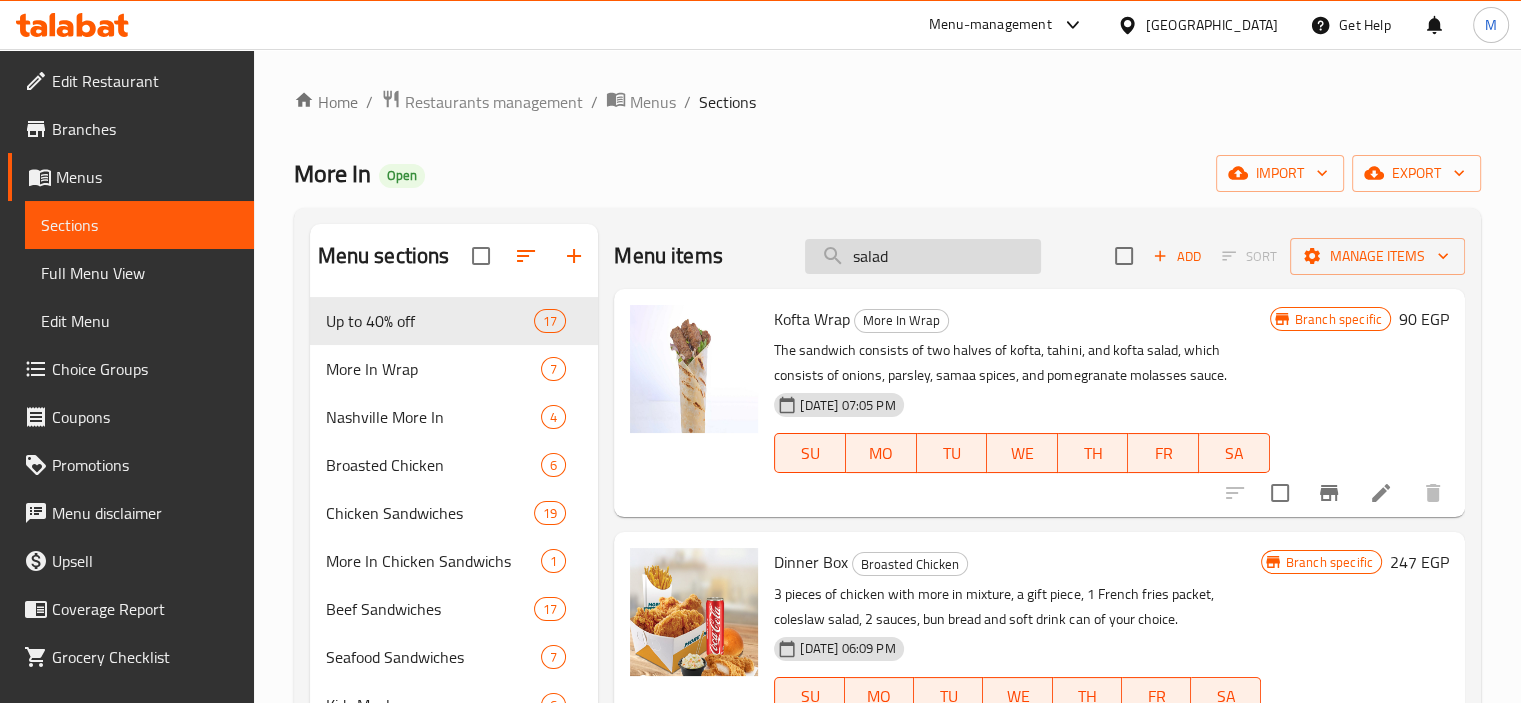 click on "salad" at bounding box center [923, 256] 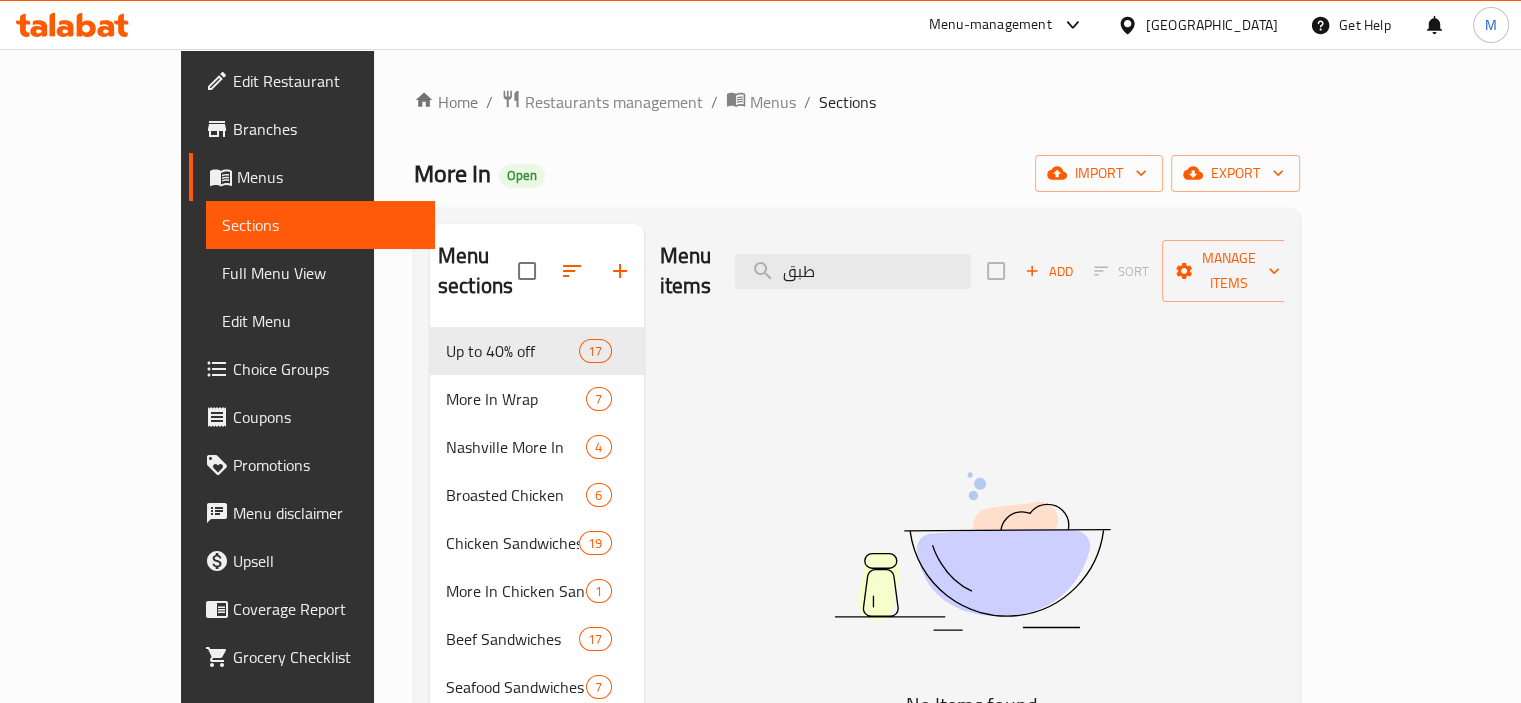 type on "طبق" 